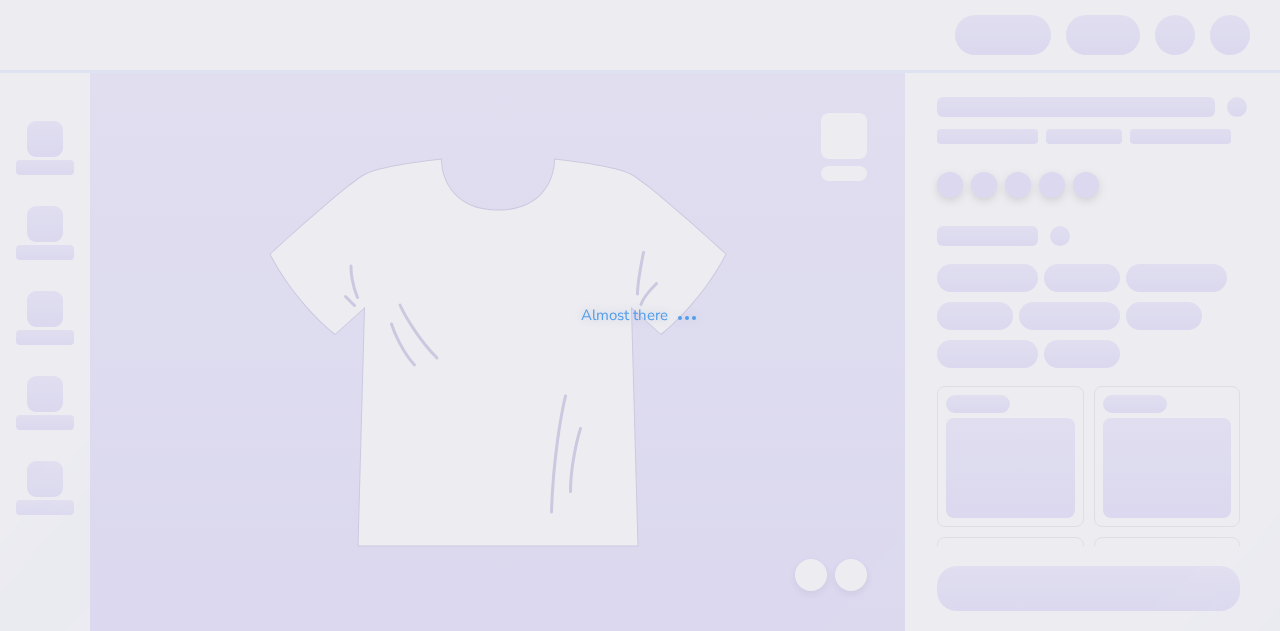 scroll, scrollTop: 0, scrollLeft: 0, axis: both 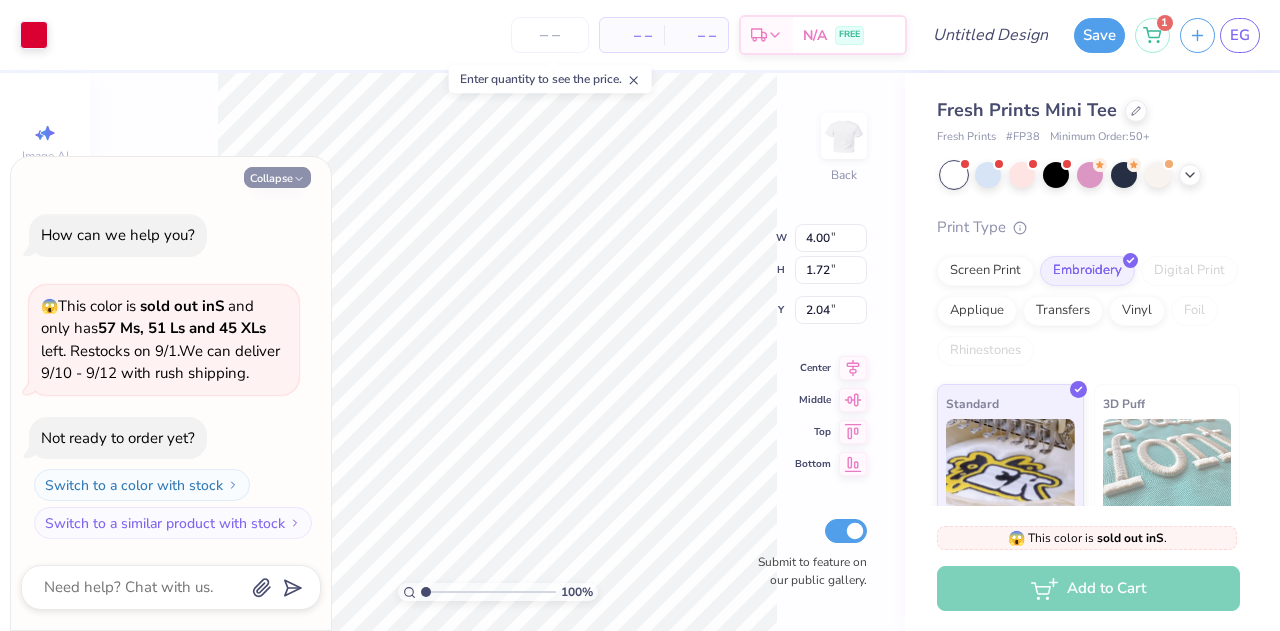 click 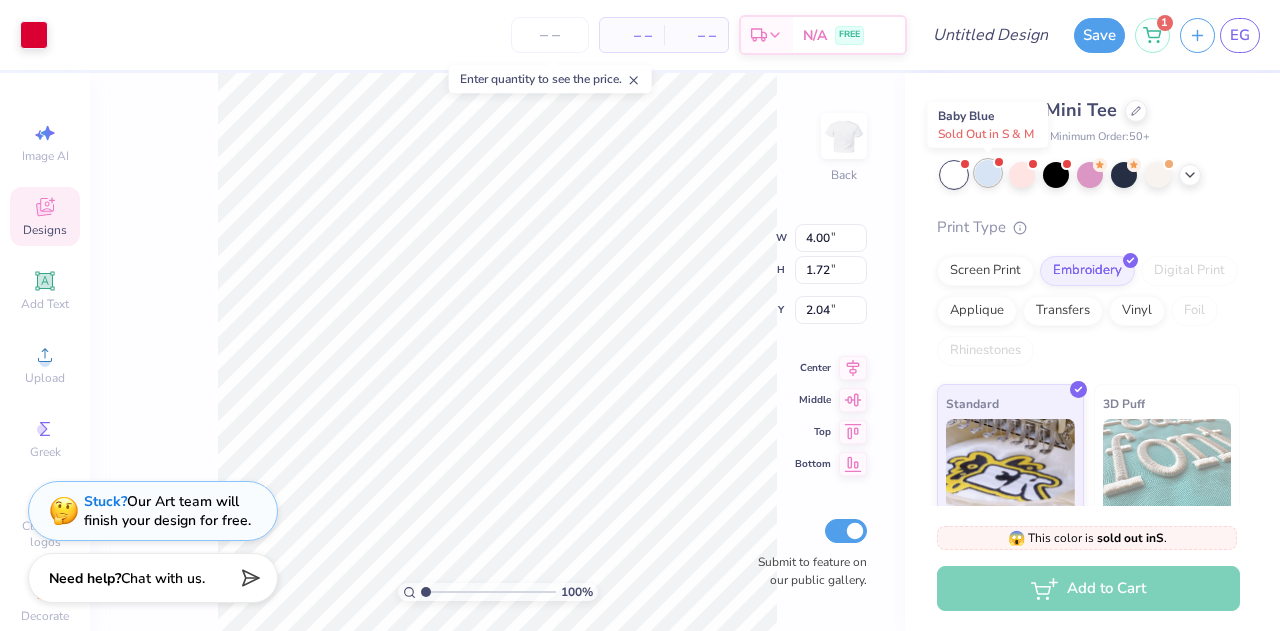 click at bounding box center (999, 162) 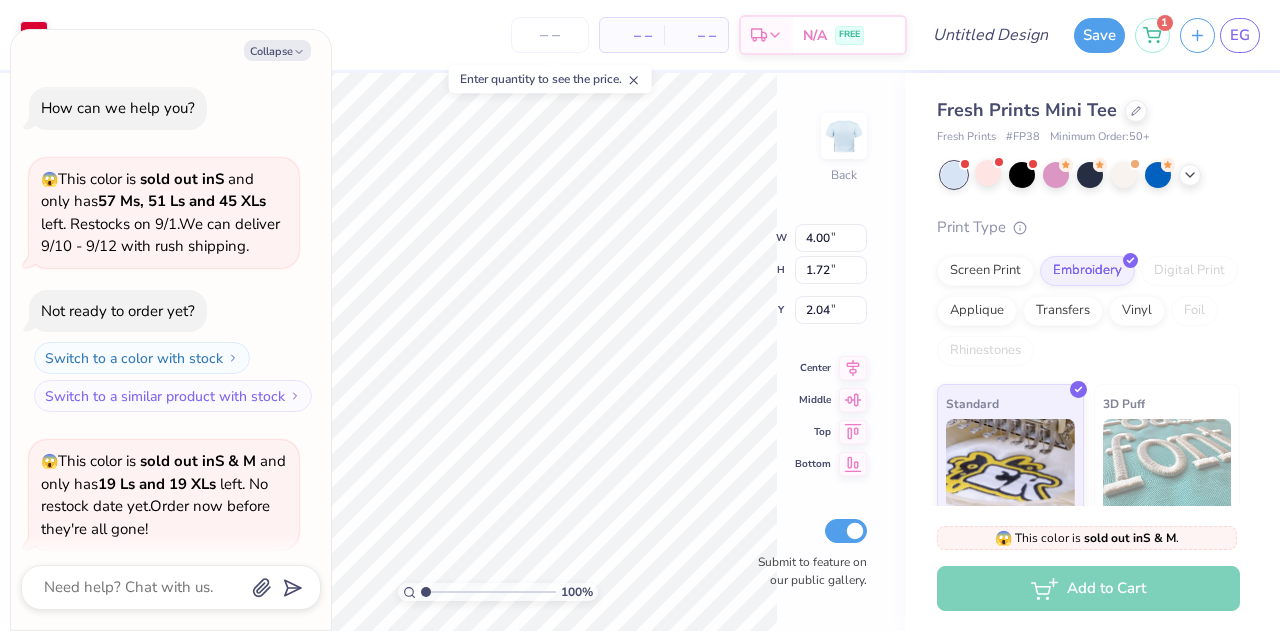 scroll, scrollTop: 154, scrollLeft: 0, axis: vertical 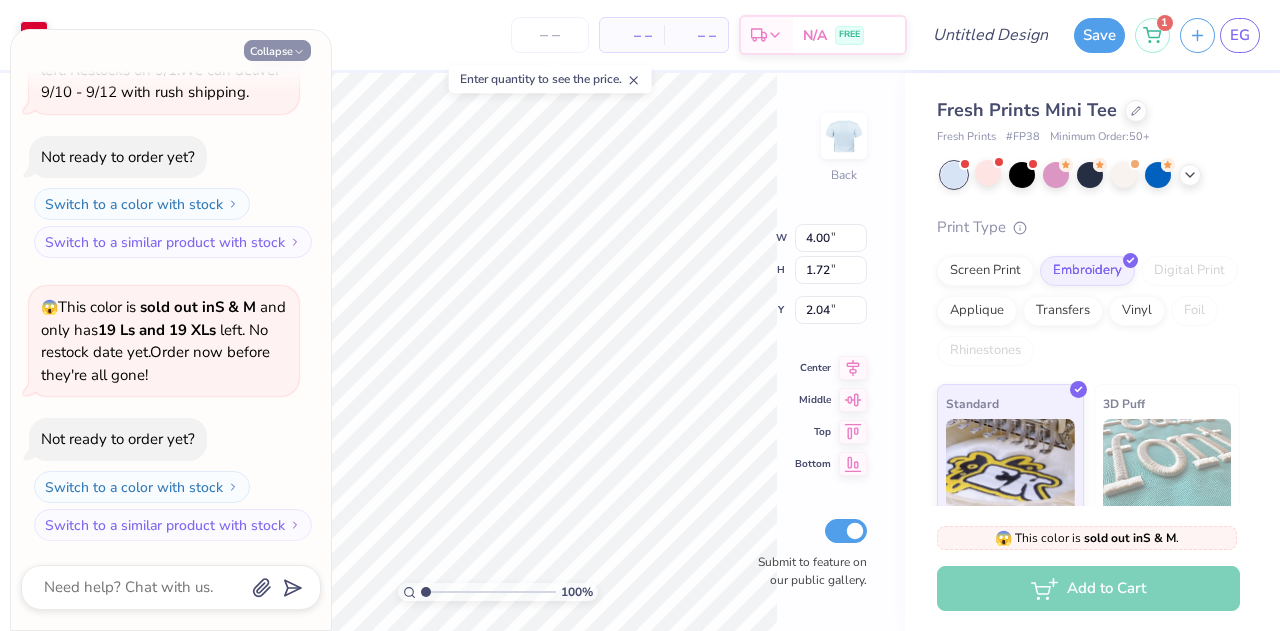 click on "Collapse" at bounding box center (277, 50) 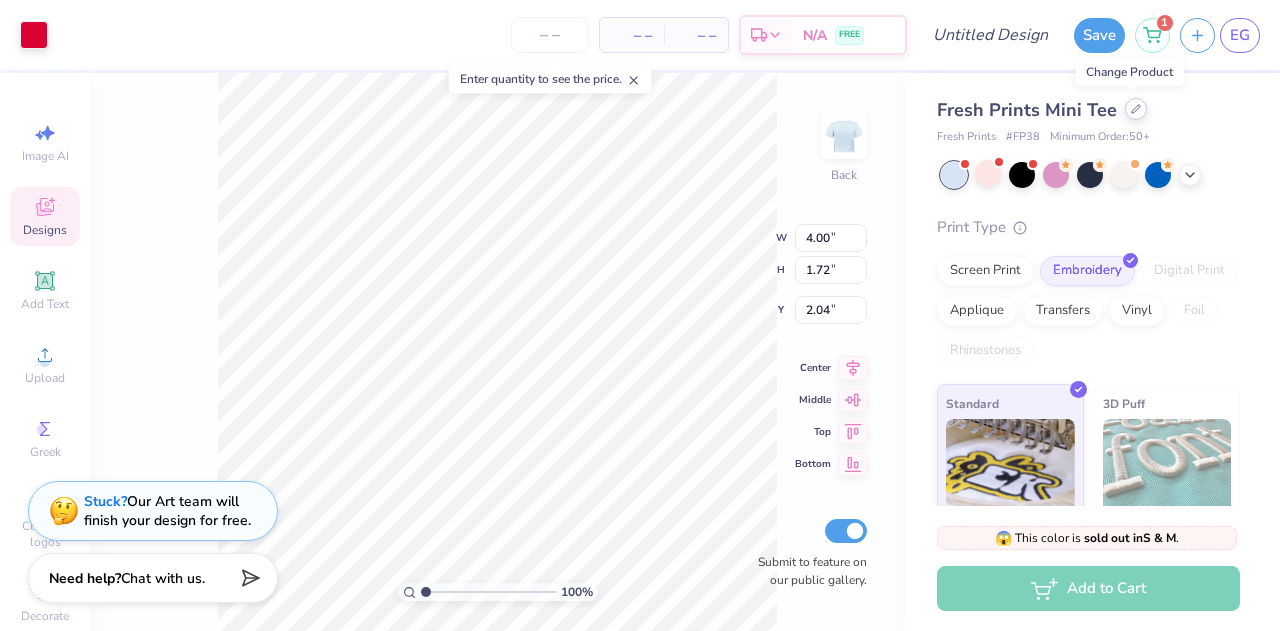 click at bounding box center (1136, 109) 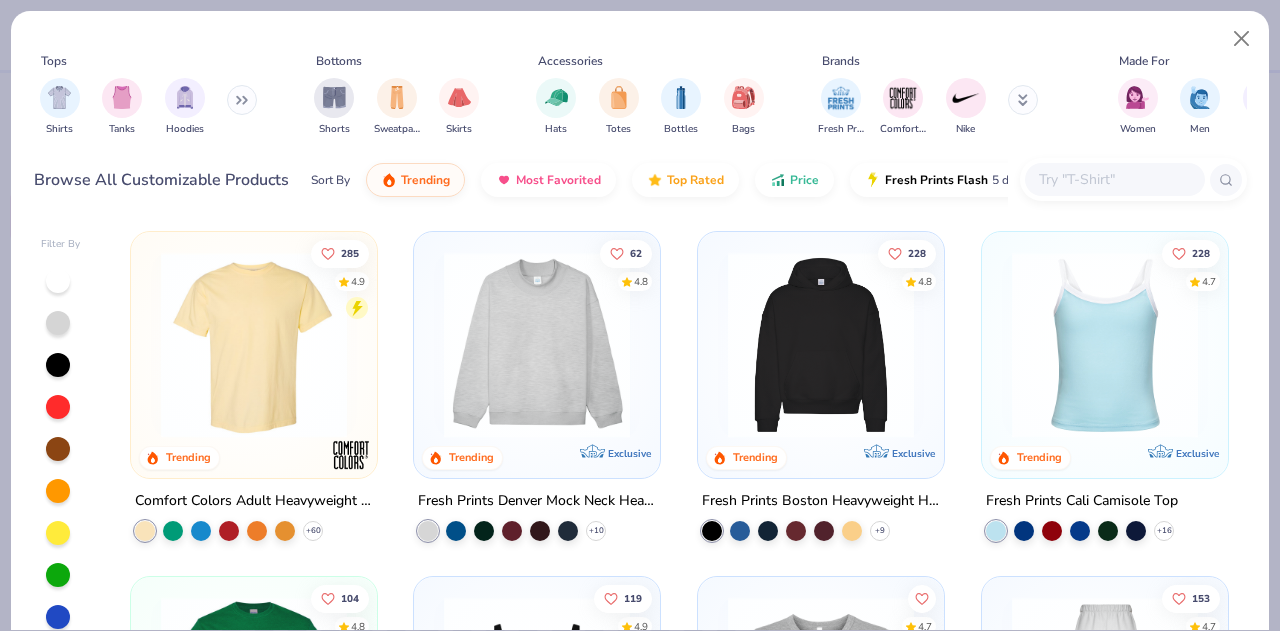 click at bounding box center (254, 345) 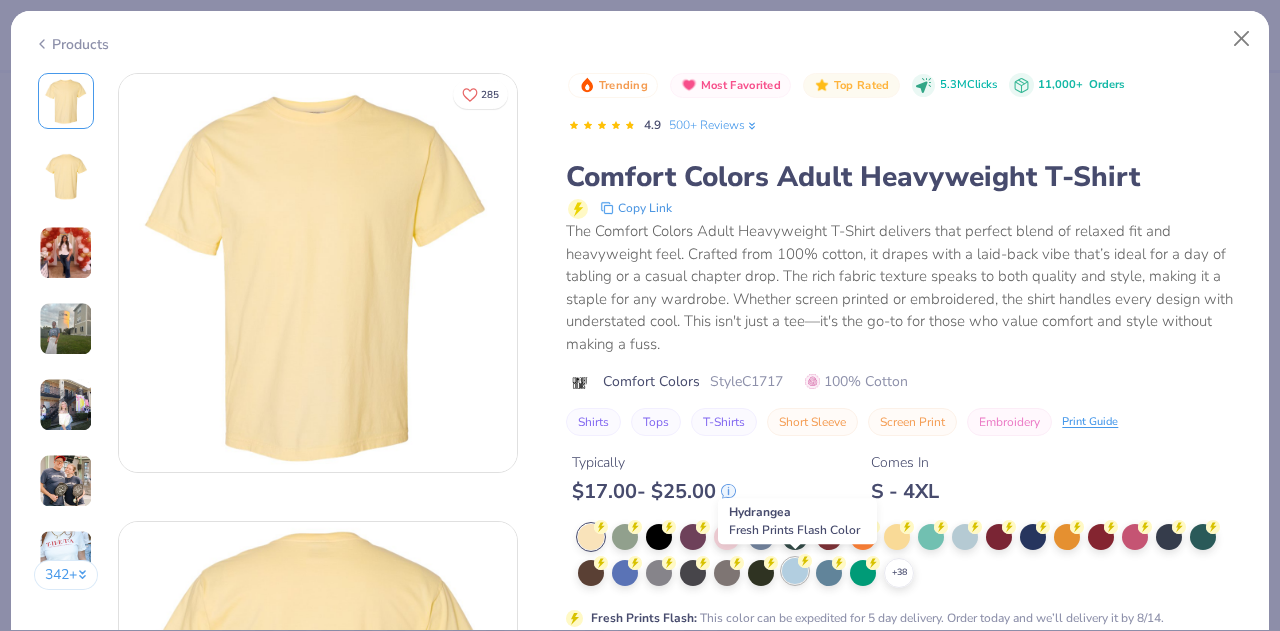 click at bounding box center (795, 571) 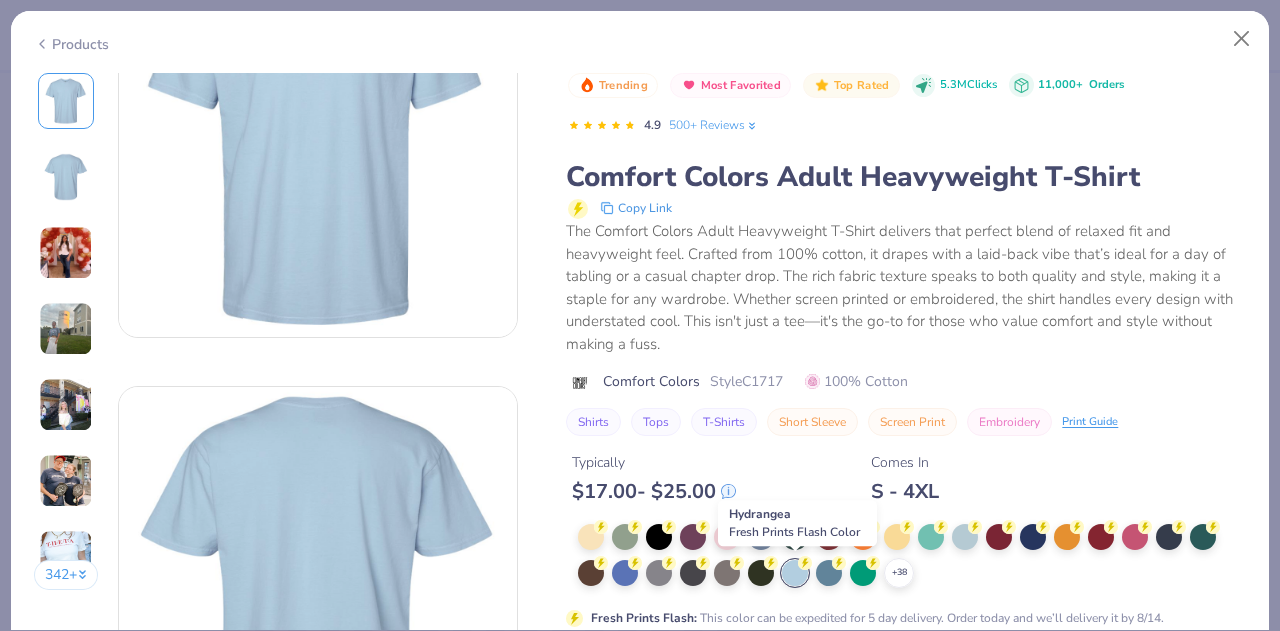 scroll, scrollTop: 157, scrollLeft: 0, axis: vertical 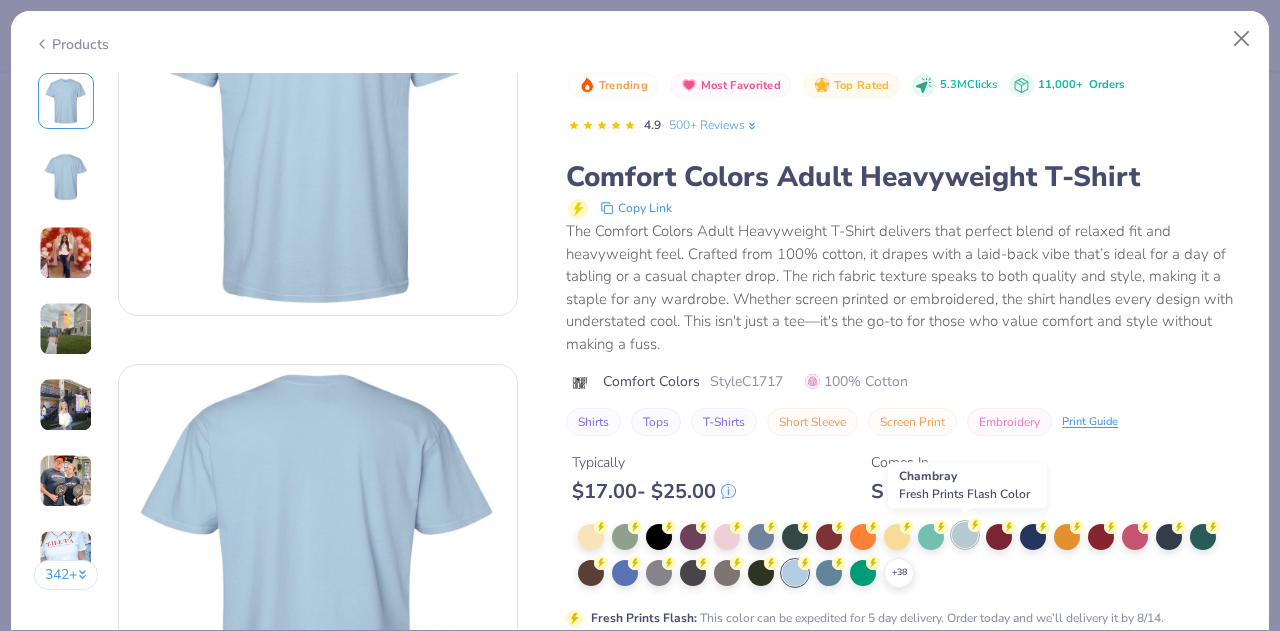 click at bounding box center [965, 535] 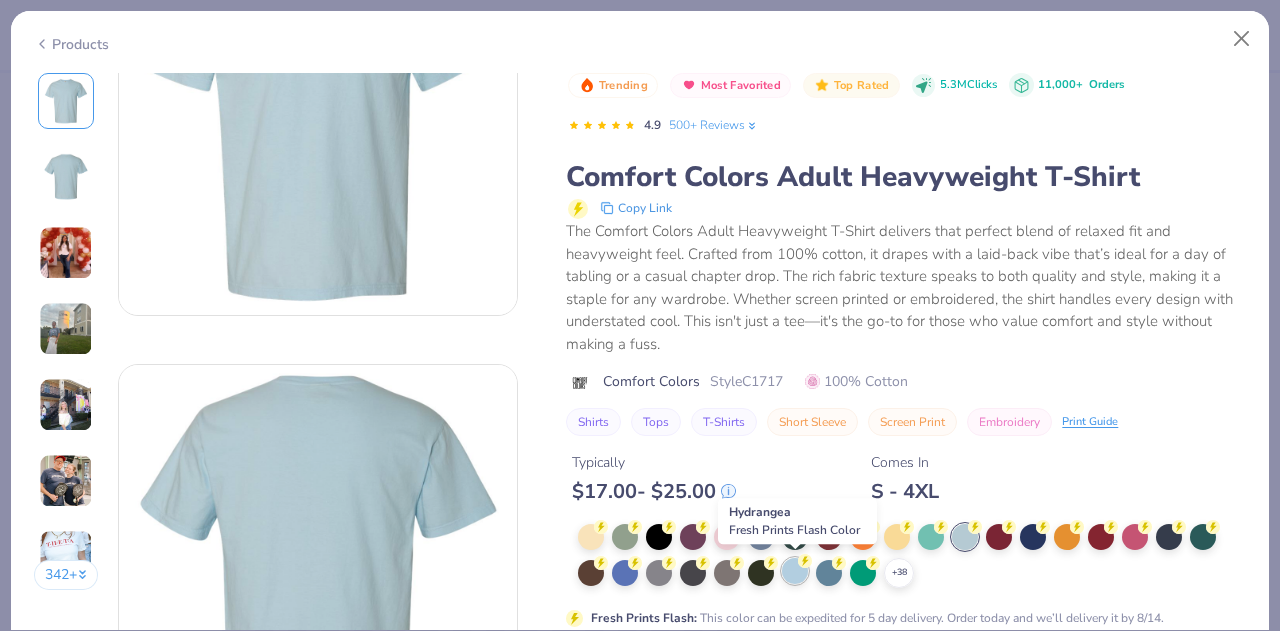 click at bounding box center (795, 571) 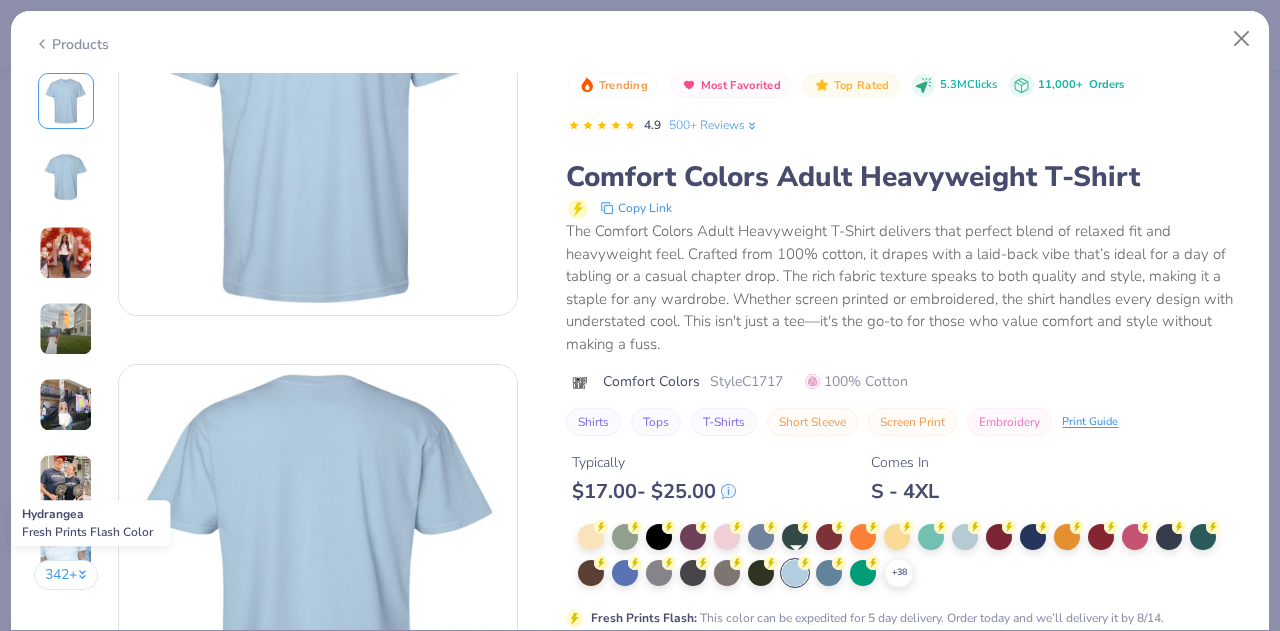 click at bounding box center (795, 573) 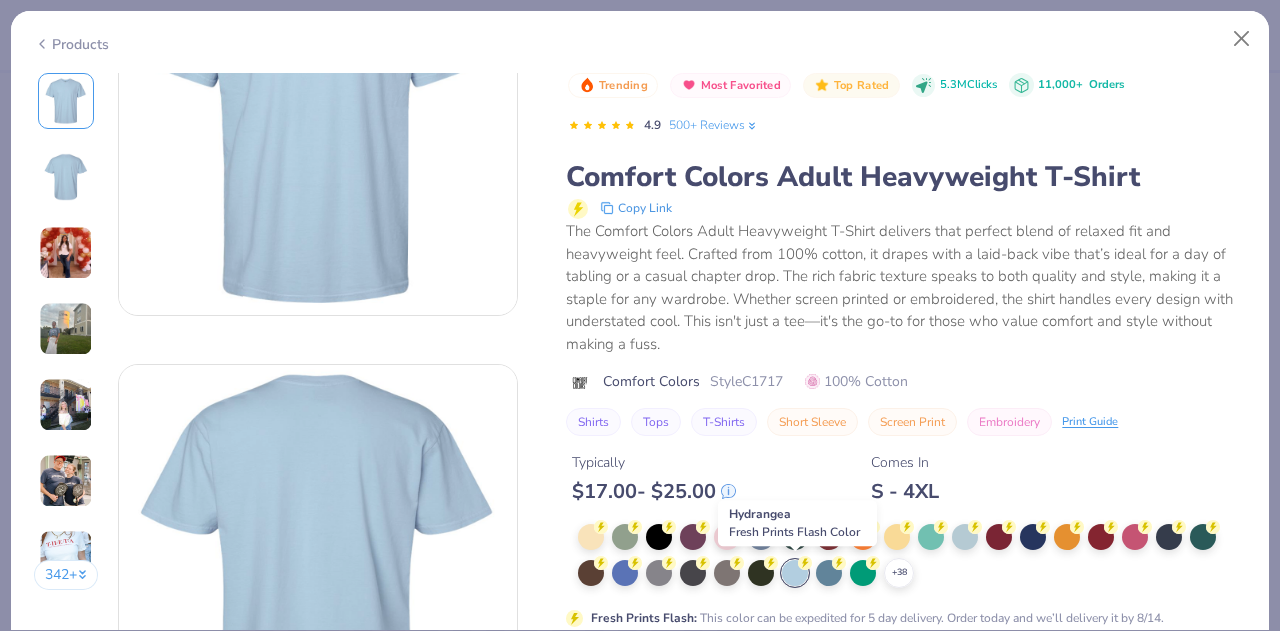 click at bounding box center (795, 573) 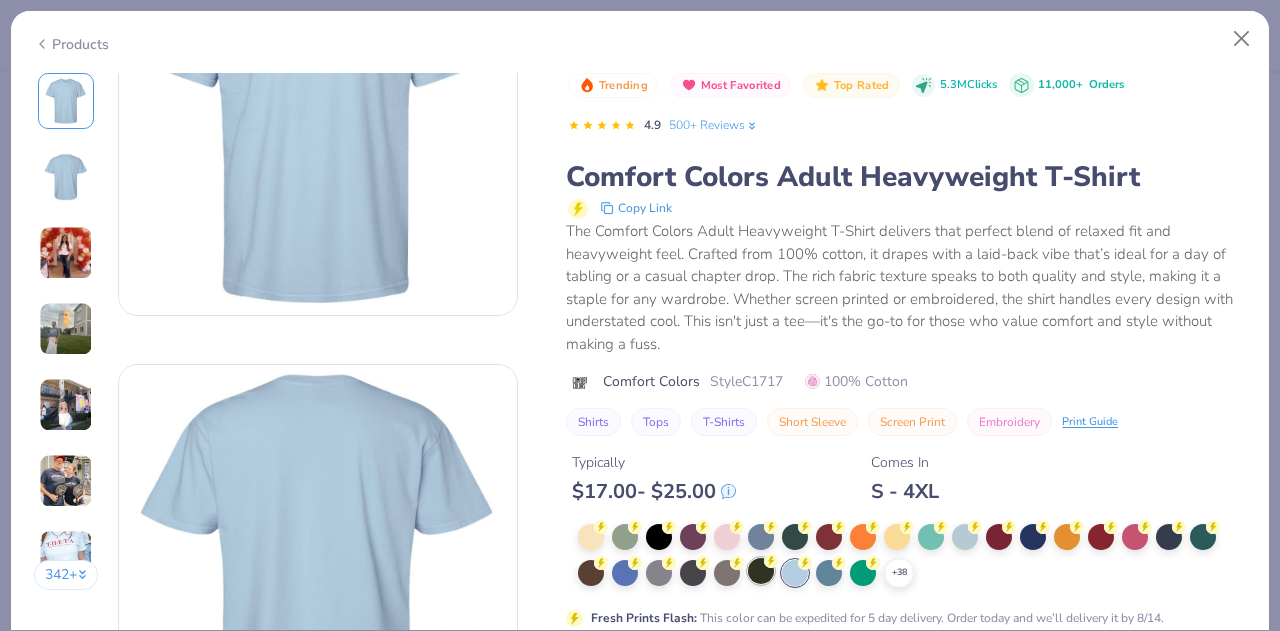 click at bounding box center [761, 571] 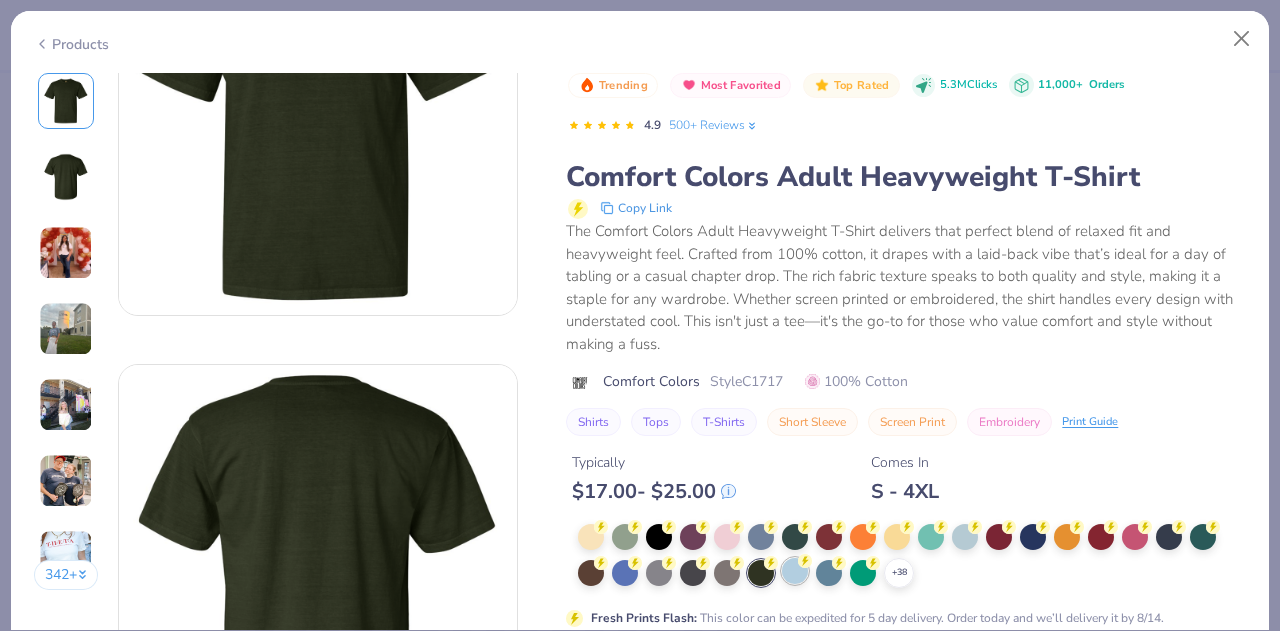 click at bounding box center [795, 571] 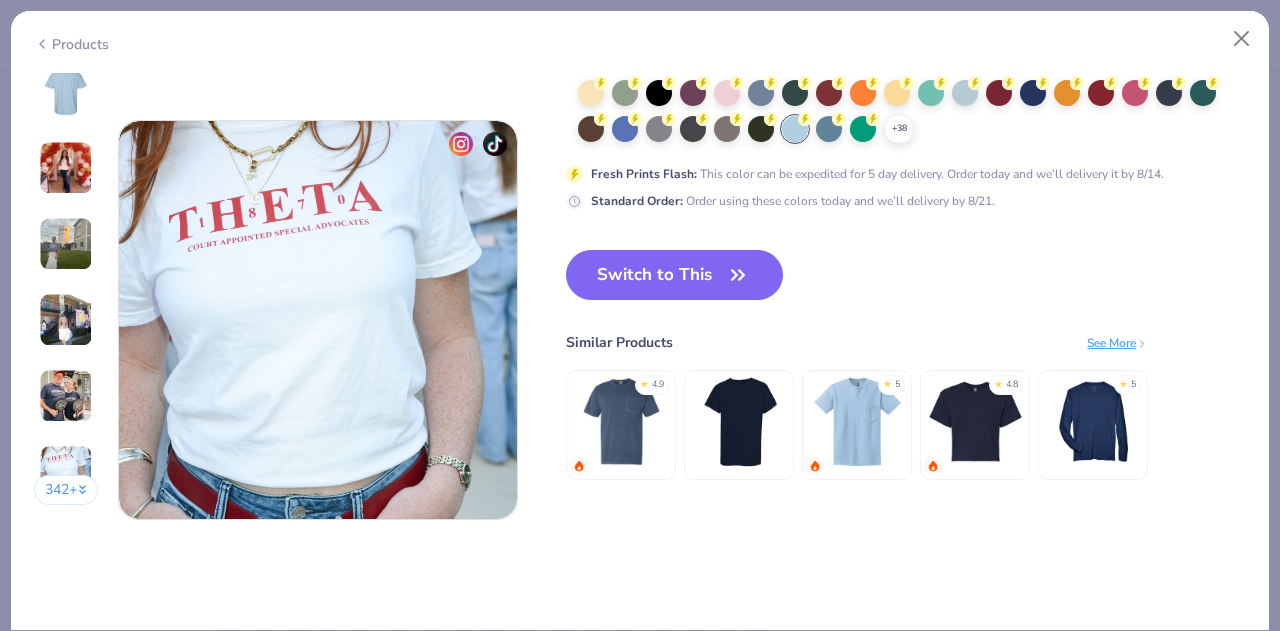 scroll, scrollTop: 2713, scrollLeft: 0, axis: vertical 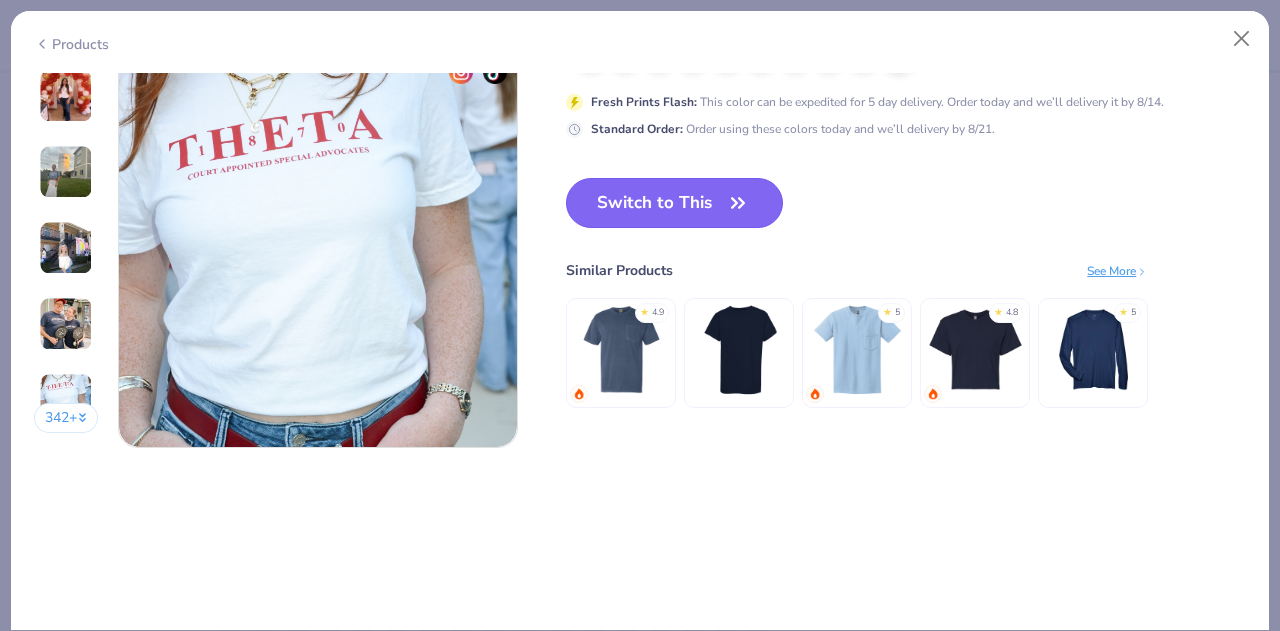 click on "Switch to This" at bounding box center (674, 203) 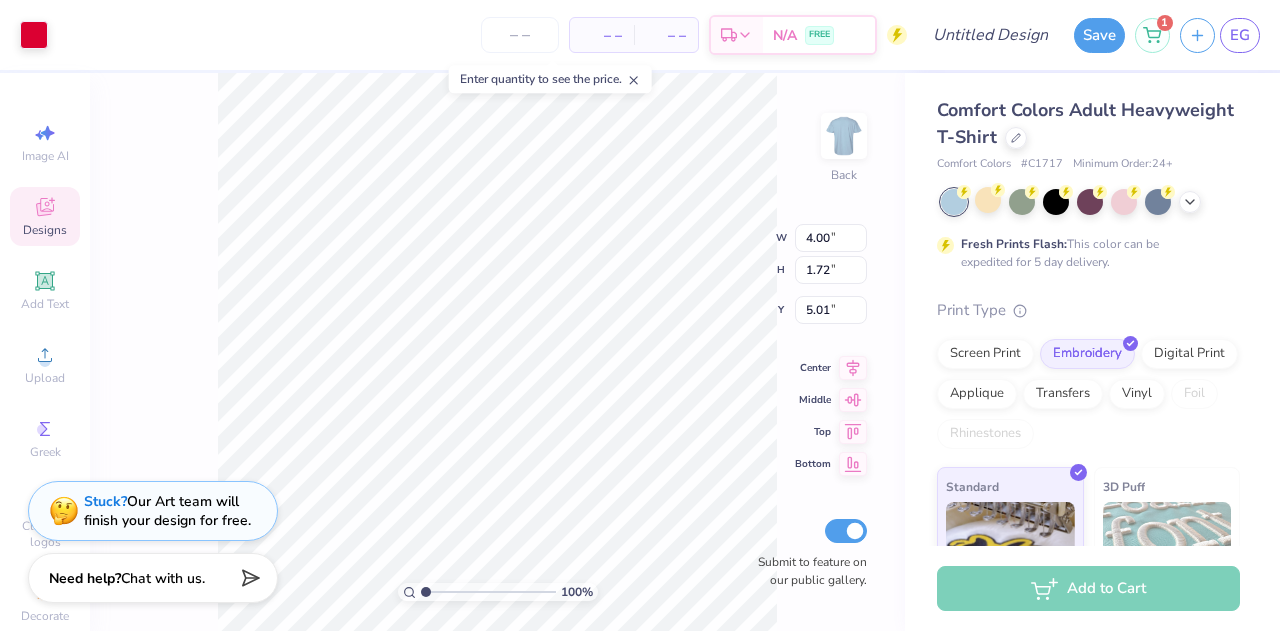 type on "8.89" 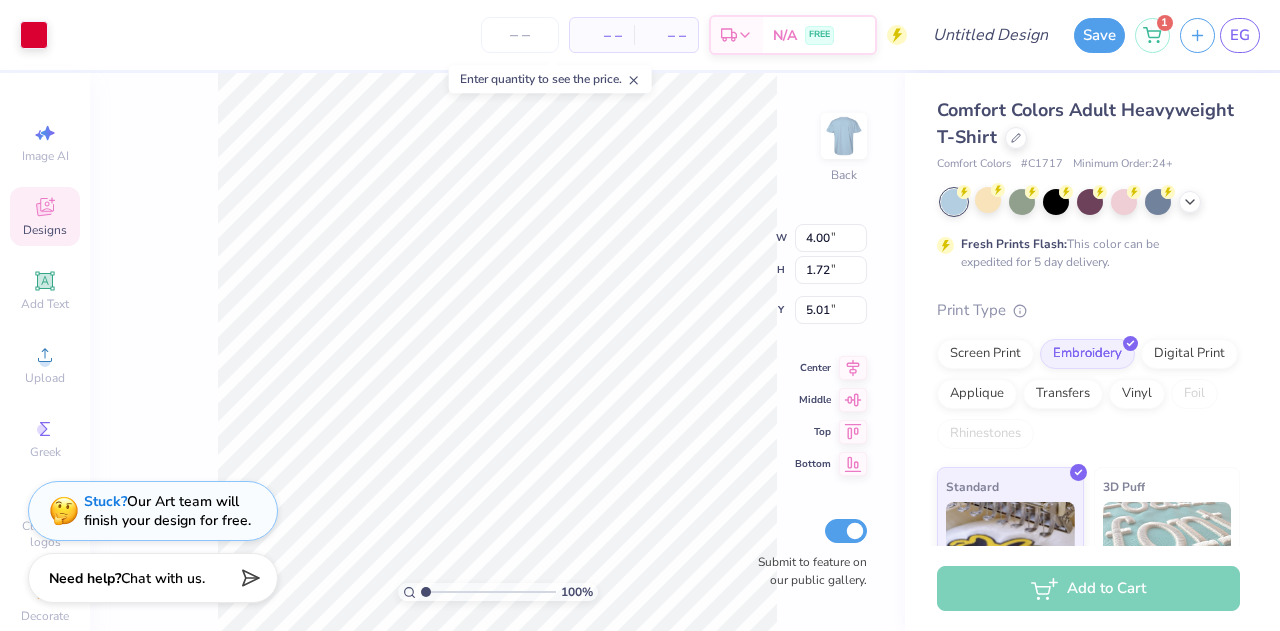 type on "3.83" 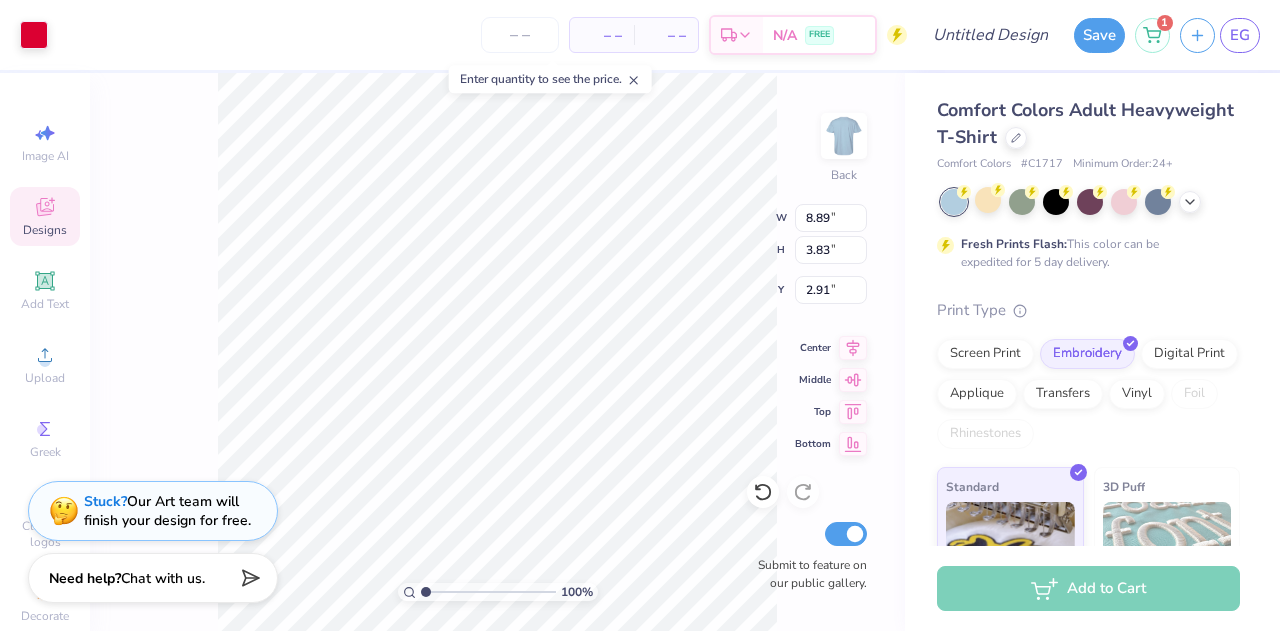 type on "3.00" 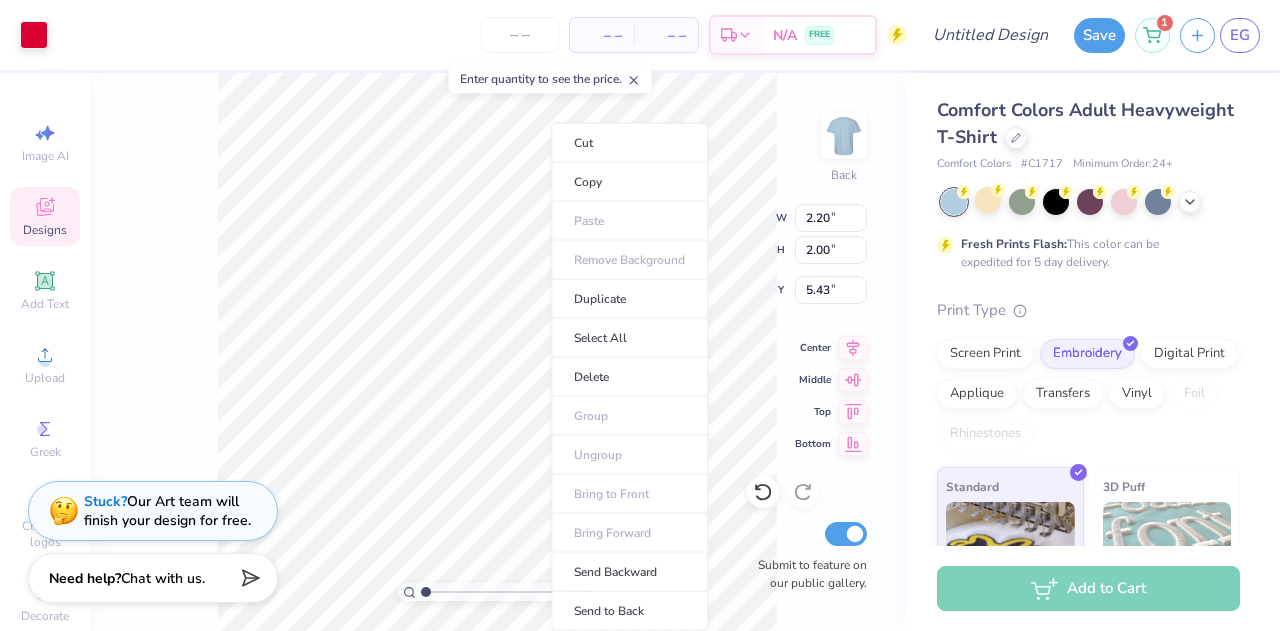 type on "5.49" 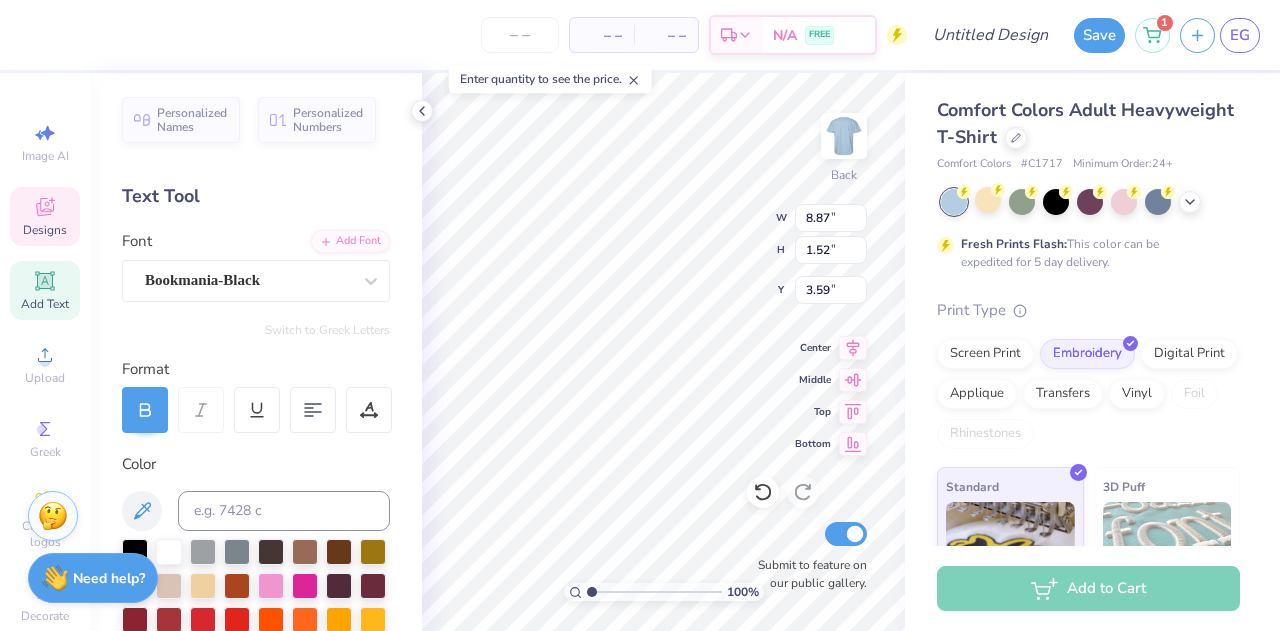 scroll, scrollTop: 17, scrollLeft: 2, axis: both 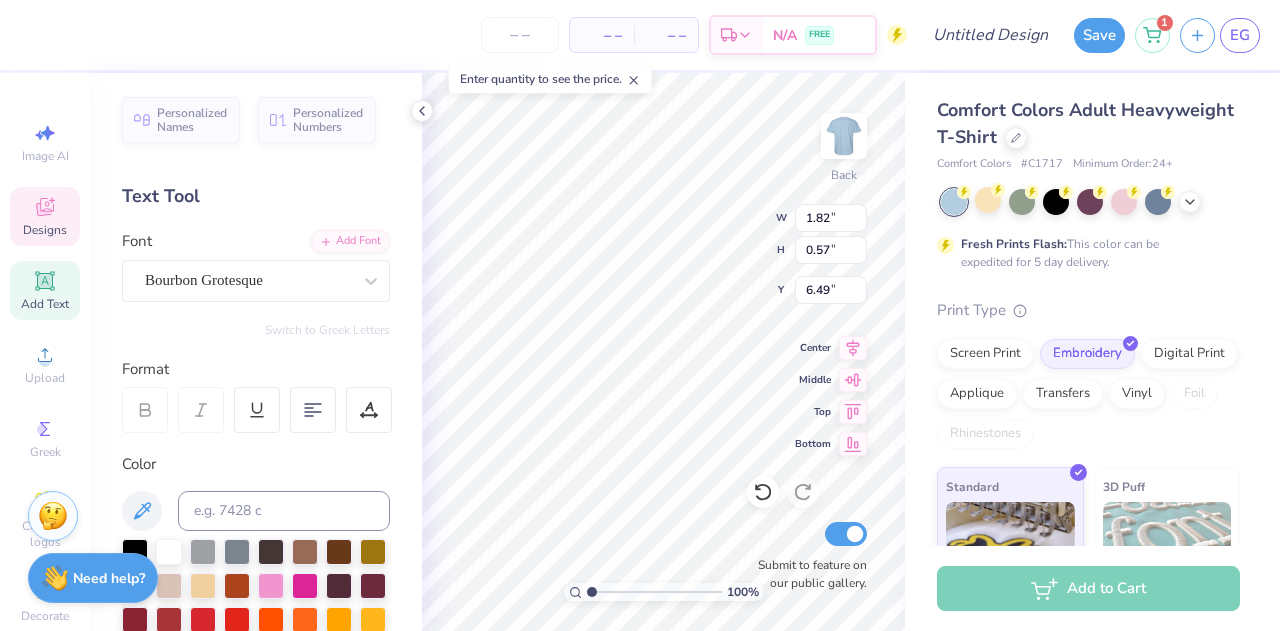 type on "1.82" 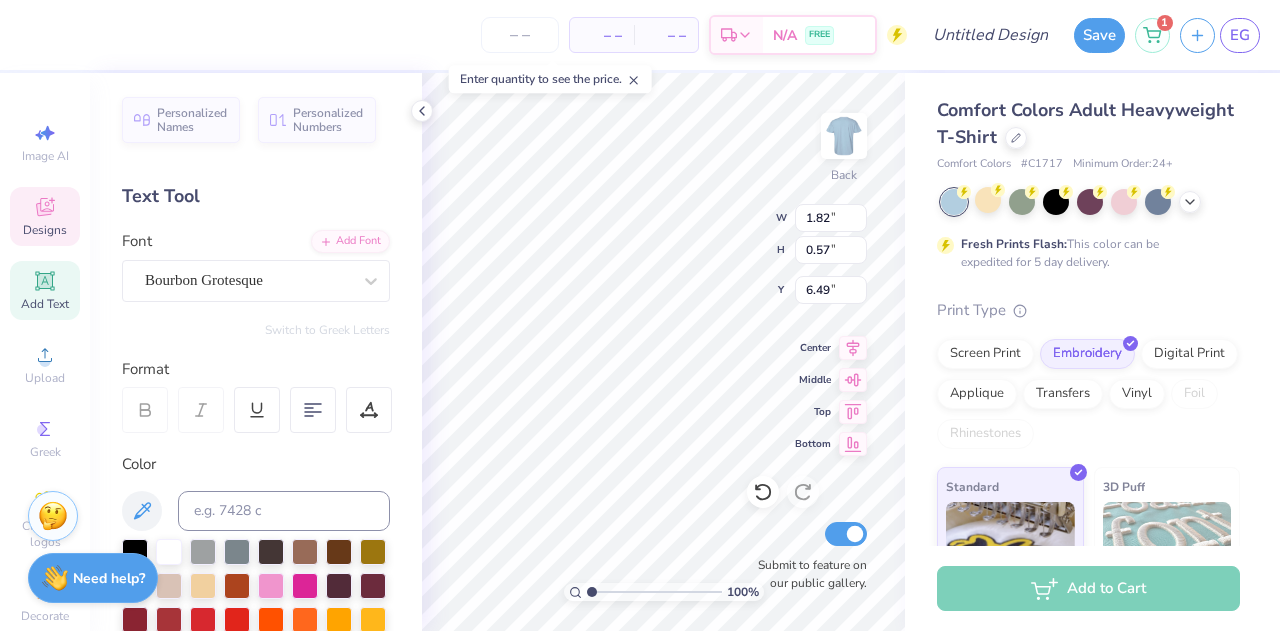 type on "0.57" 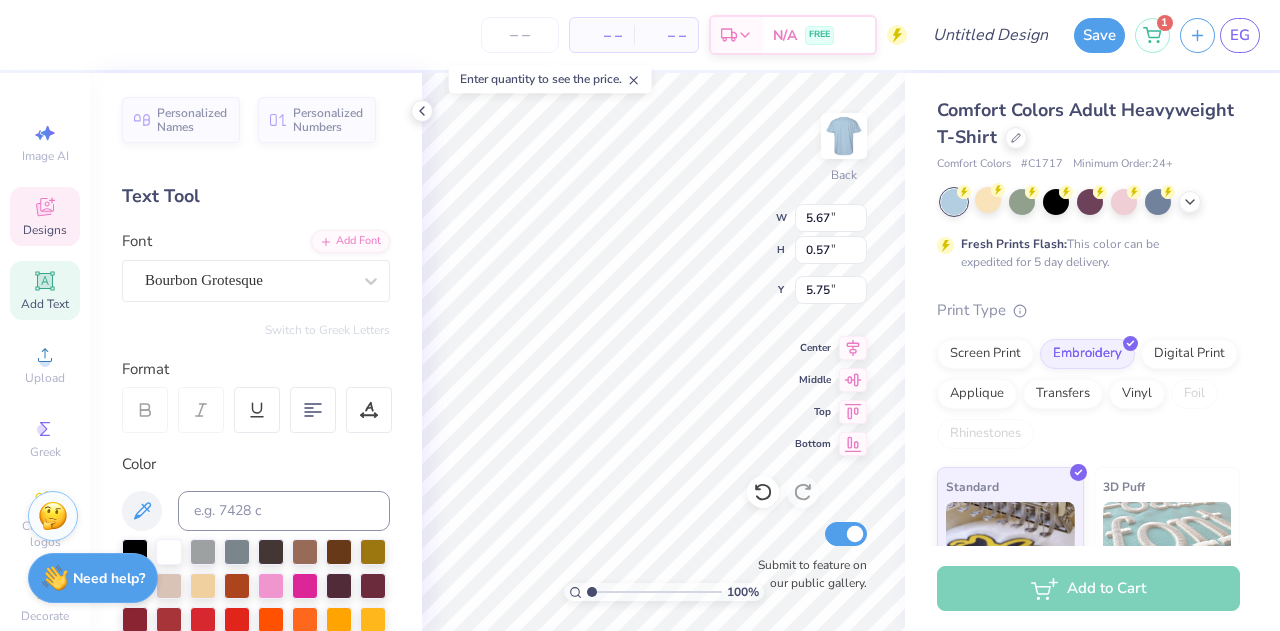 scroll, scrollTop: 17, scrollLeft: 2, axis: both 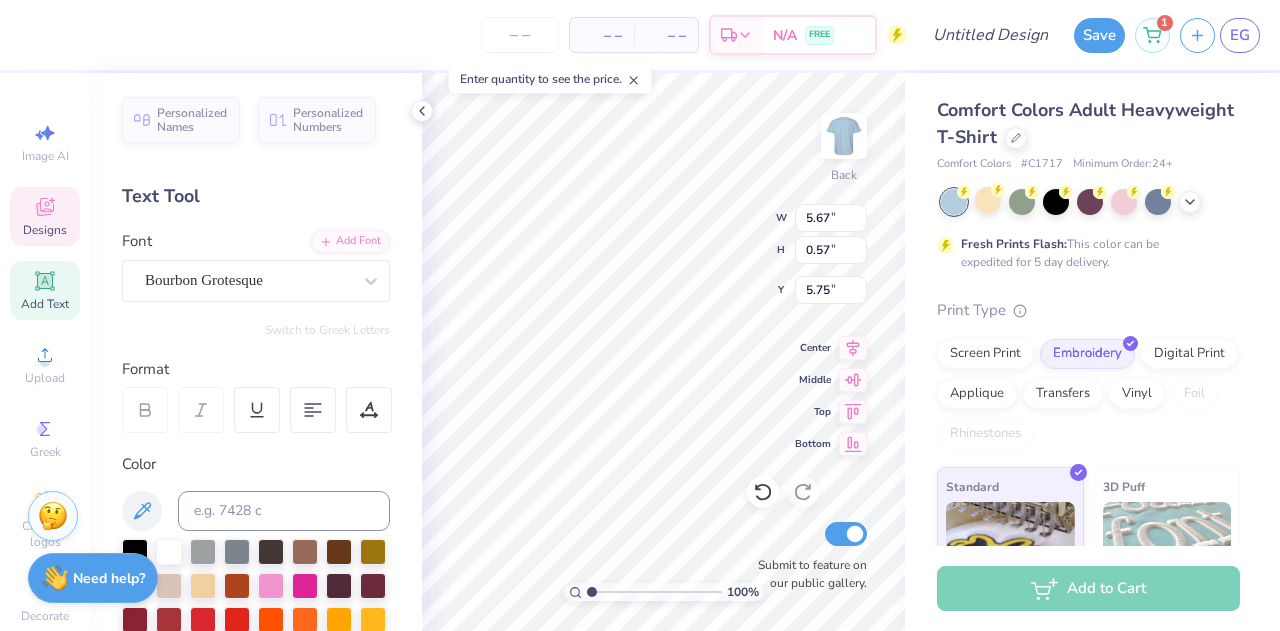 type on "1.82" 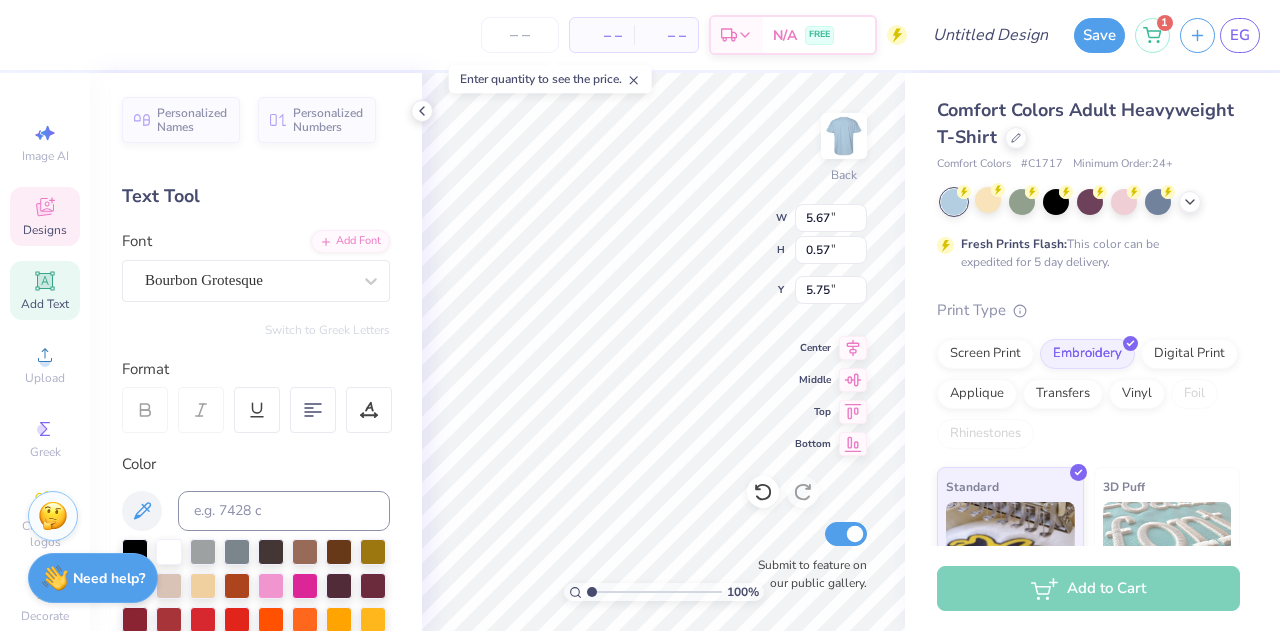 type on "6.49" 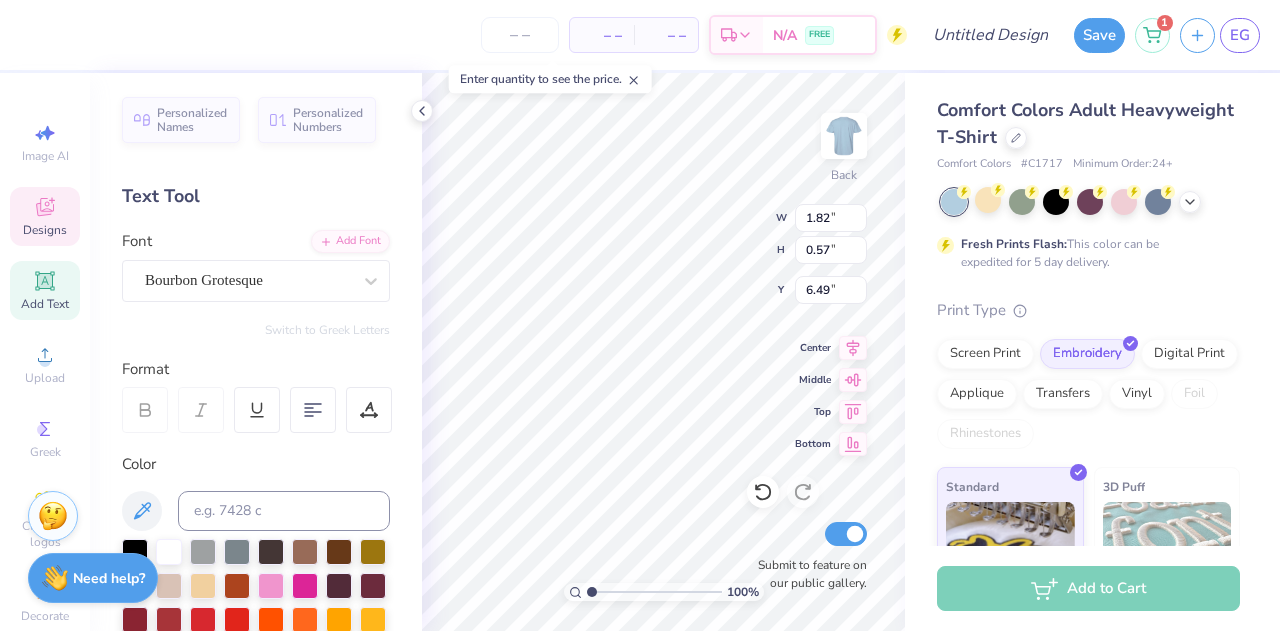 scroll, scrollTop: 17, scrollLeft: 2, axis: both 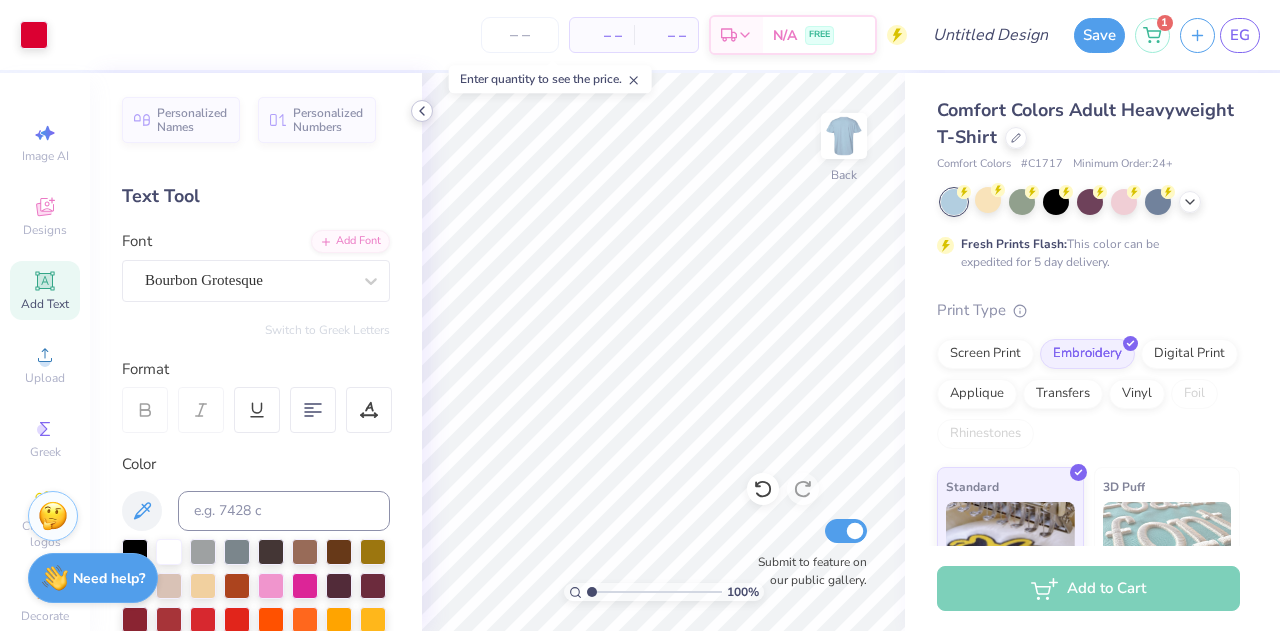click 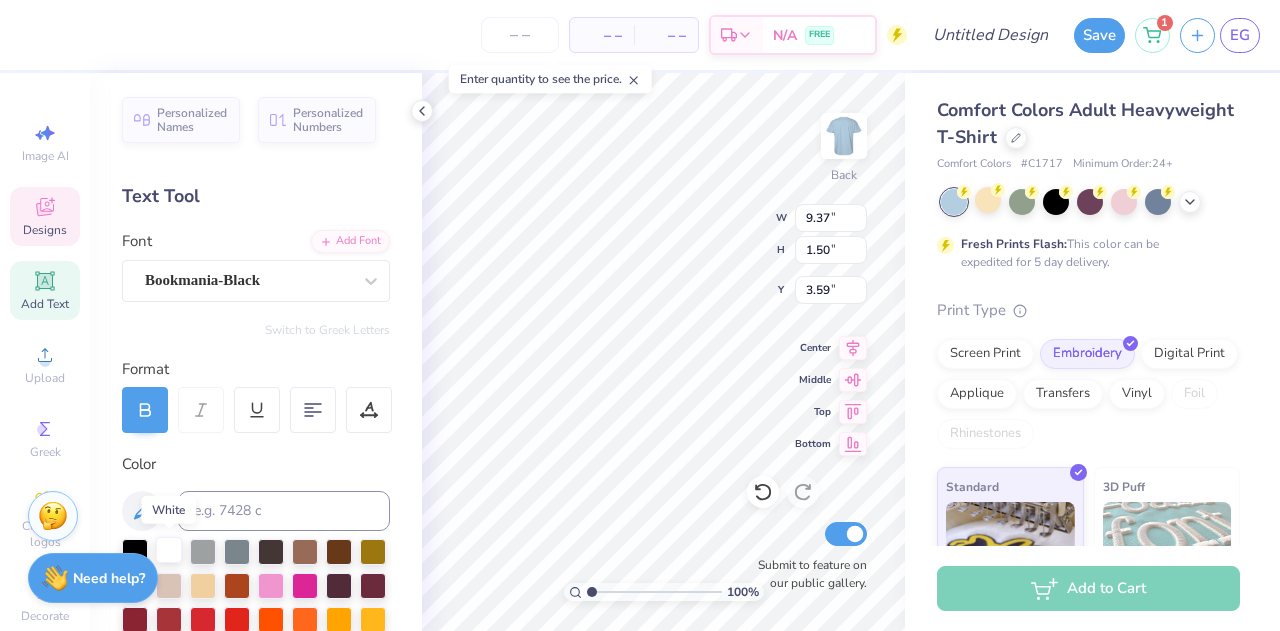 click at bounding box center [169, 550] 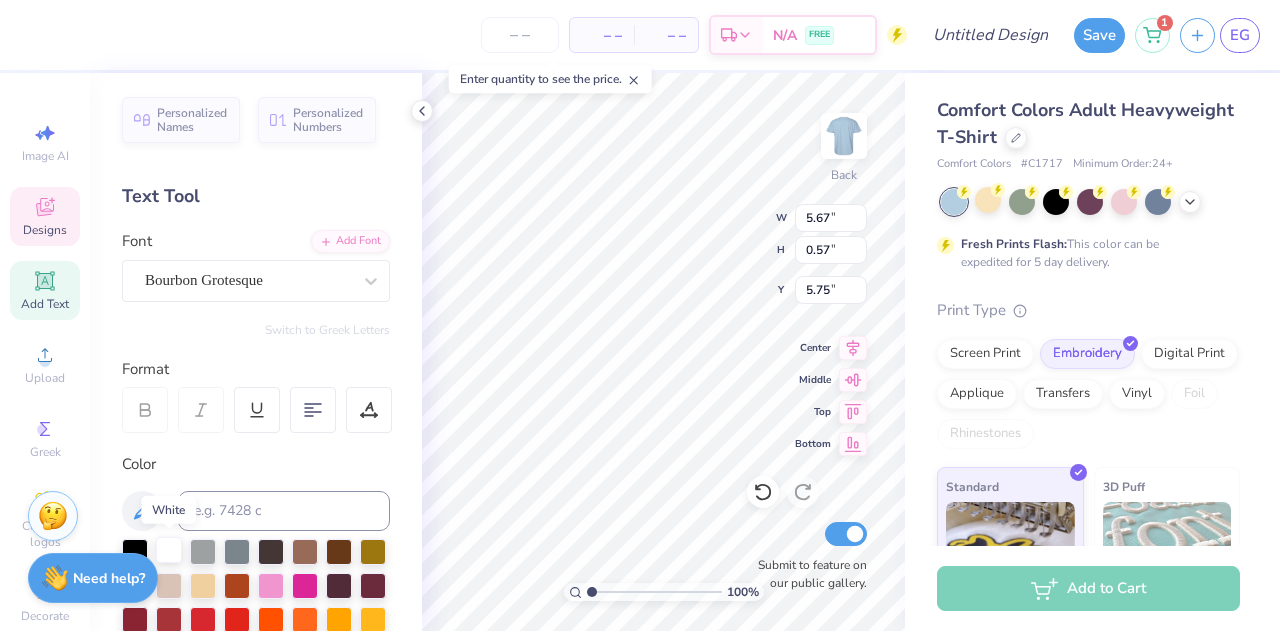 click at bounding box center [169, 550] 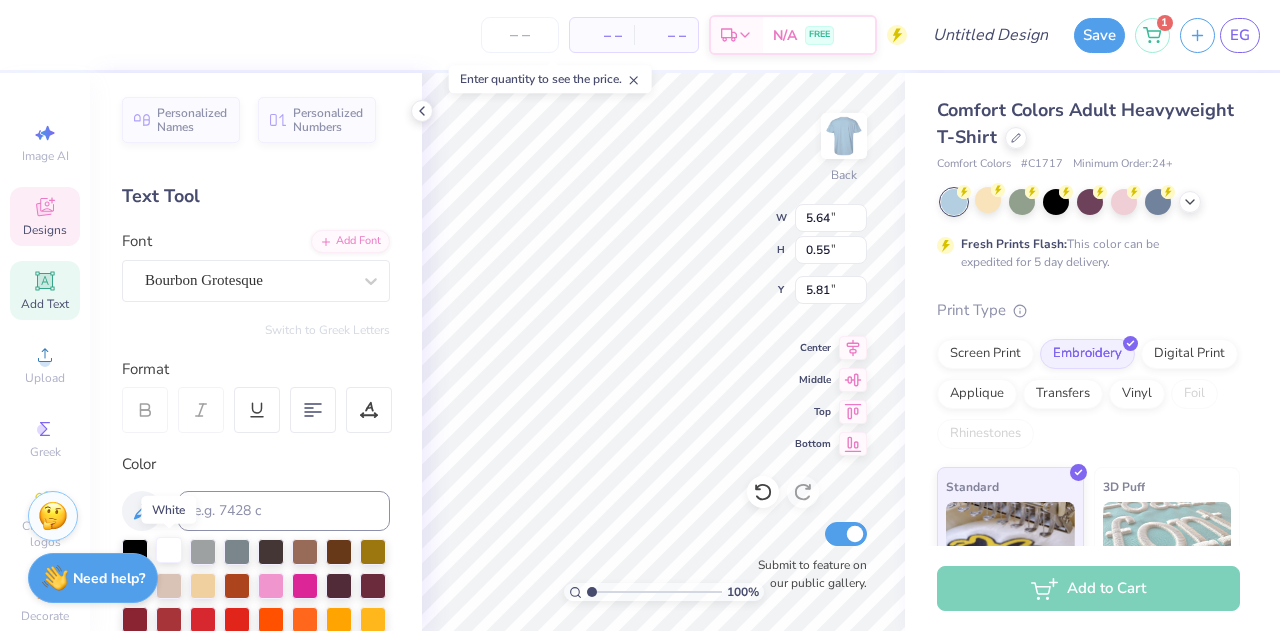 type on "5.64" 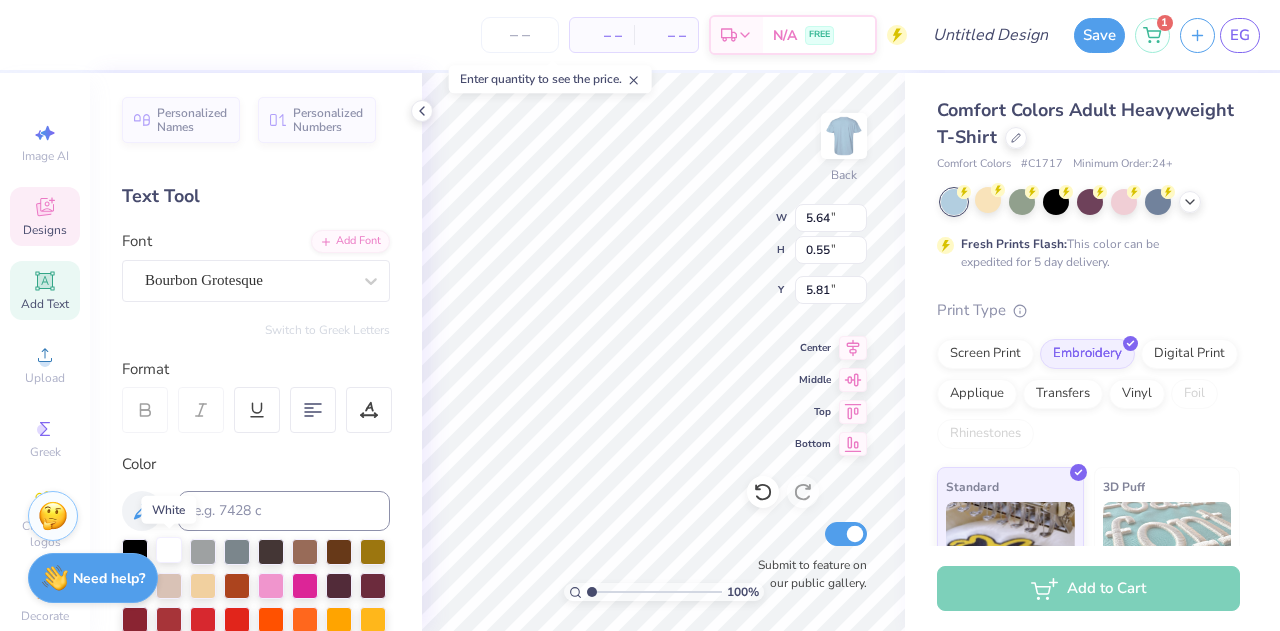 type on "0.55" 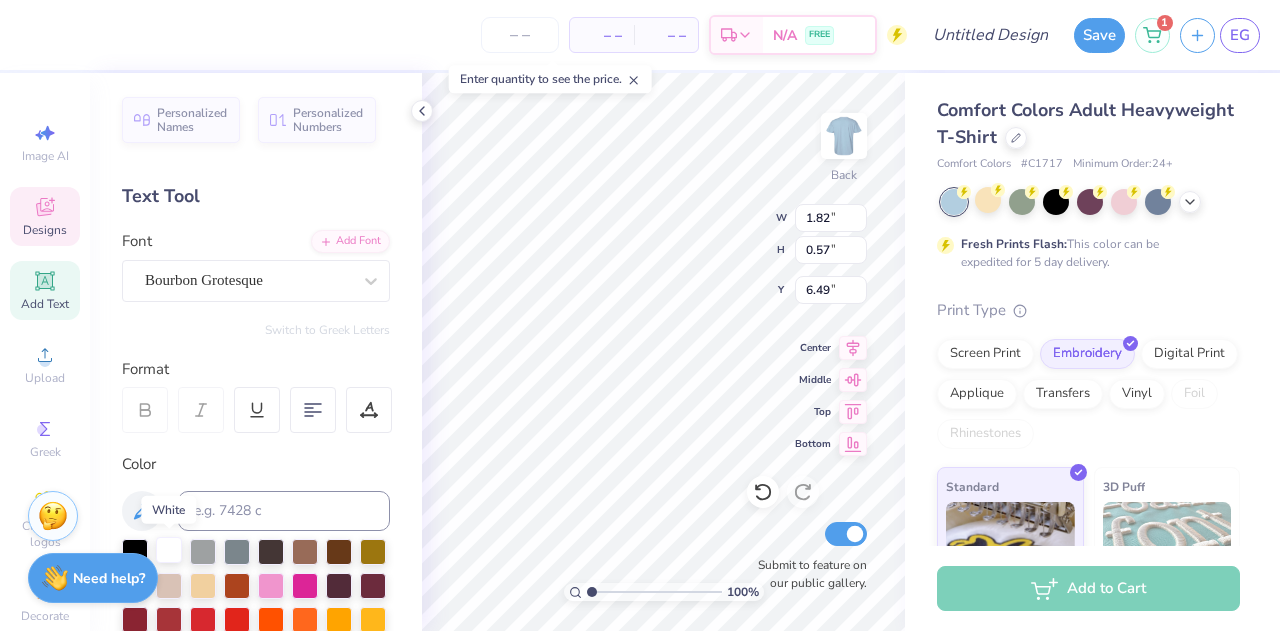 click at bounding box center (169, 550) 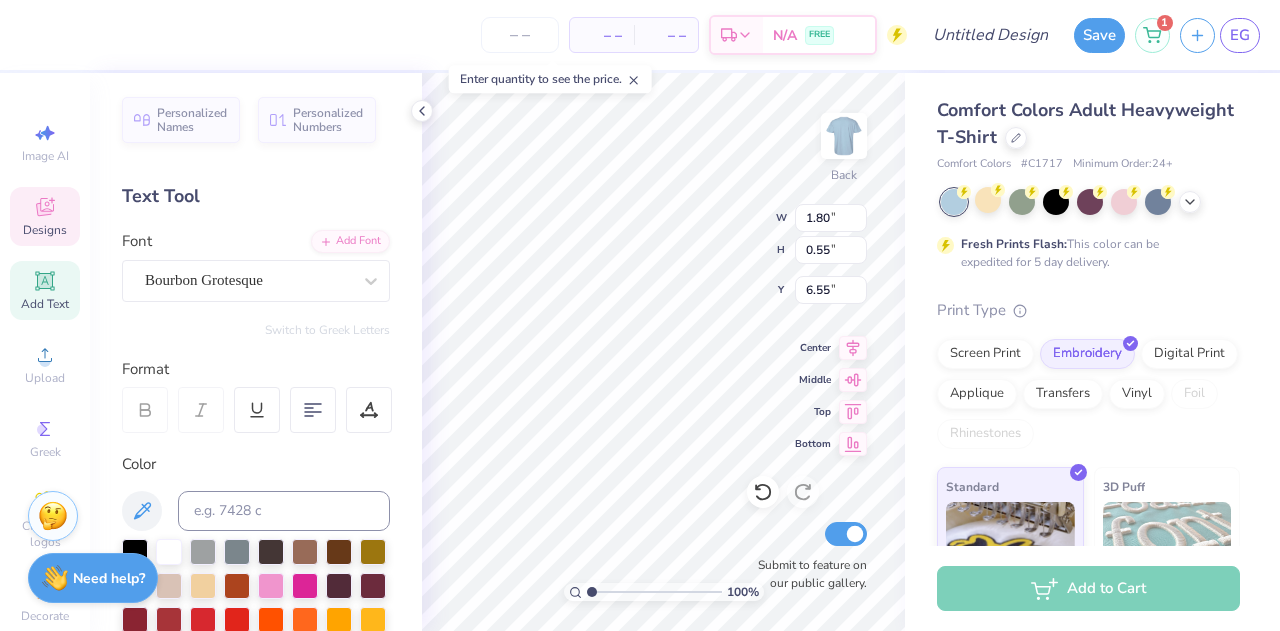 type on "5.64" 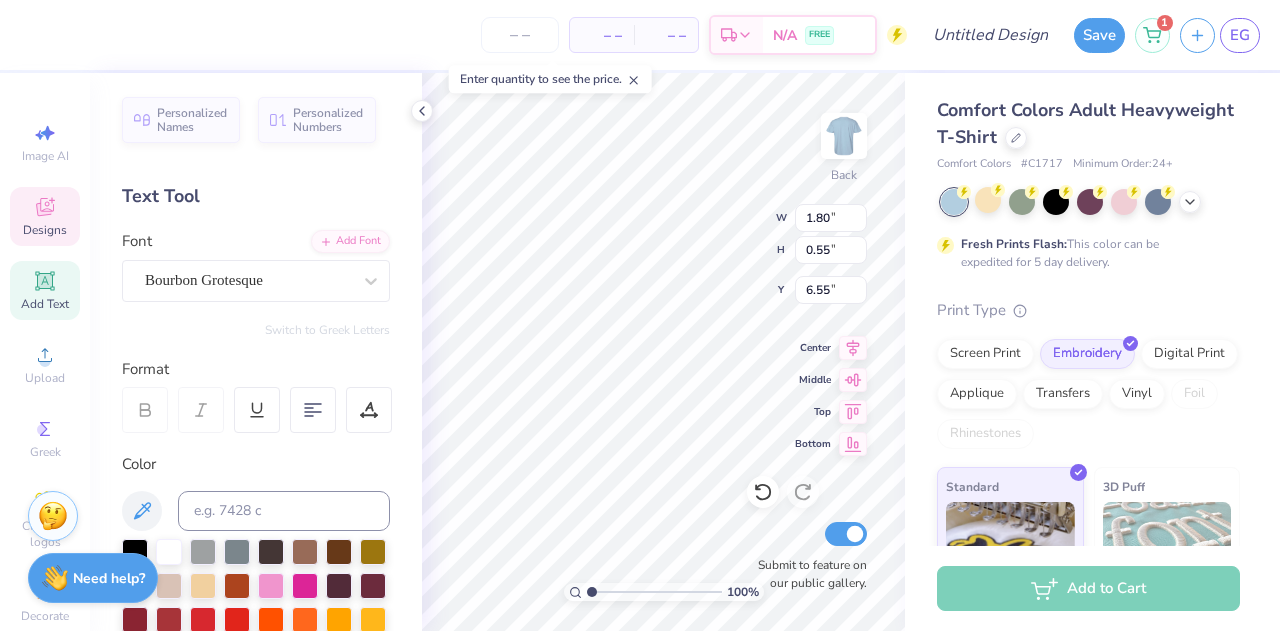 type on "5.81" 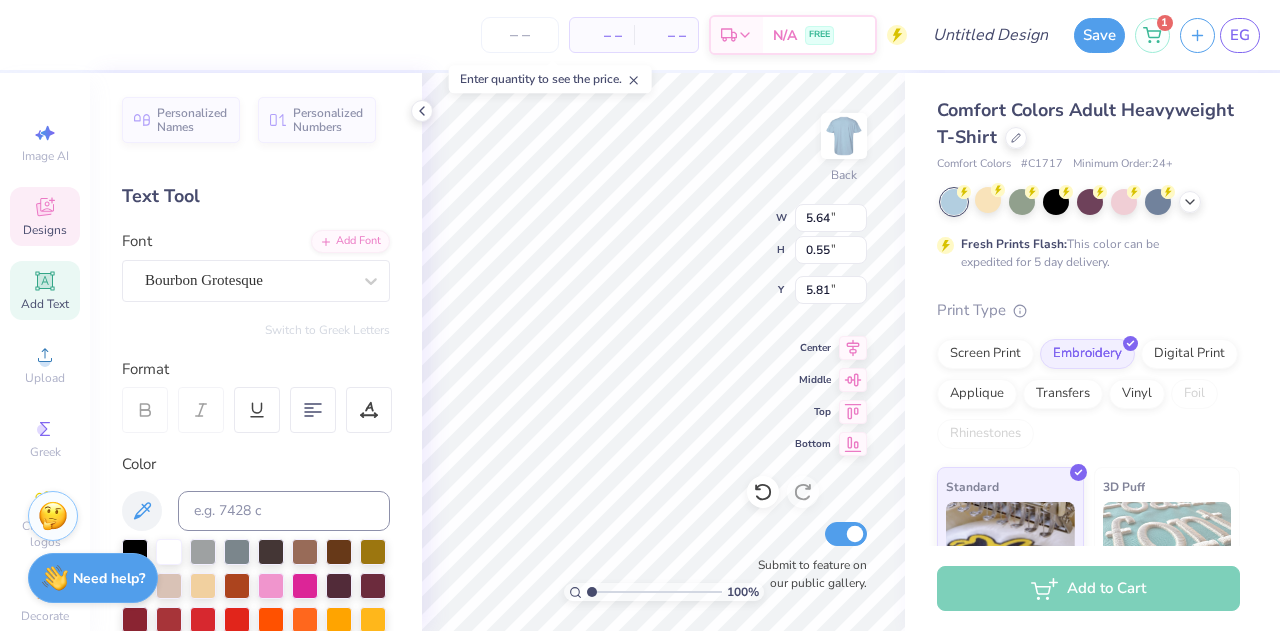 type on "9.37" 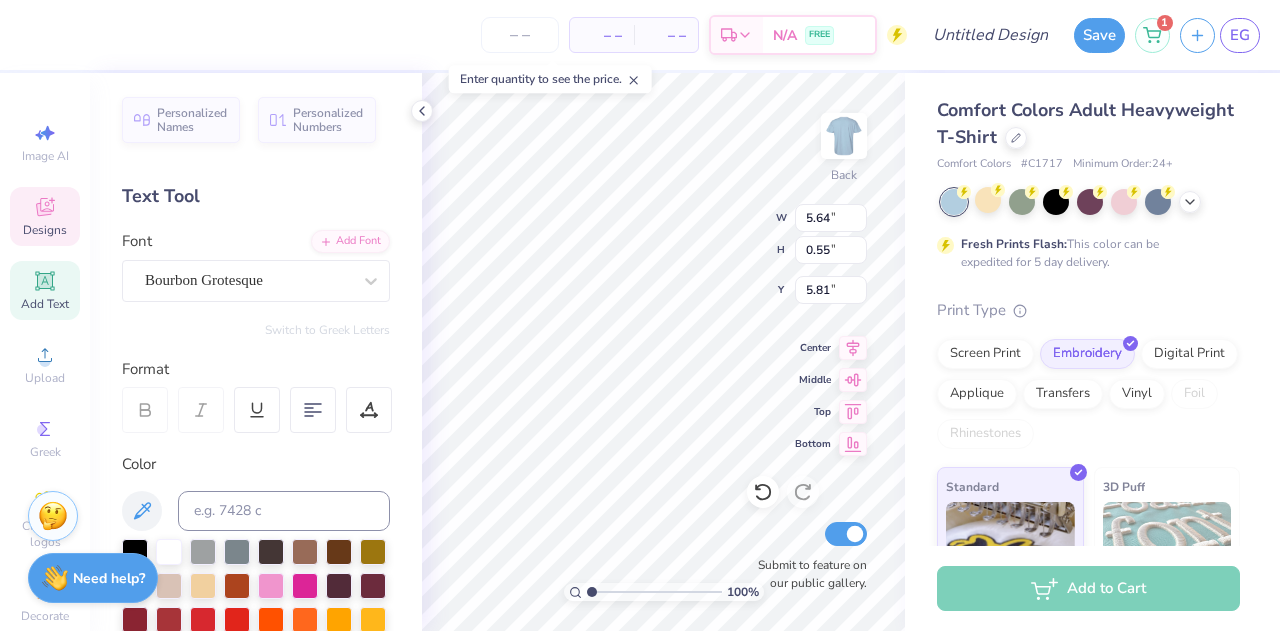 type on "1.50" 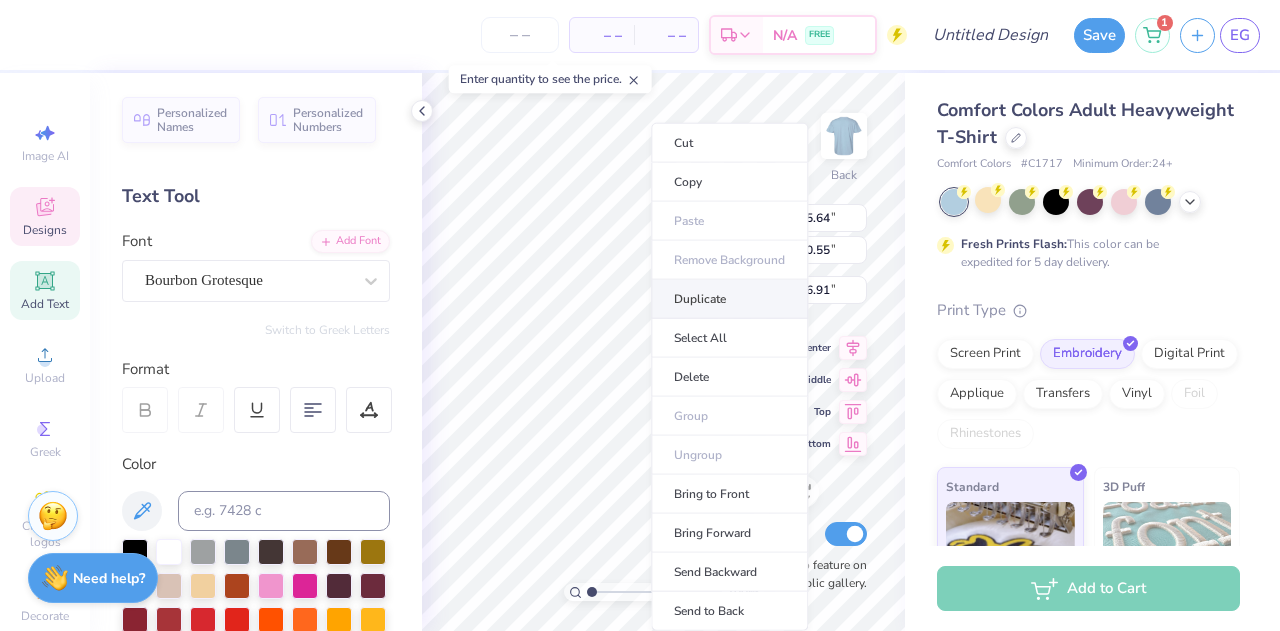 click on "Duplicate" at bounding box center [729, 299] 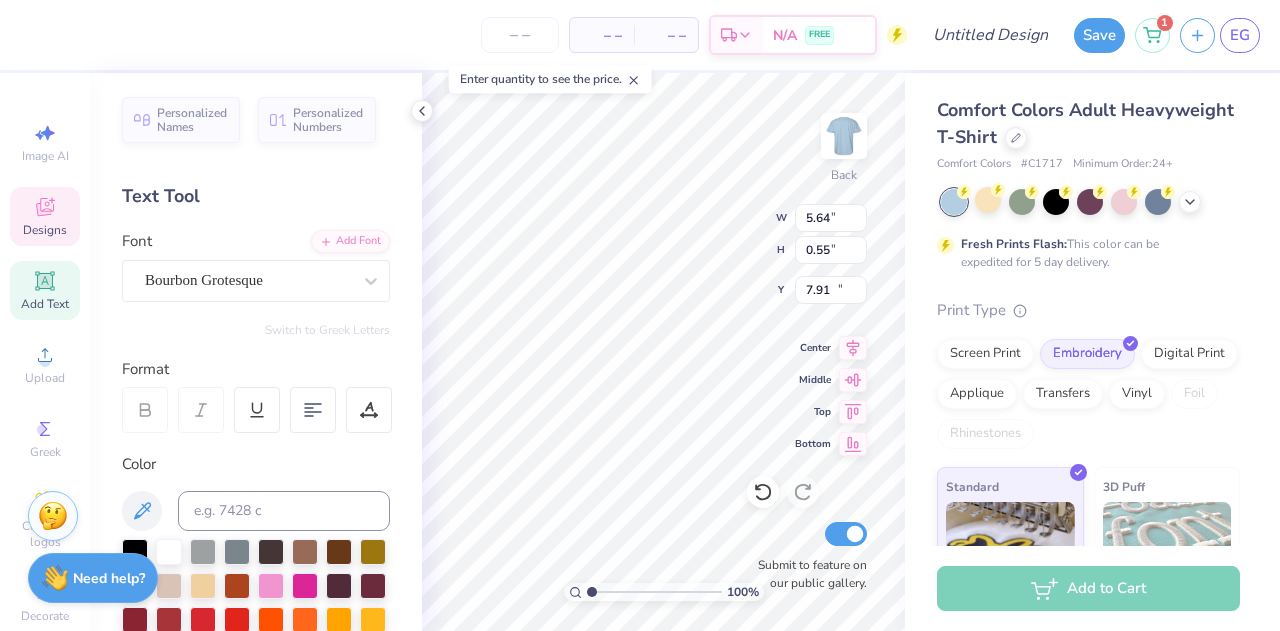 type on "12.50" 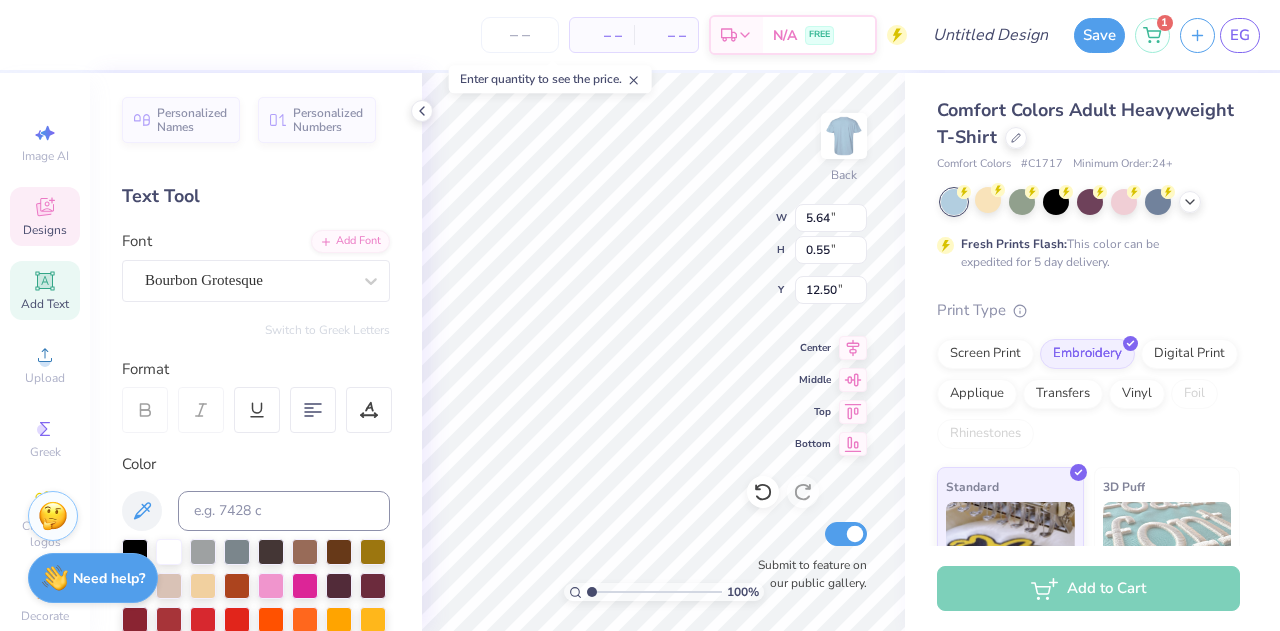 scroll, scrollTop: 17, scrollLeft: 5, axis: both 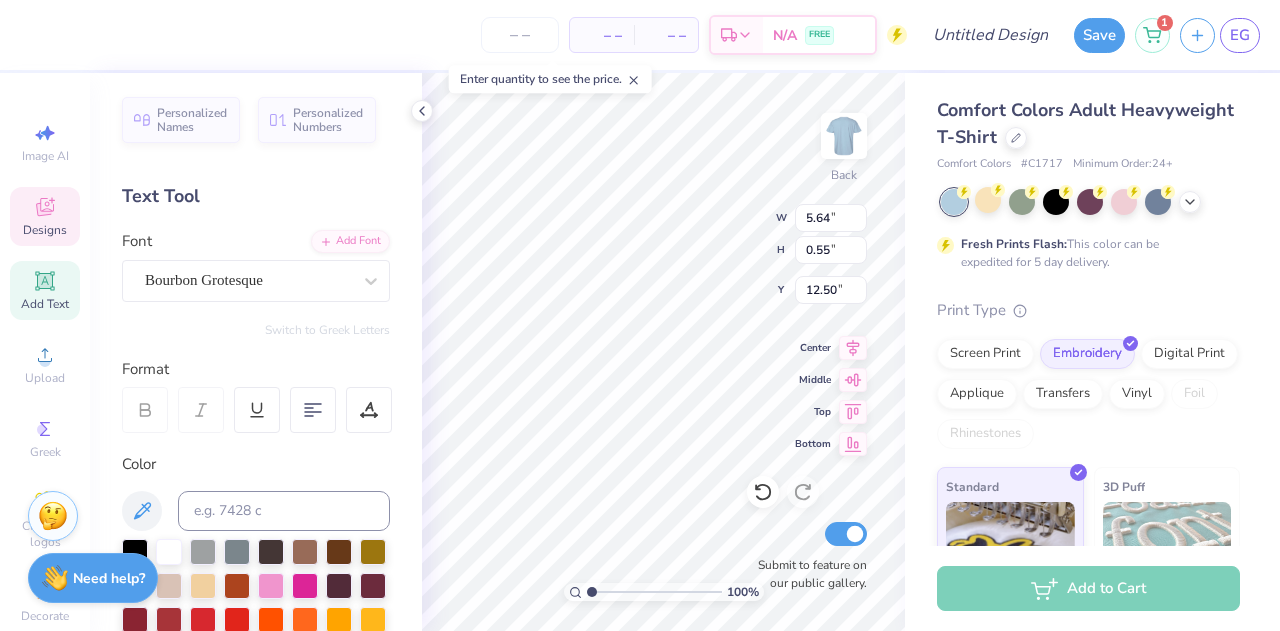type on "Pi phi" 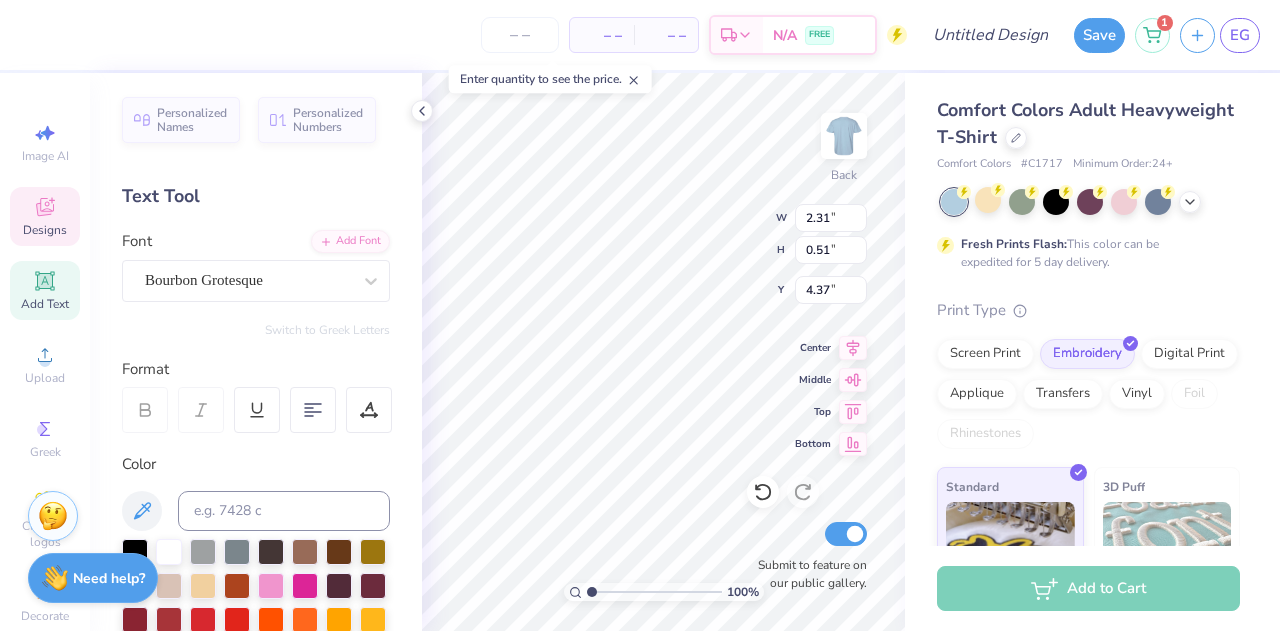 type on "4.37" 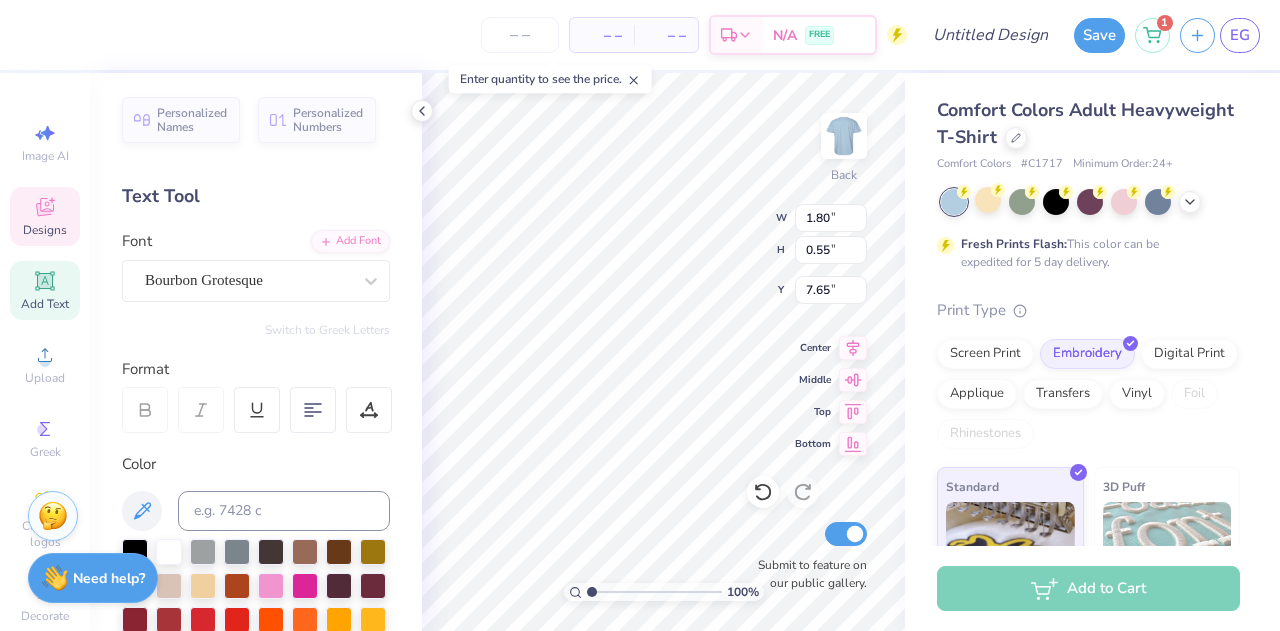 scroll, scrollTop: 17, scrollLeft: 2, axis: both 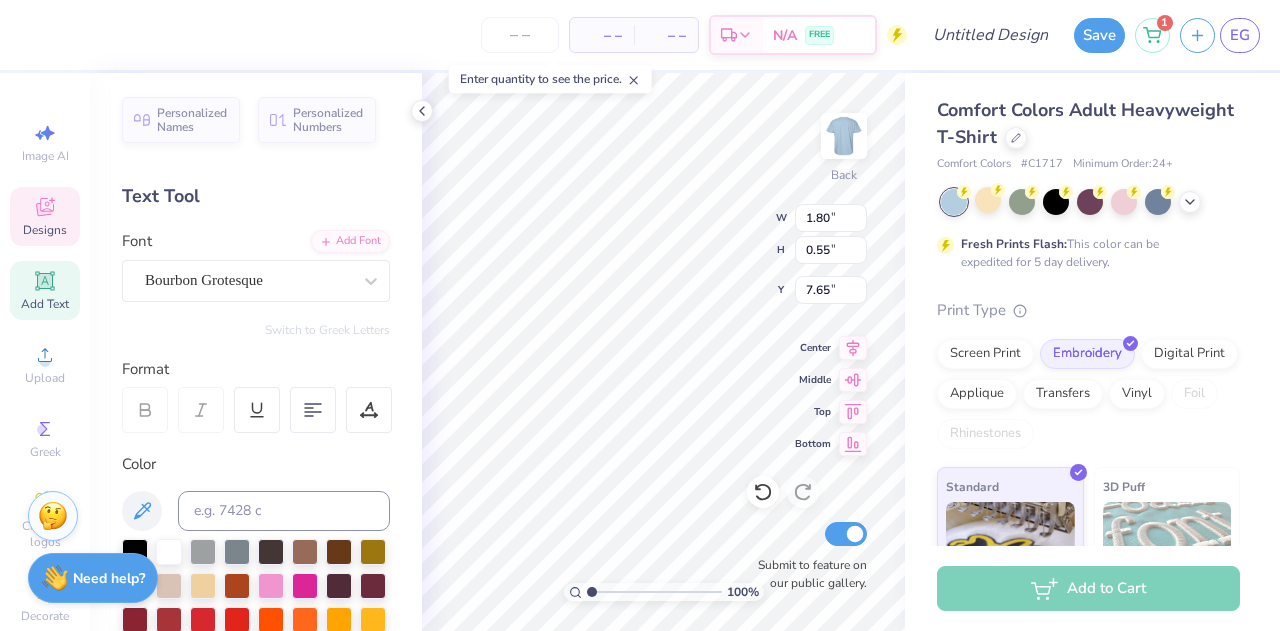 type on "2025" 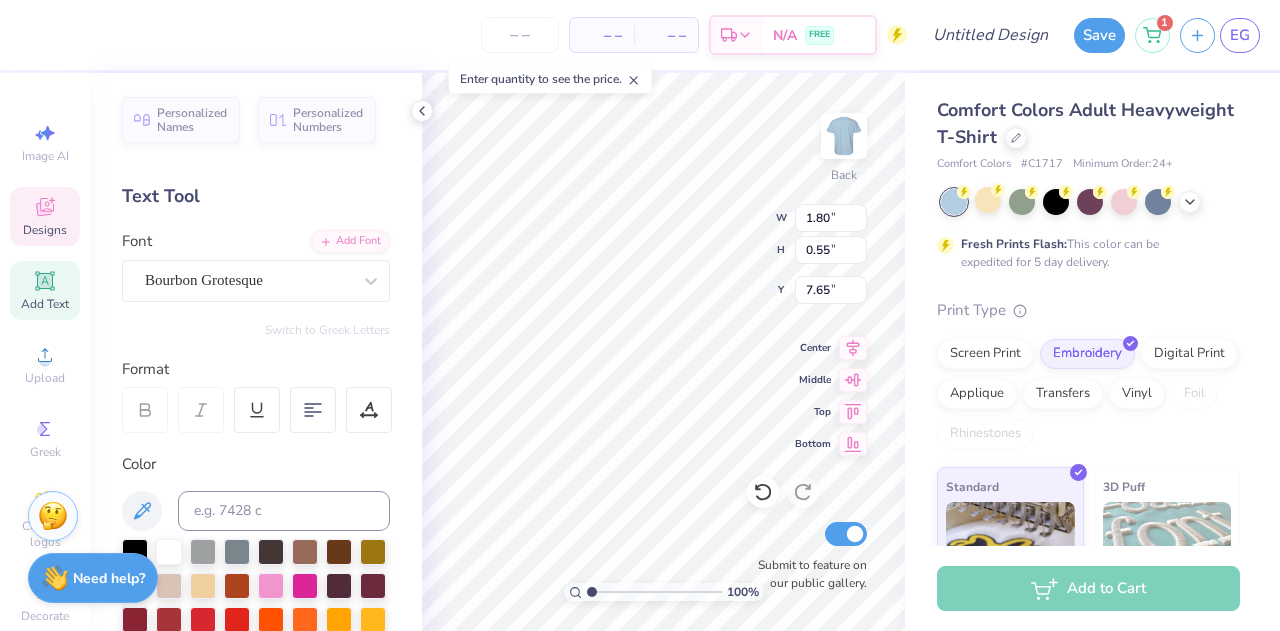 scroll, scrollTop: 17, scrollLeft: 3, axis: both 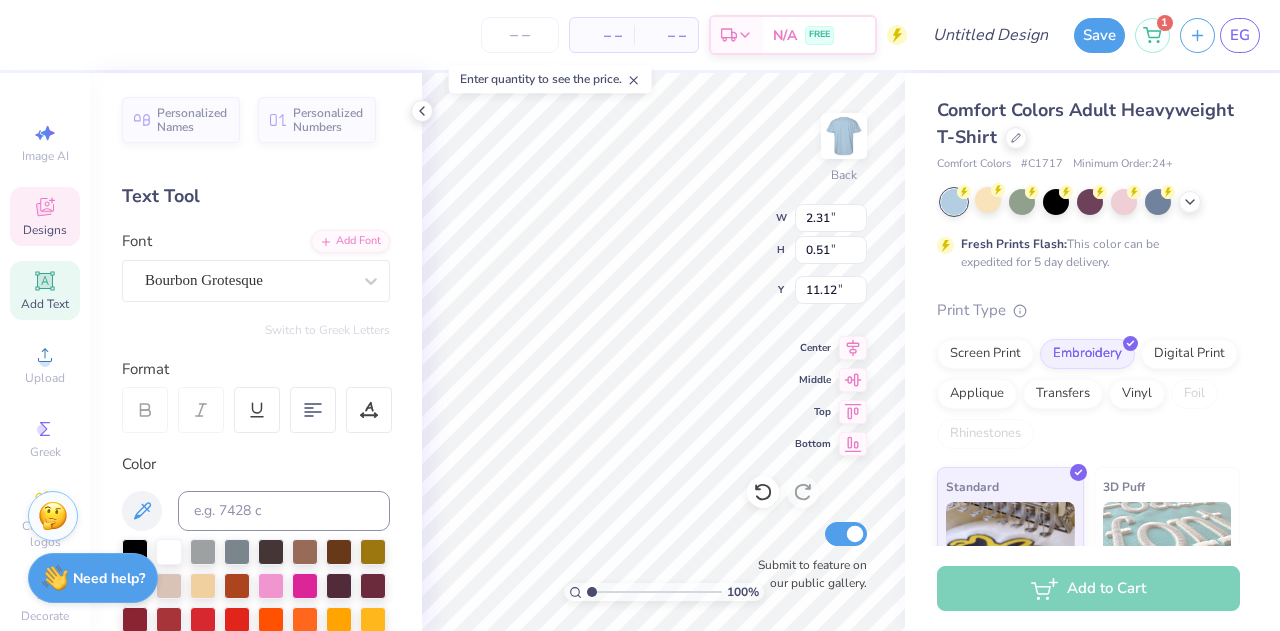 type on "11.12" 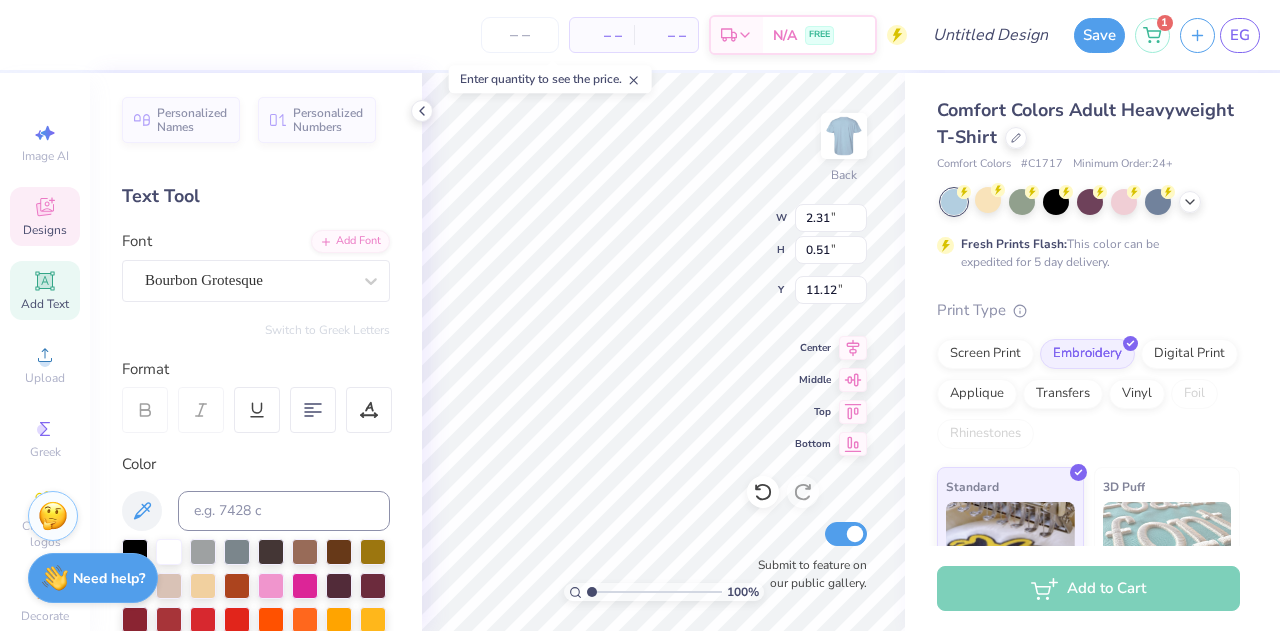 type on "1.86" 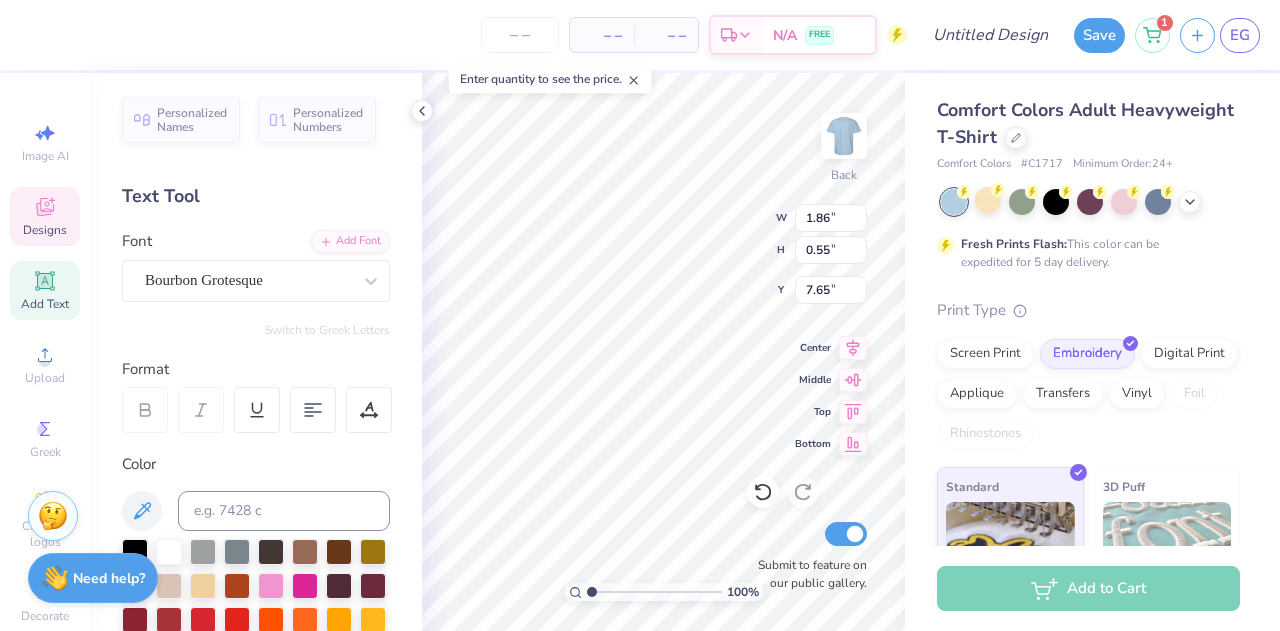 type on "2.36" 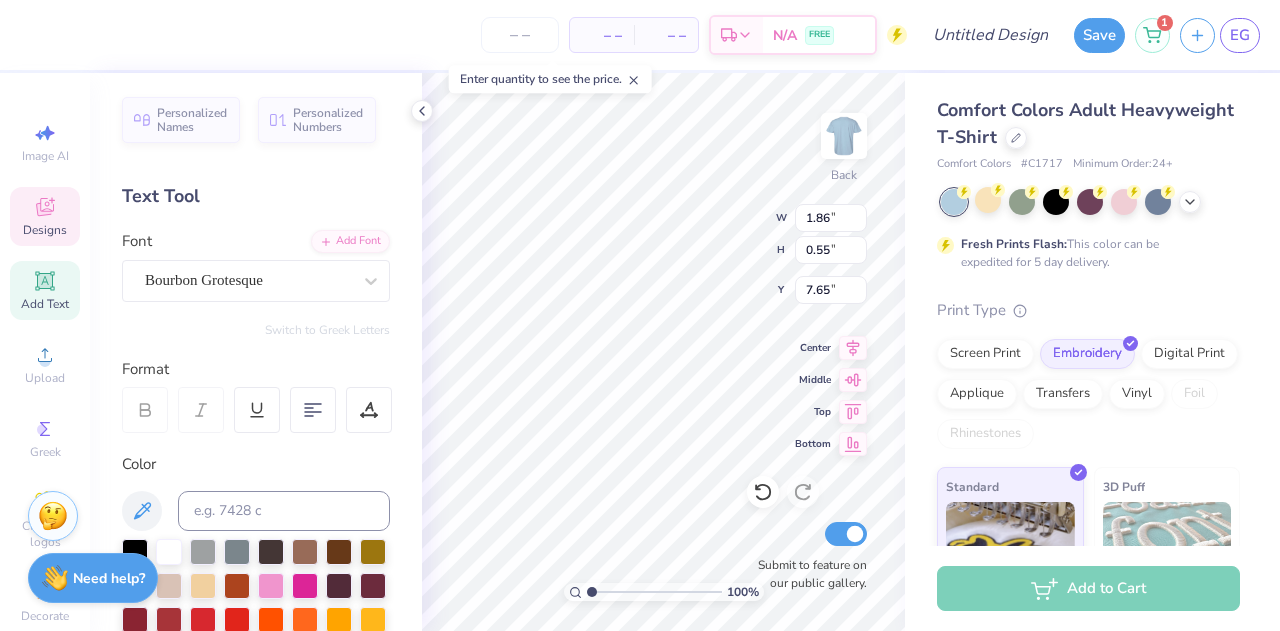type on "0.70" 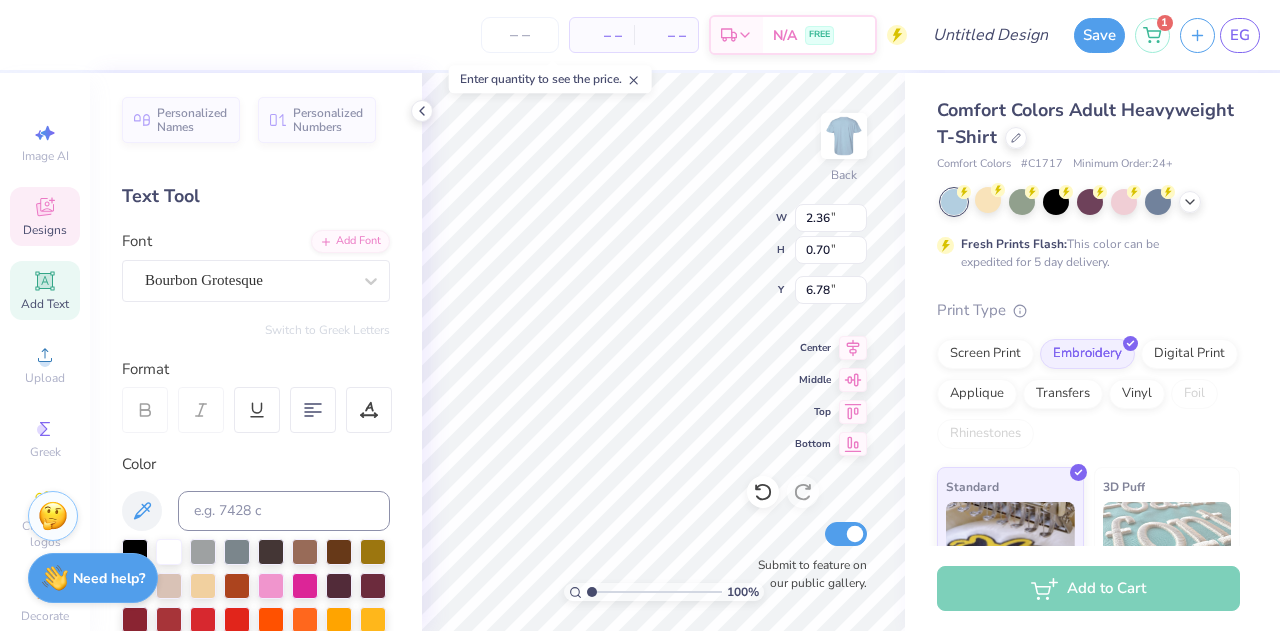 type on "6.78" 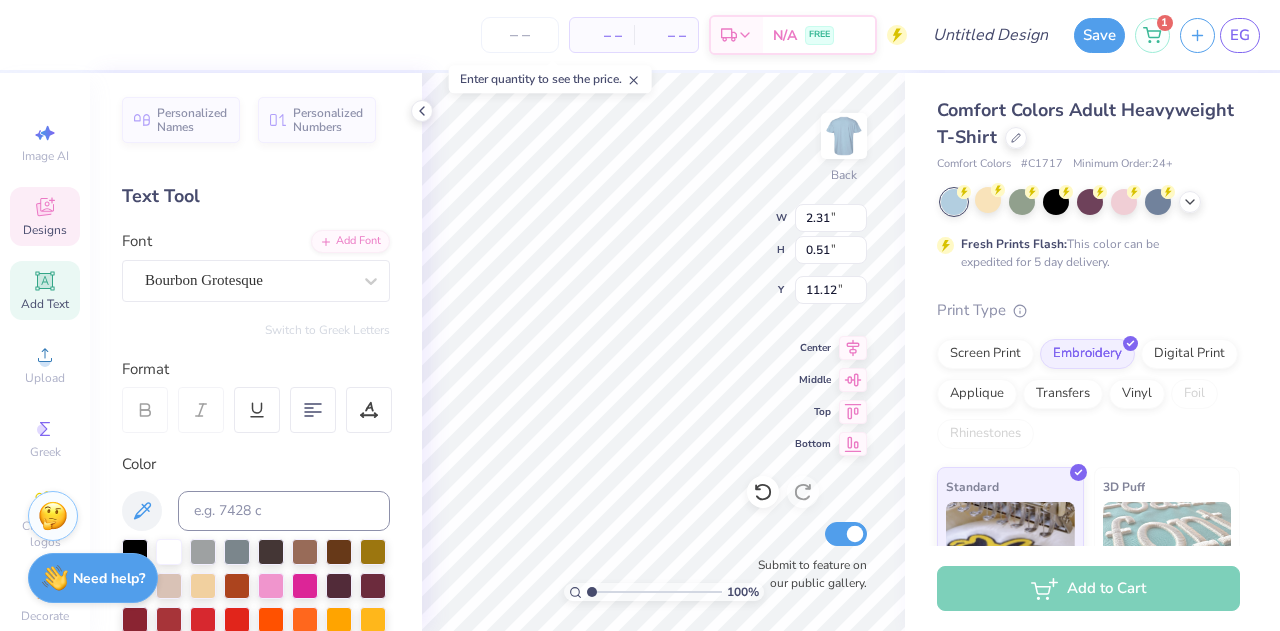 type on "4.37" 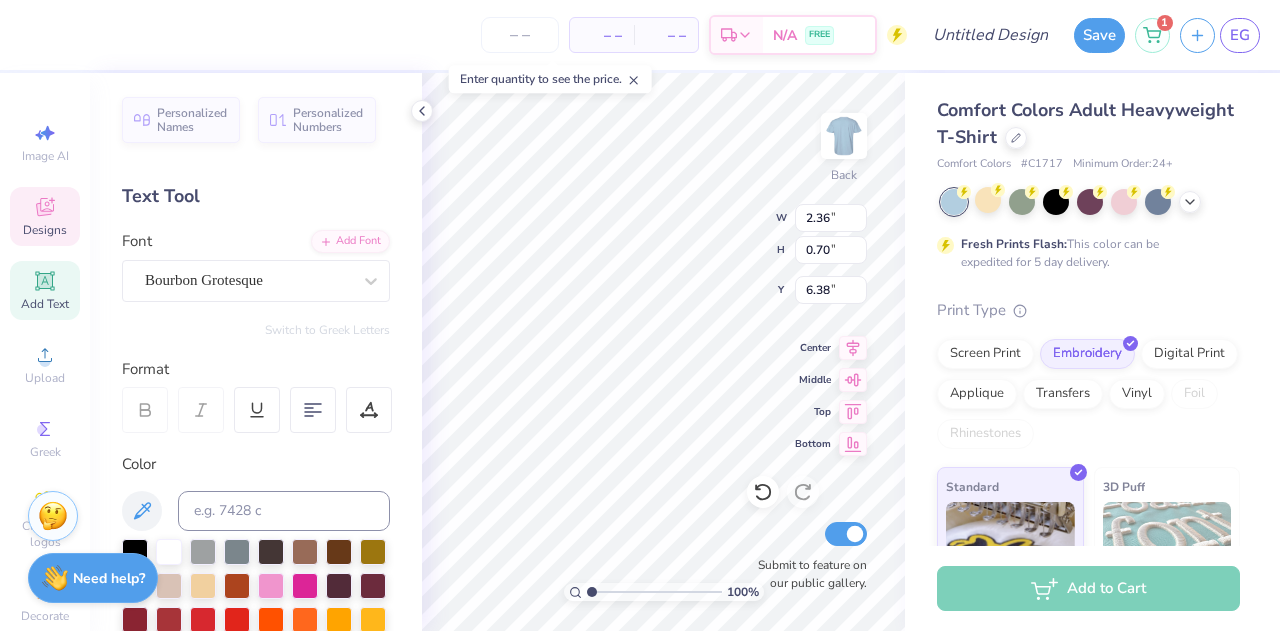 type on "6.38" 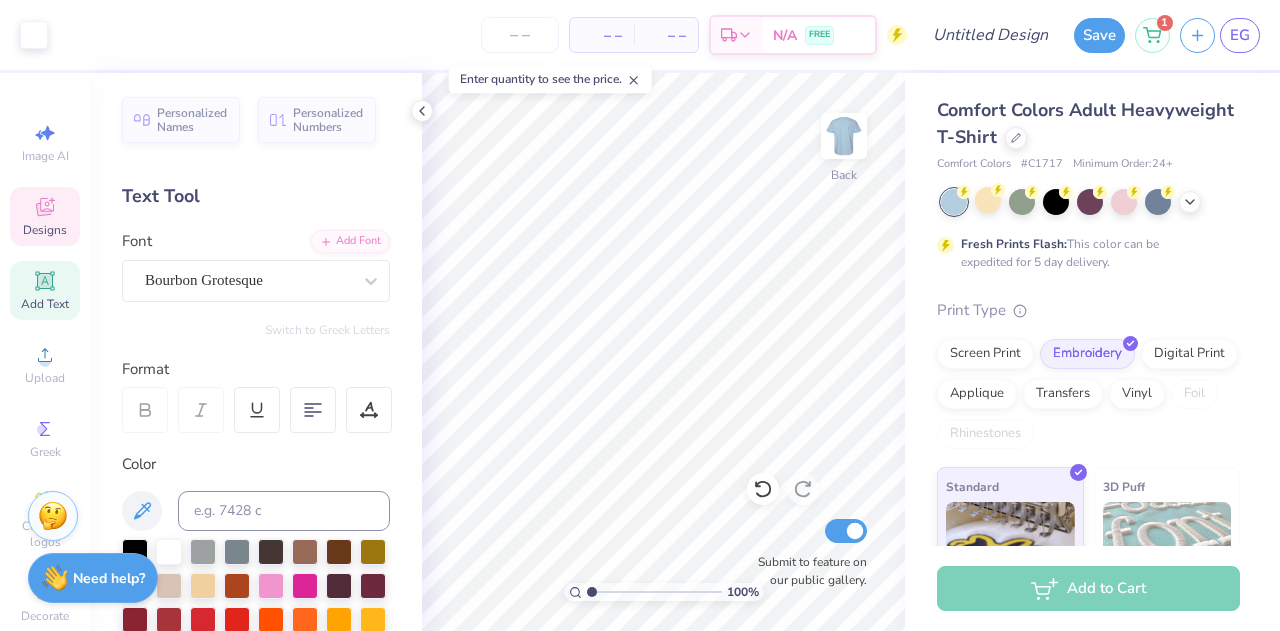 click on "Designs" at bounding box center (45, 230) 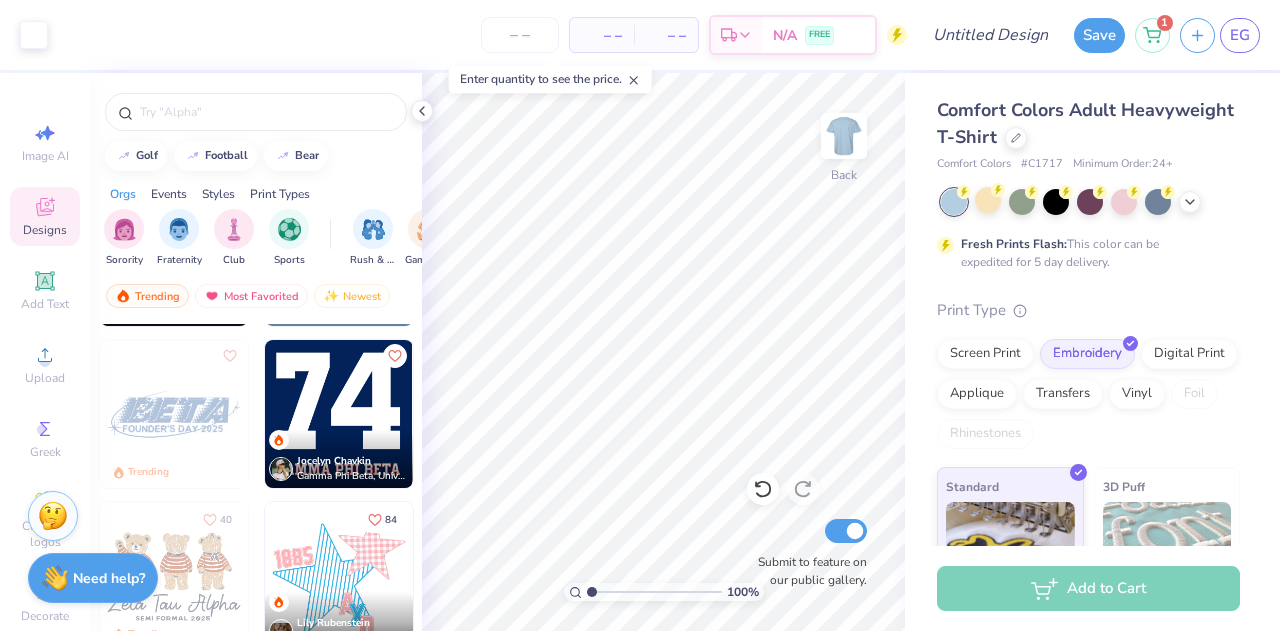 scroll, scrollTop: 1617, scrollLeft: 0, axis: vertical 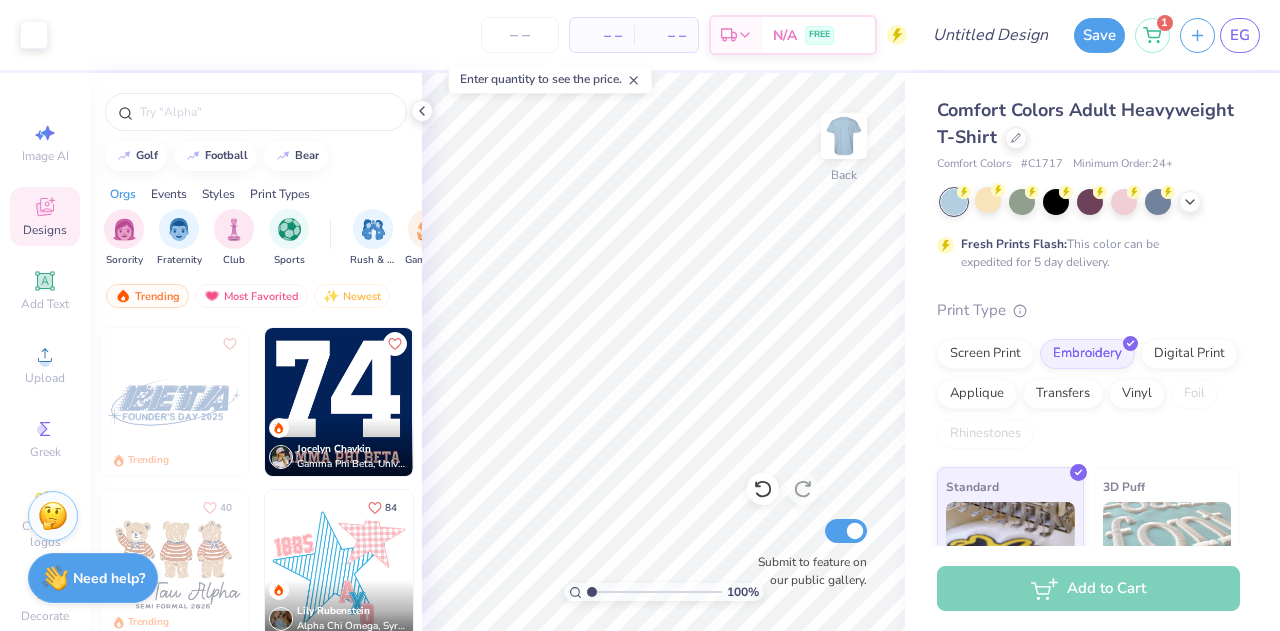 click at bounding box center (339, 402) 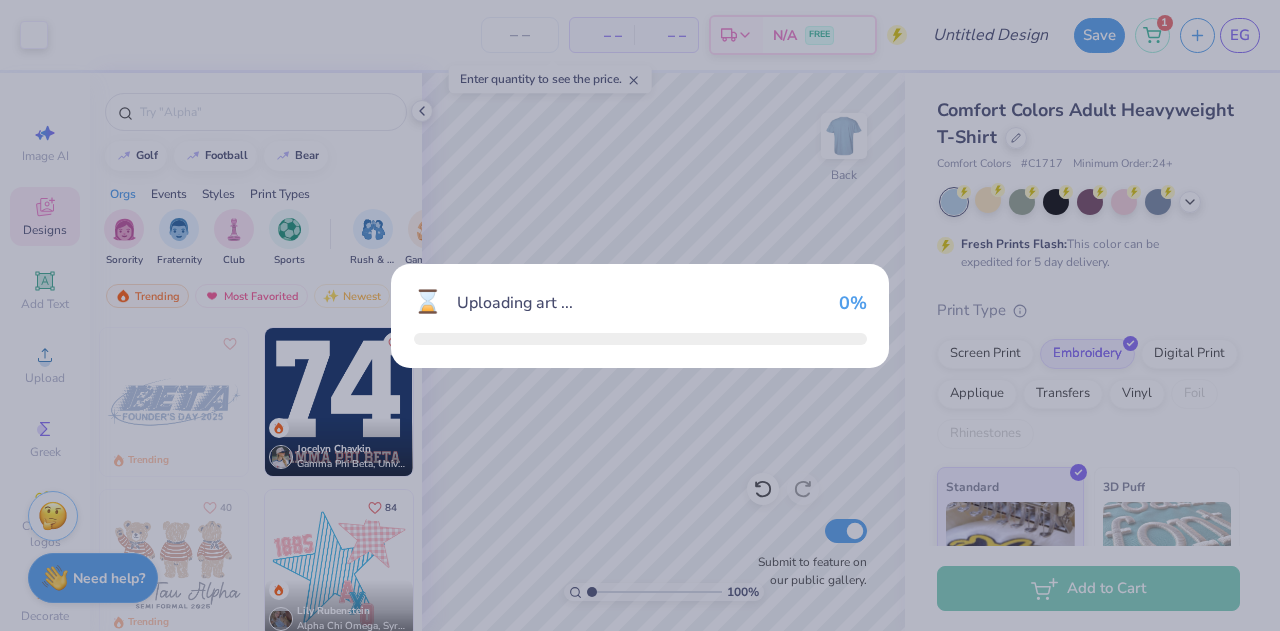 click on "⌛ Uploading art ... 0 %" at bounding box center (640, 315) 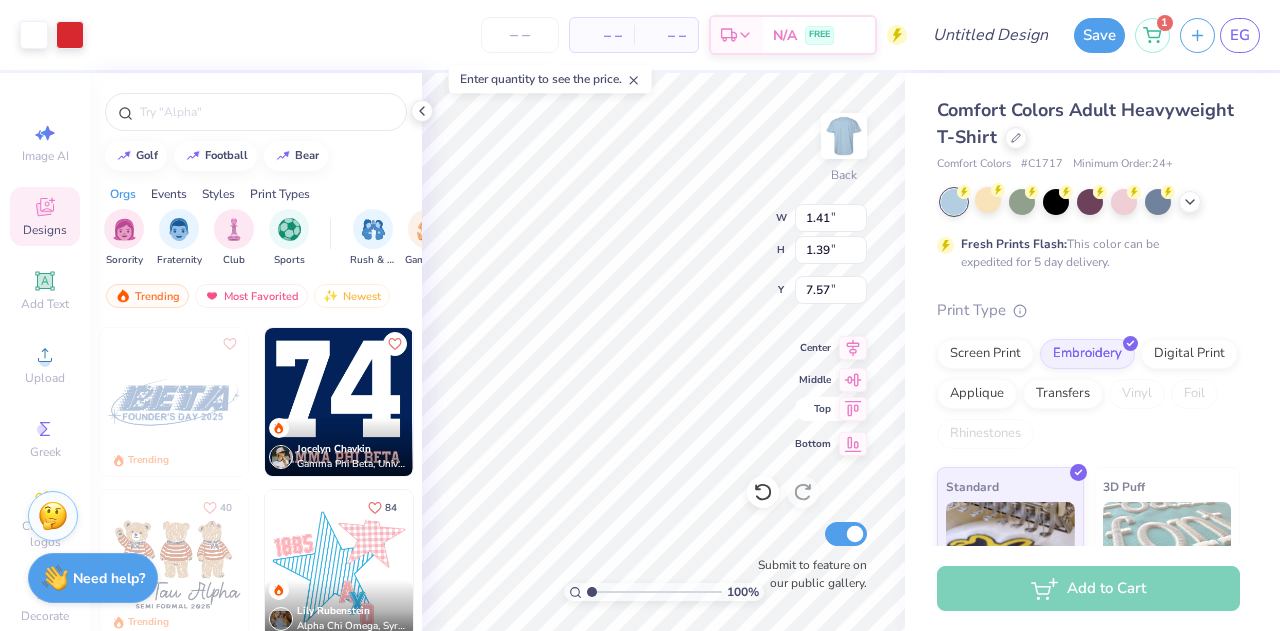 type on "7.57" 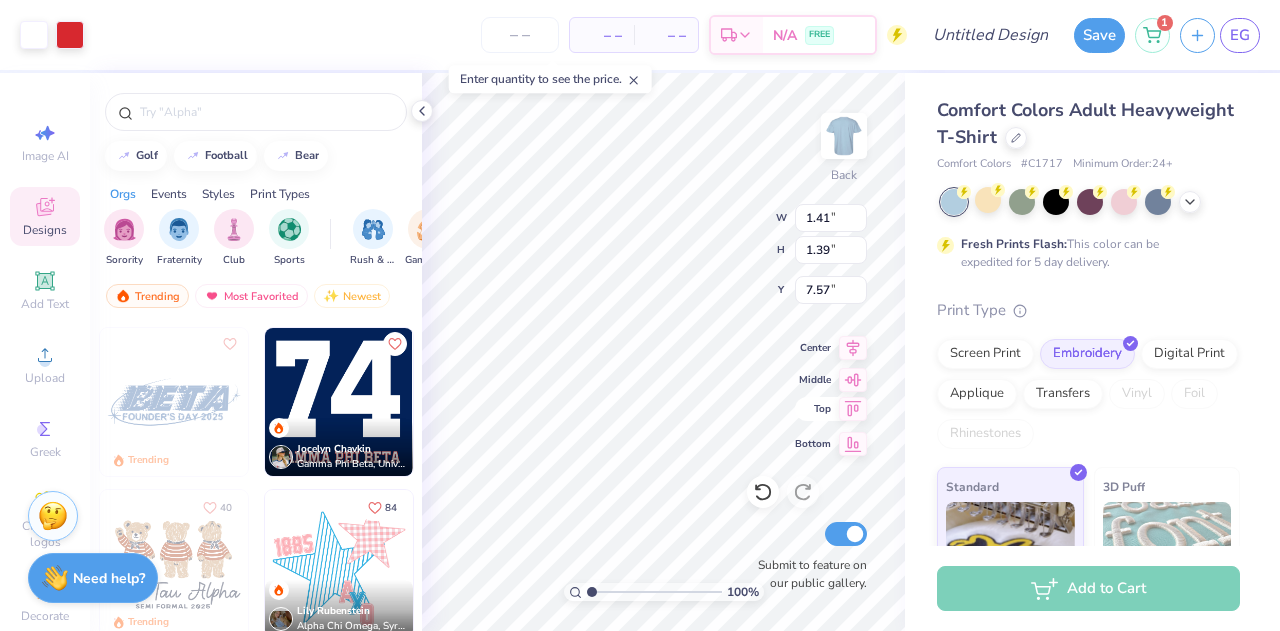 click on "100  % Back W 1.41 1.41 " H 1.39 1.39 " Y 7.57 7.57 " Center Middle Top Bottom Submit to feature on our public gallery." at bounding box center (663, 352) 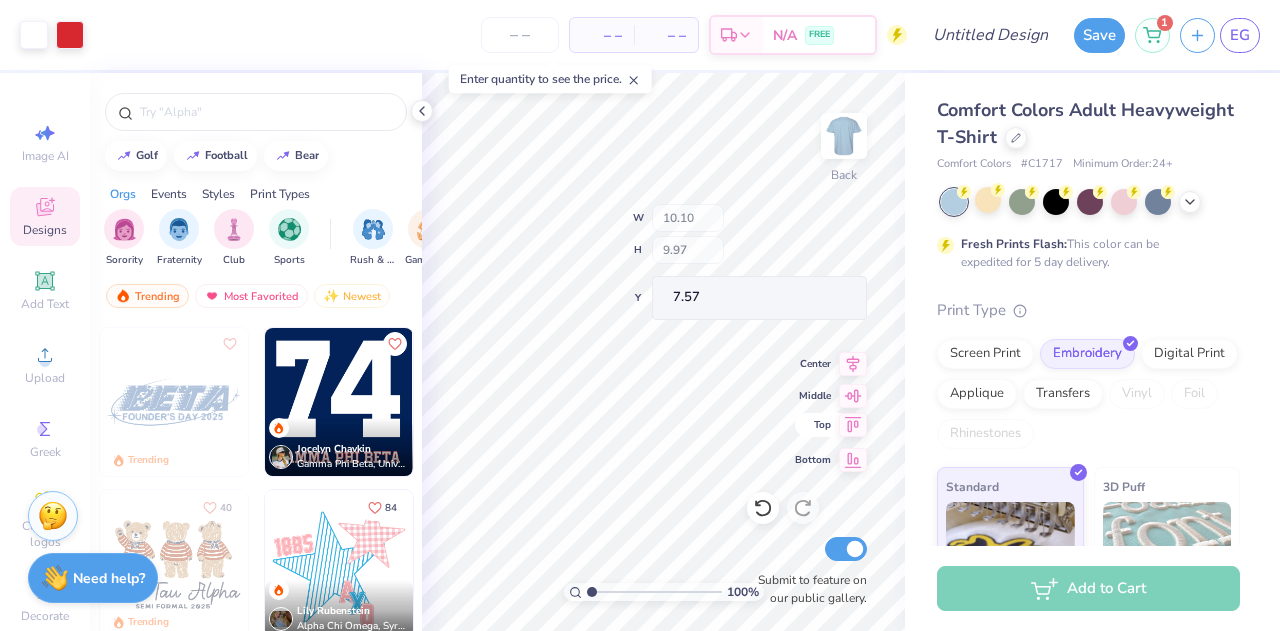 type on "10.10" 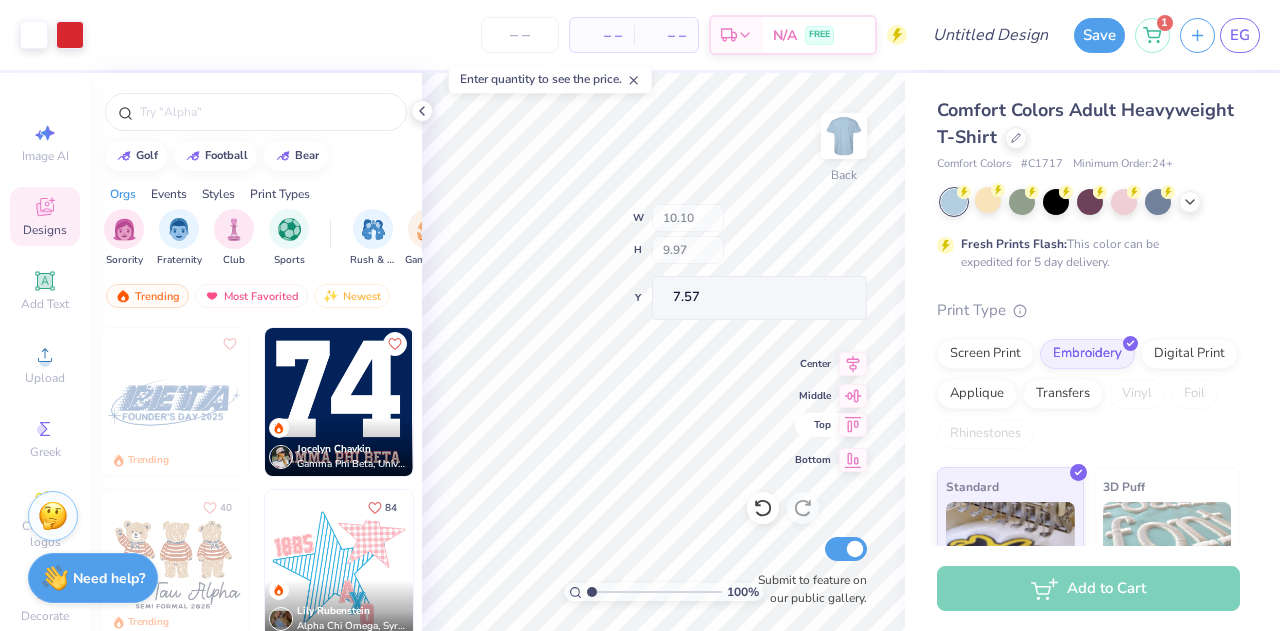 type on "9.97" 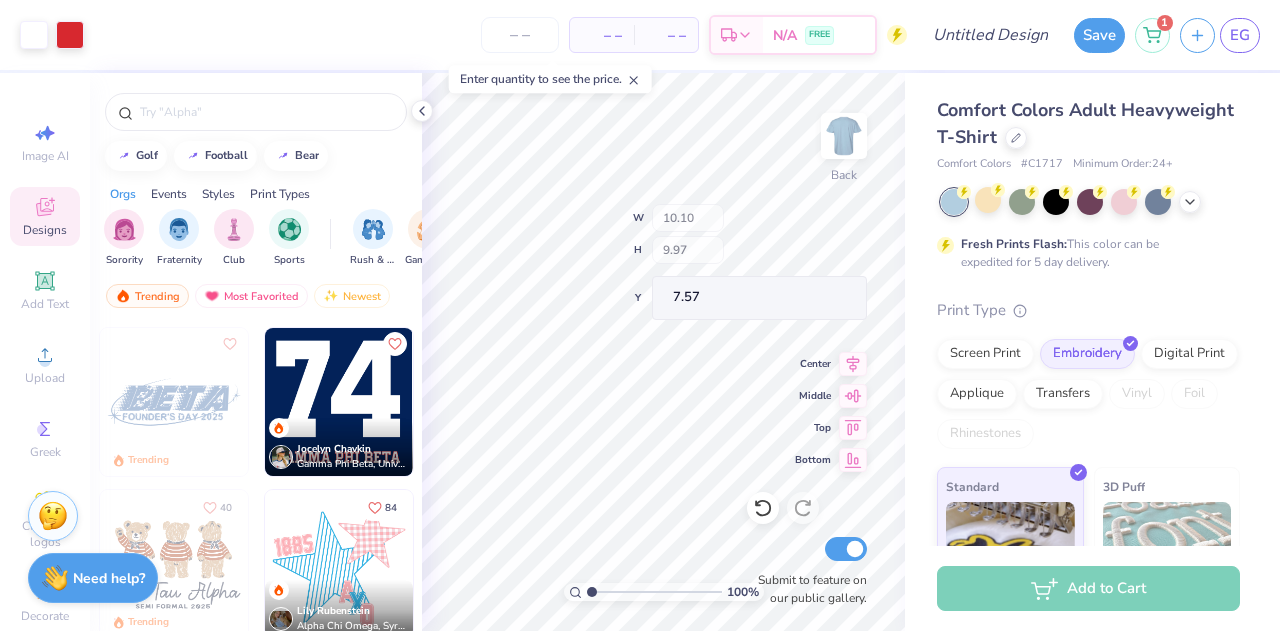 type on "10.08" 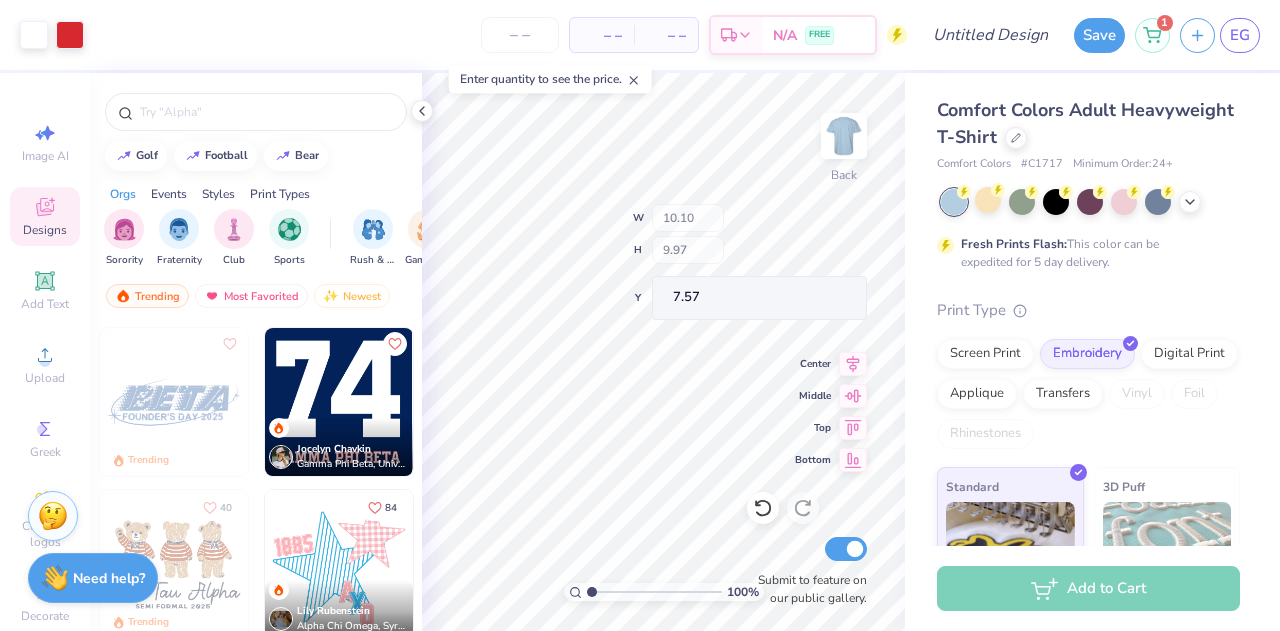 type on "7.86" 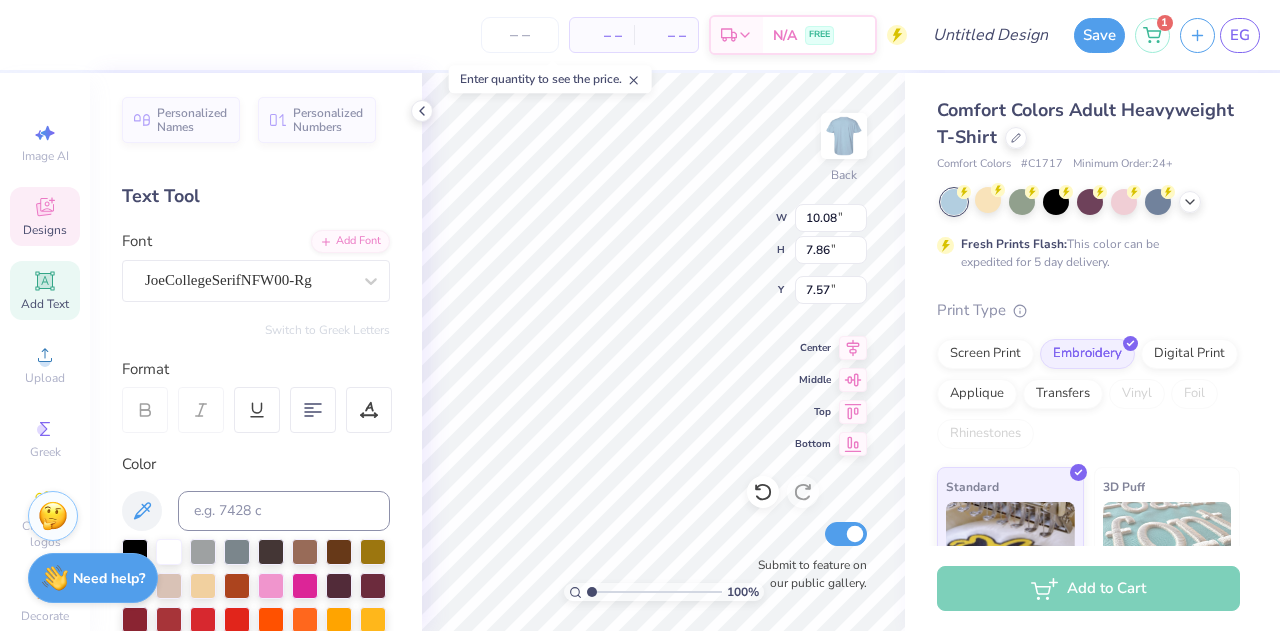 scroll, scrollTop: 16, scrollLeft: 2, axis: both 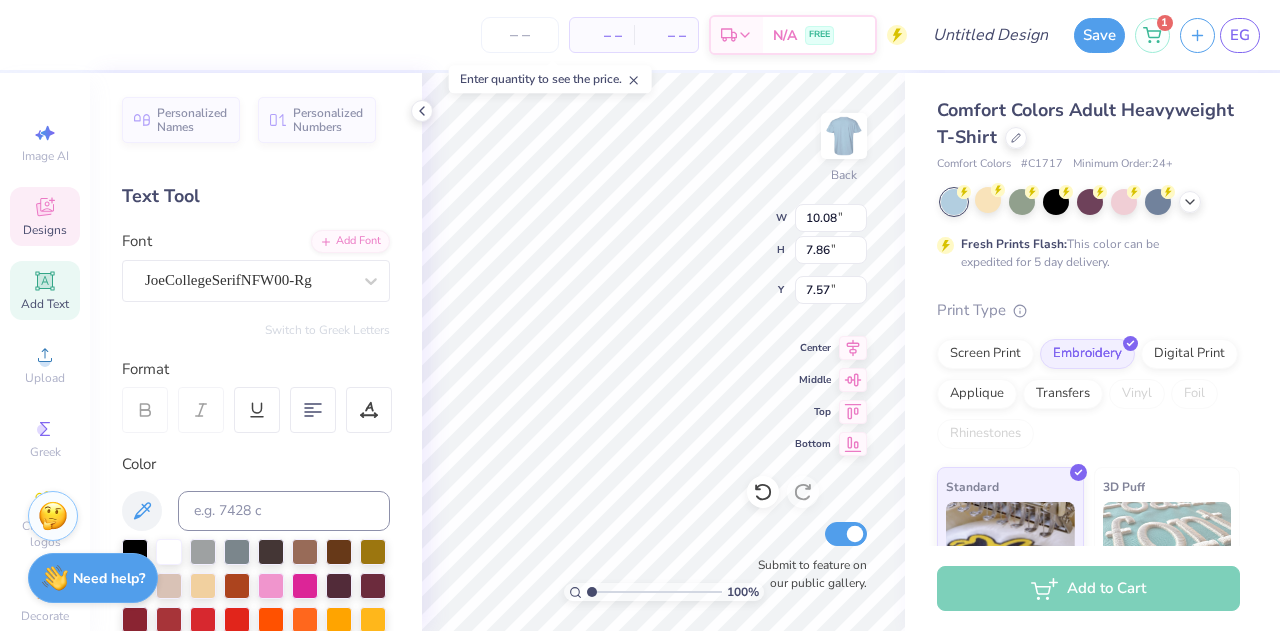 type on "67" 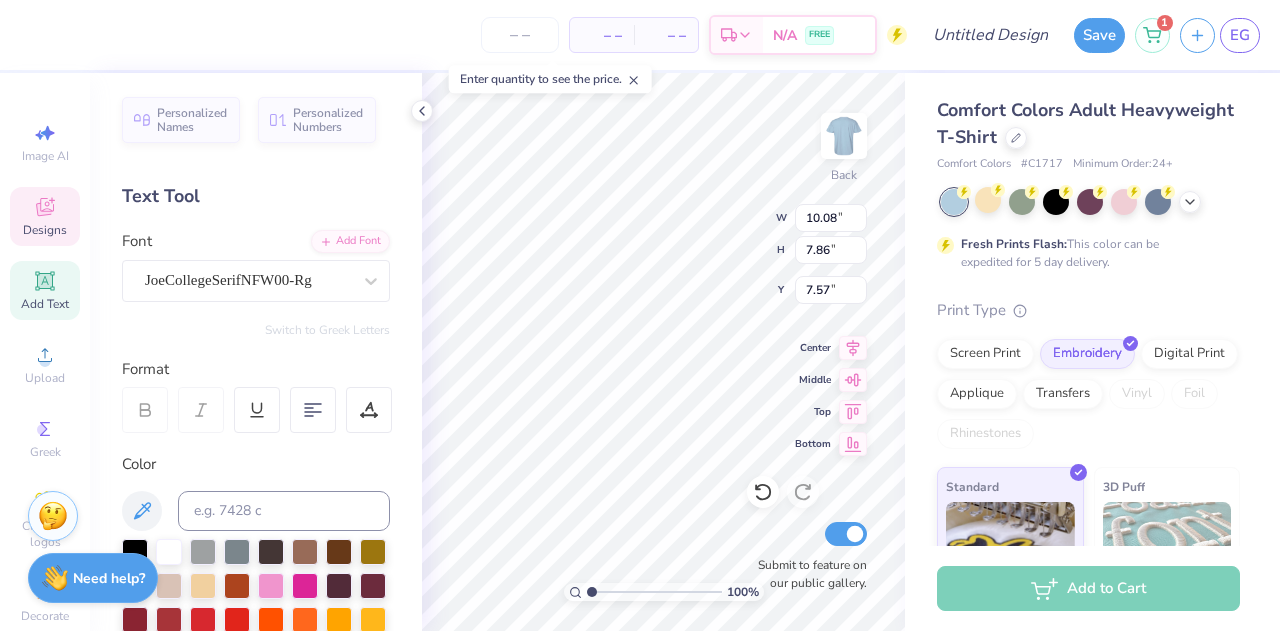 type on "10.10" 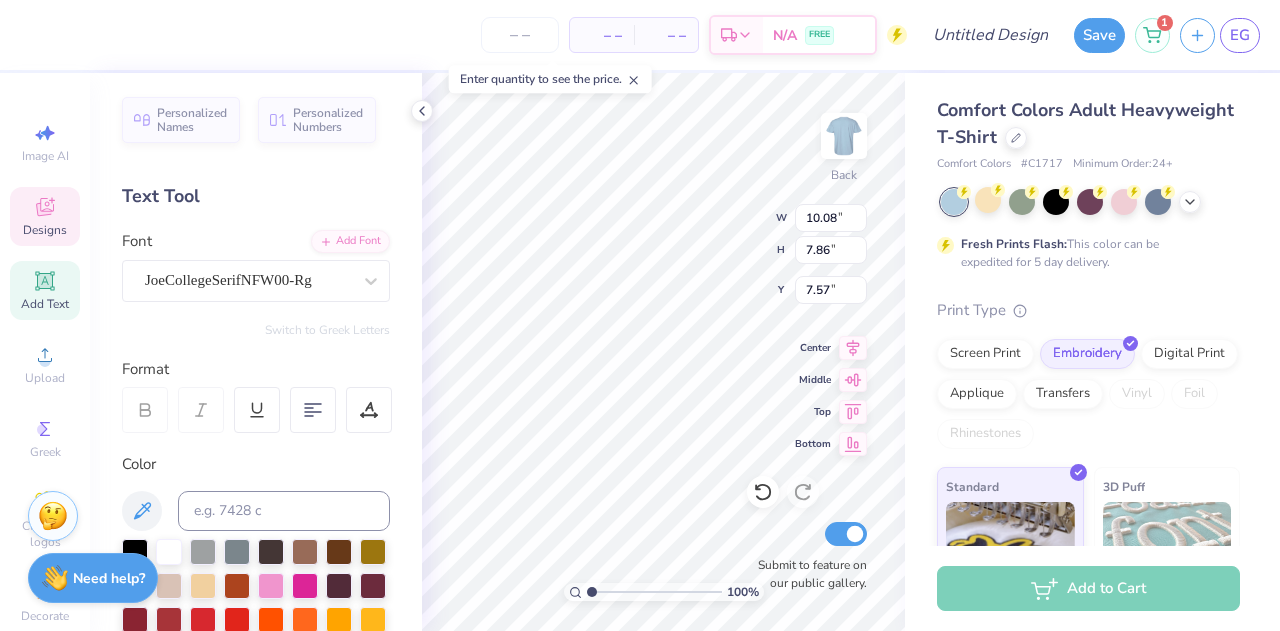 type on "0.97" 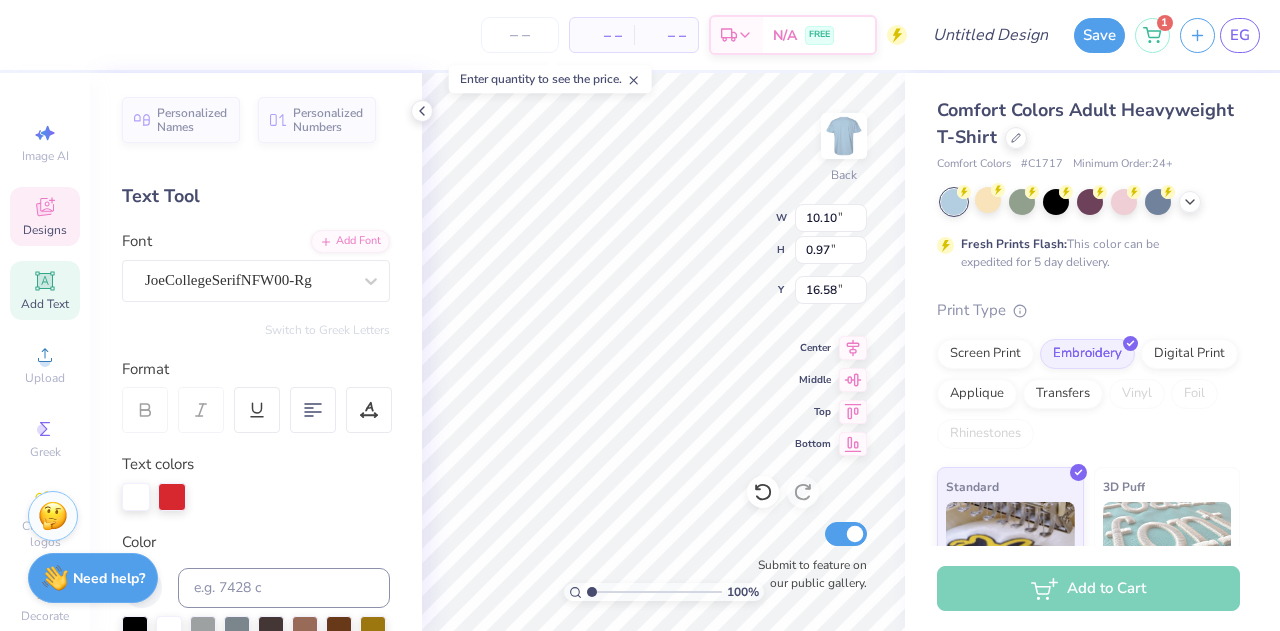 type on "9.37" 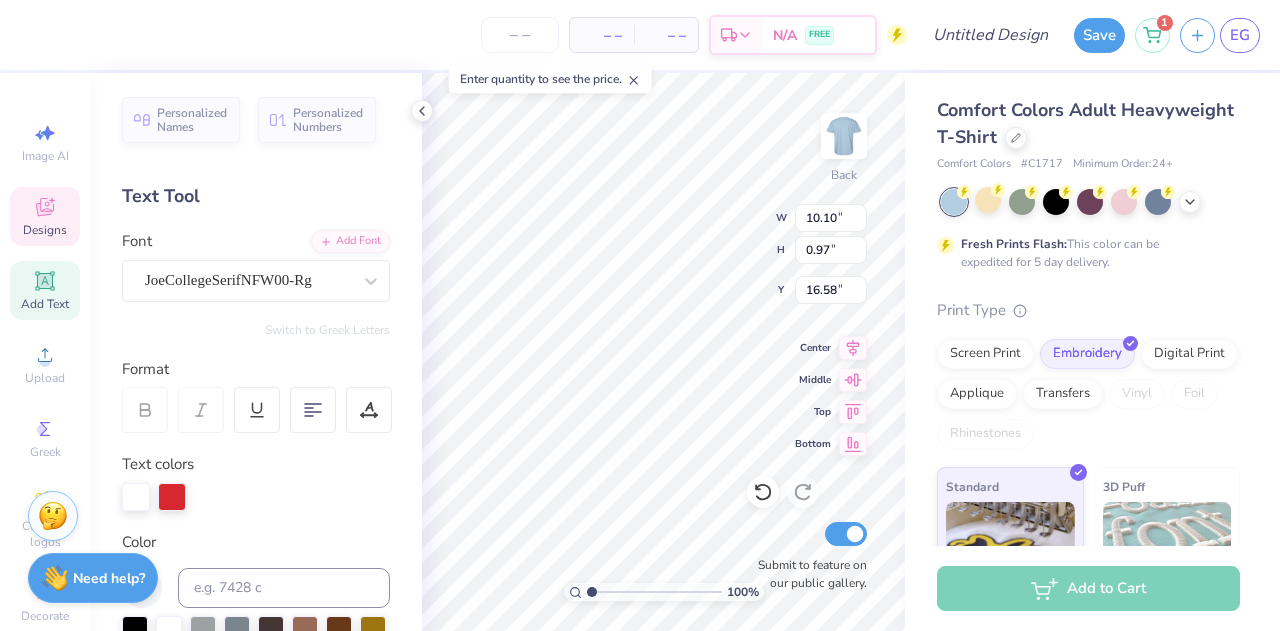 type on "1.50" 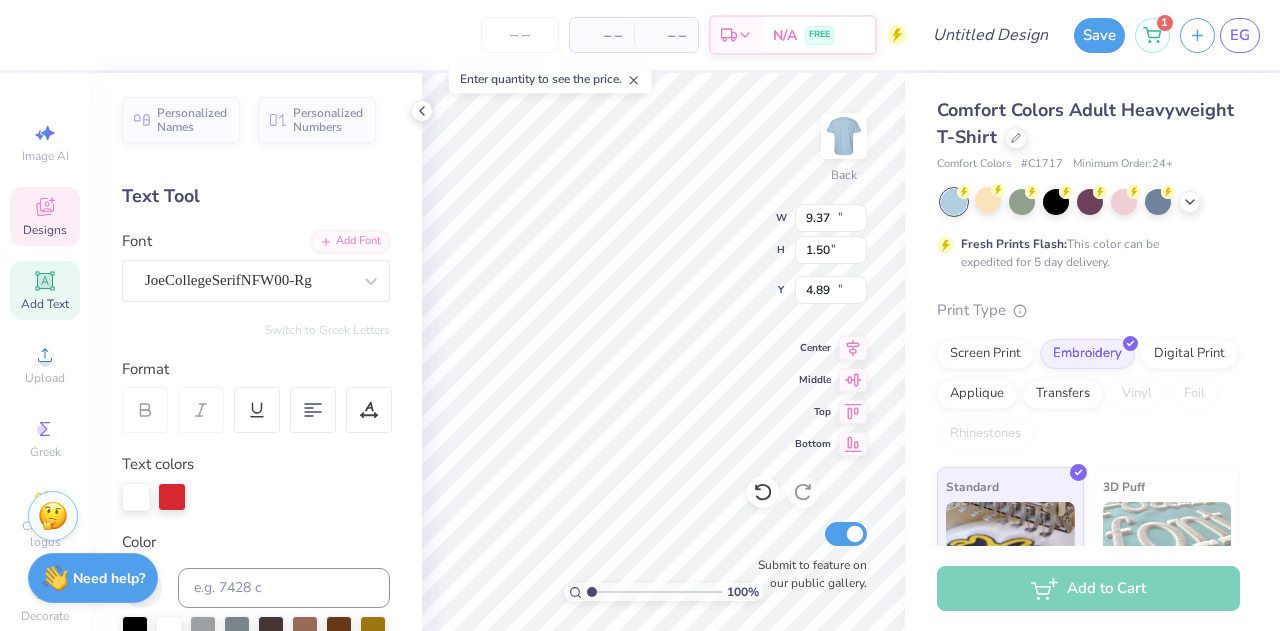 type on "10.10" 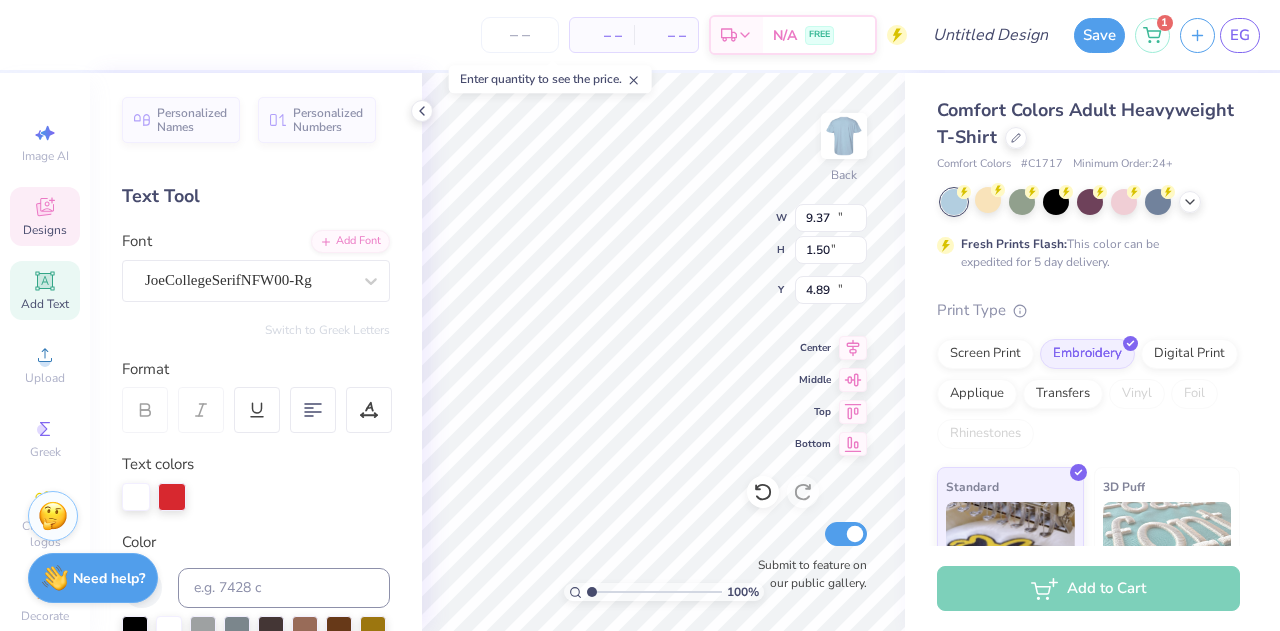 type on "0.97" 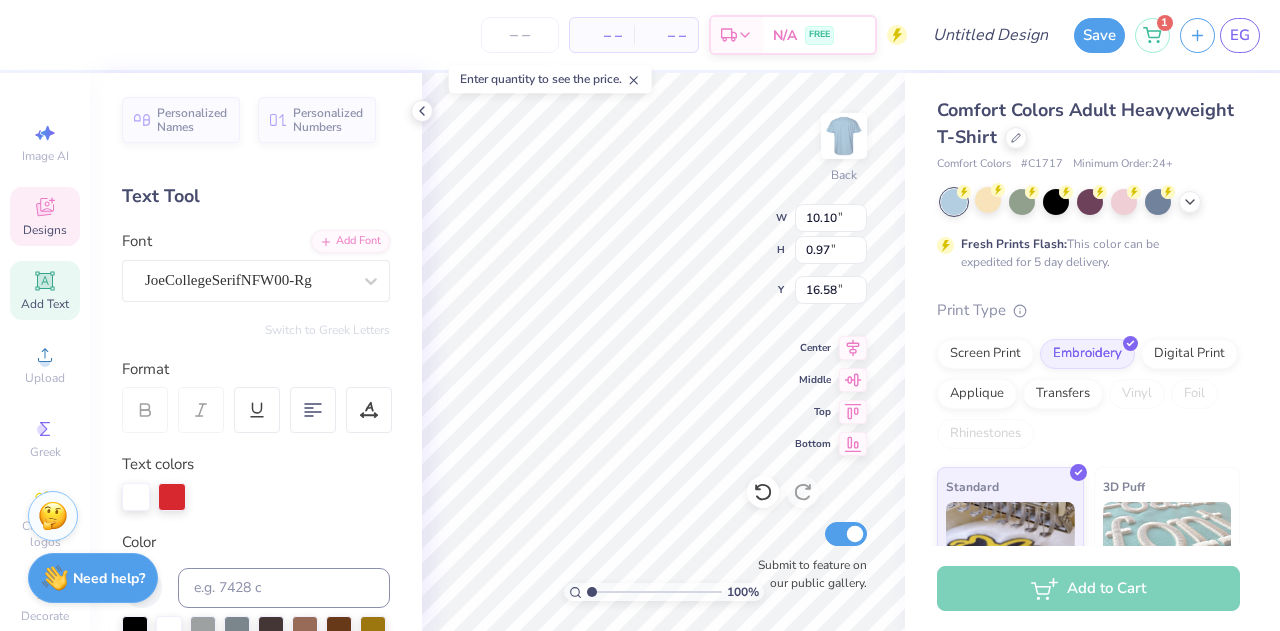 scroll, scrollTop: 16, scrollLeft: 8, axis: both 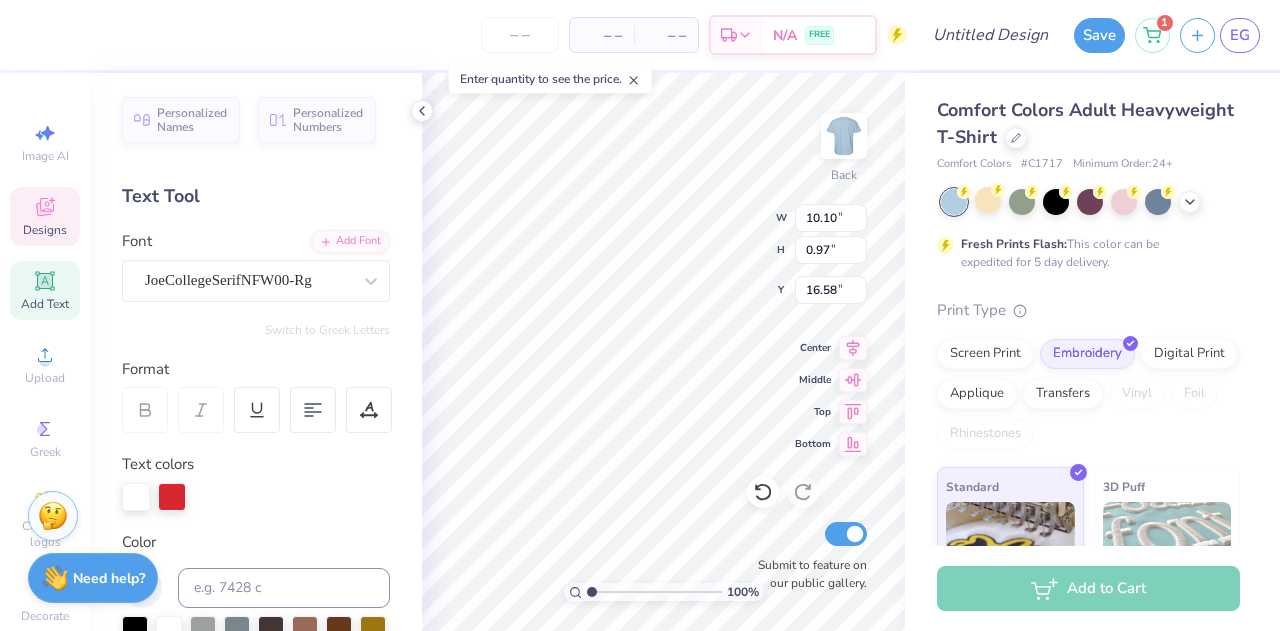 type on "Pi BETA PHI" 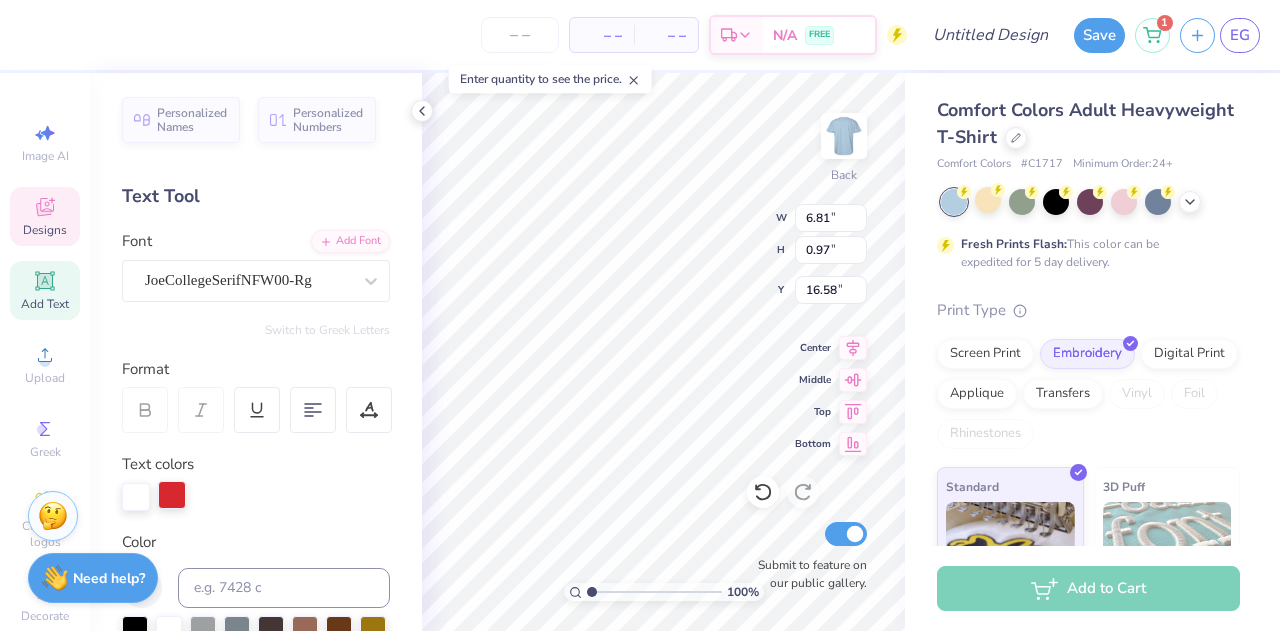 click at bounding box center (172, 495) 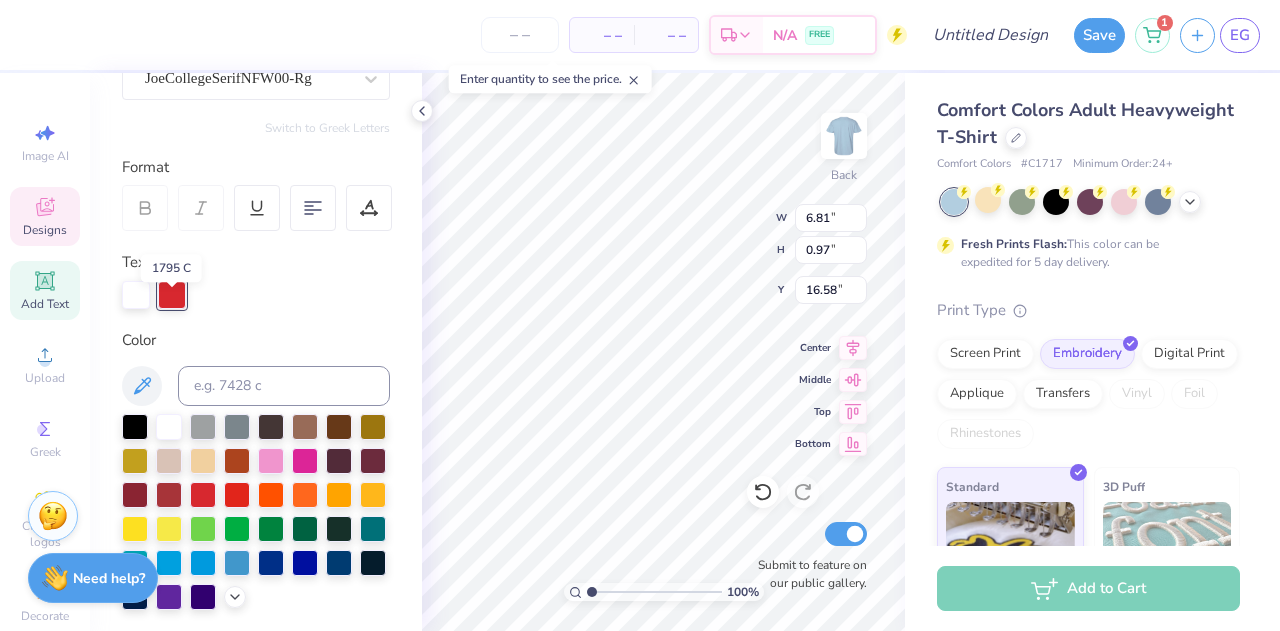 scroll, scrollTop: 204, scrollLeft: 0, axis: vertical 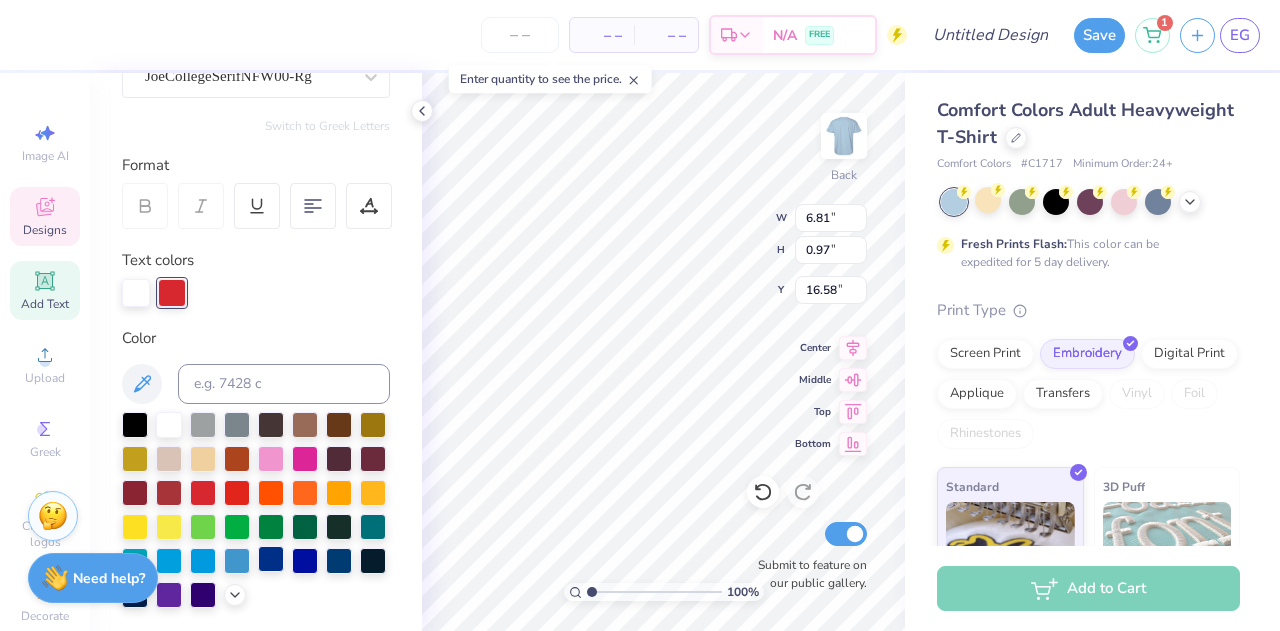 click at bounding box center (271, 559) 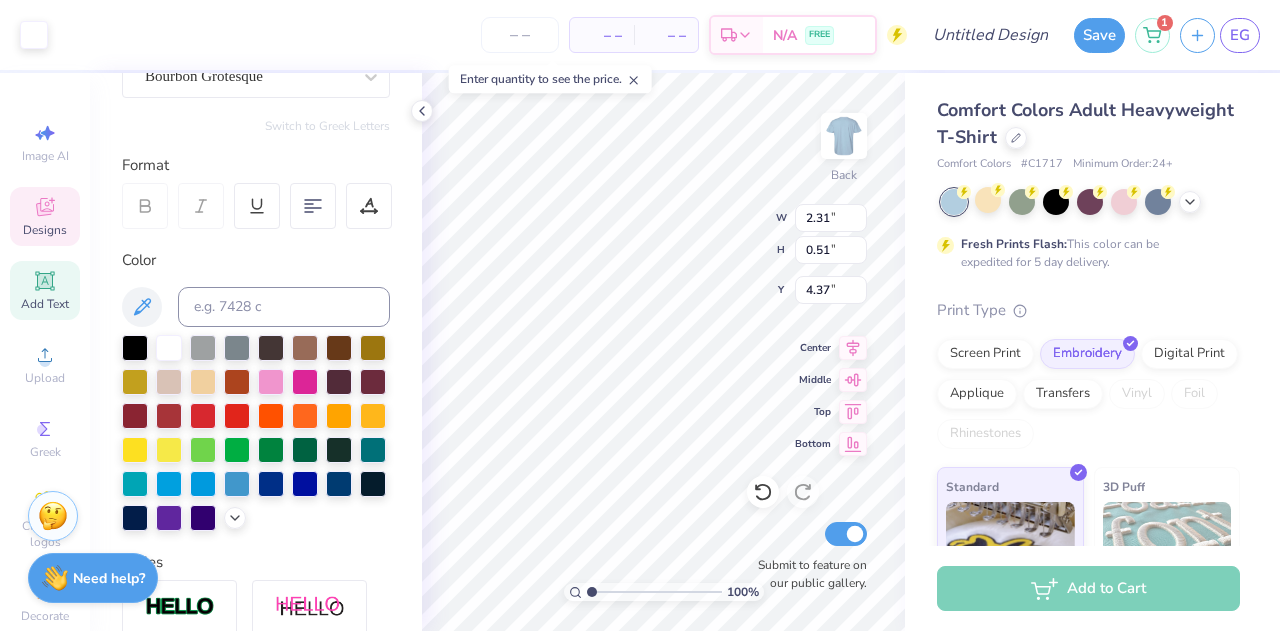 scroll, scrollTop: 203, scrollLeft: 0, axis: vertical 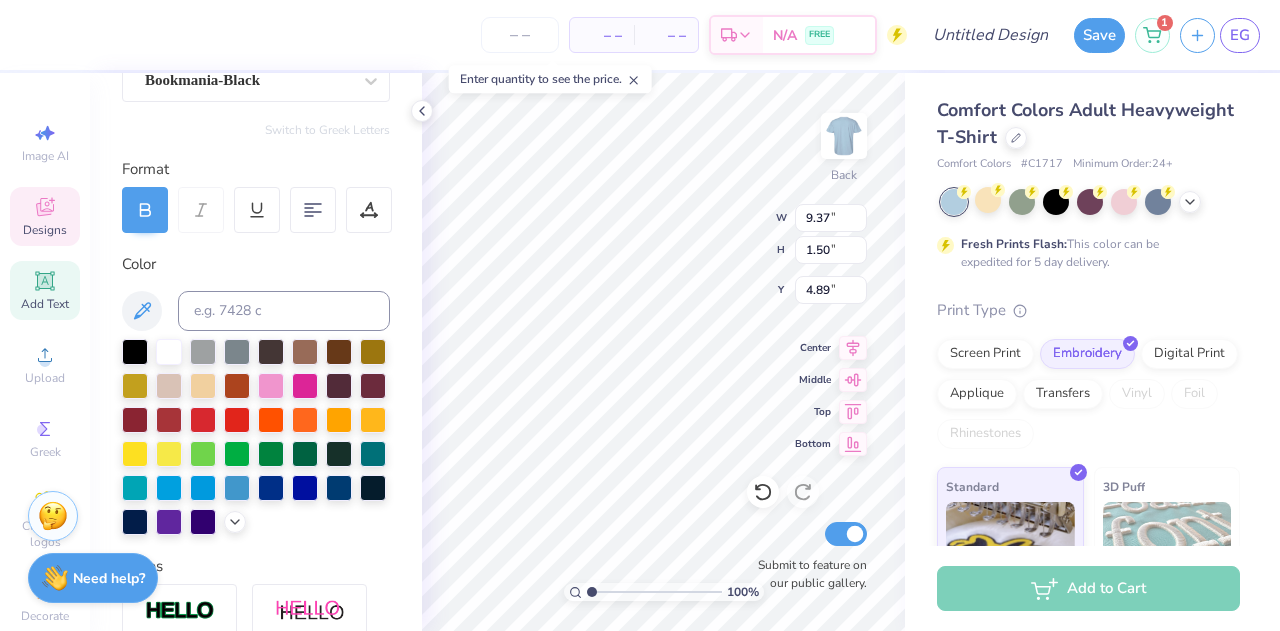 type on "10.08" 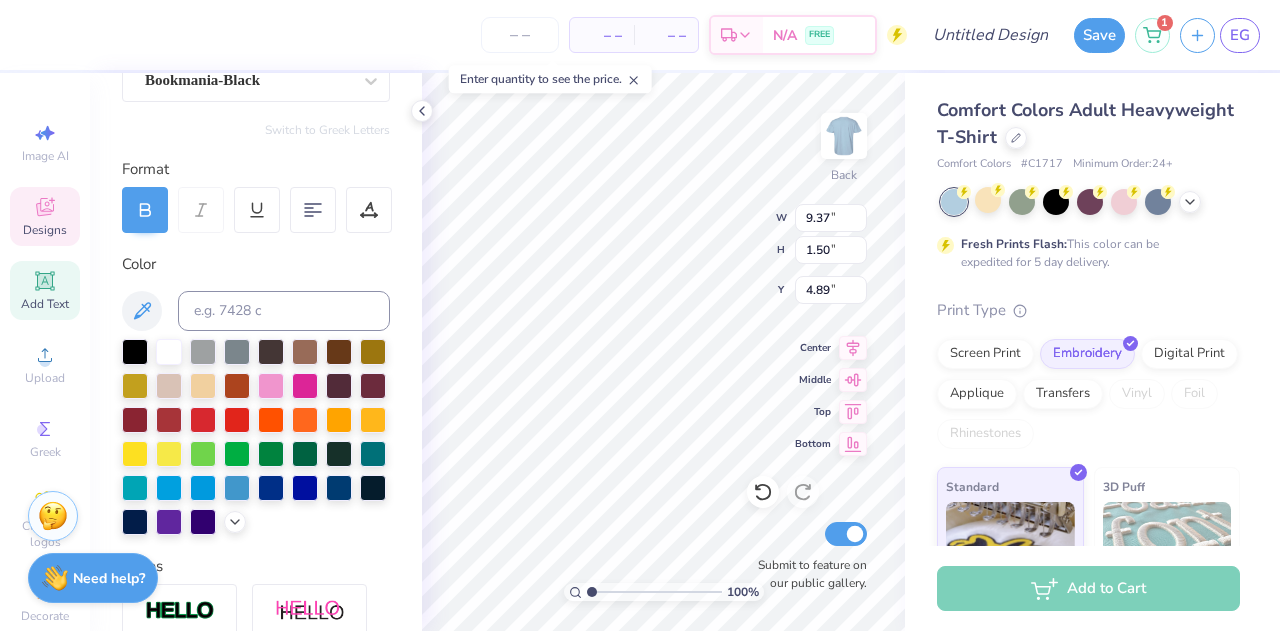 type on "7.86" 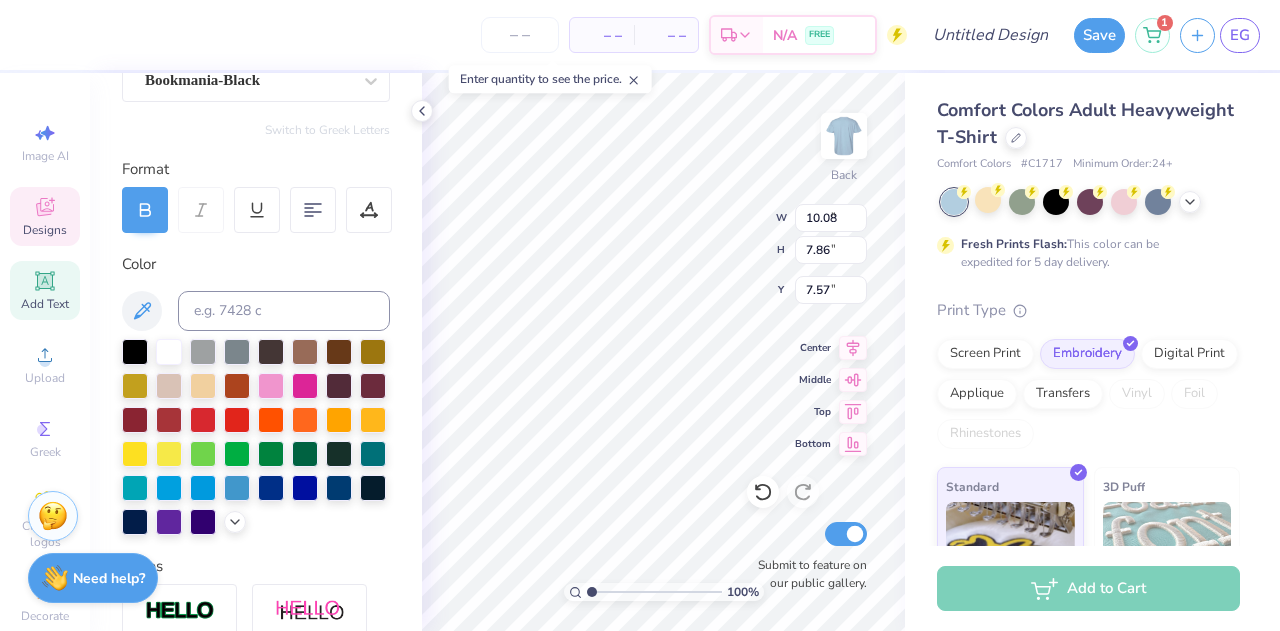 scroll, scrollTop: 204, scrollLeft: 0, axis: vertical 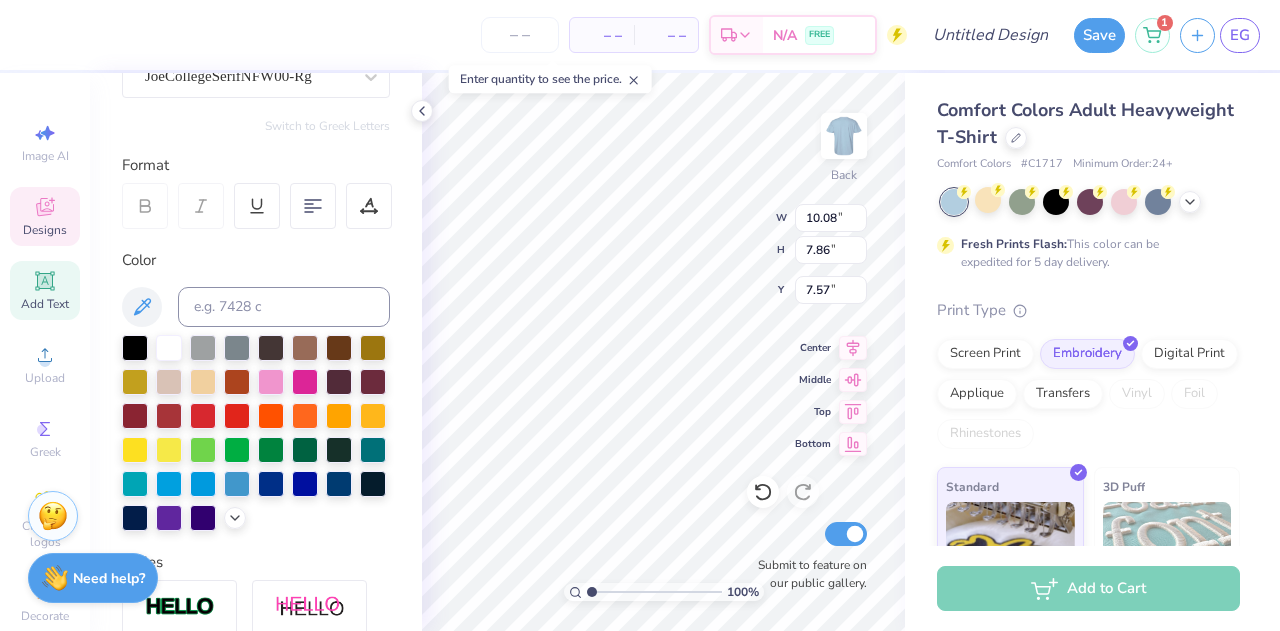 type on "2.36" 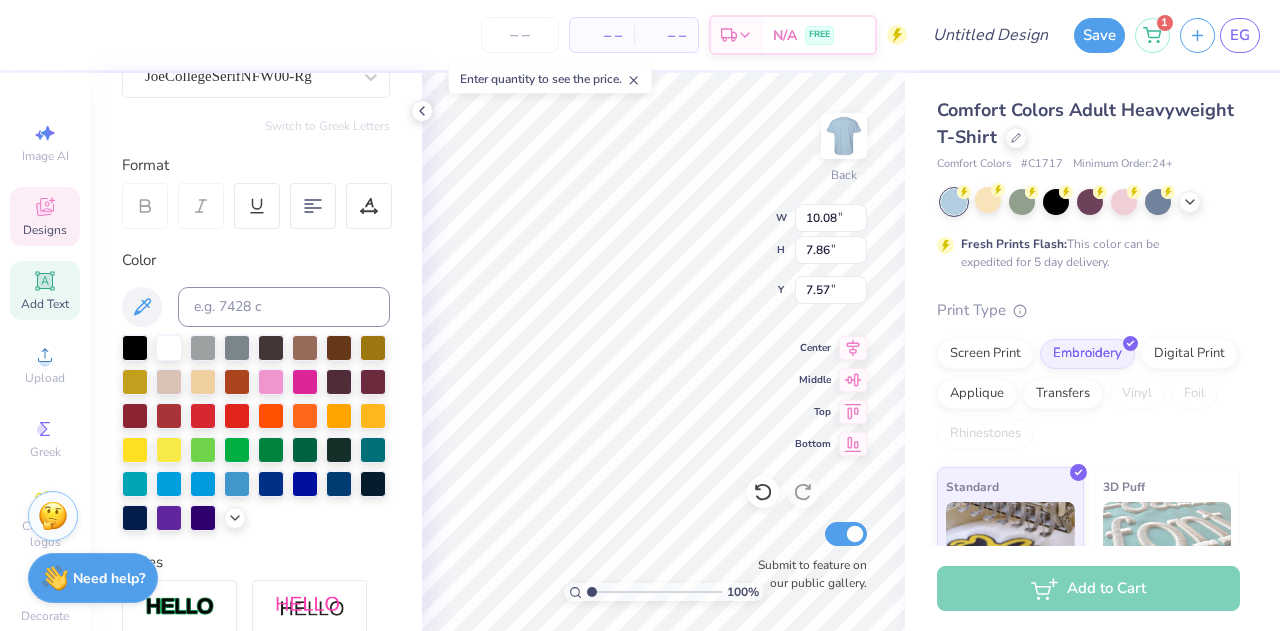 type on "0.70" 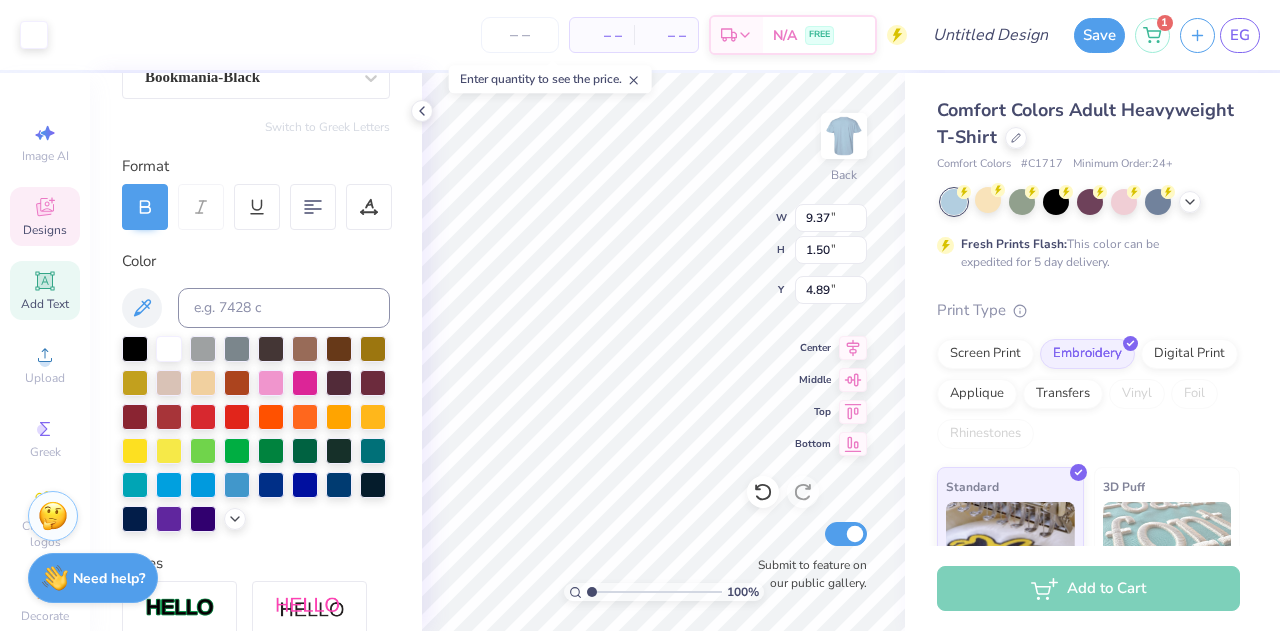 scroll, scrollTop: 200, scrollLeft: 0, axis: vertical 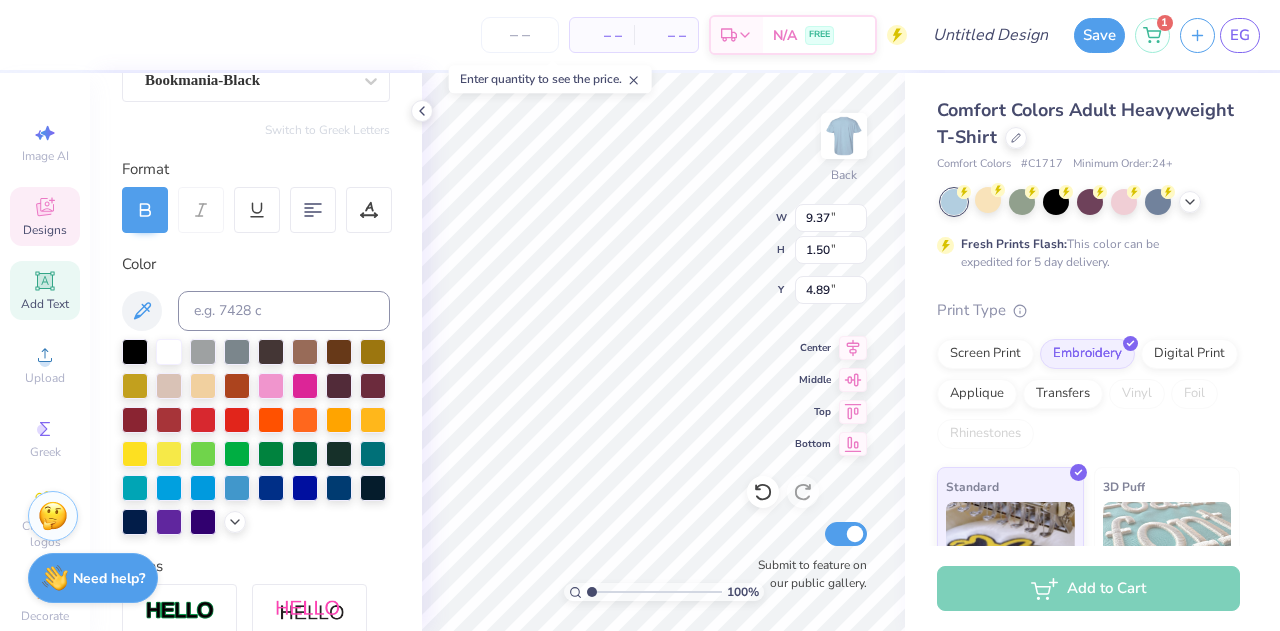 type on "3.72" 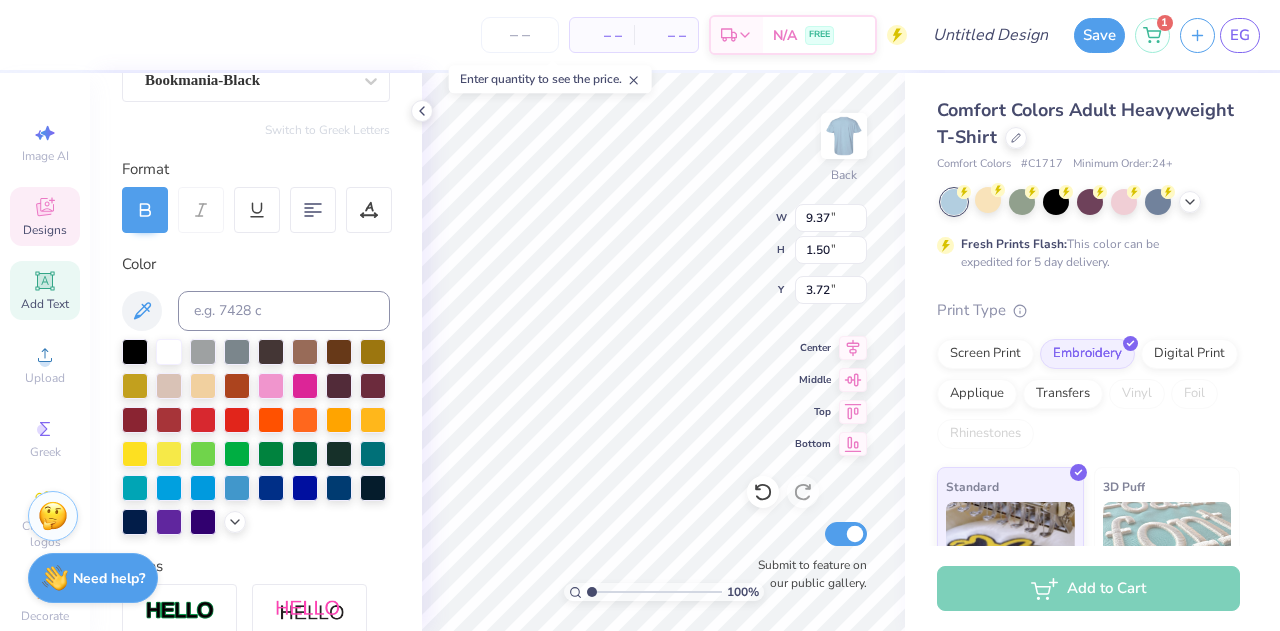 type on "10.08" 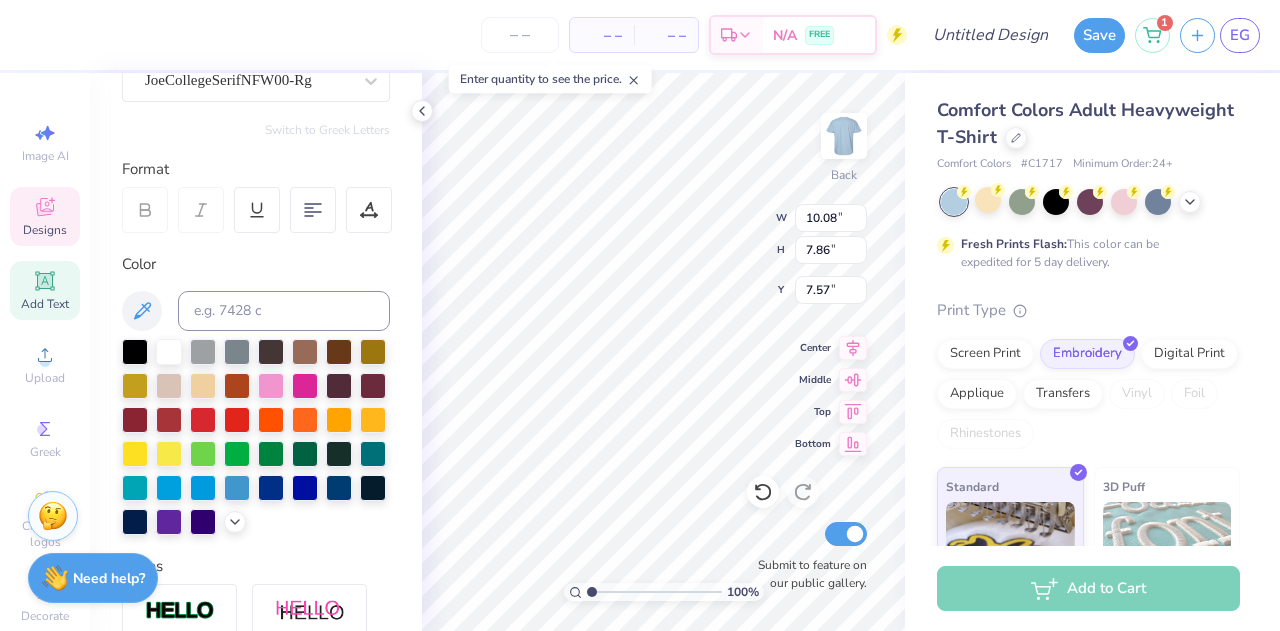 scroll, scrollTop: 204, scrollLeft: 0, axis: vertical 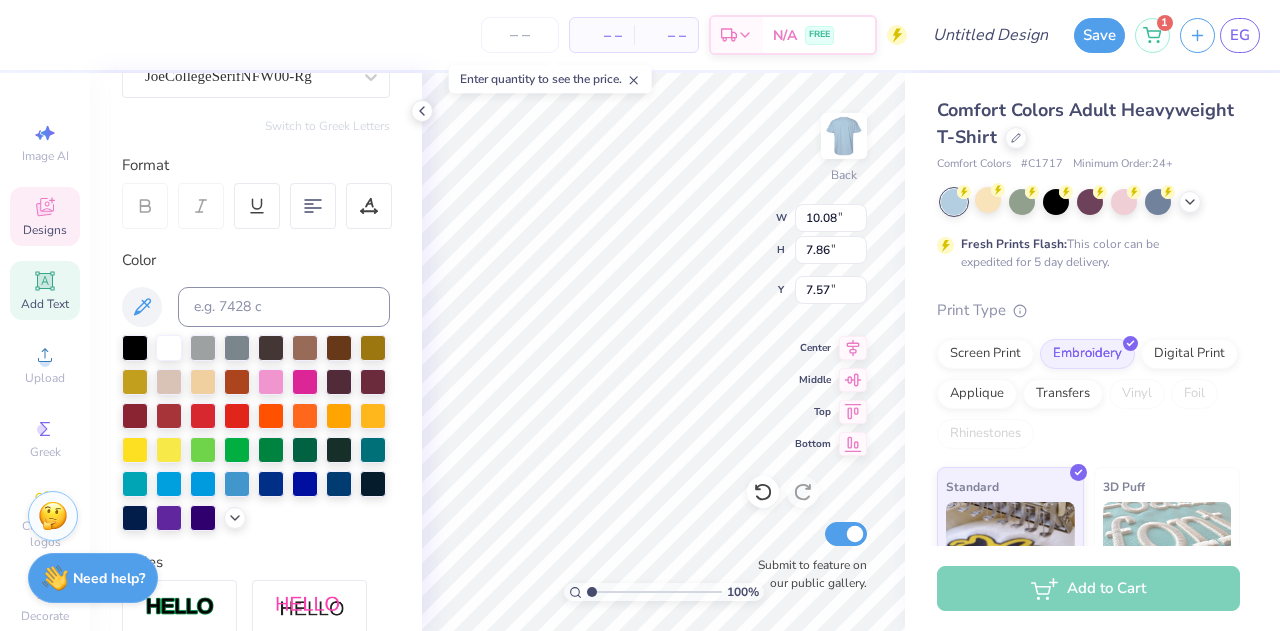 type on "5.98" 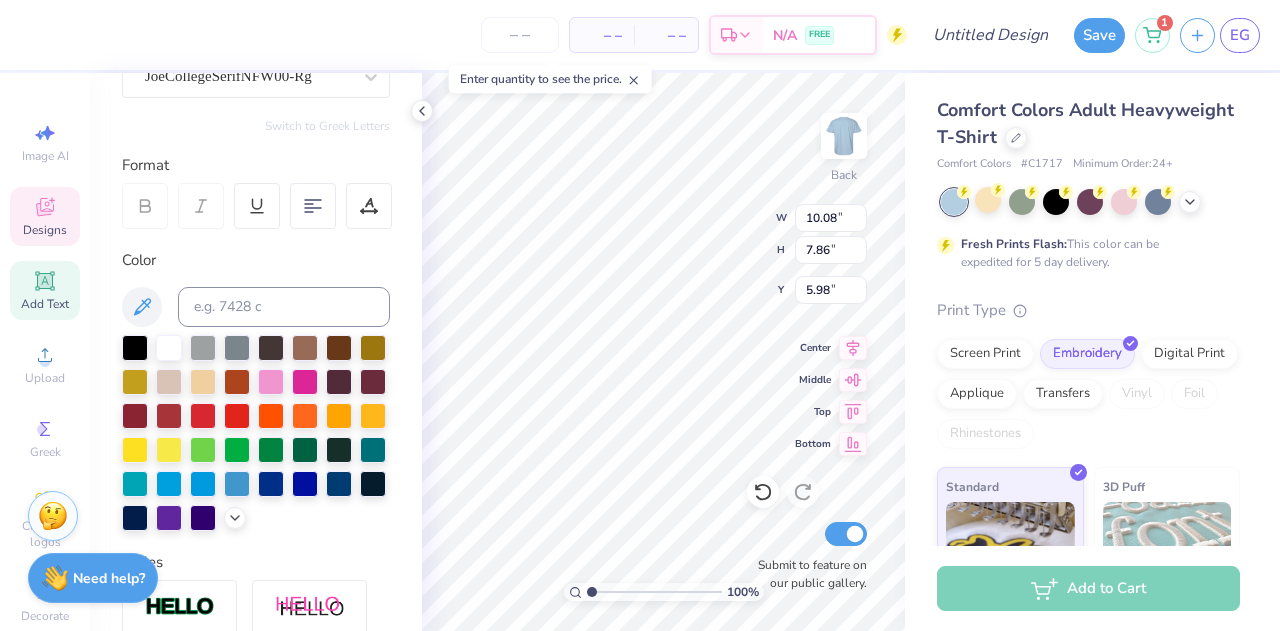 type on "6.81" 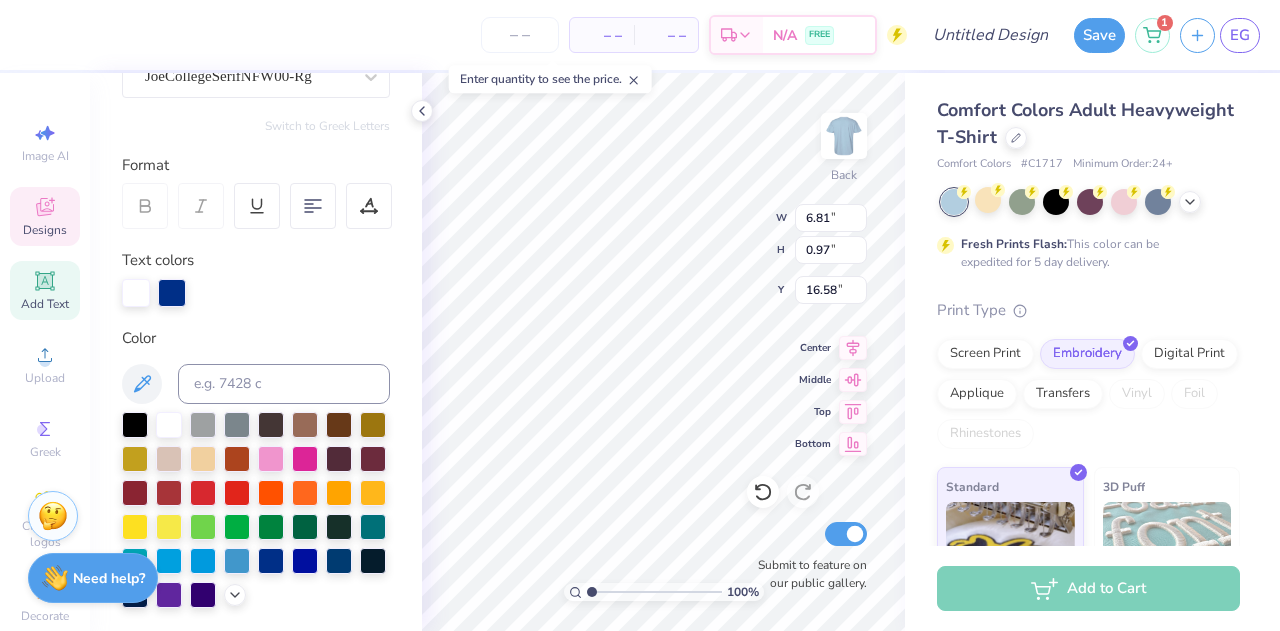 type on "14.84" 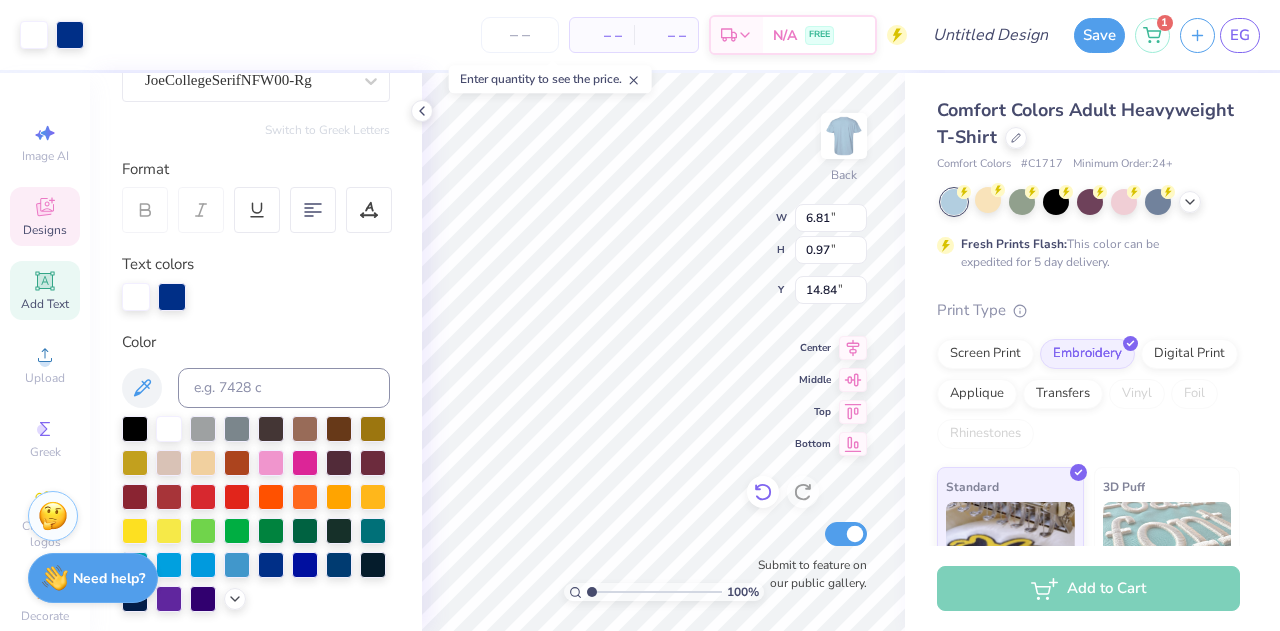 scroll, scrollTop: 204, scrollLeft: 0, axis: vertical 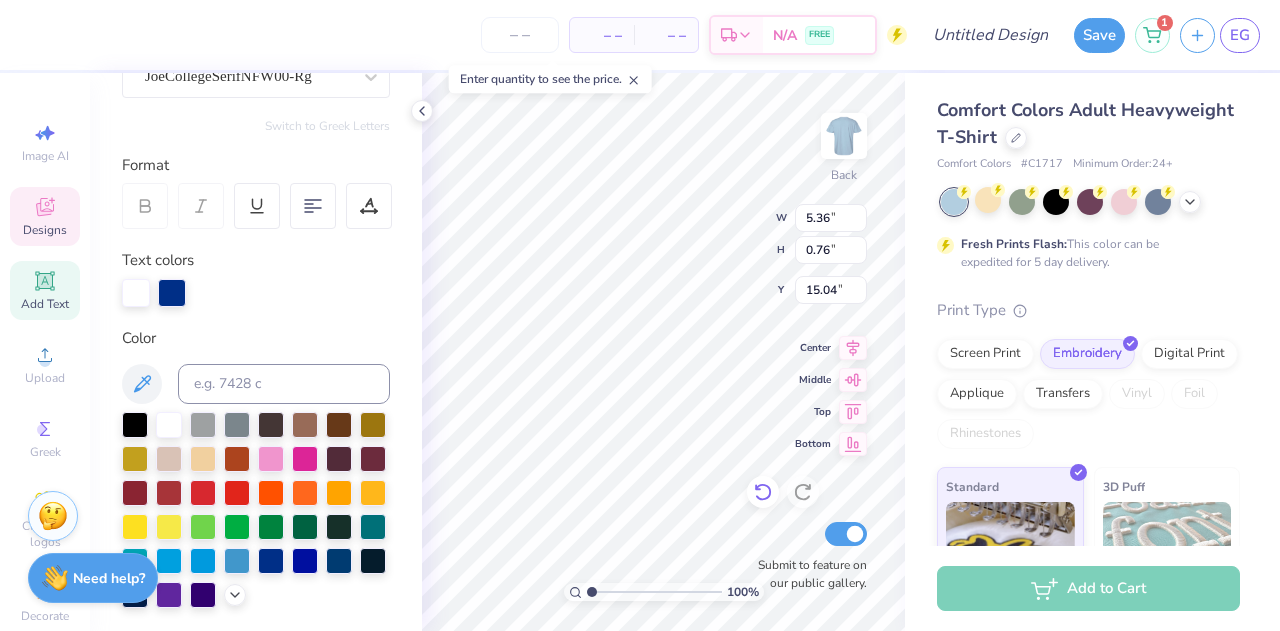 type on "5.36" 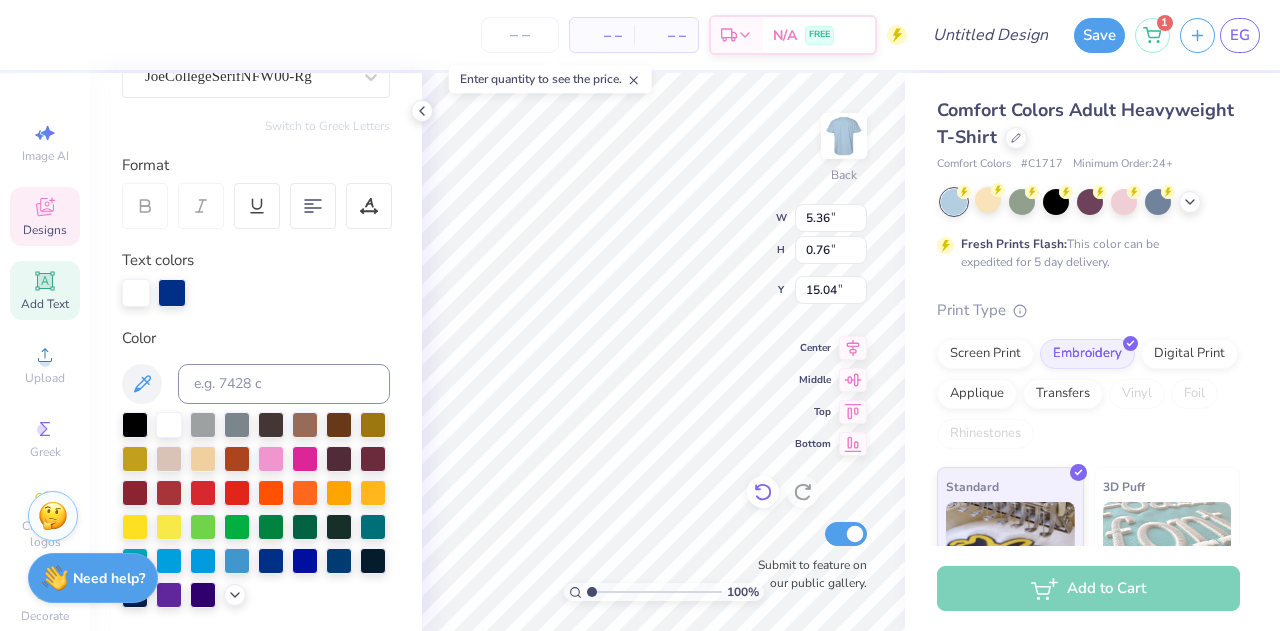 type on "0.76" 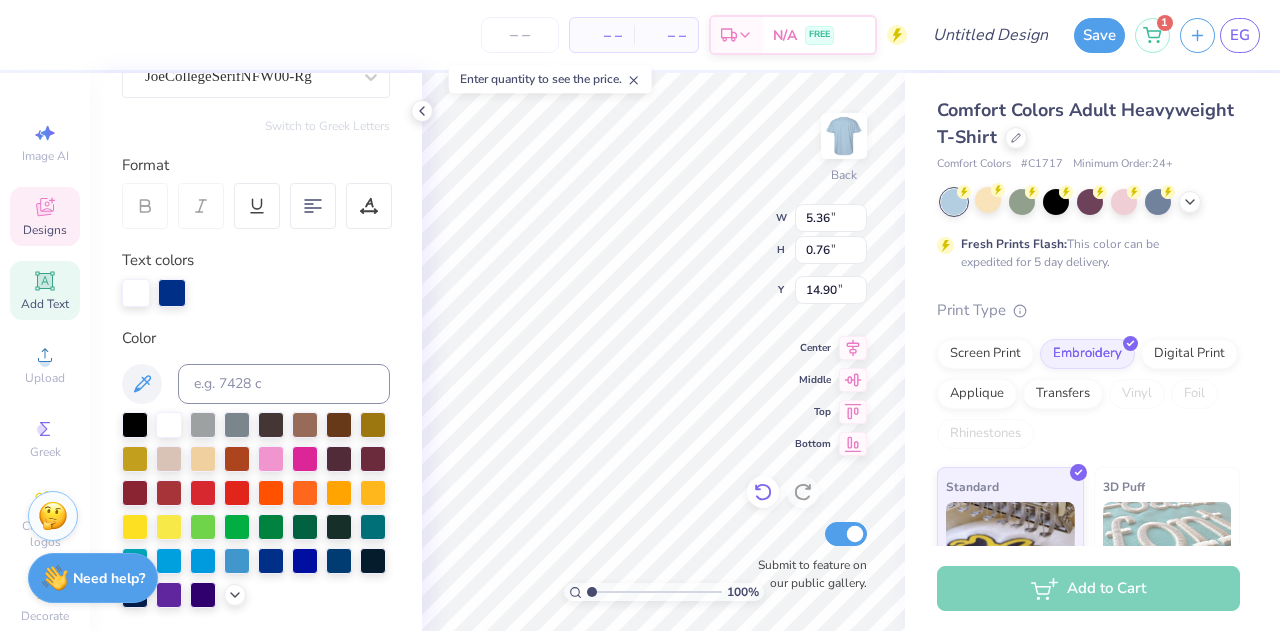 type on "14.90" 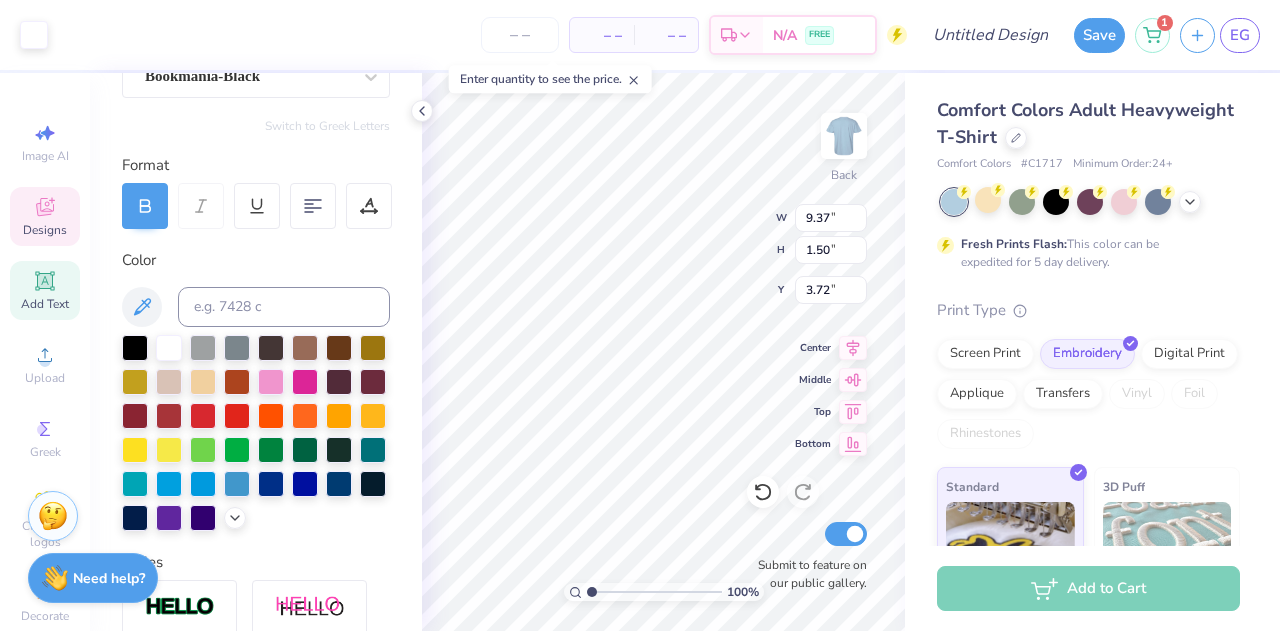 scroll, scrollTop: 200, scrollLeft: 0, axis: vertical 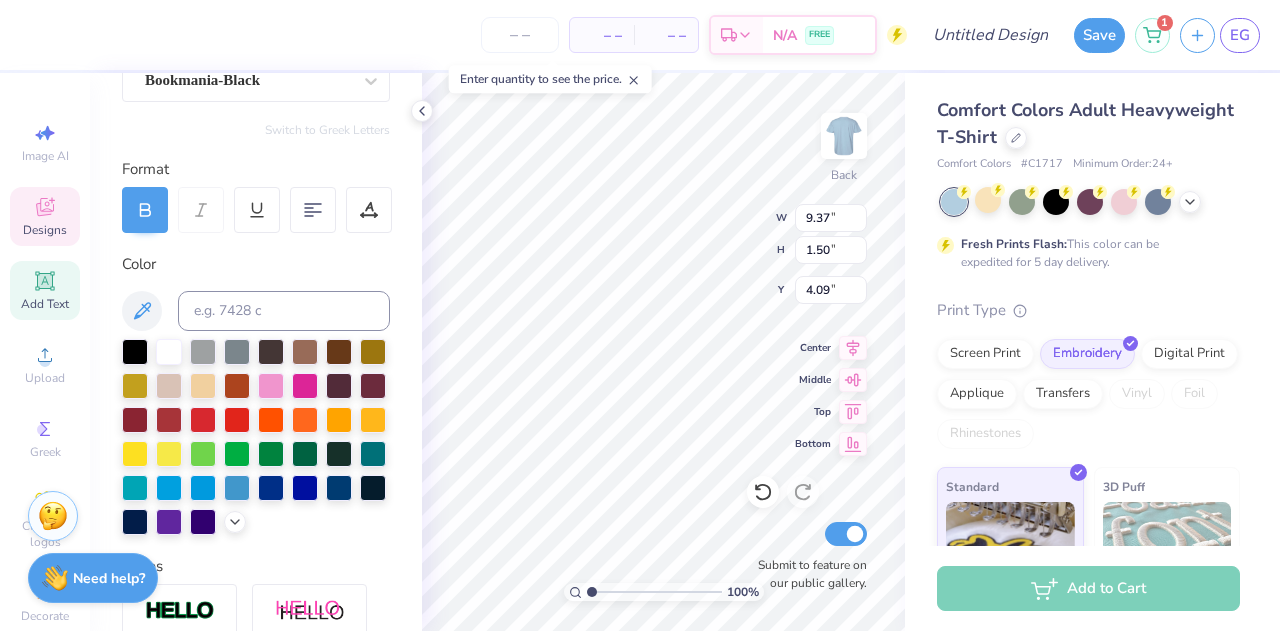 type on "4.09" 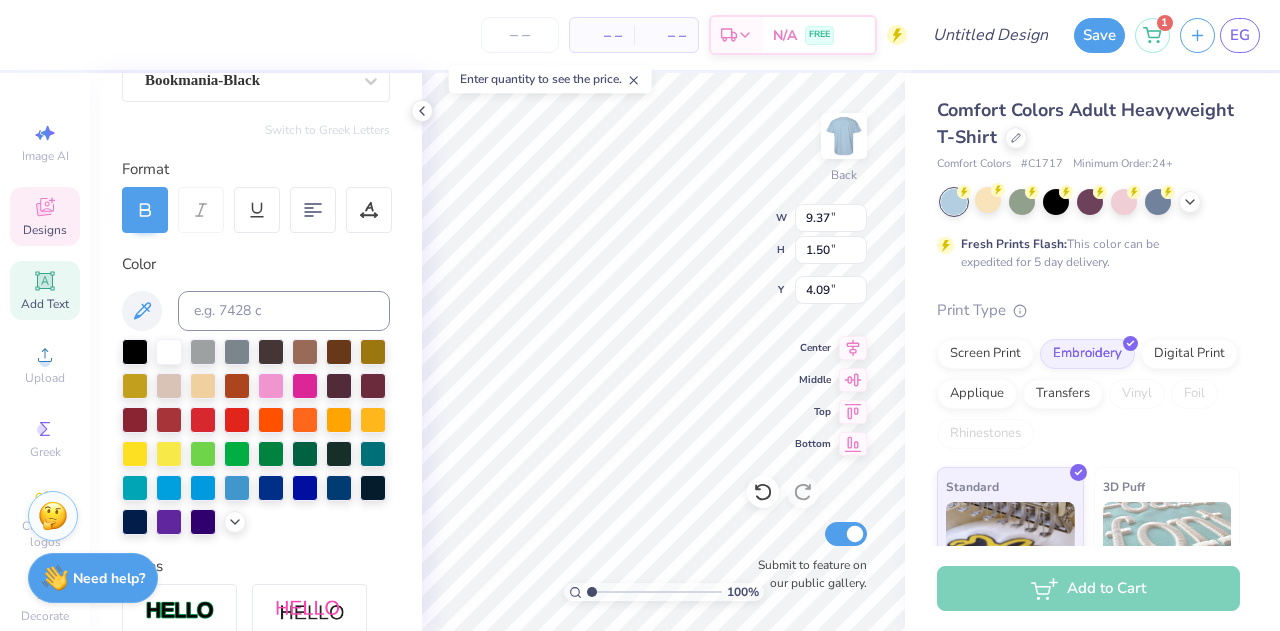 type on "1.41" 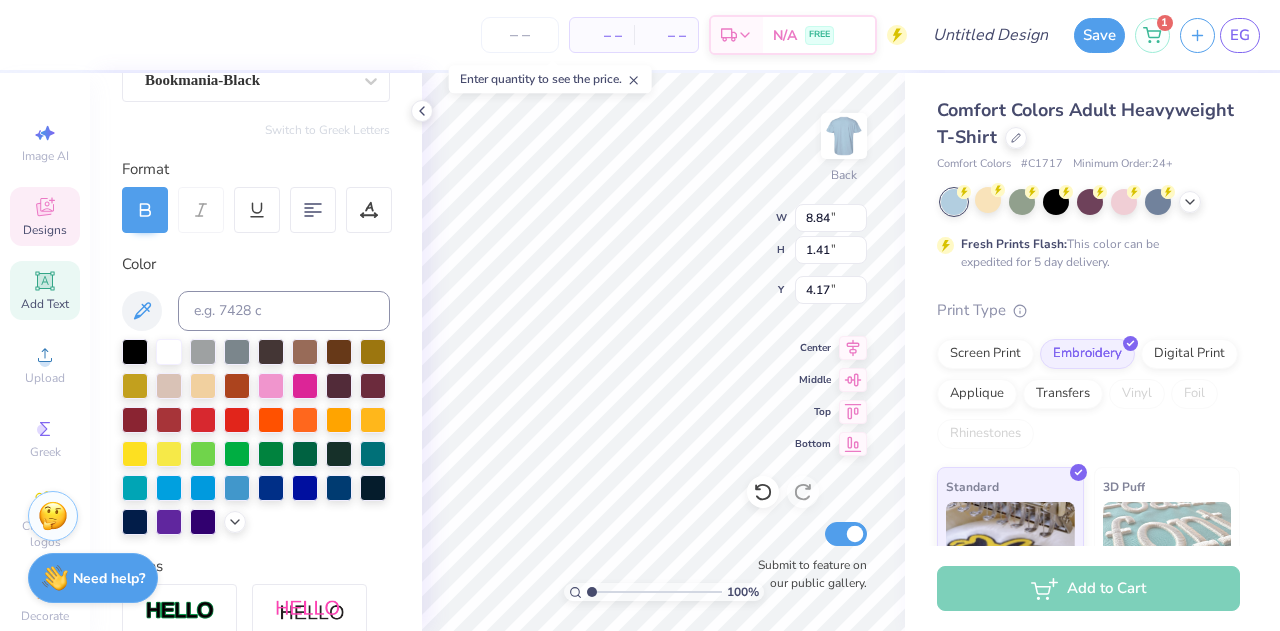 type on "3.41" 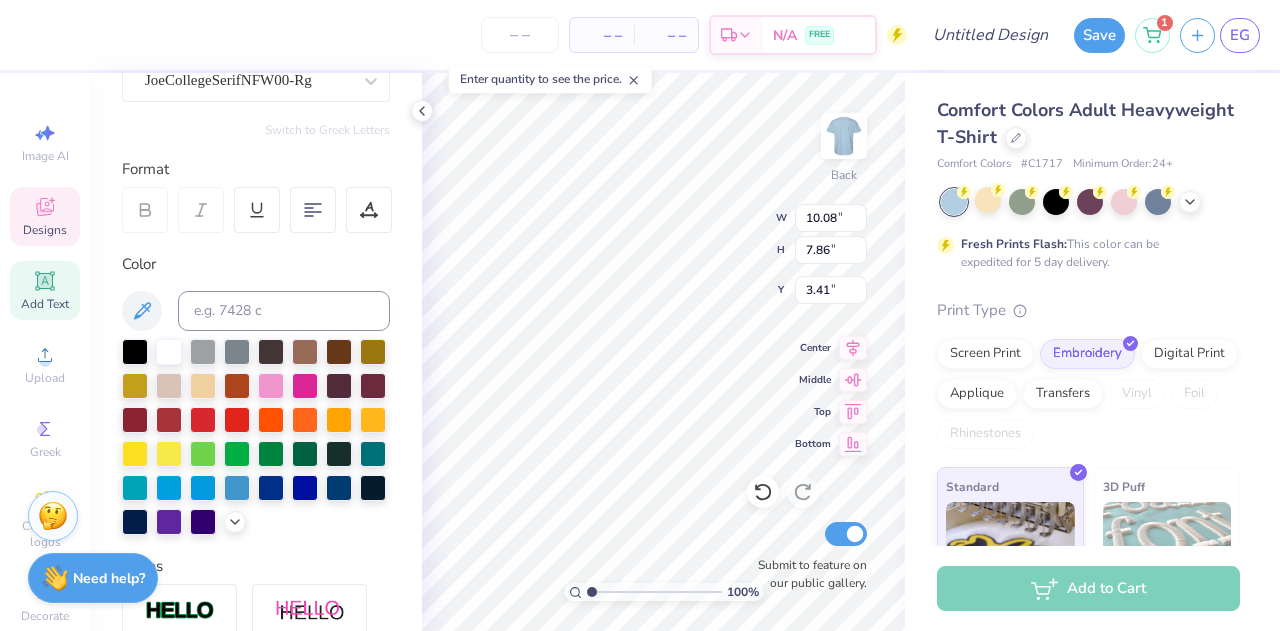 type on "10.08" 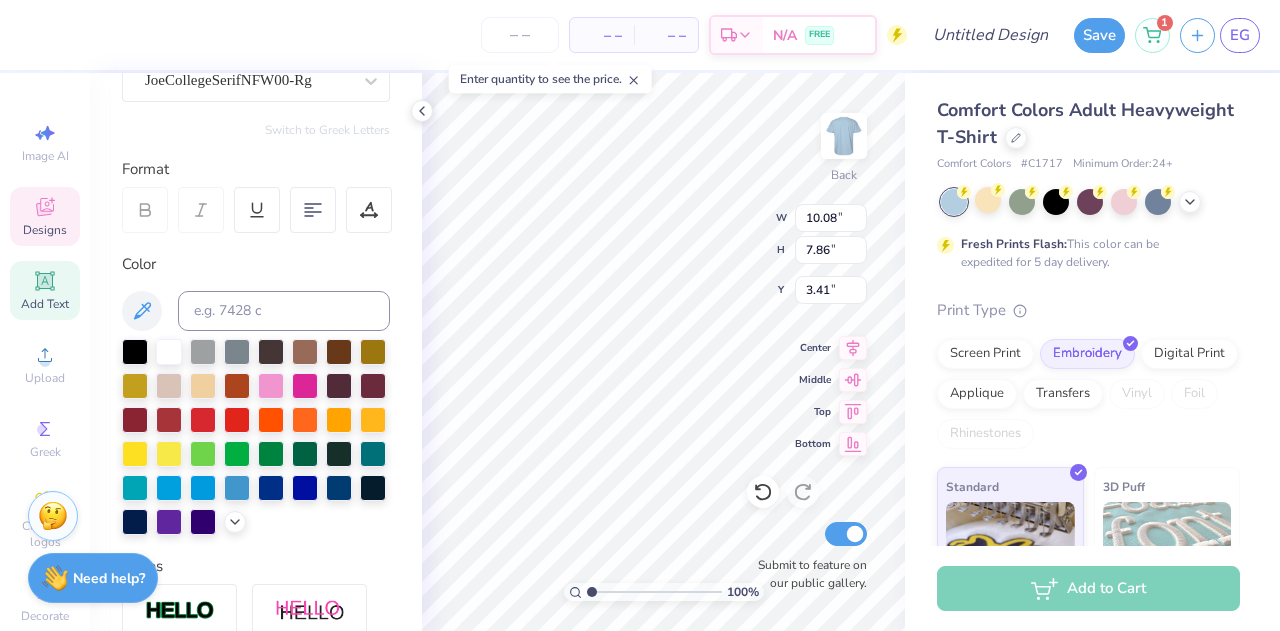 type on "7.86" 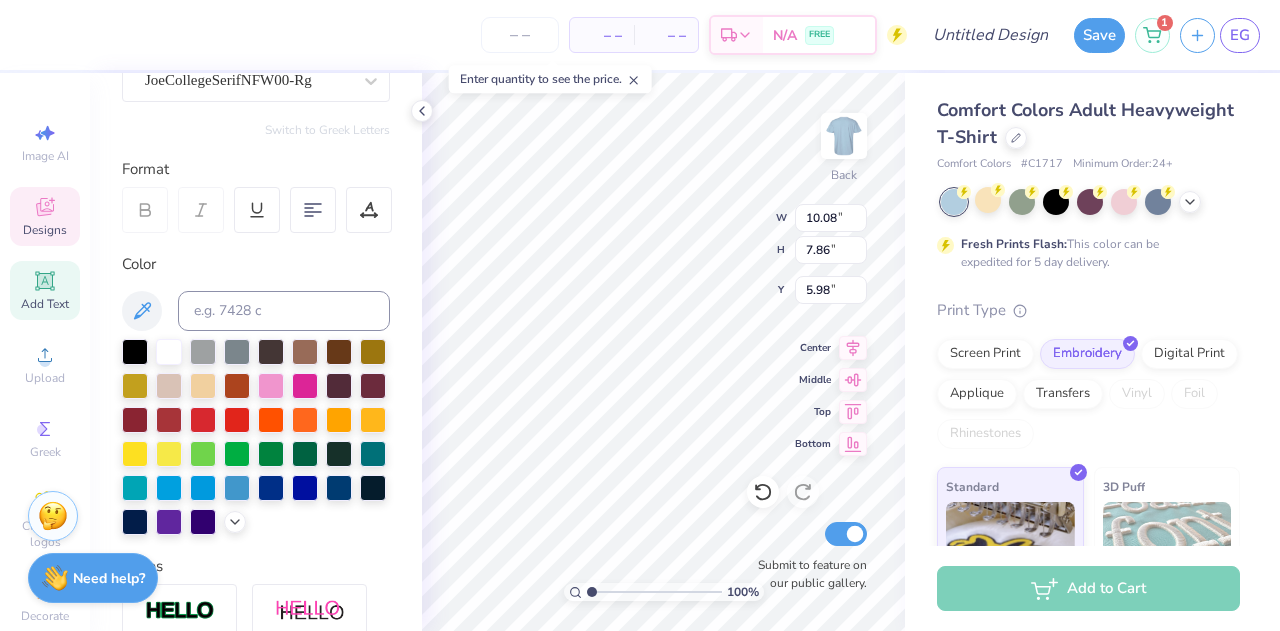 scroll, scrollTop: 204, scrollLeft: 0, axis: vertical 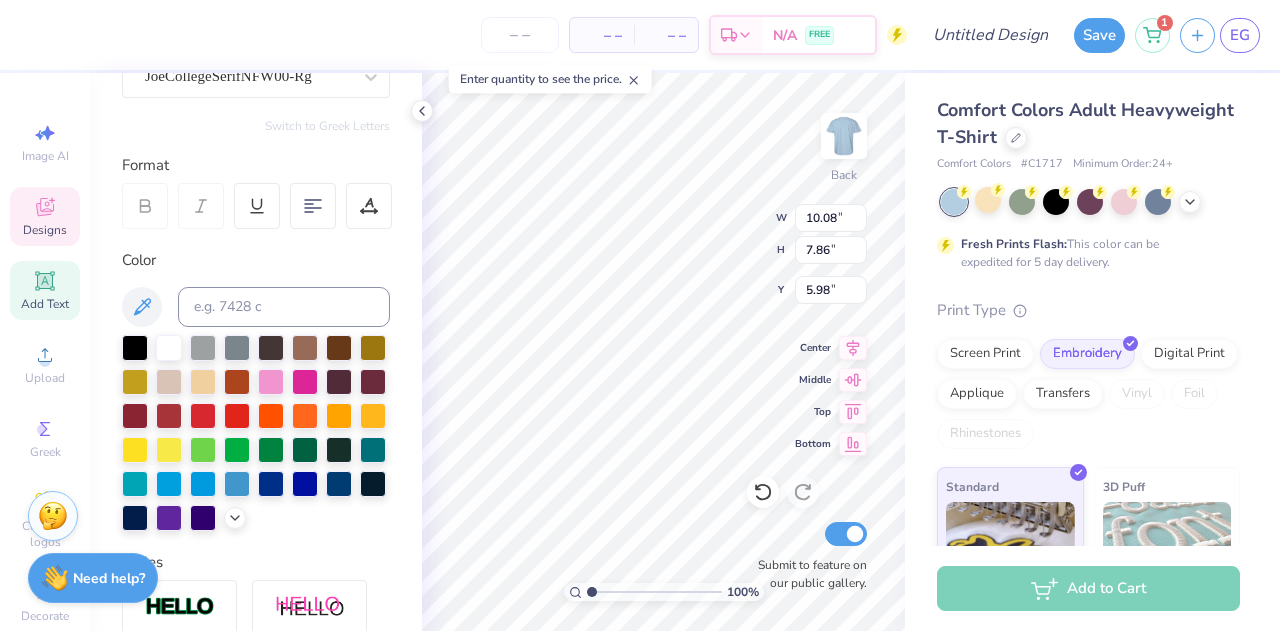 type on "5.36" 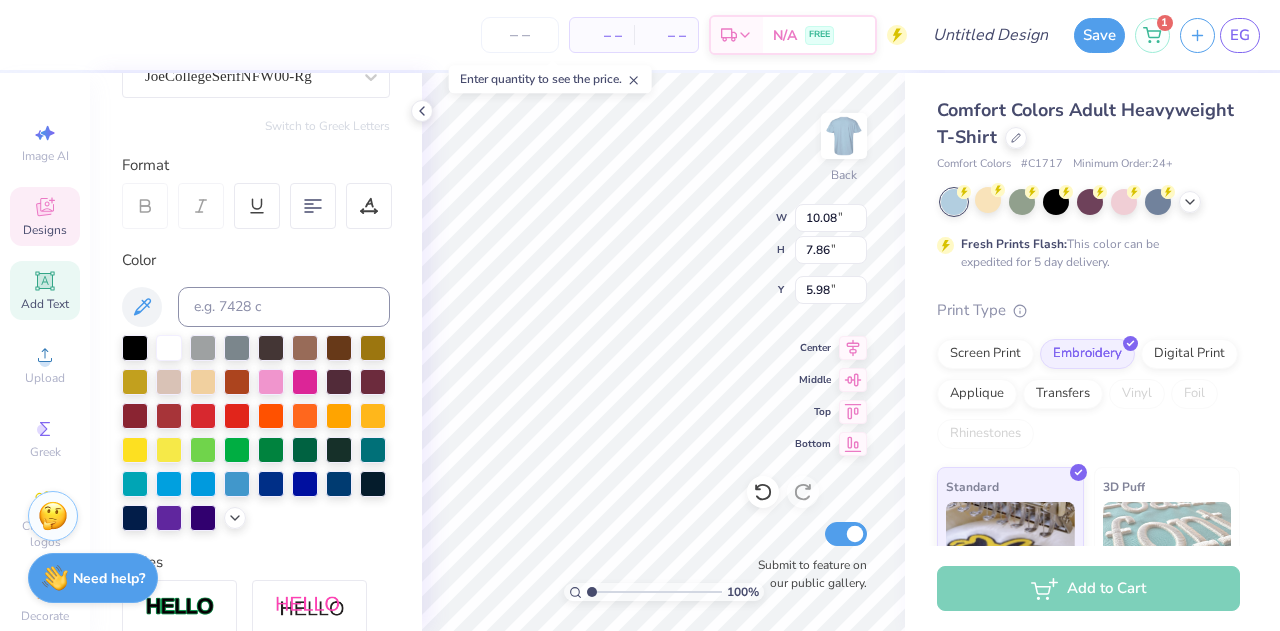 type on "0.76" 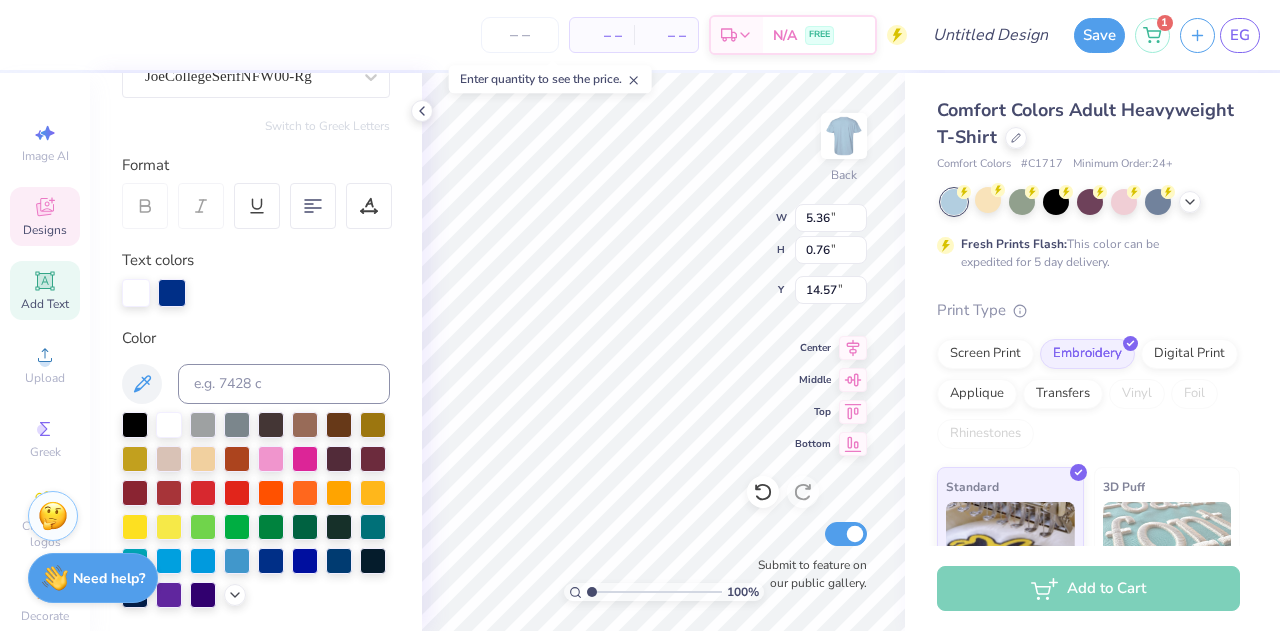 scroll, scrollTop: 16, scrollLeft: 2, axis: both 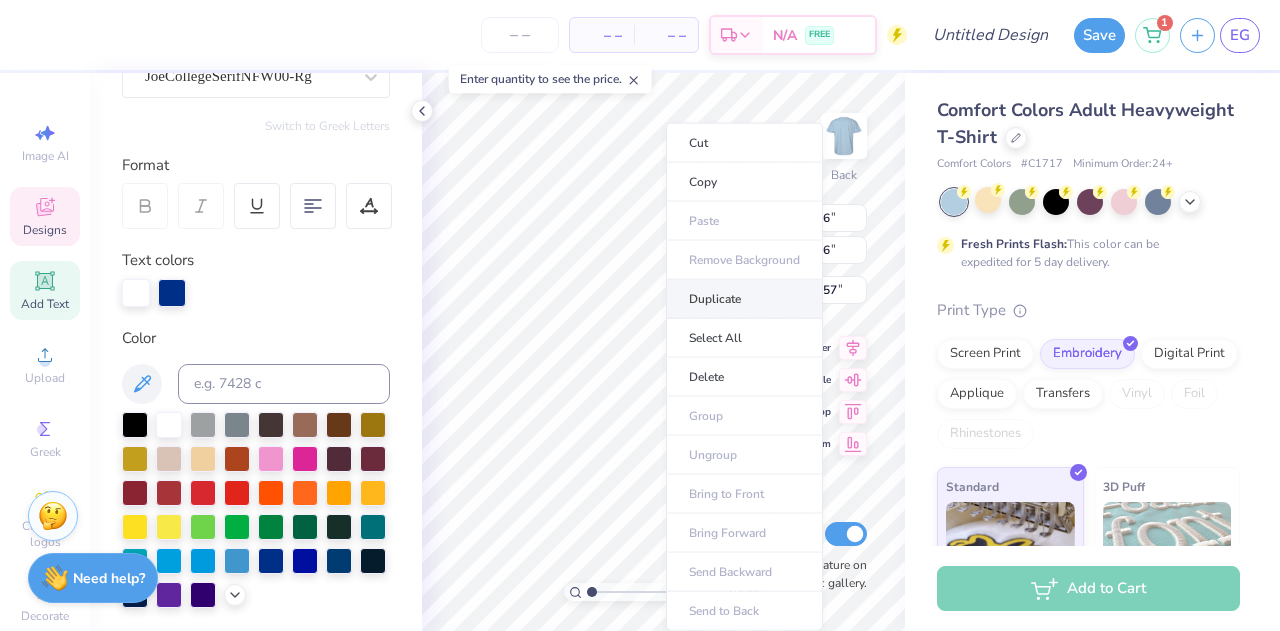 click on "Duplicate" at bounding box center (744, 299) 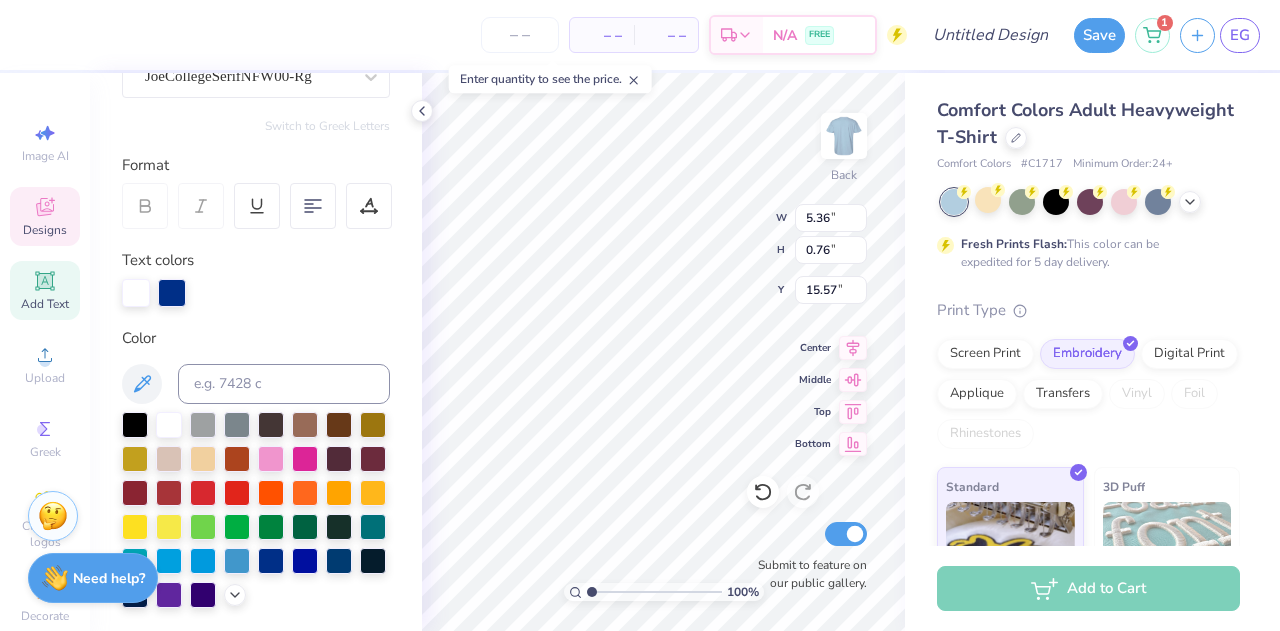 type on "P" 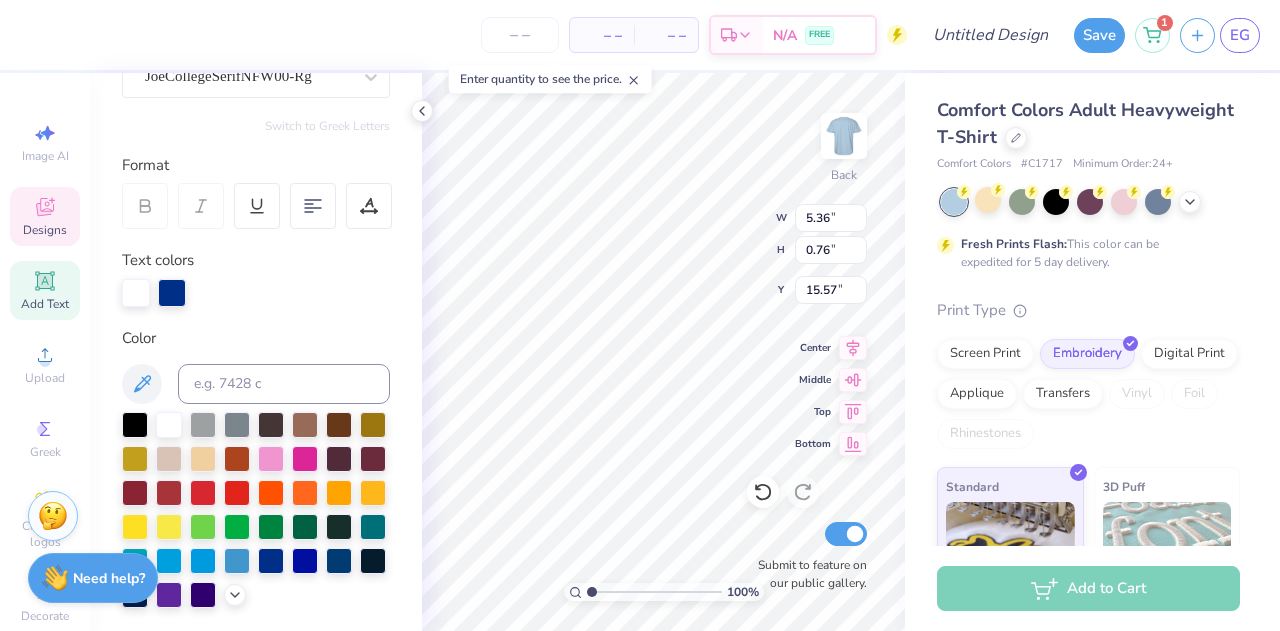 type on "ARROWSPIKE" 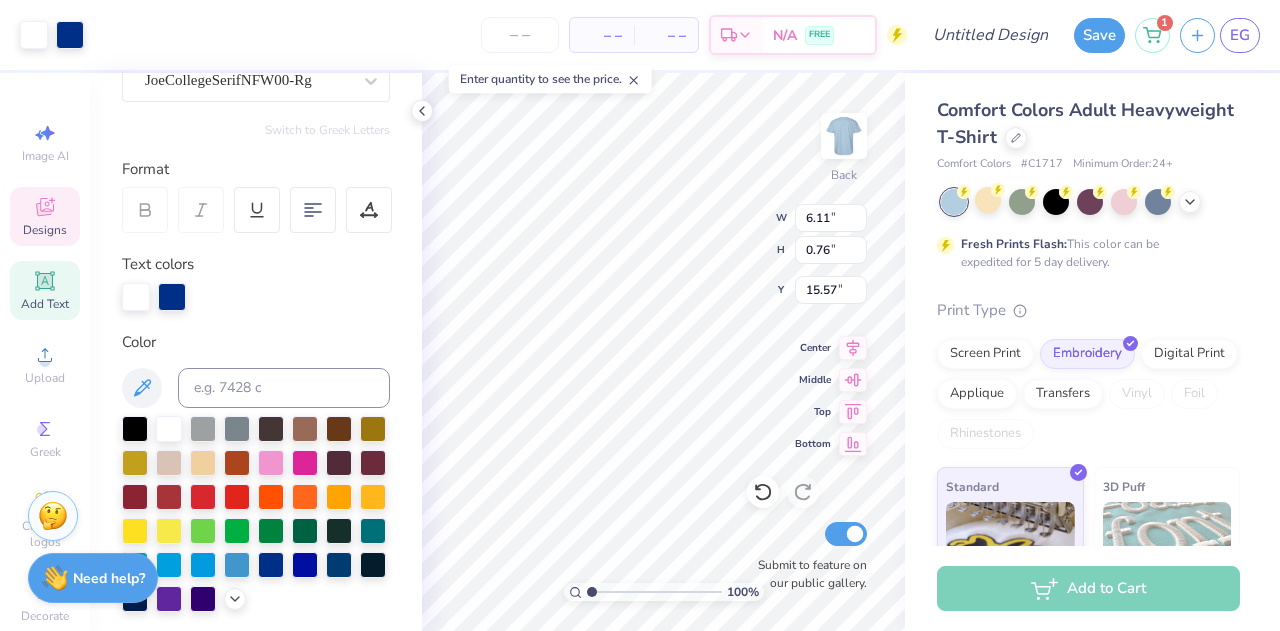scroll, scrollTop: 204, scrollLeft: 0, axis: vertical 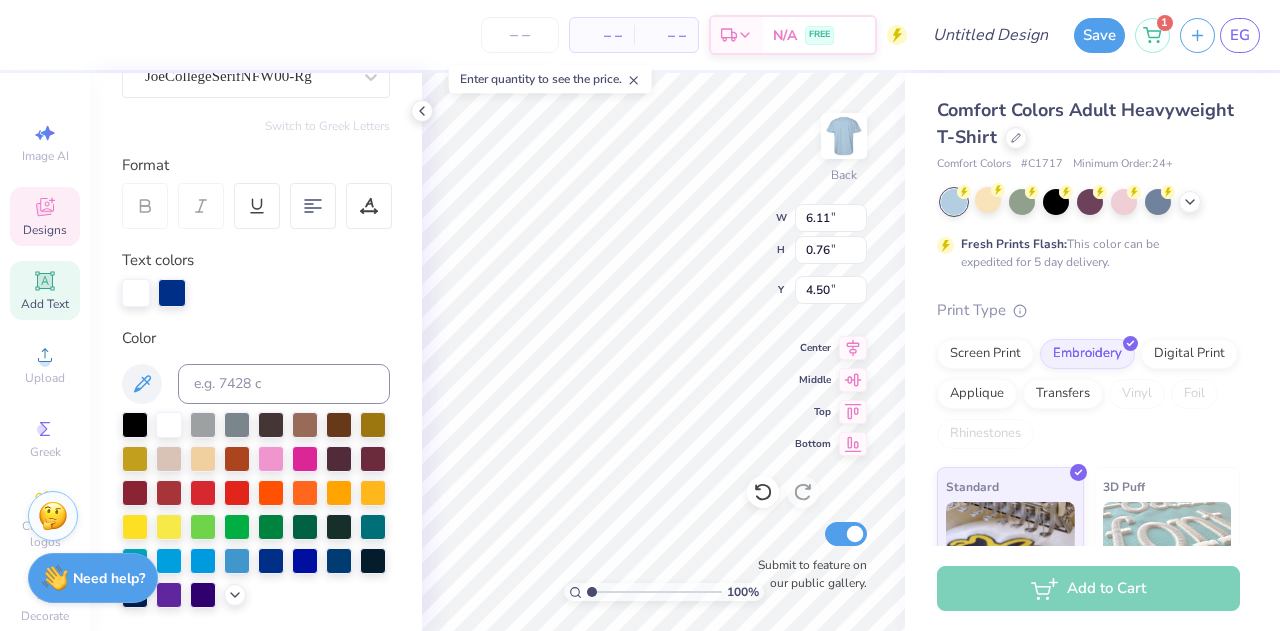 type on "4.50" 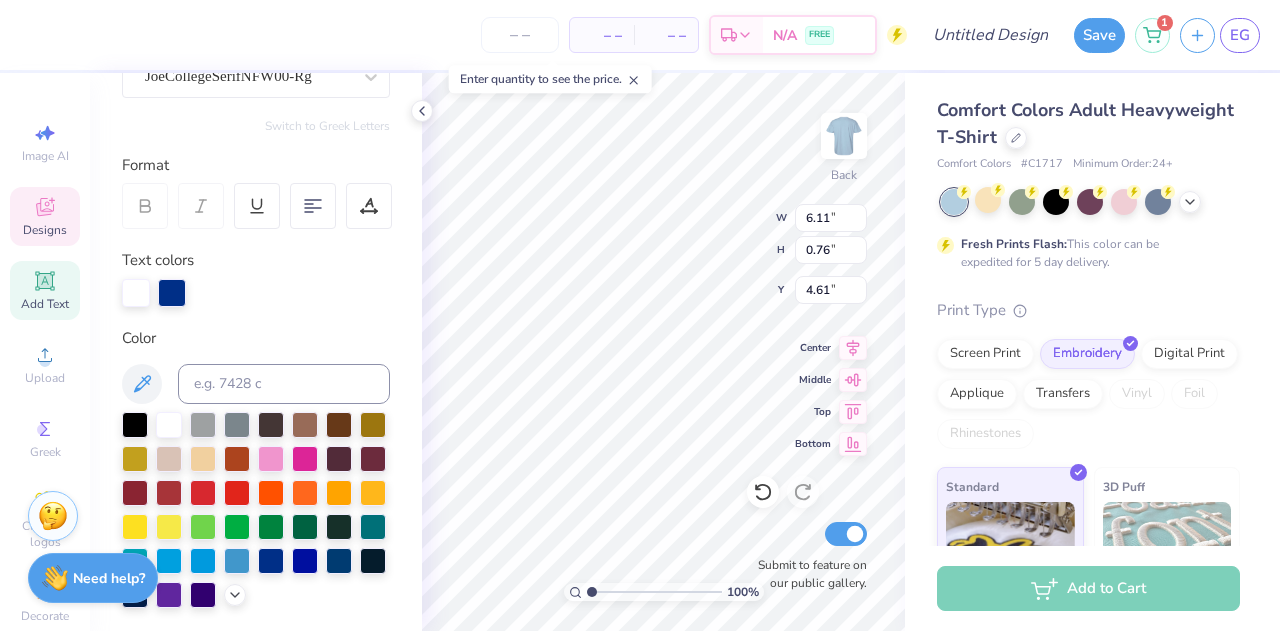 type on "4.61" 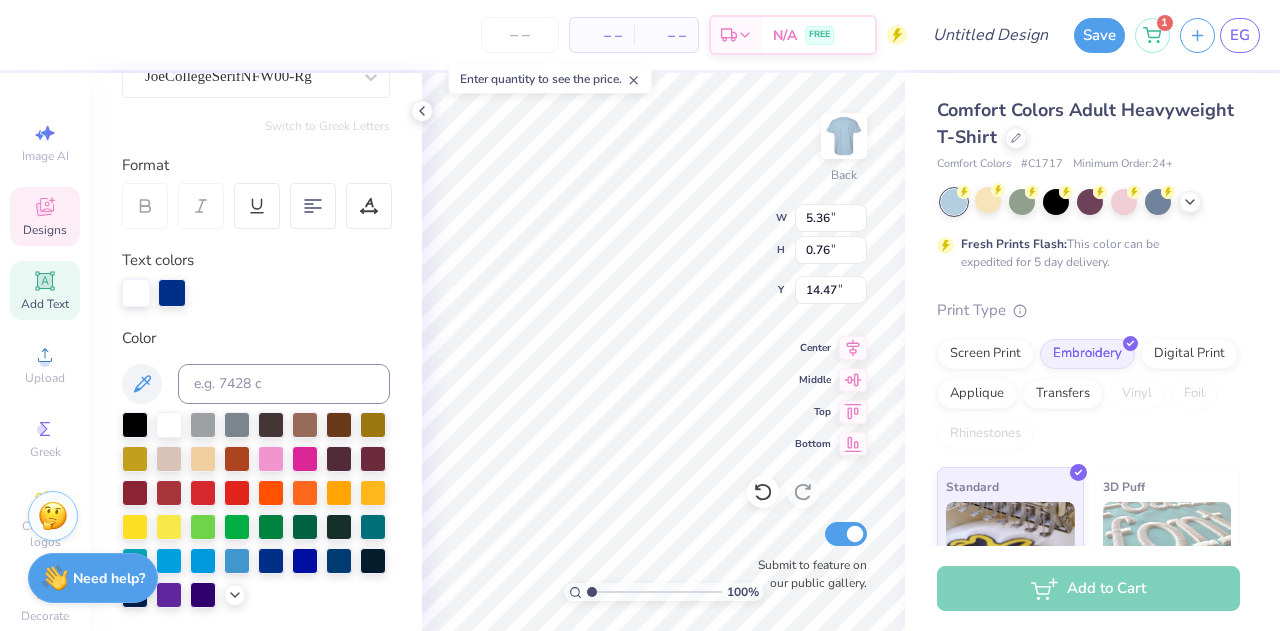 type on "14.32" 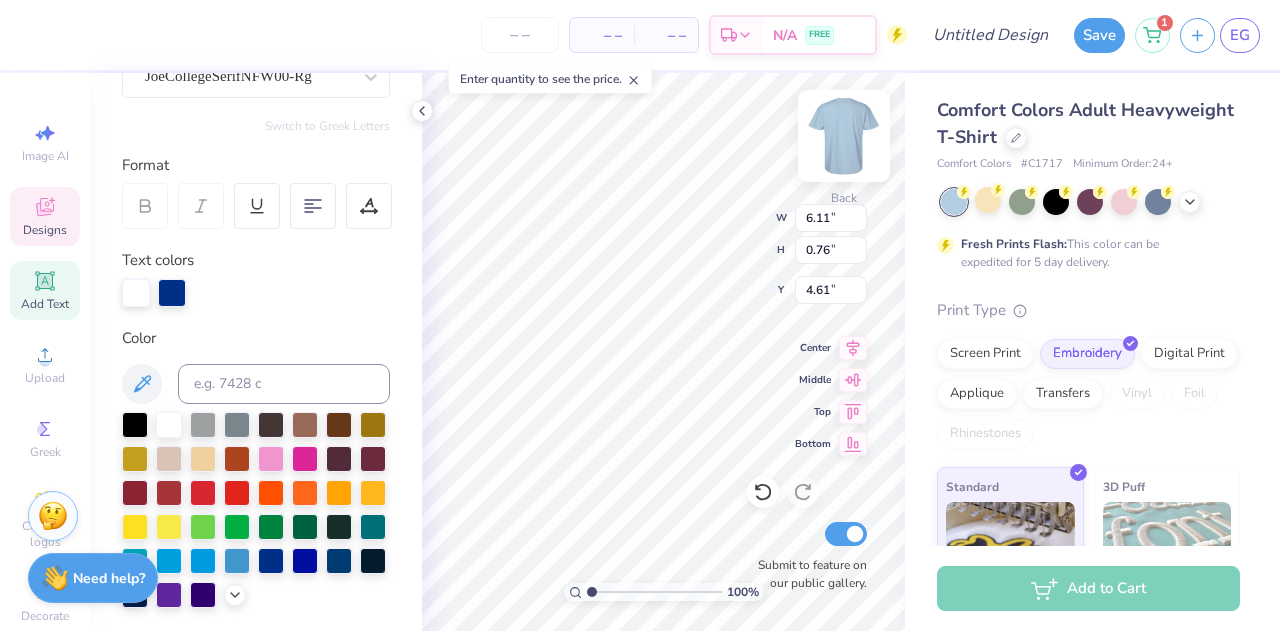 scroll, scrollTop: 16, scrollLeft: 2, axis: both 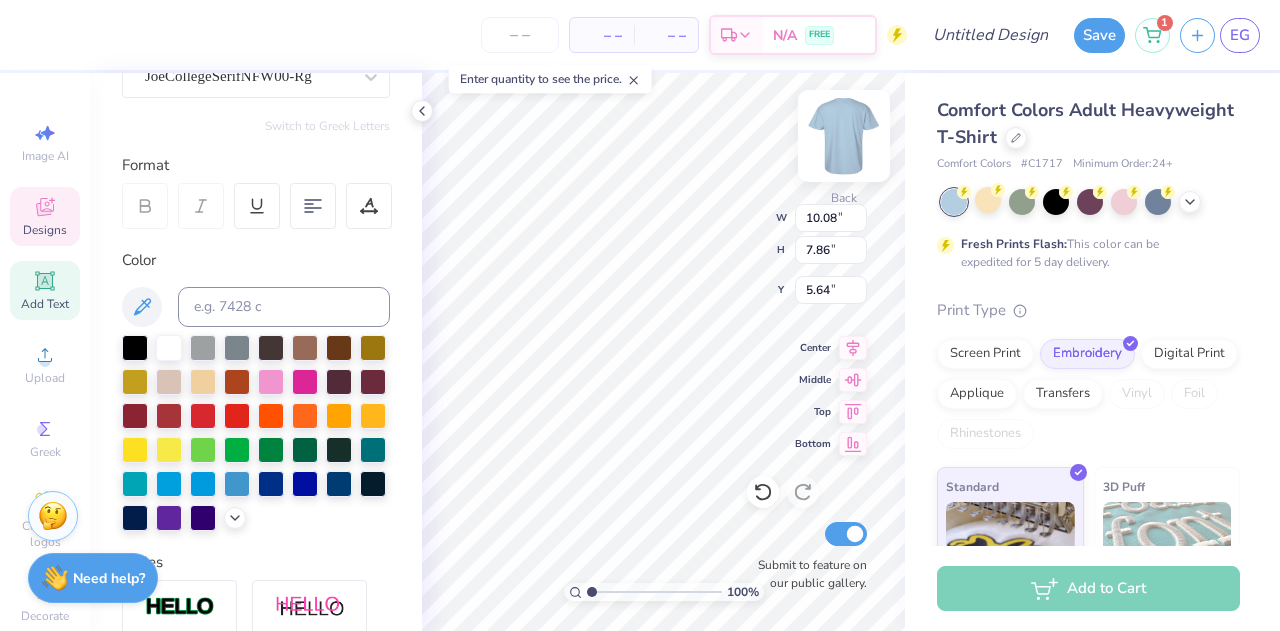 type on "5.64" 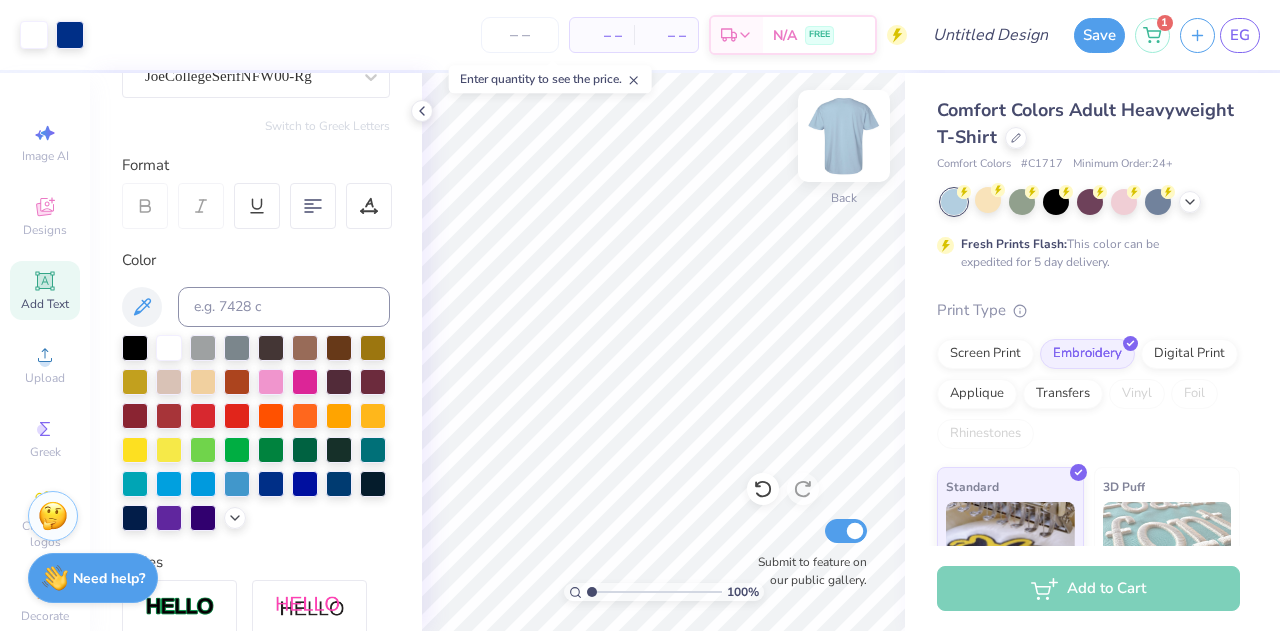 click at bounding box center (844, 136) 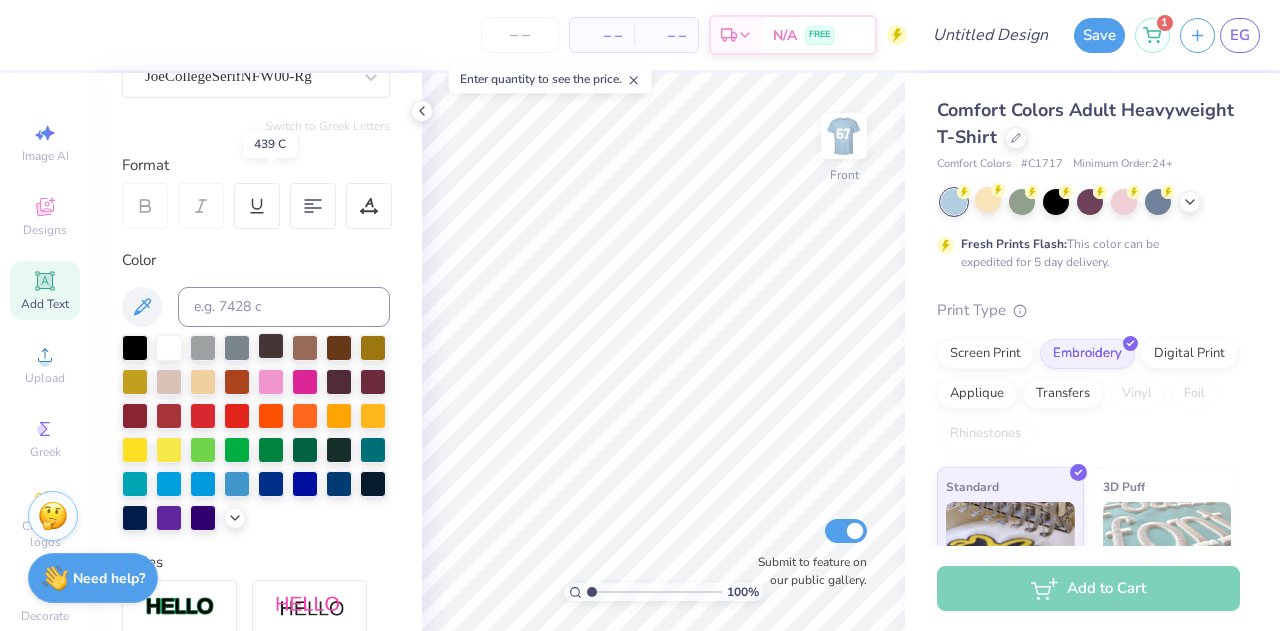 scroll, scrollTop: 564, scrollLeft: 0, axis: vertical 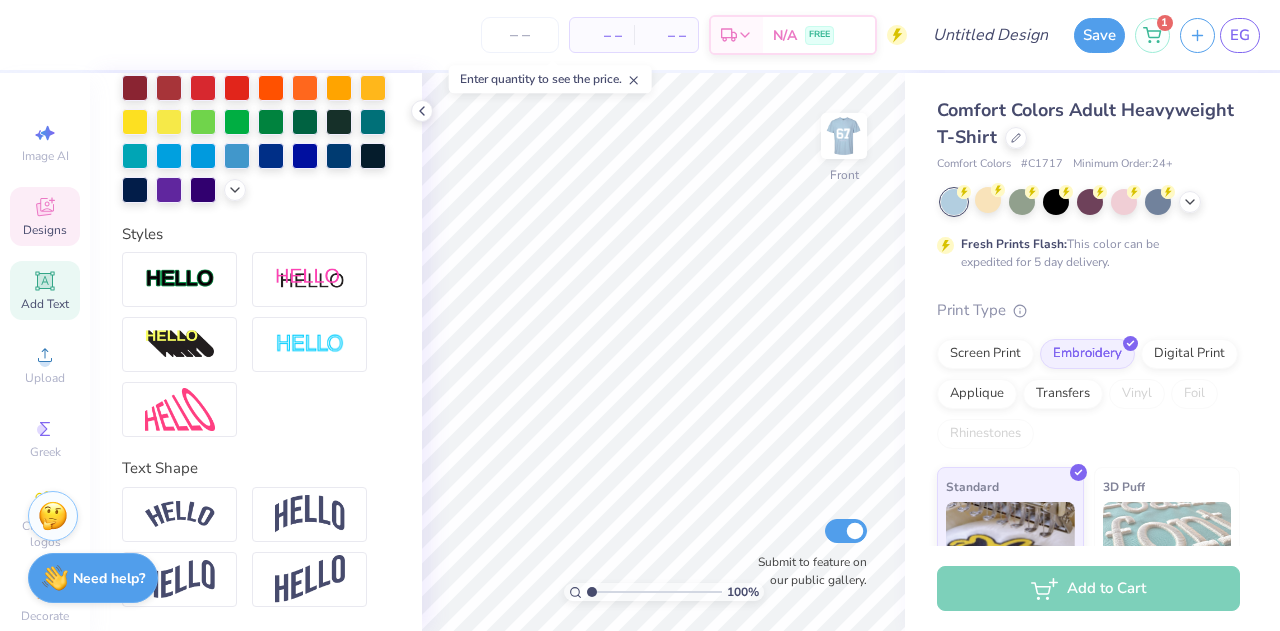 click on "Designs" at bounding box center [45, 230] 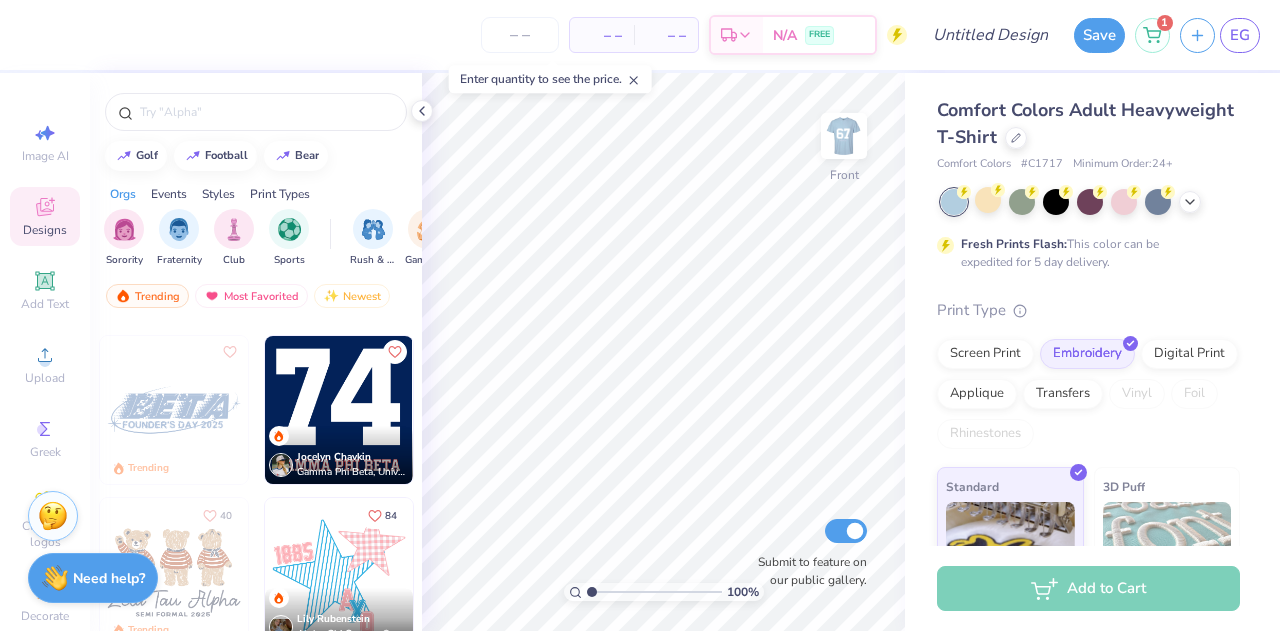 scroll, scrollTop: 1611, scrollLeft: 0, axis: vertical 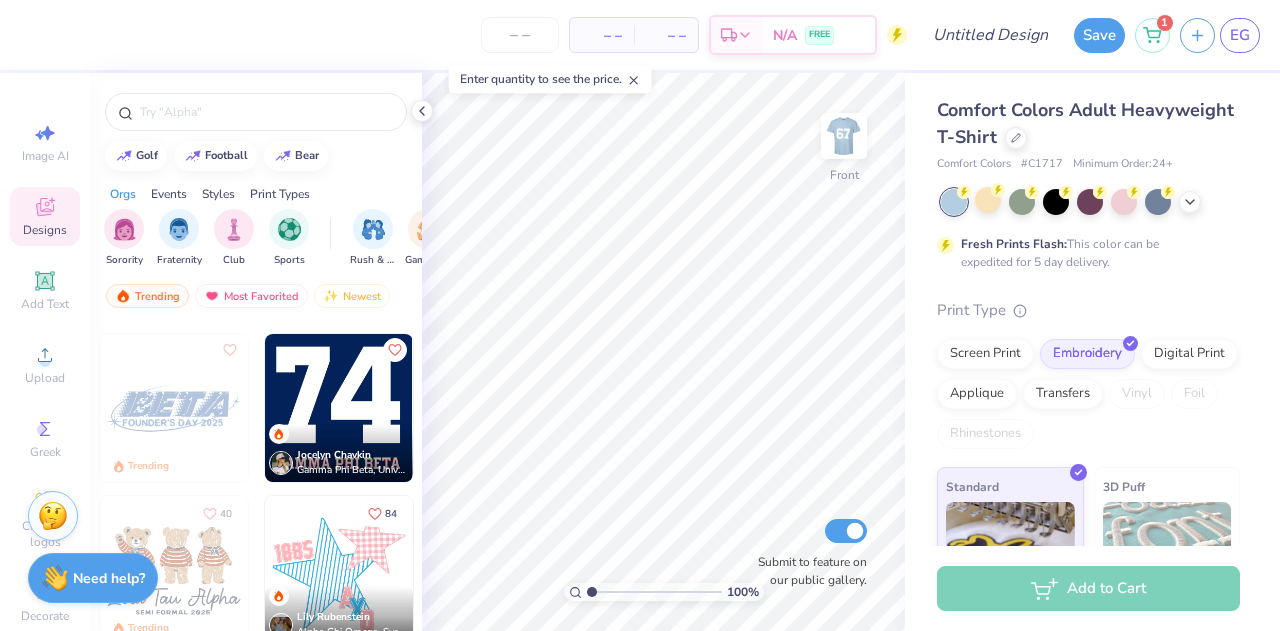 click at bounding box center [339, 408] 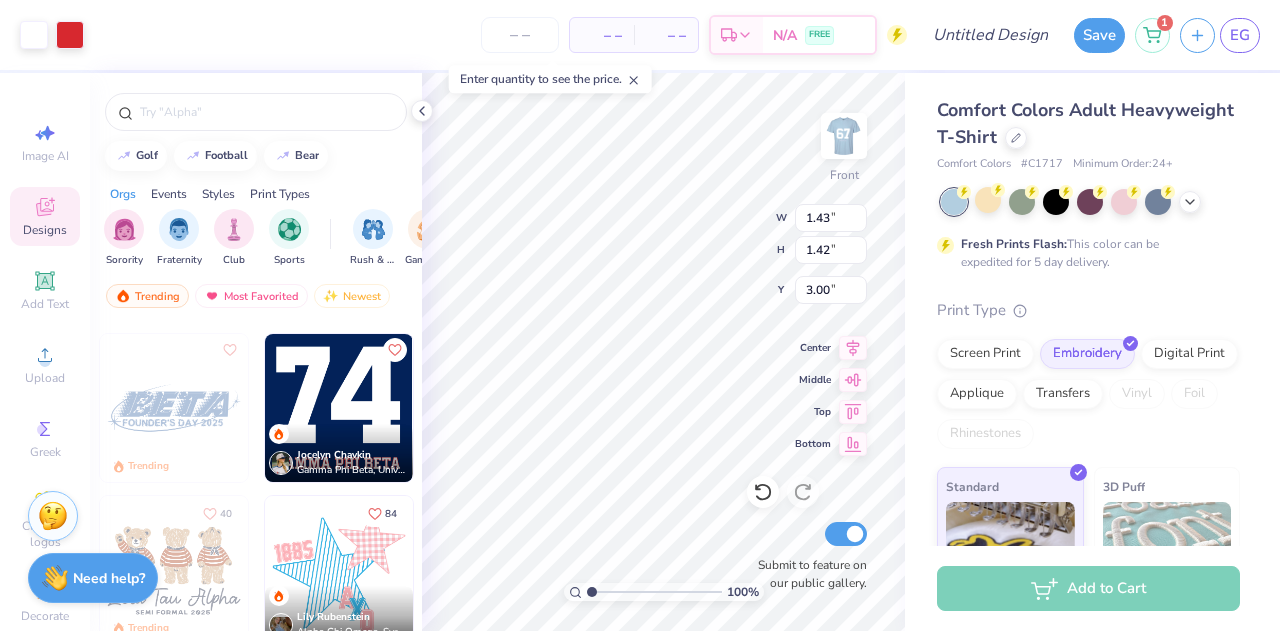 type on "4.73" 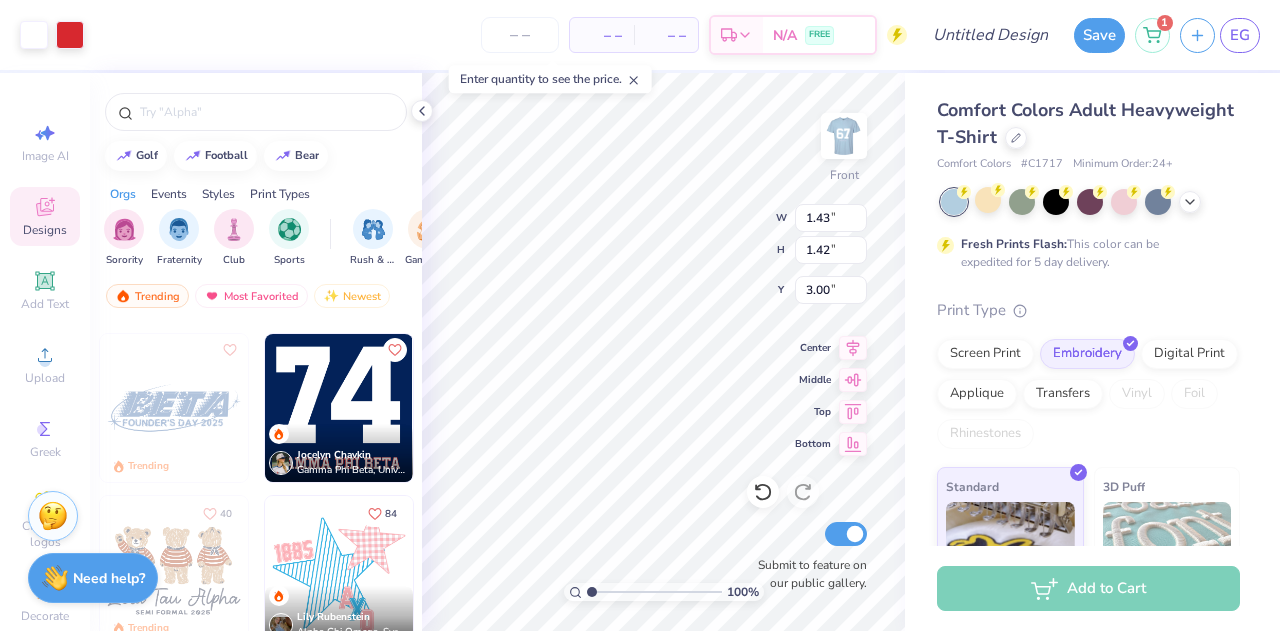 type on "4.68" 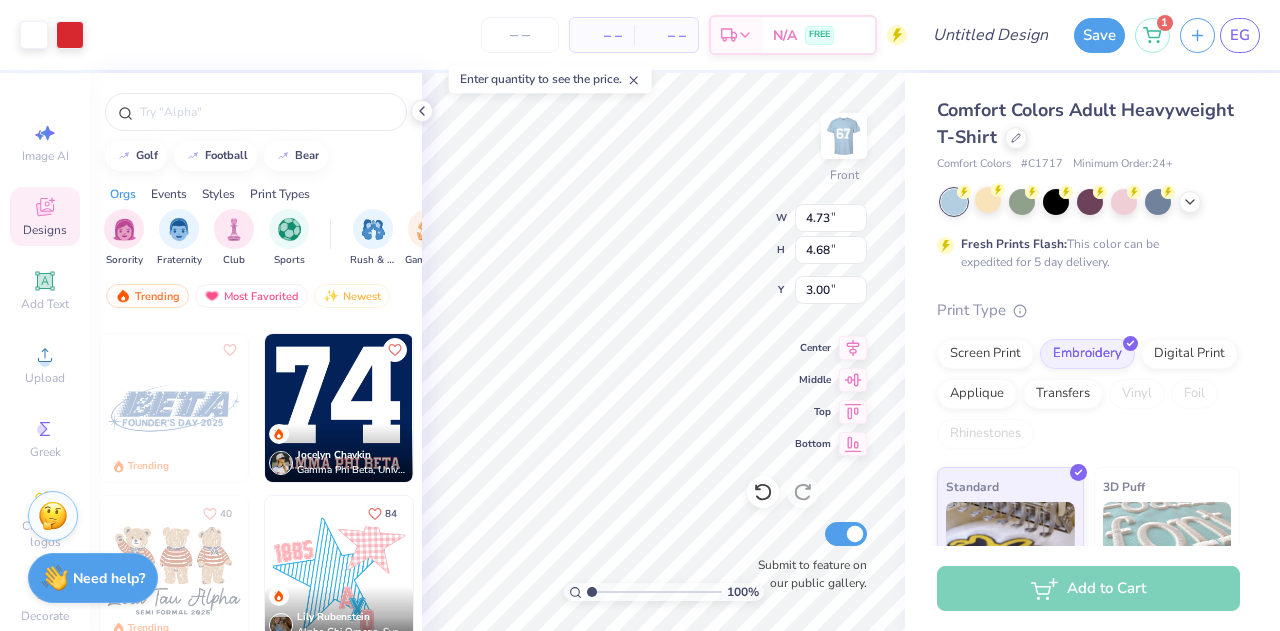 type on "9.94" 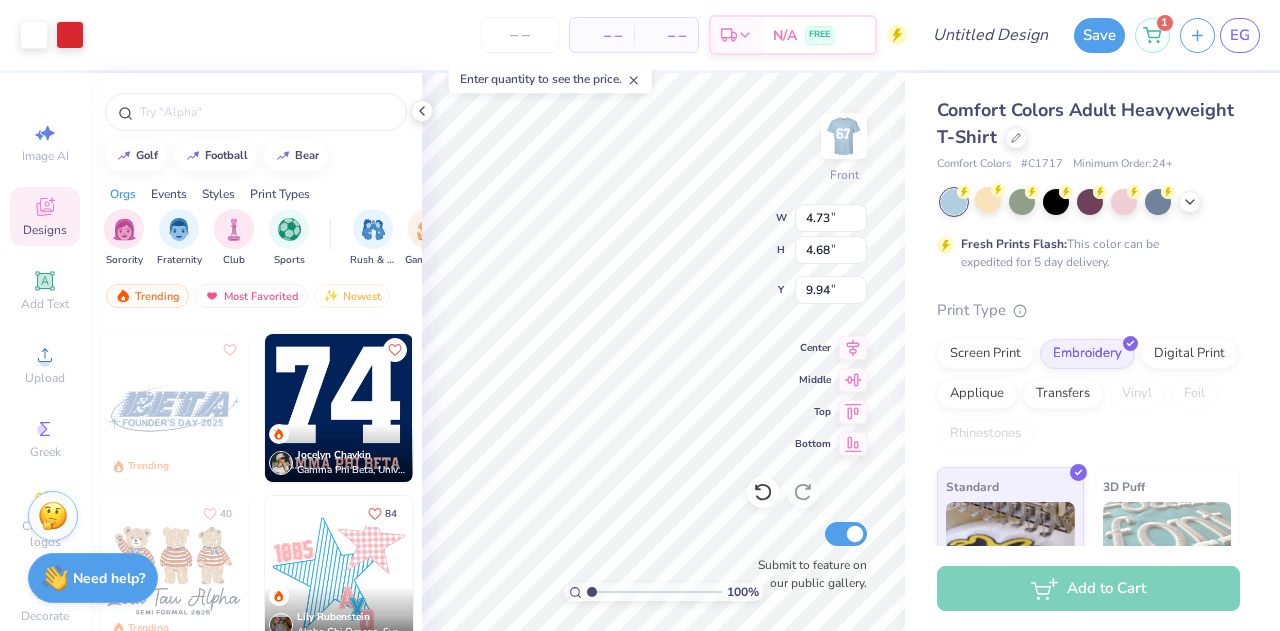 type on "9.13" 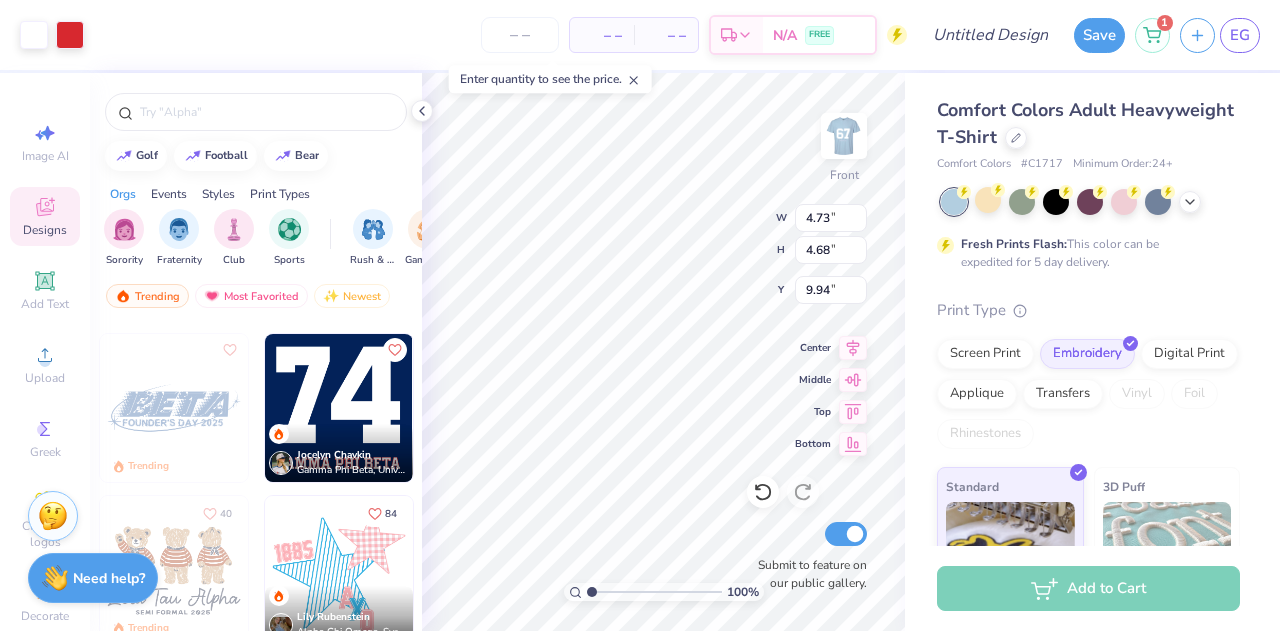 type on "9.02" 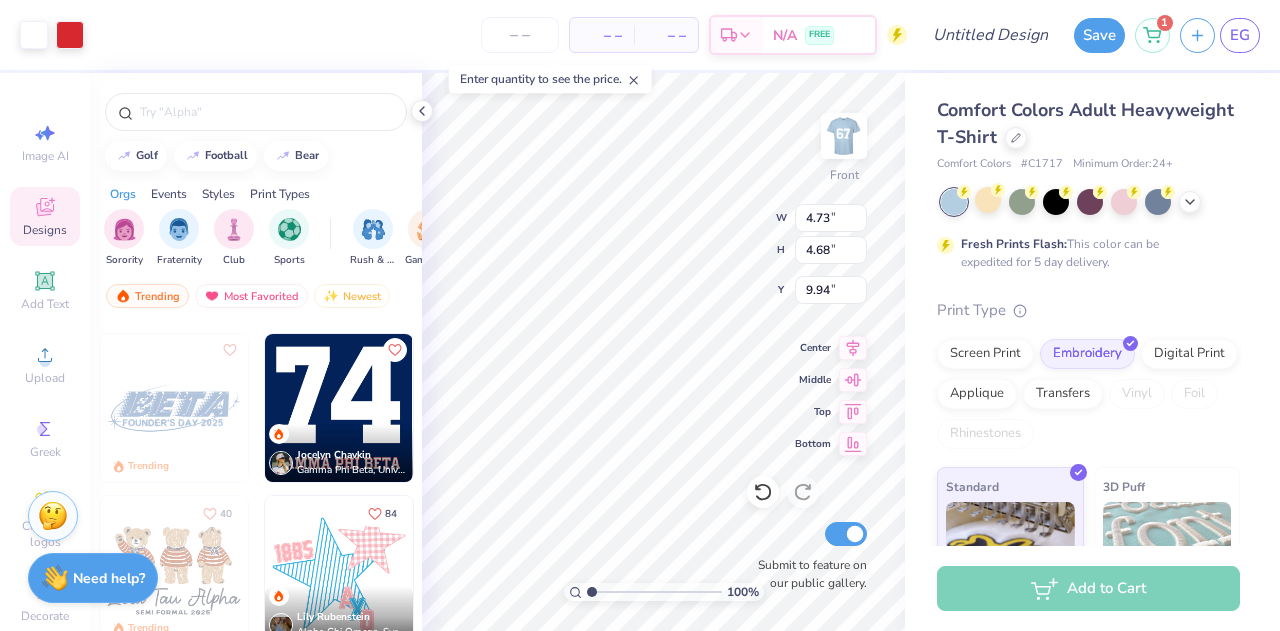 type on "5.59" 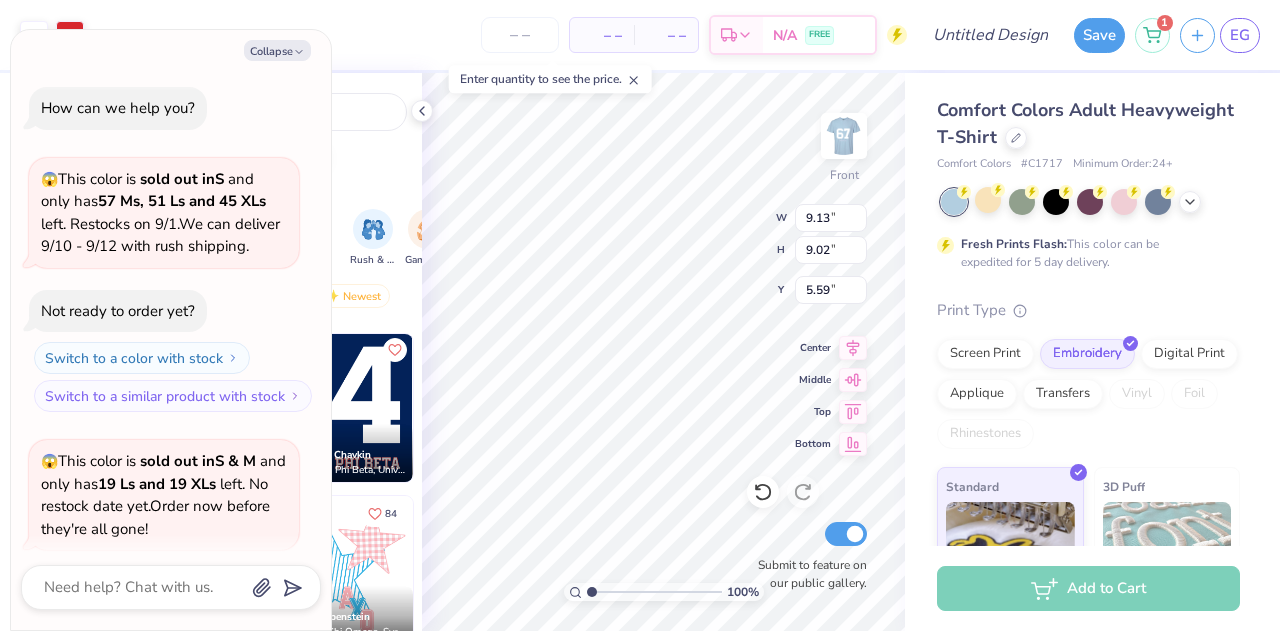 scroll, scrollTop: 319, scrollLeft: 0, axis: vertical 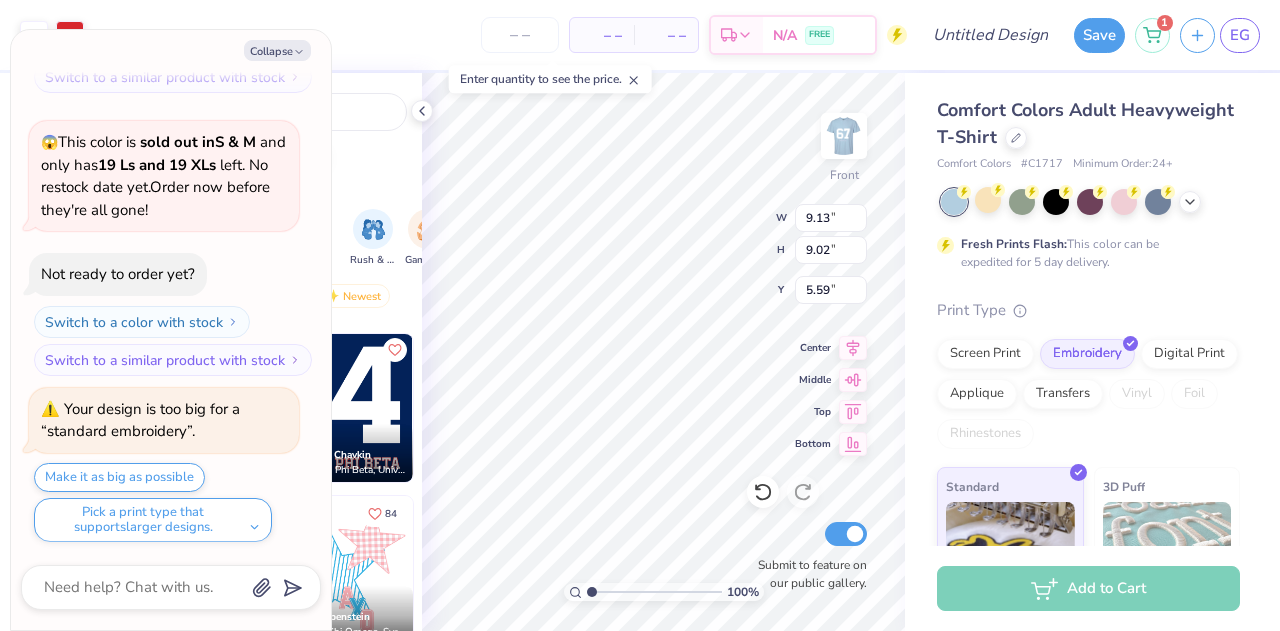 type on "x" 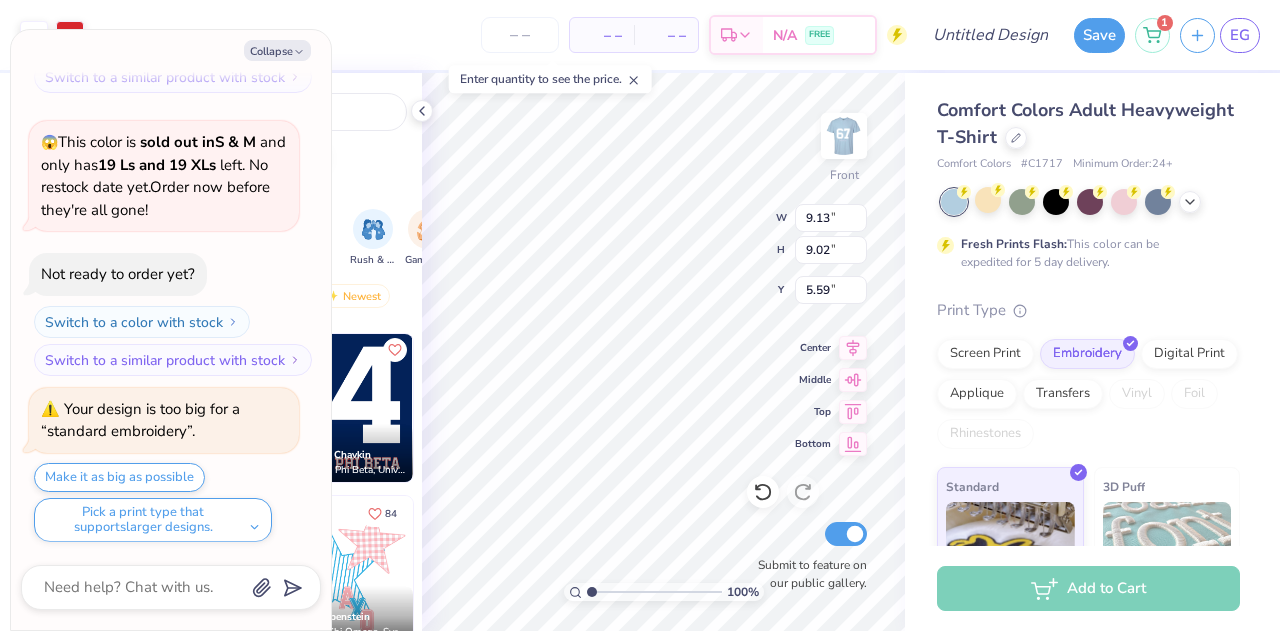 type on "6.96" 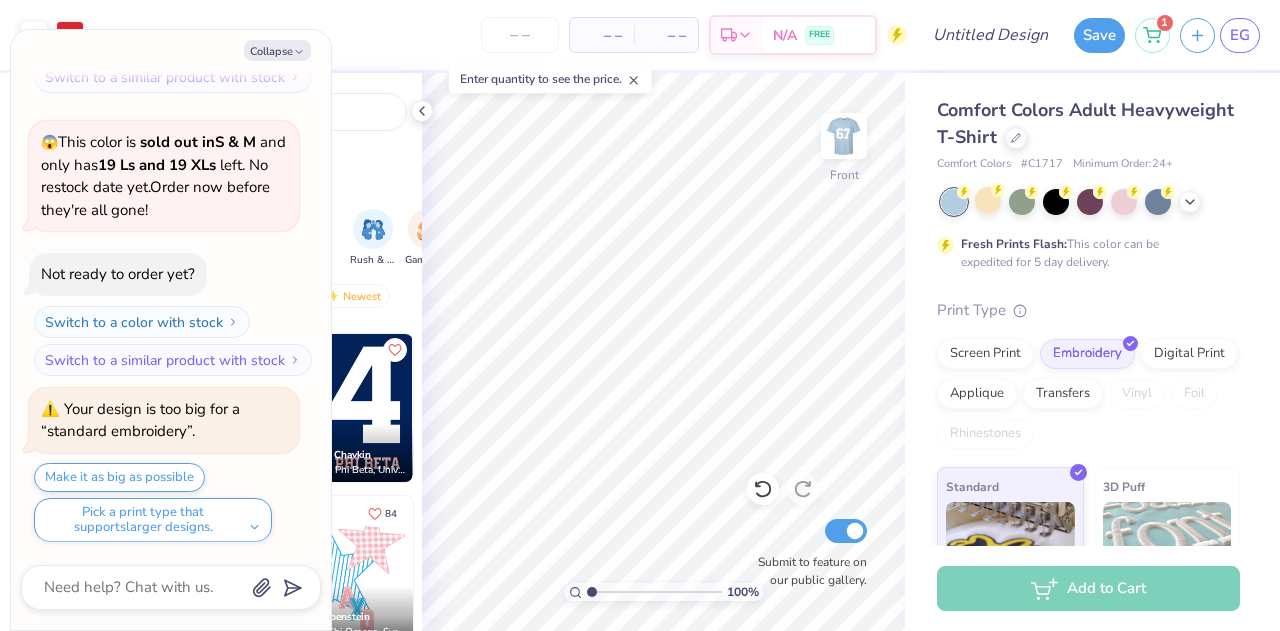click on "Collapse" at bounding box center (277, 50) 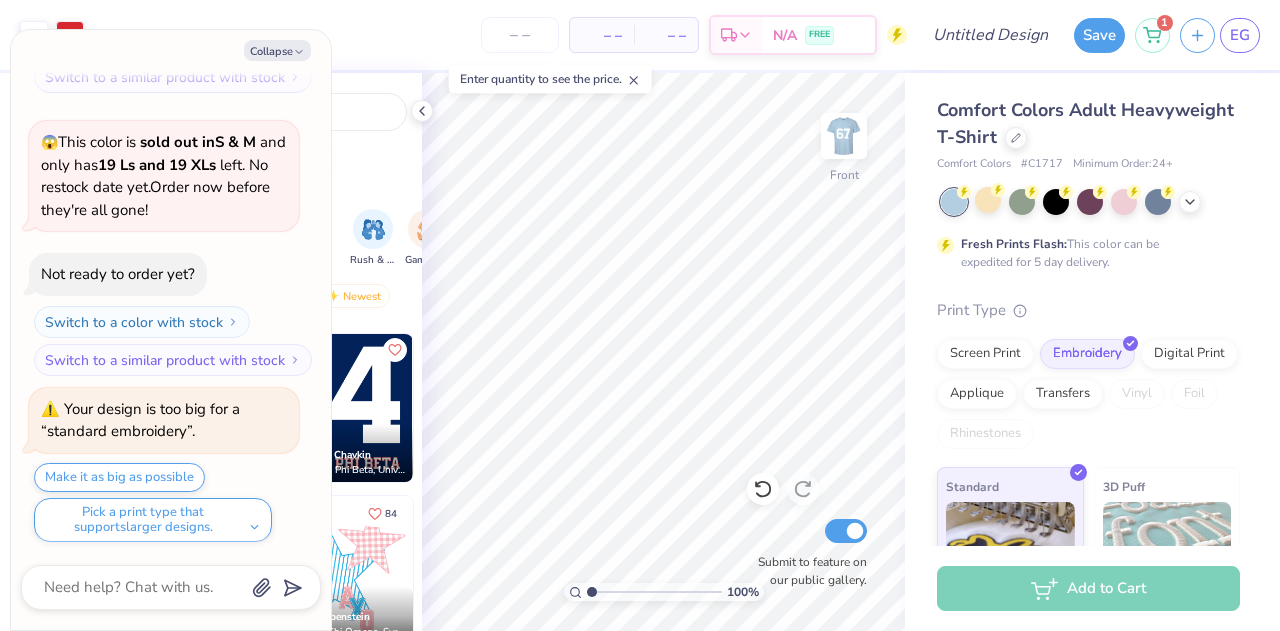 type on "x" 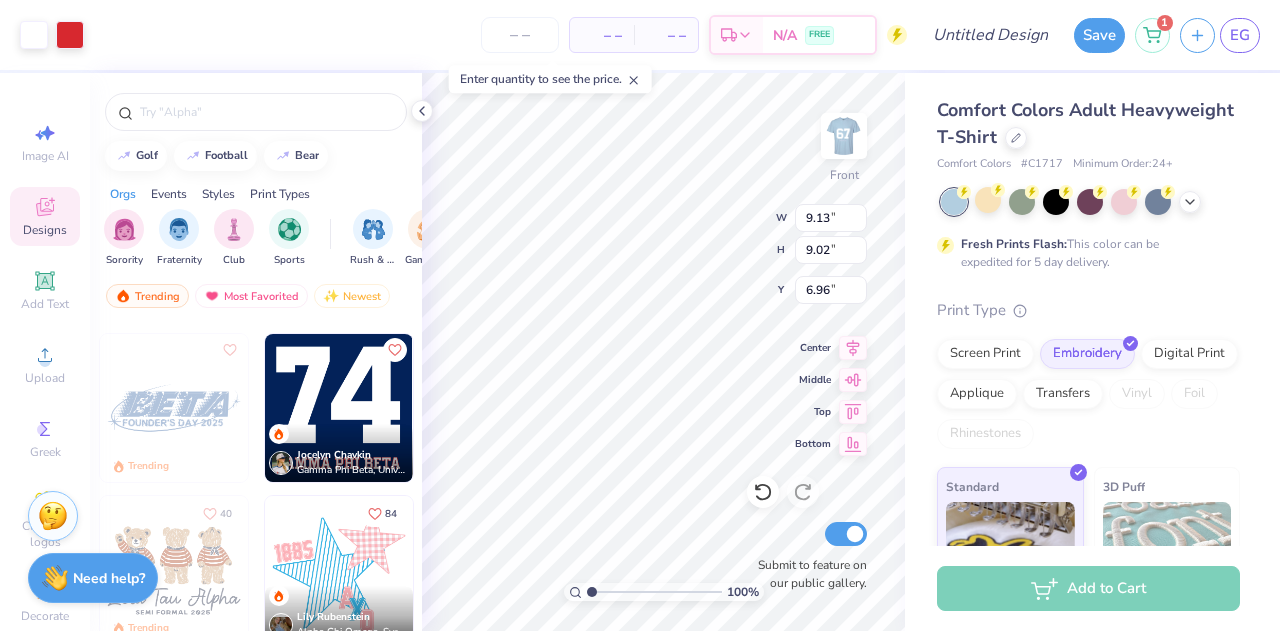 type on "10.61" 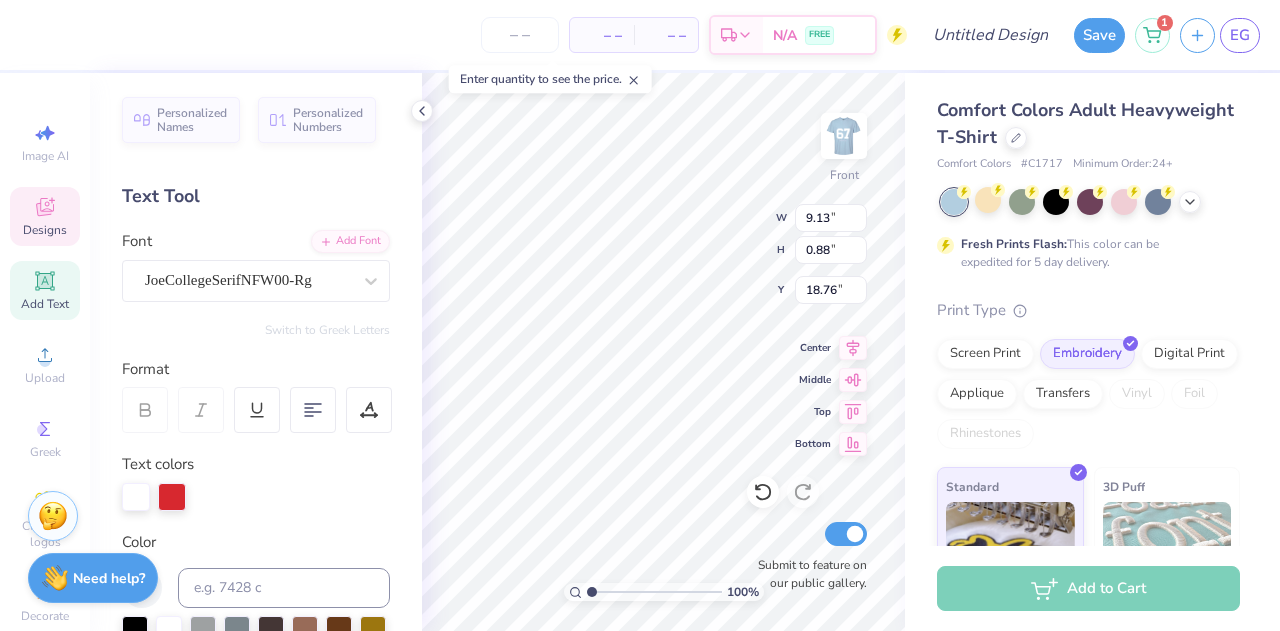 scroll, scrollTop: 16, scrollLeft: 5, axis: both 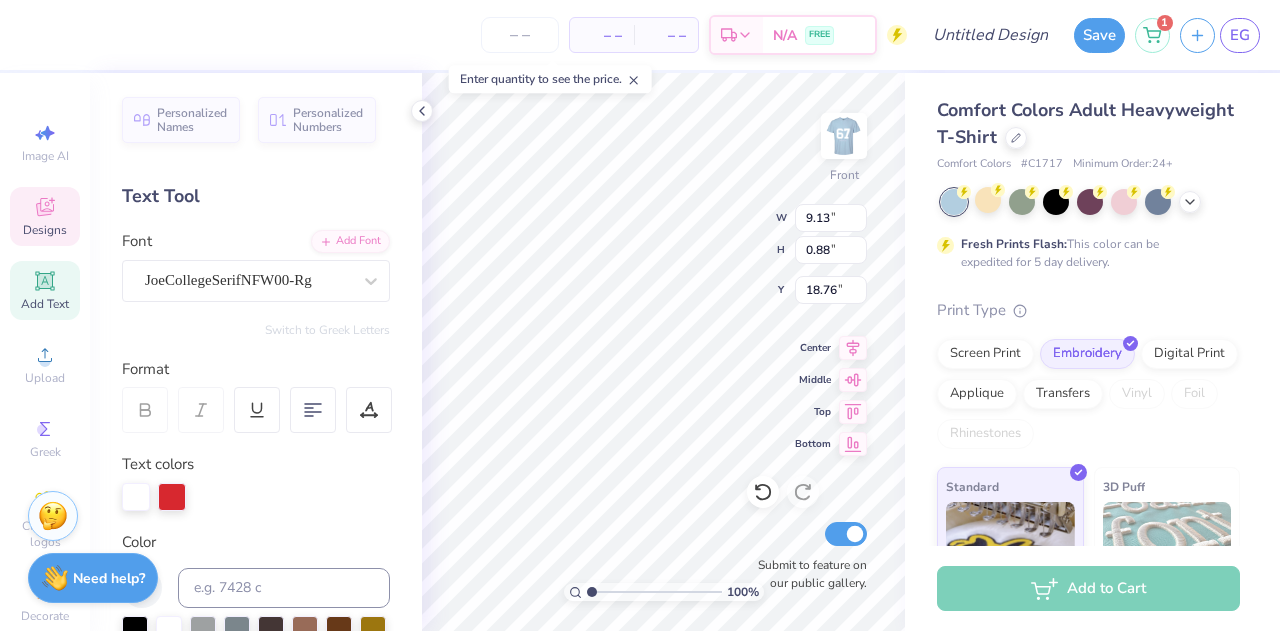 type on "Arrowspike 2025" 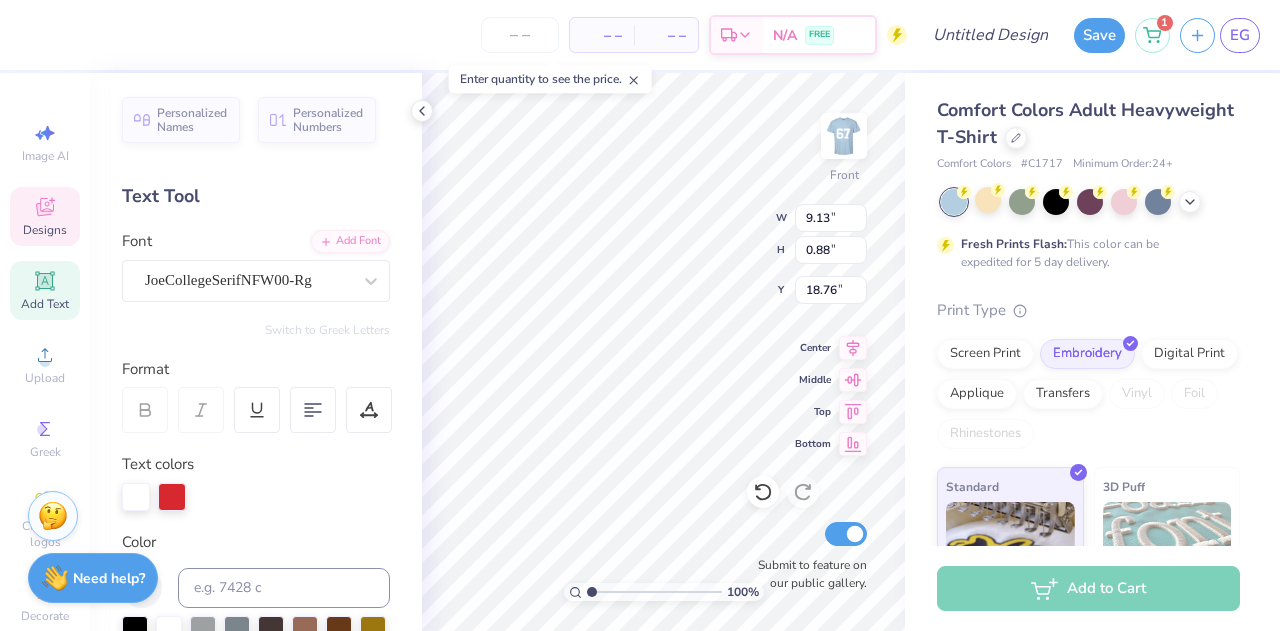 scroll, scrollTop: 16, scrollLeft: 8, axis: both 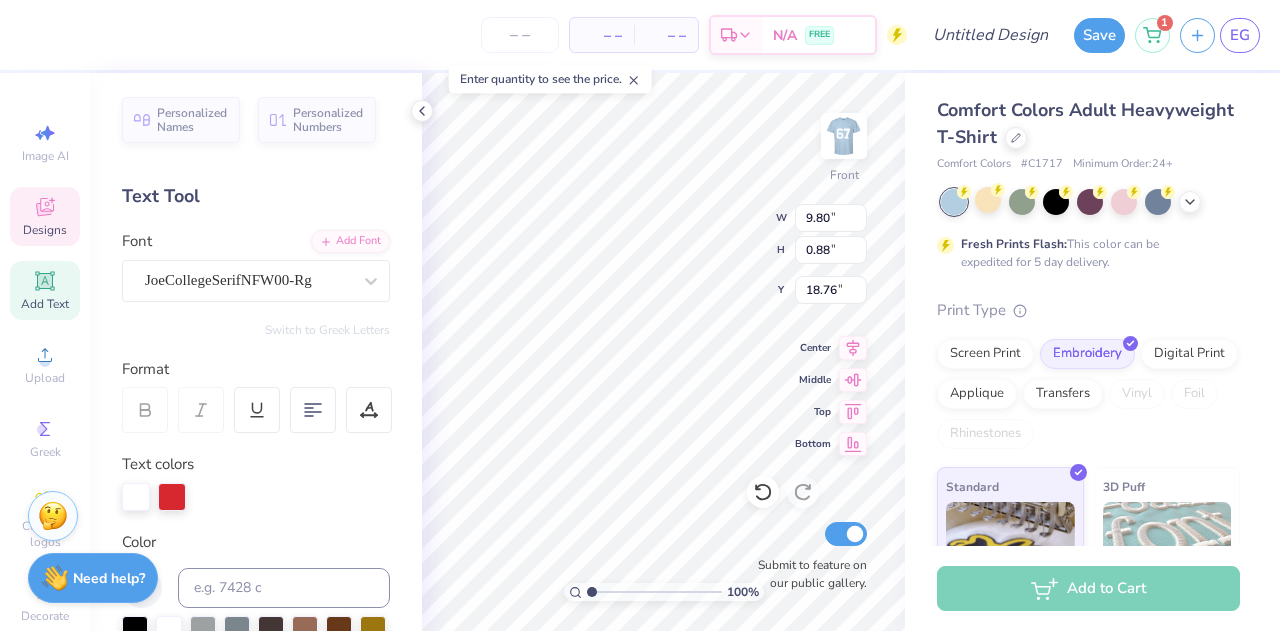 type on "5.25" 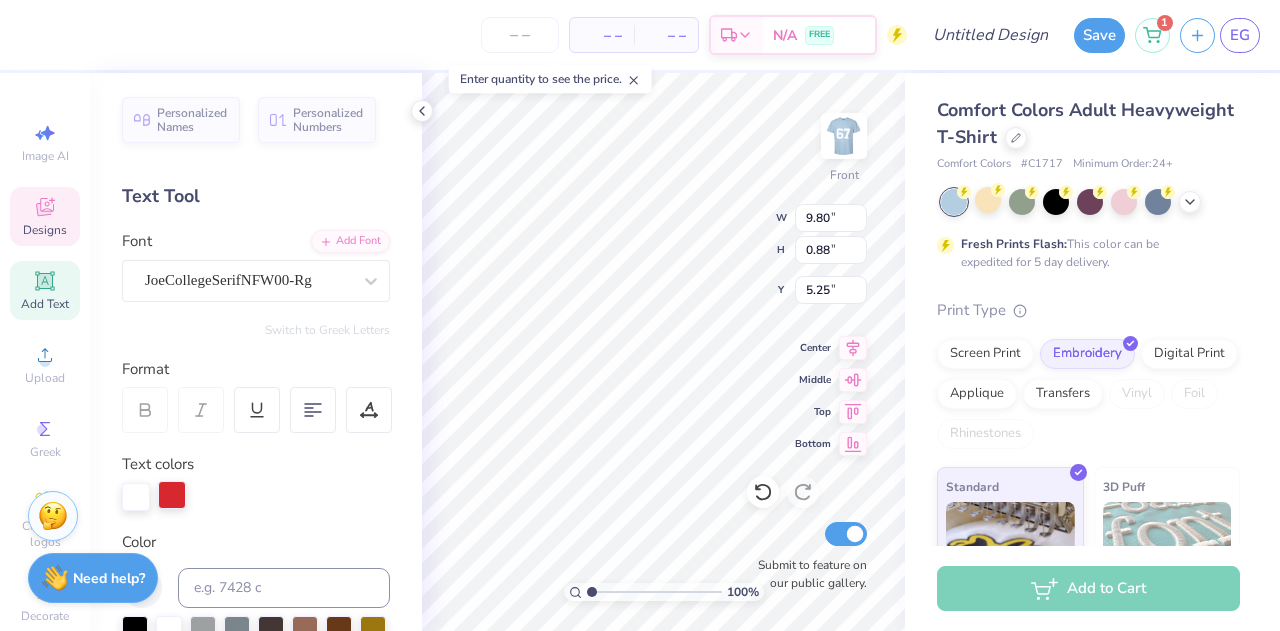 click at bounding box center [172, 495] 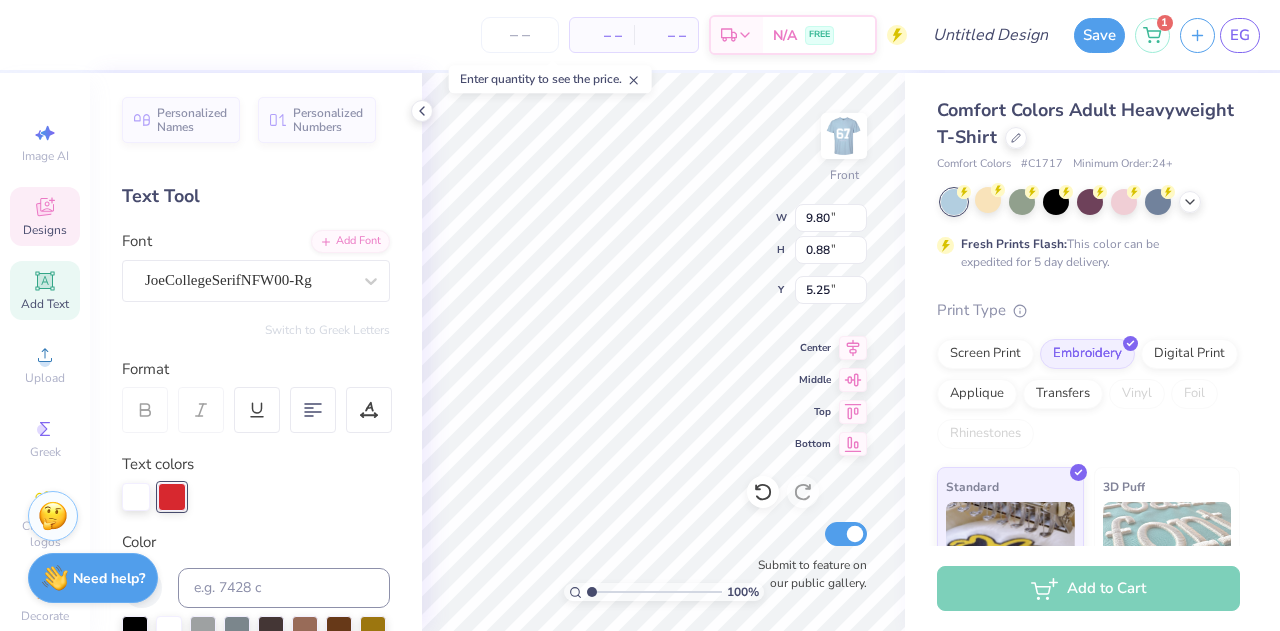 scroll, scrollTop: 177, scrollLeft: 0, axis: vertical 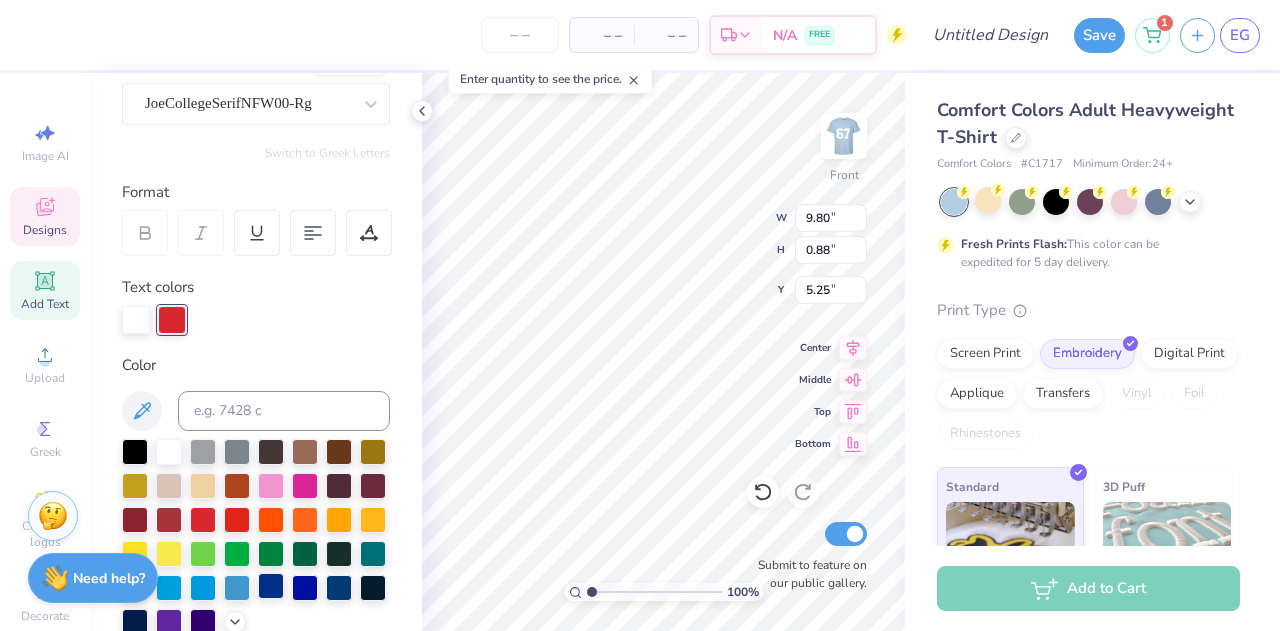 click at bounding box center [271, 586] 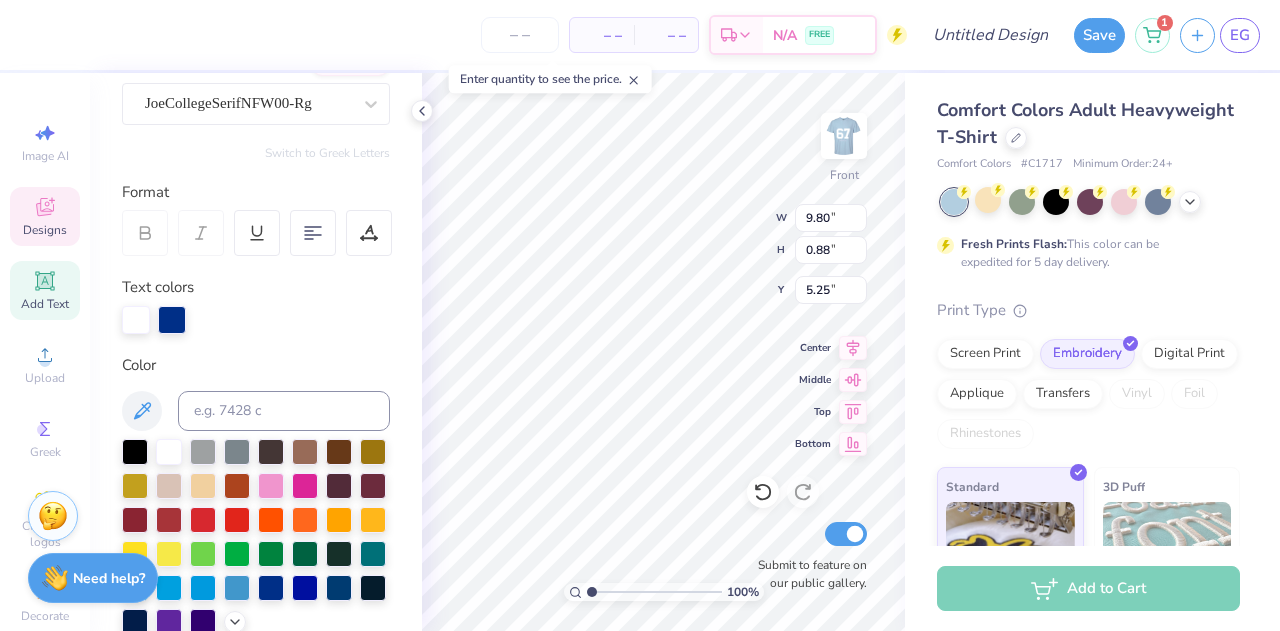 type on "3.00" 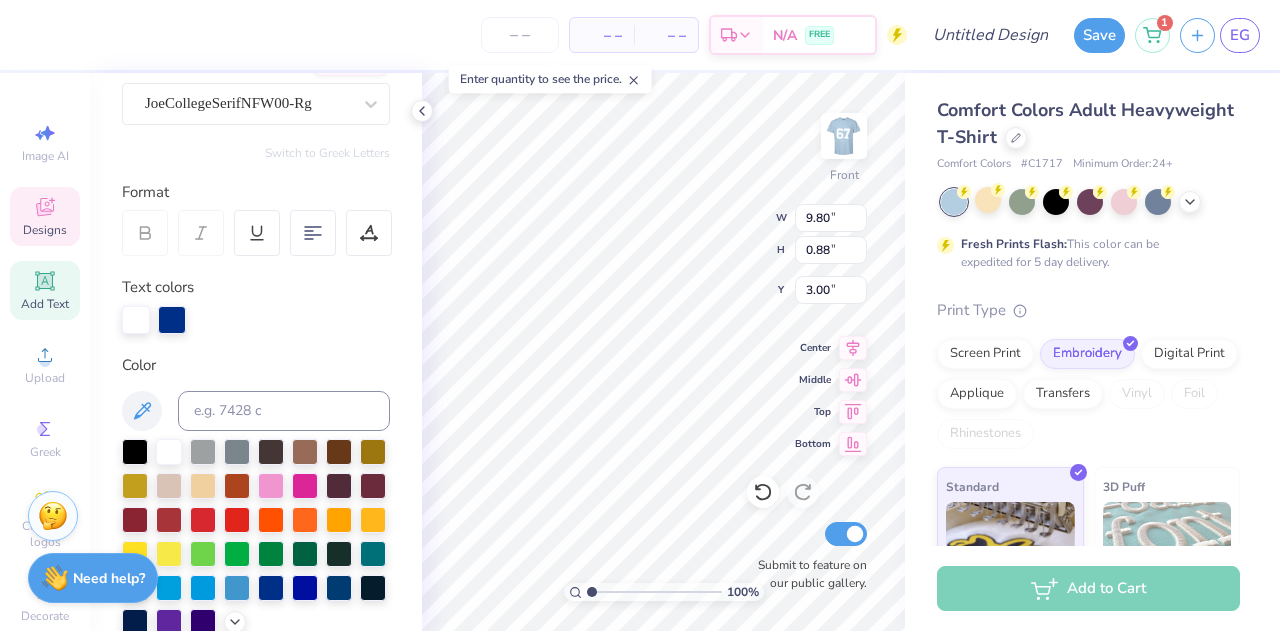 type on "3.96" 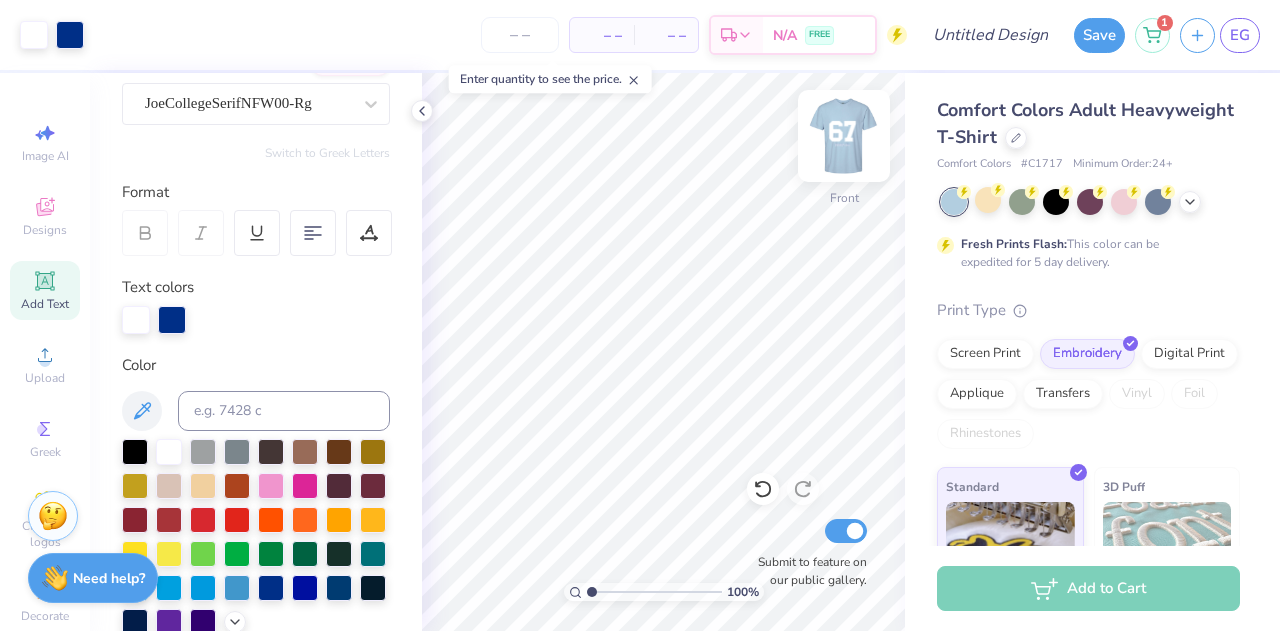 click at bounding box center [844, 136] 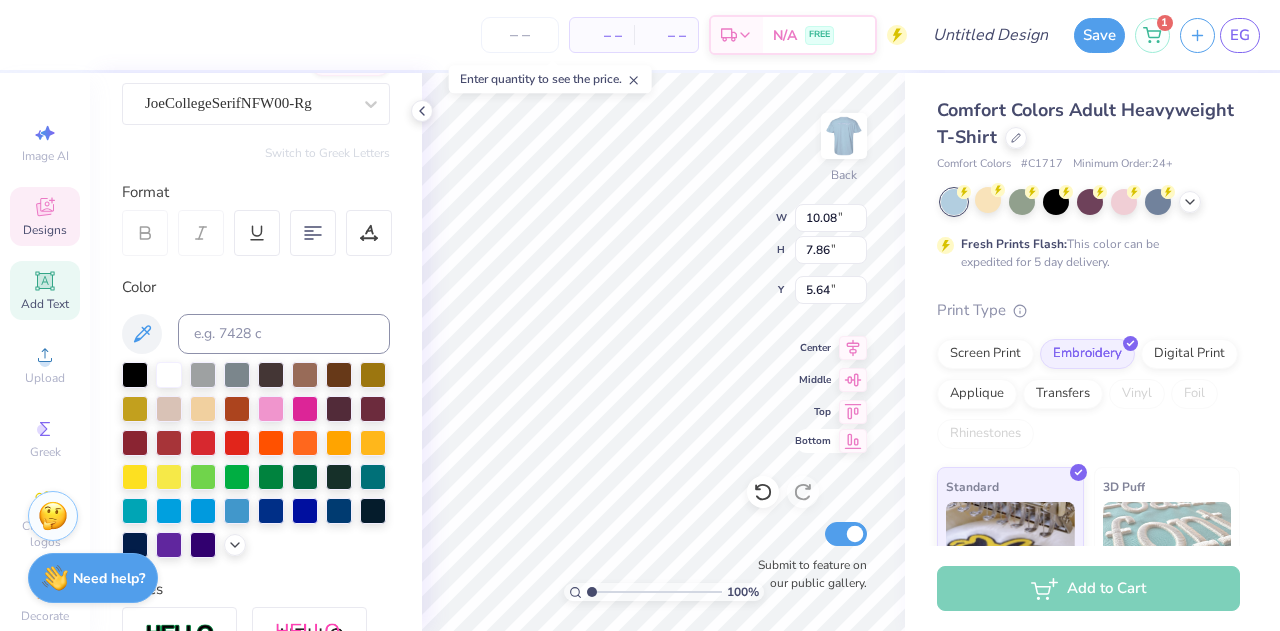 click on "Bottom" at bounding box center (831, 441) 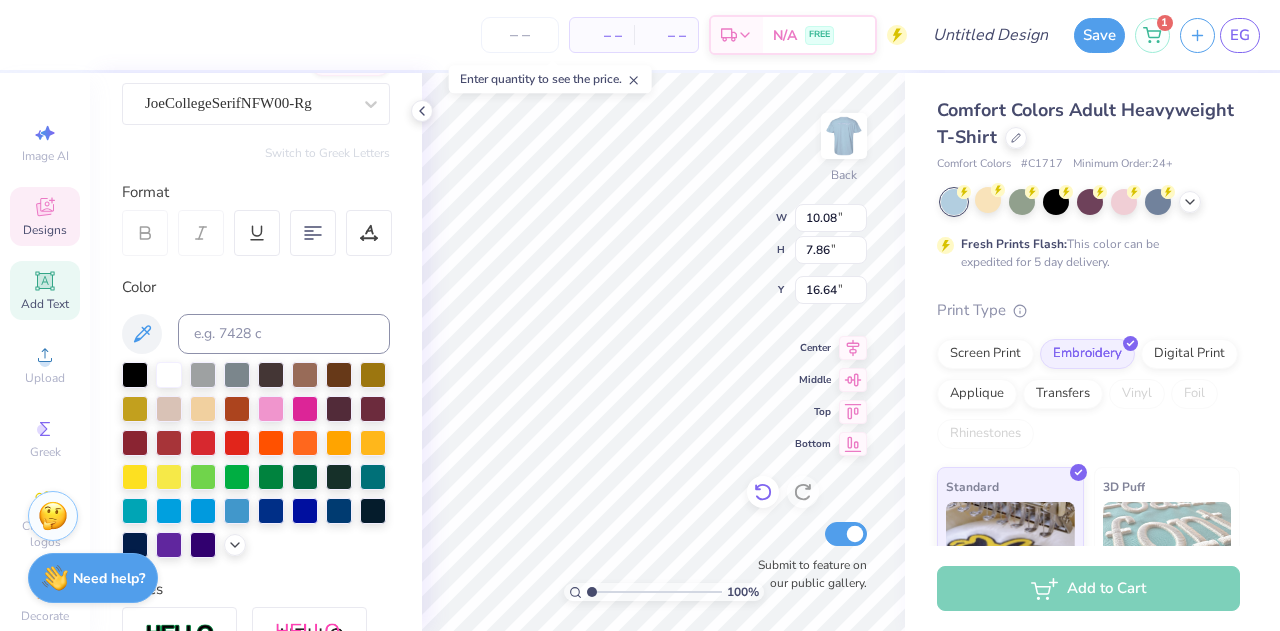 click 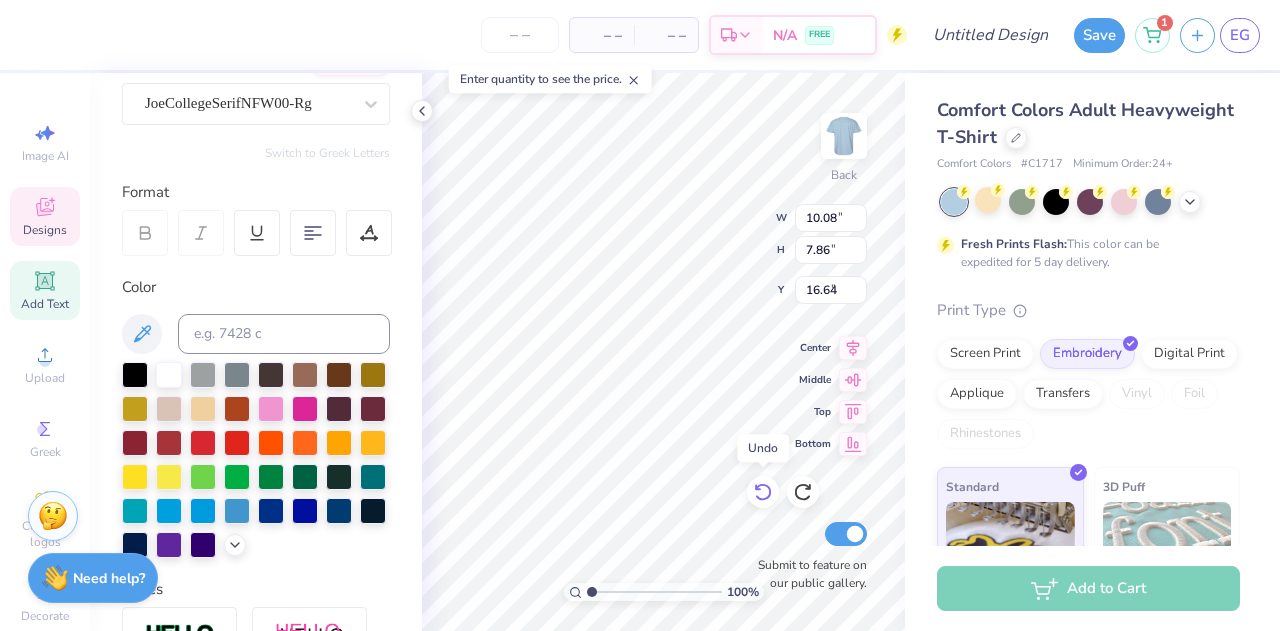 type on "5.64" 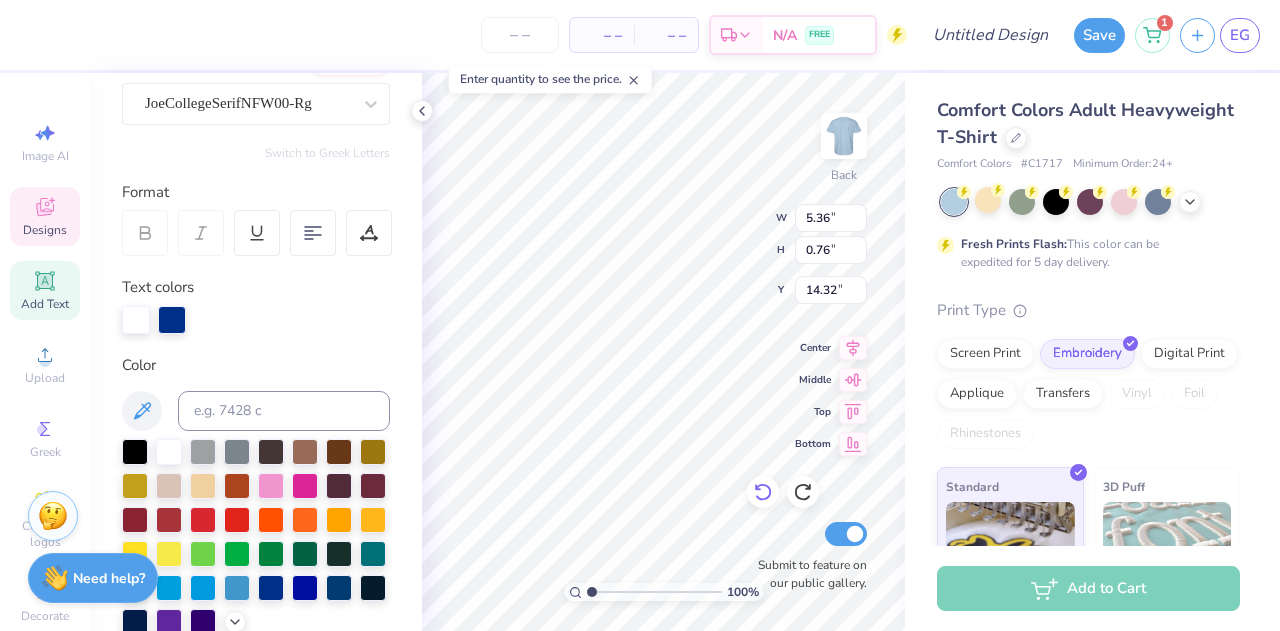 scroll, scrollTop: 16, scrollLeft: 2, axis: both 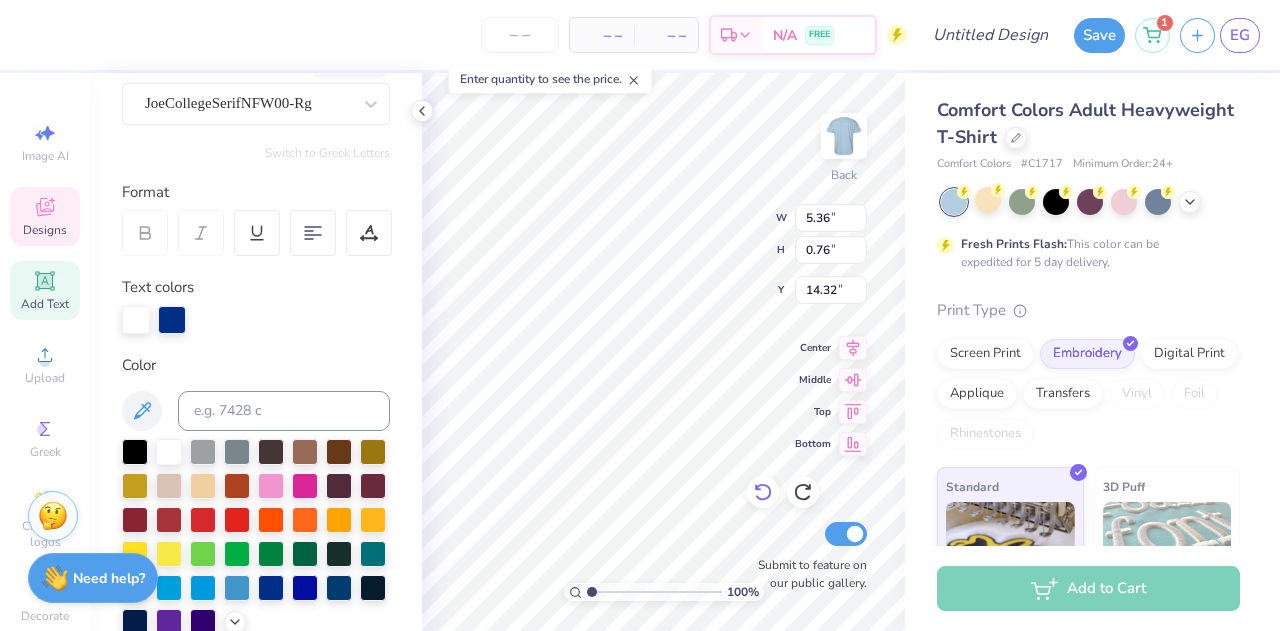 type on "P" 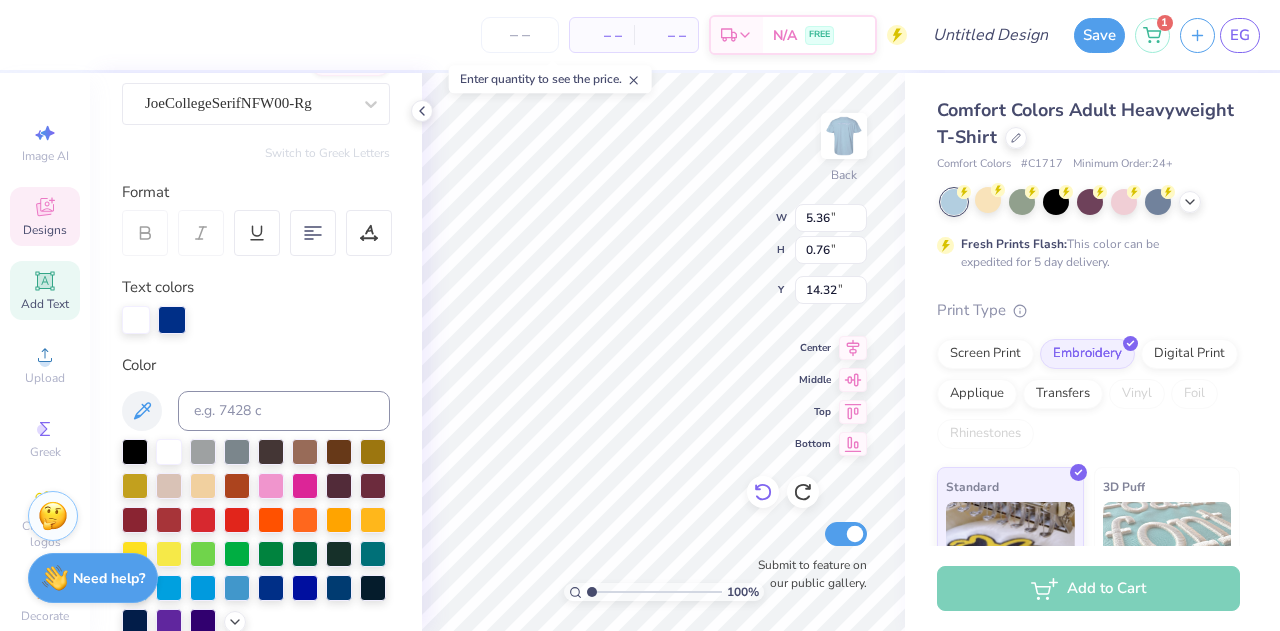 scroll, scrollTop: 16, scrollLeft: 8, axis: both 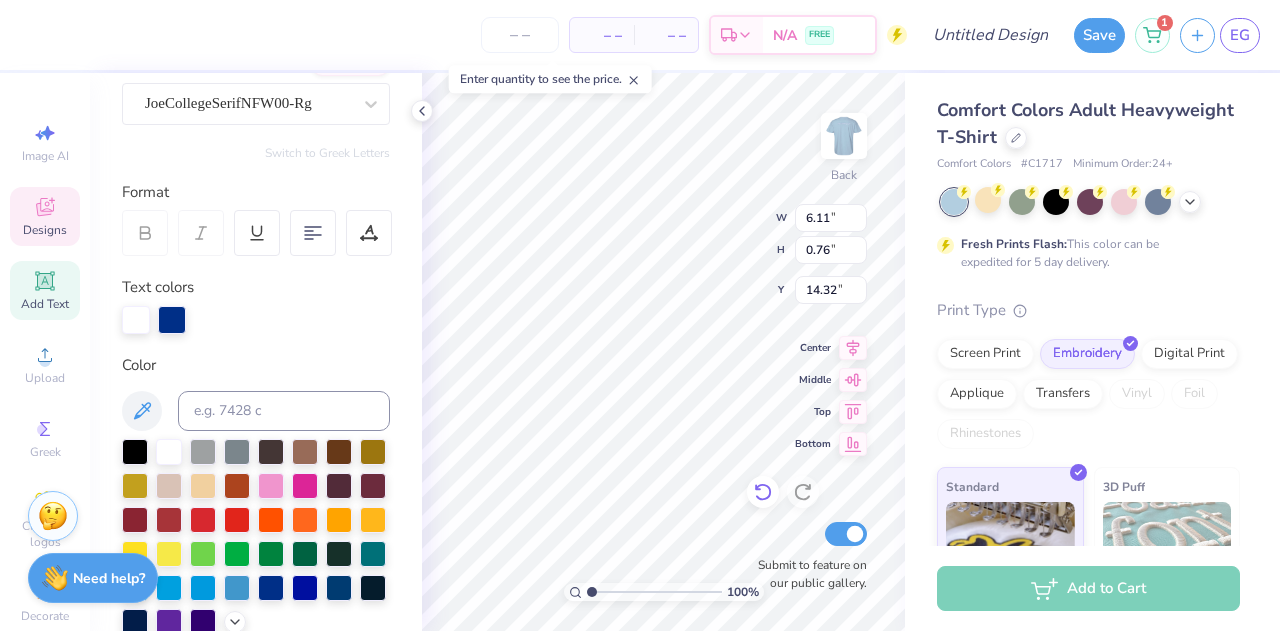 type on "arrowspike 2025" 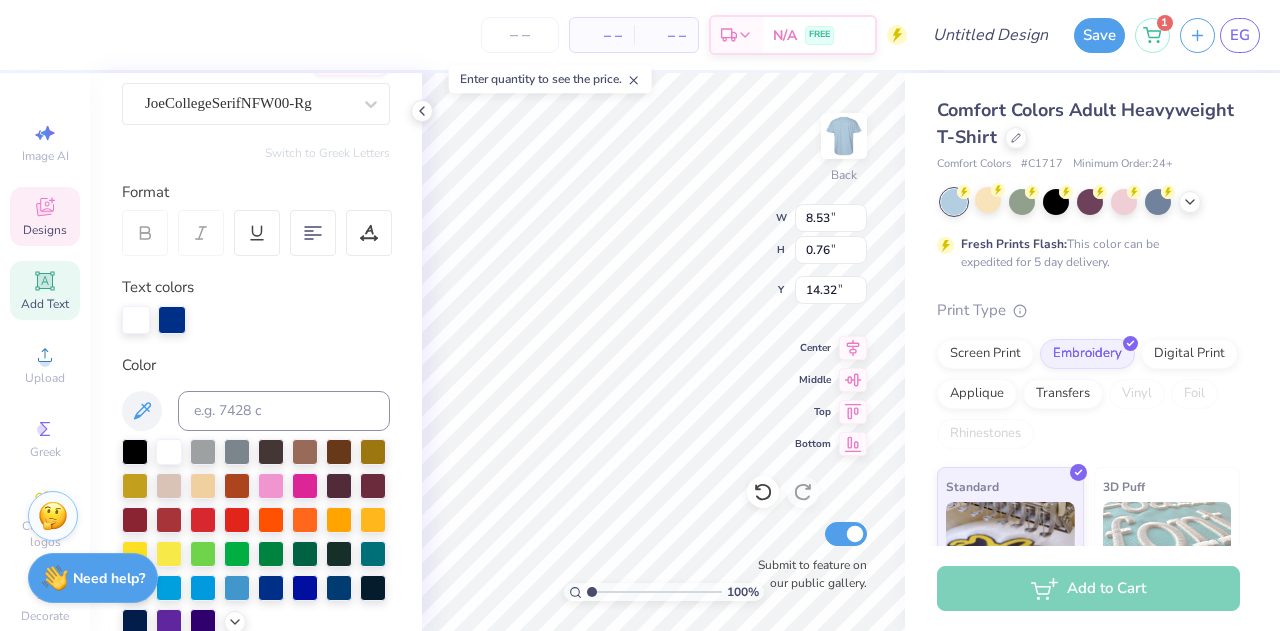 type on "14.54" 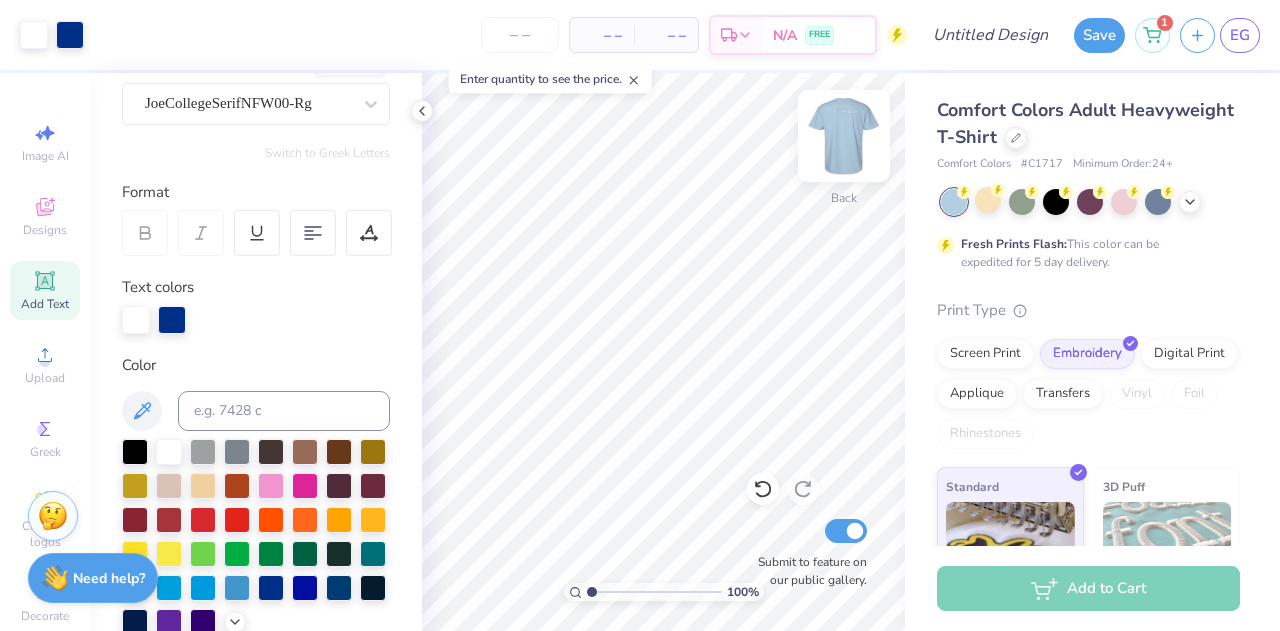 click at bounding box center [844, 136] 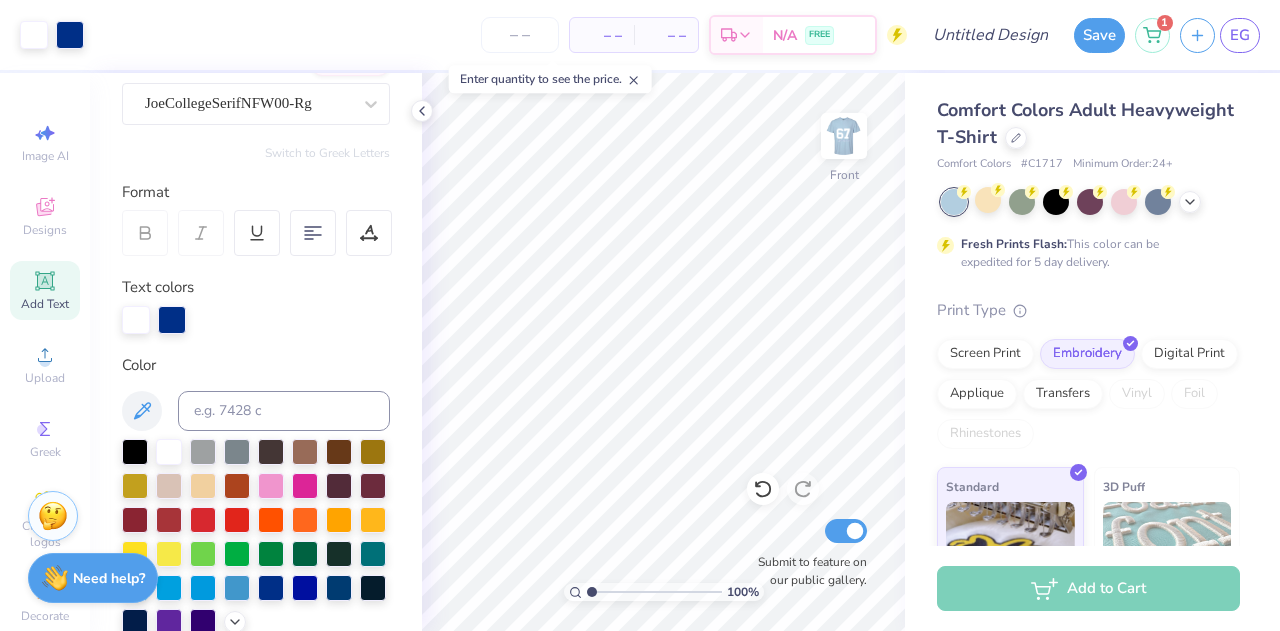 click at bounding box center [844, 136] 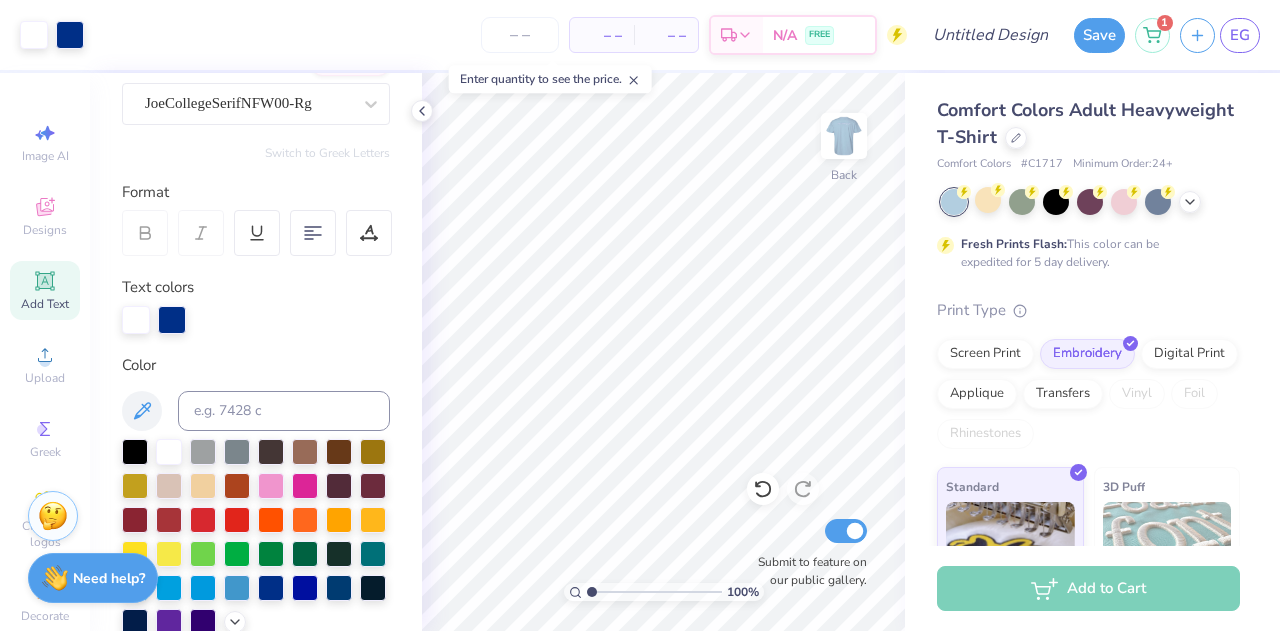 click at bounding box center [844, 136] 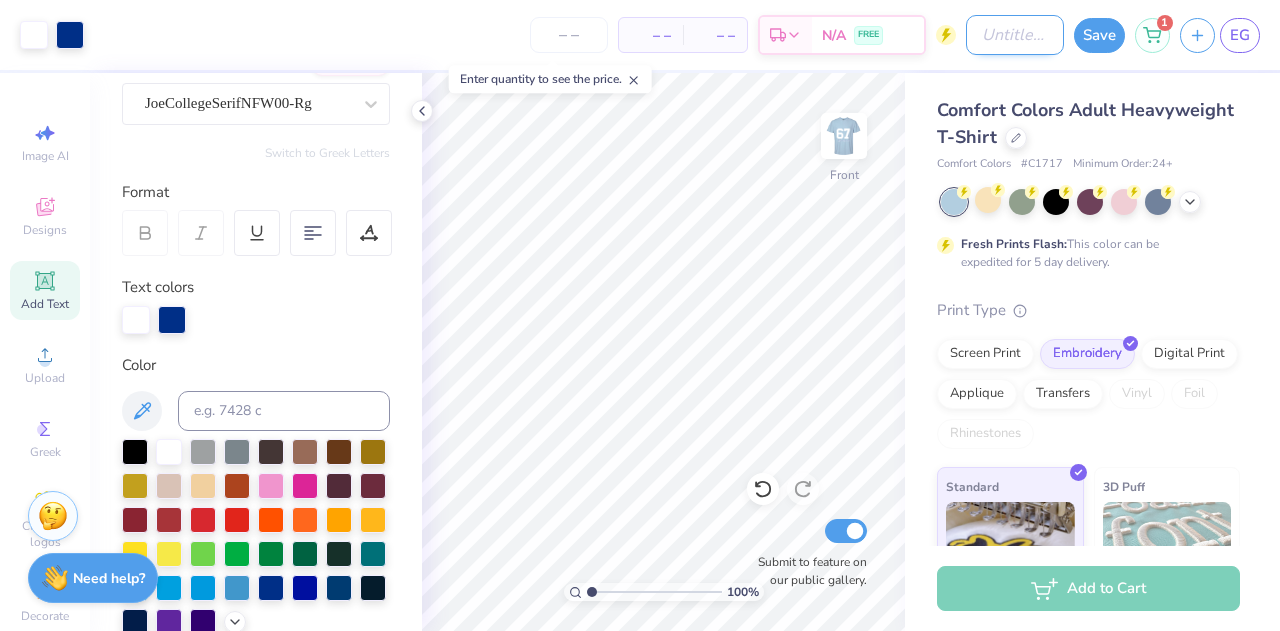 click on "Design Title" at bounding box center [1015, 35] 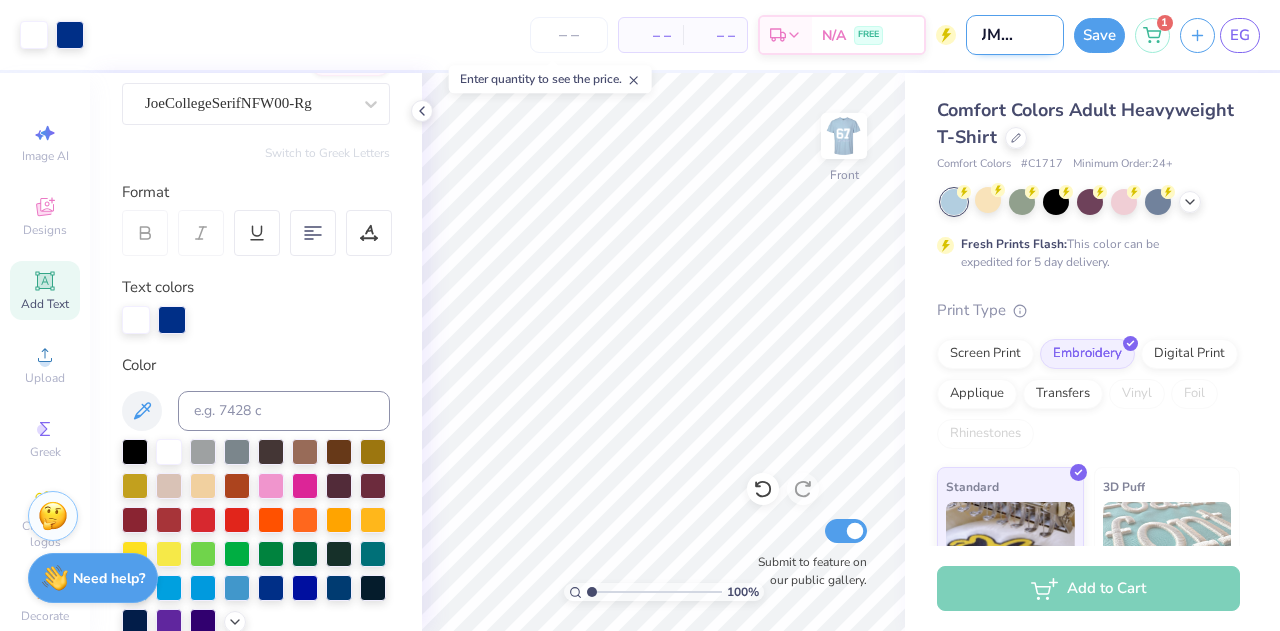 scroll, scrollTop: 0, scrollLeft: 42, axis: horizontal 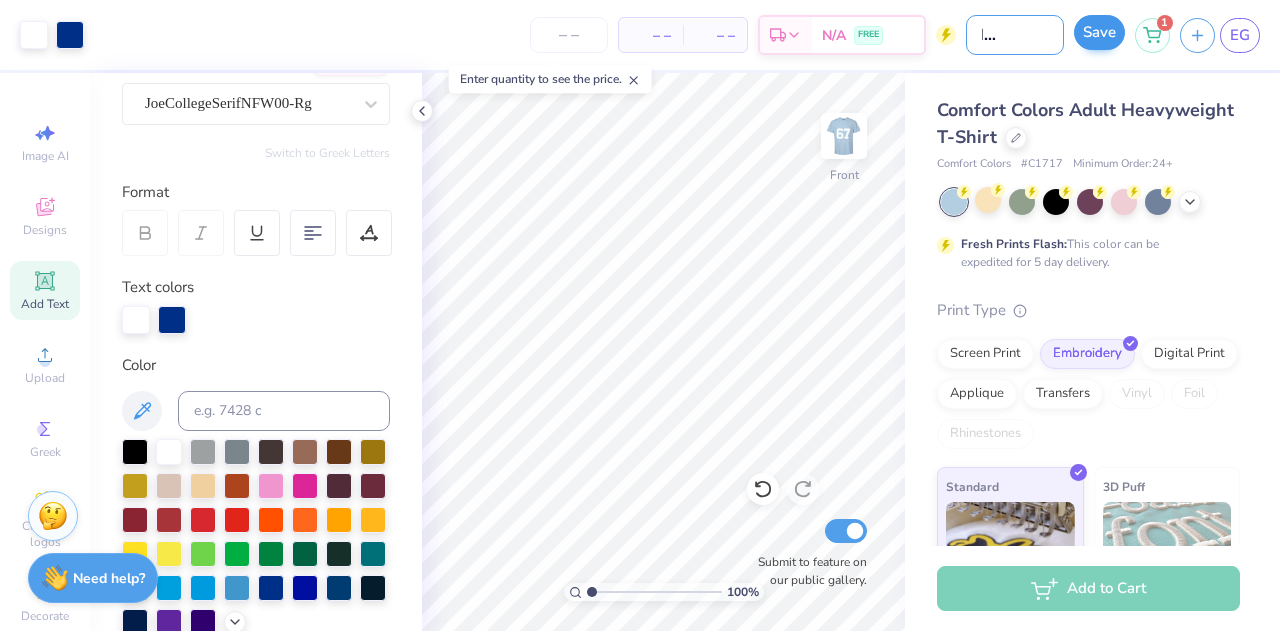 type on "[NUMBER] [WORD]" 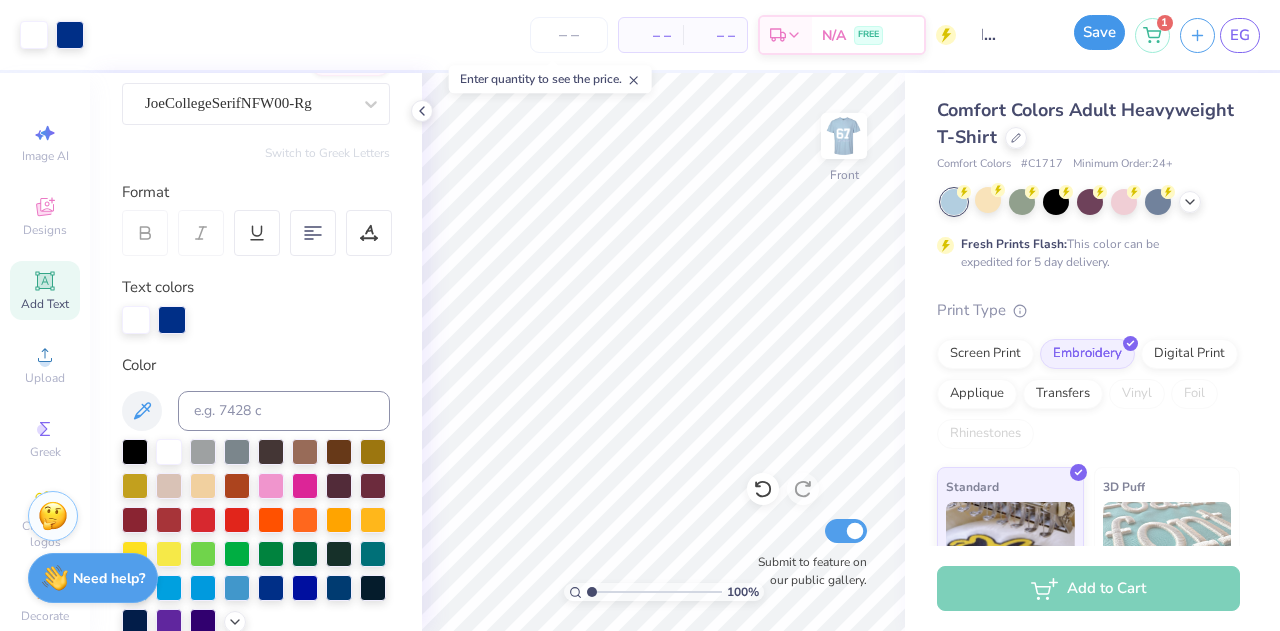 scroll, scrollTop: 0, scrollLeft: 0, axis: both 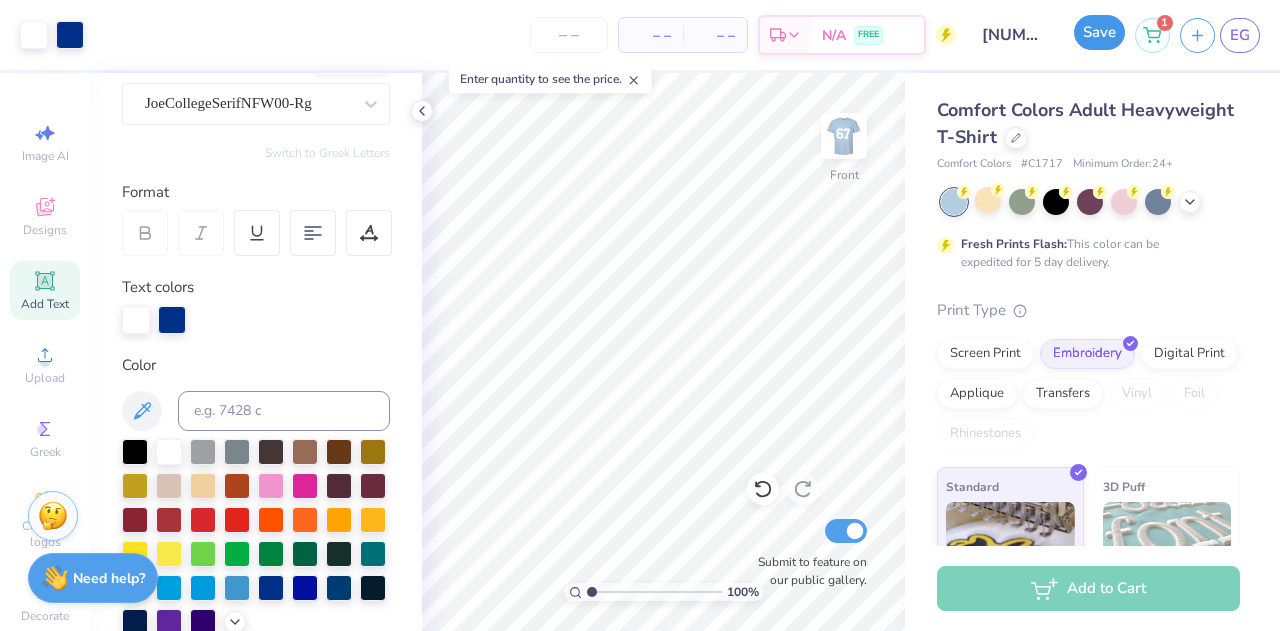 click on "Save" at bounding box center (1099, 32) 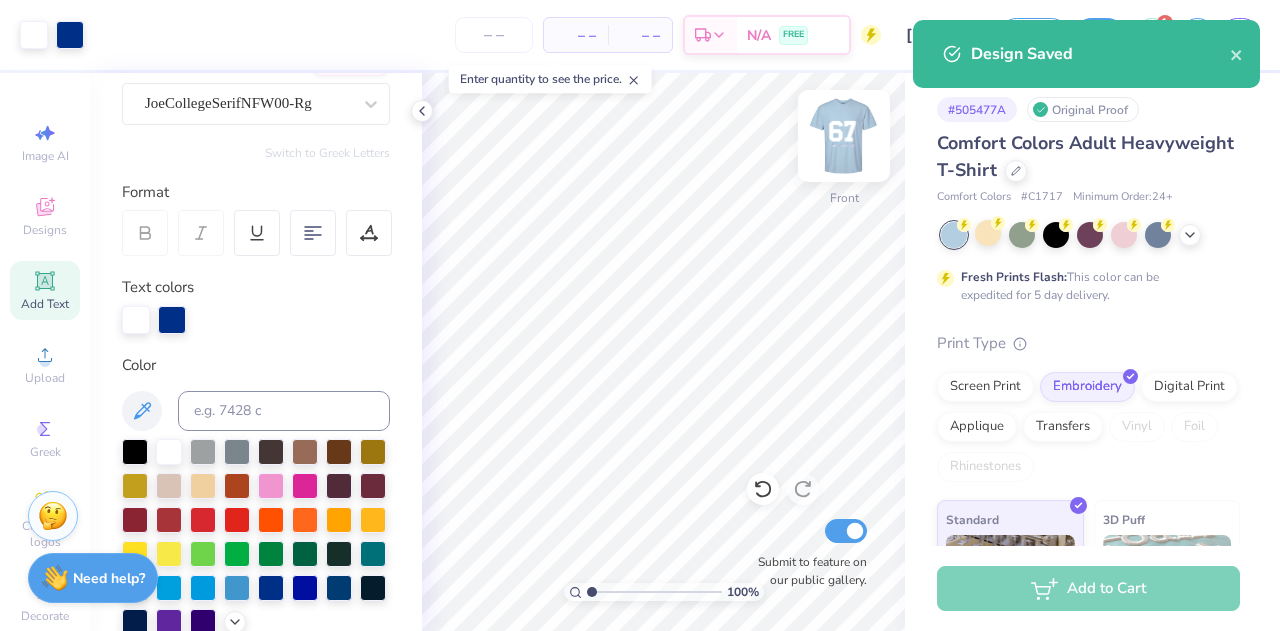 click on "Art colors – – Per Item – – Total Est.  Delivery N/A FREE Design Title 67 Arrowspike Save as Save 1 EG Image AI Designs Add Text Upload Greek Clipart & logos Decorate Personalized Names Personalized Numbers Text Tool  Add Font Font JoeCollegeSerifNFW00-Rg Switch to Greek Letters Format Text colors Color Styles Text Shape 100  % Front Submit to feature on our public gallery. # 505477A Original Proof Comfort Colors Adult Heavyweight T-Shirt Comfort Colors # C1717 Minimum Order:  24 +   Fresh Prints Flash:  This color can be expedited for 5 day delivery. Print Type Screen Print Embroidery Digital Print Applique Transfers Vinyl Foil Rhinestones Standard 3D Puff Metallic & Glitter Add to Cart Stuck?  Our Art team will finish your design for free. Need help?  Chat with us. Design Saved
Enter quantity to see the price. x" at bounding box center (640, 315) 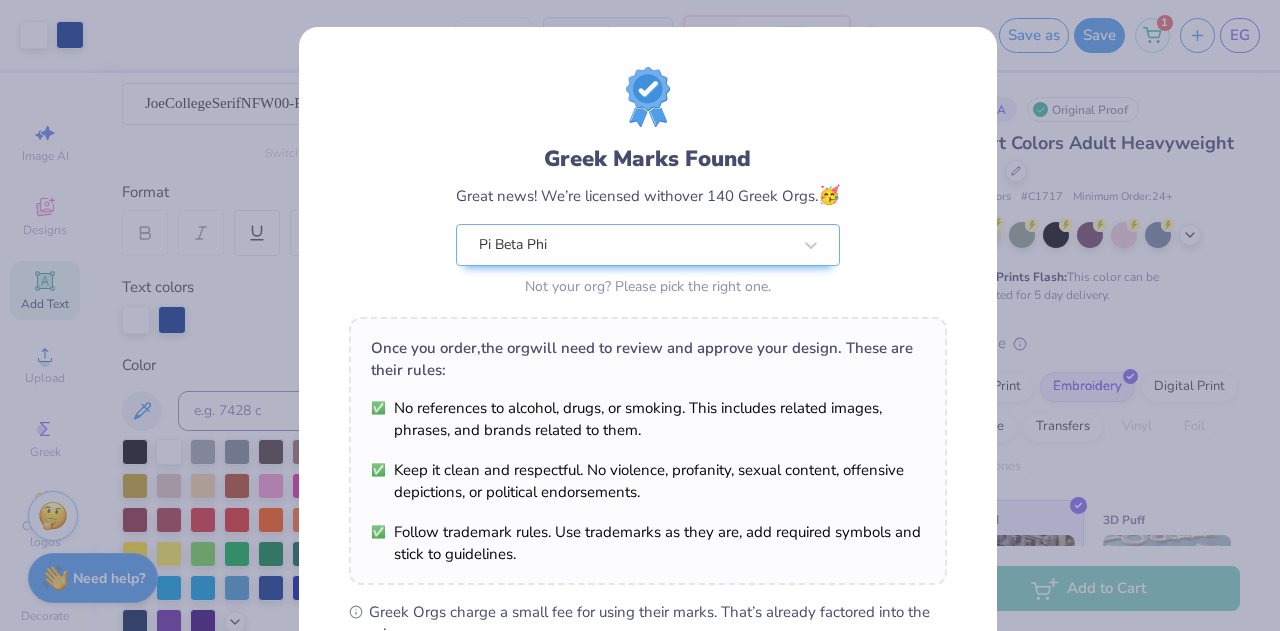 scroll, scrollTop: 302, scrollLeft: 0, axis: vertical 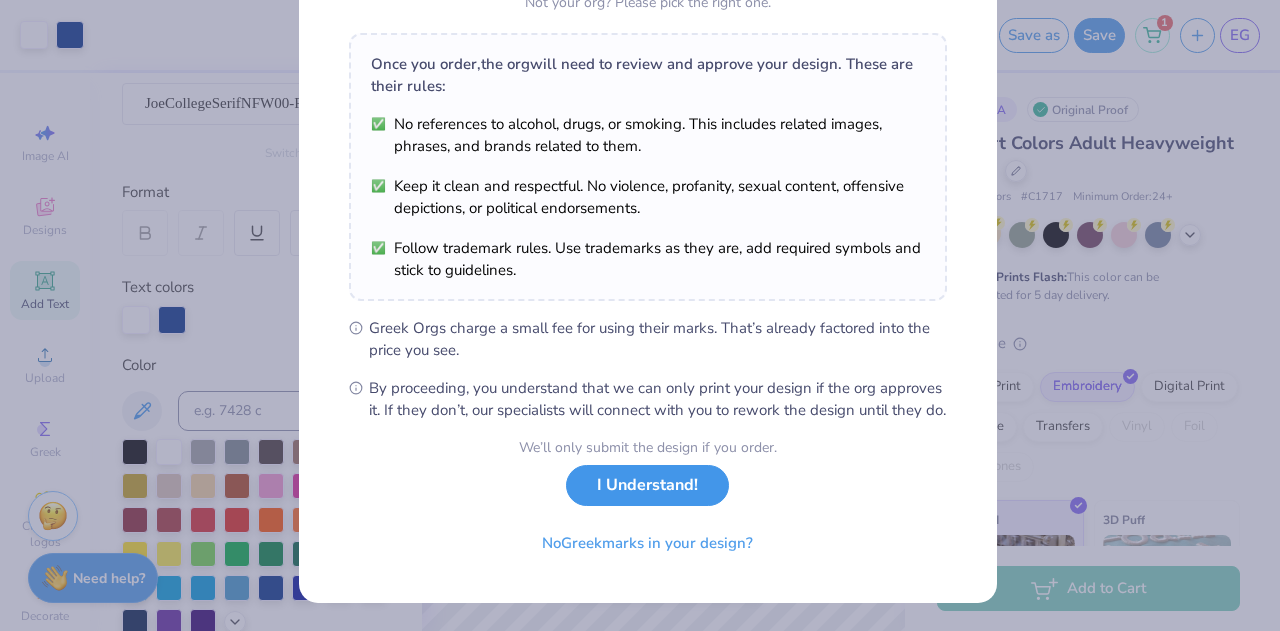 click on "I Understand!" at bounding box center (647, 485) 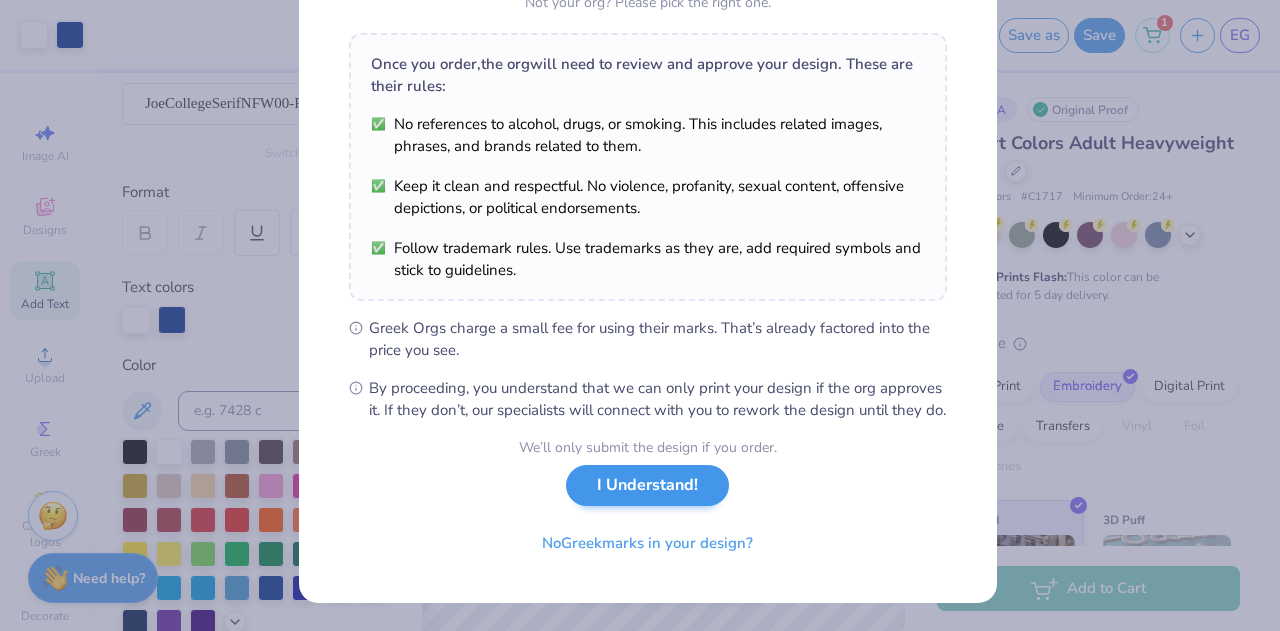 scroll, scrollTop: 9, scrollLeft: 0, axis: vertical 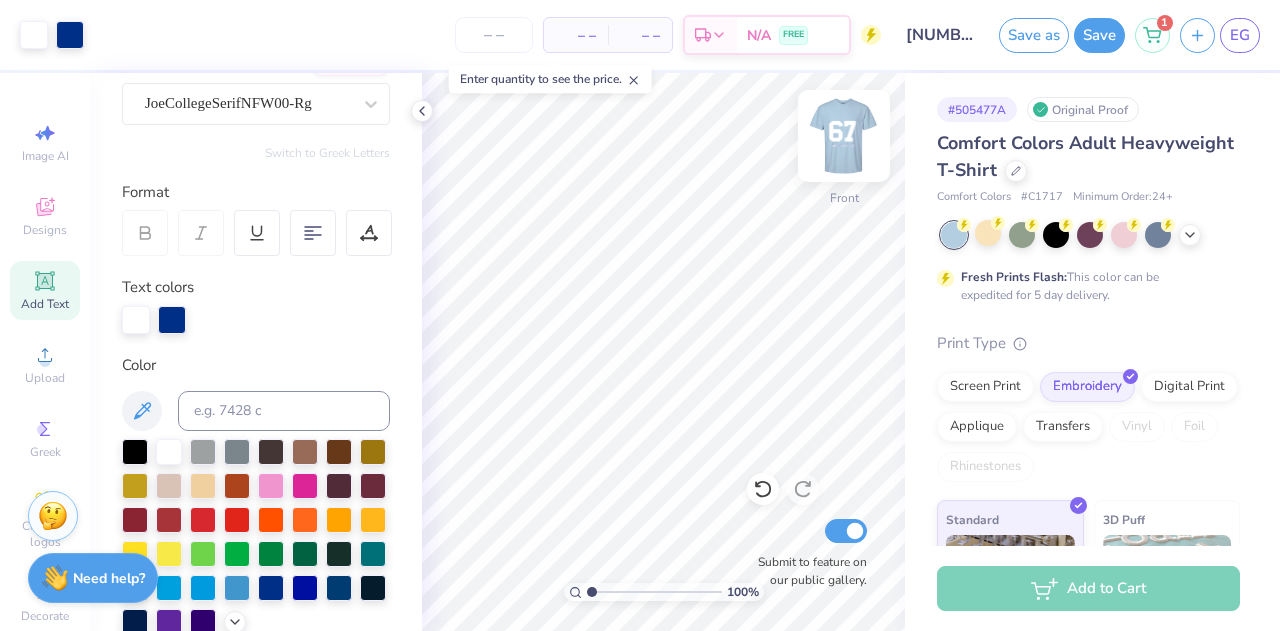 click at bounding box center [844, 136] 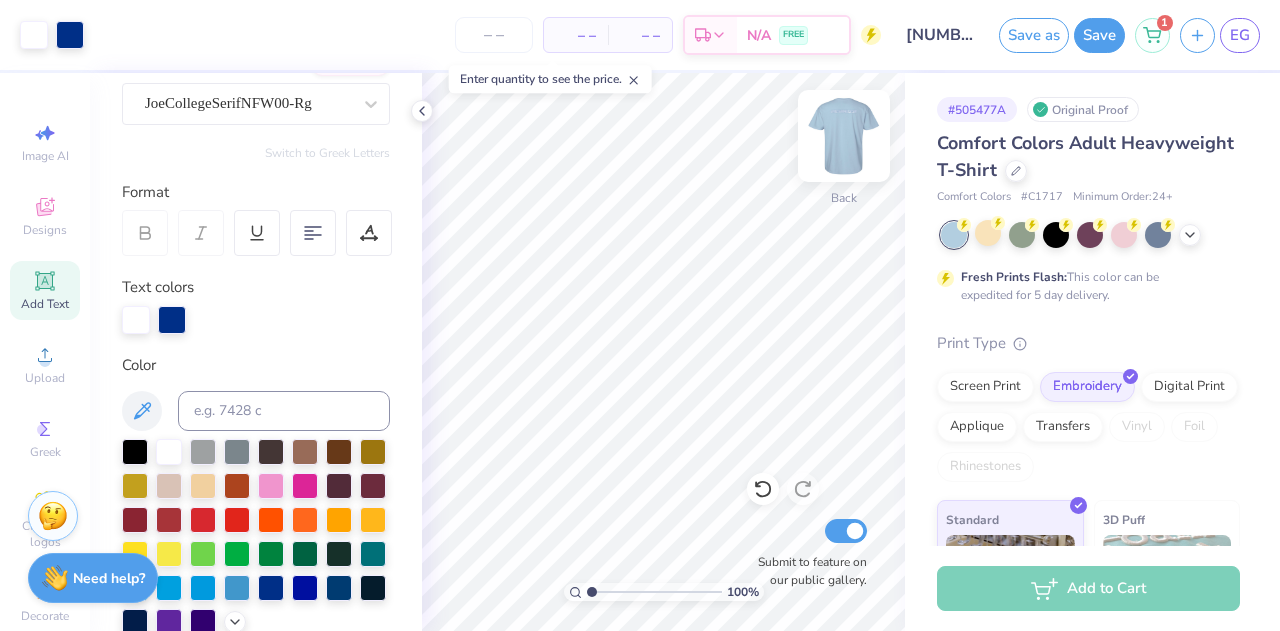 click at bounding box center [844, 136] 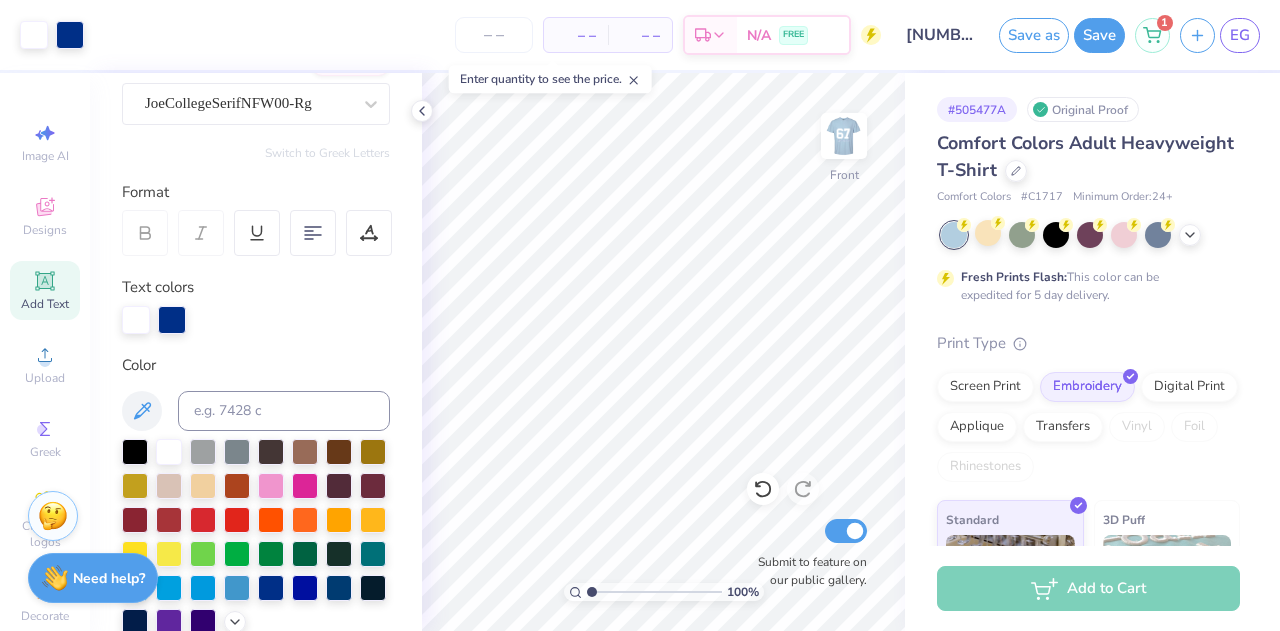 click at bounding box center (844, 136) 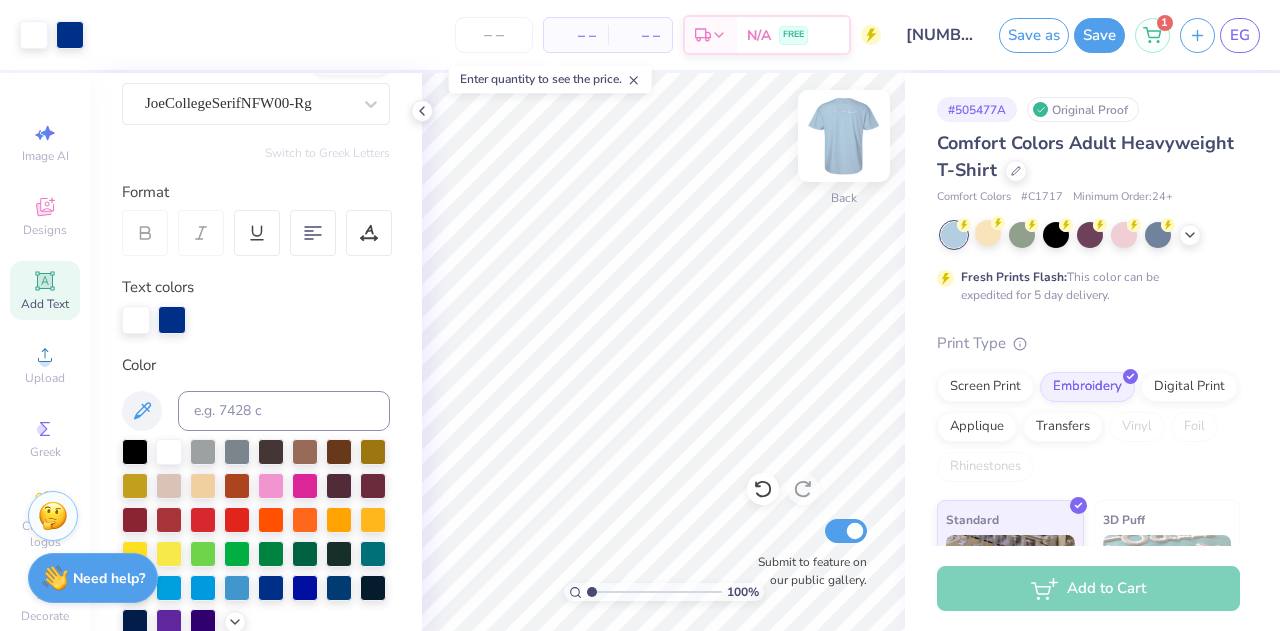 click at bounding box center (844, 136) 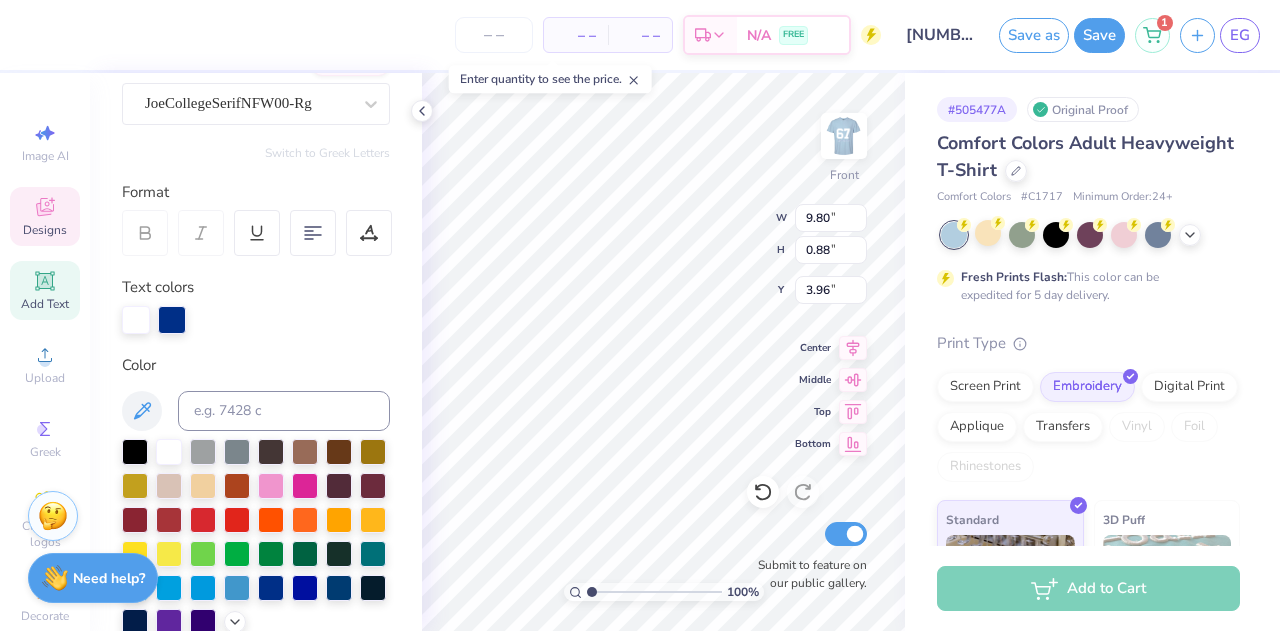 scroll, scrollTop: 16, scrollLeft: 6, axis: both 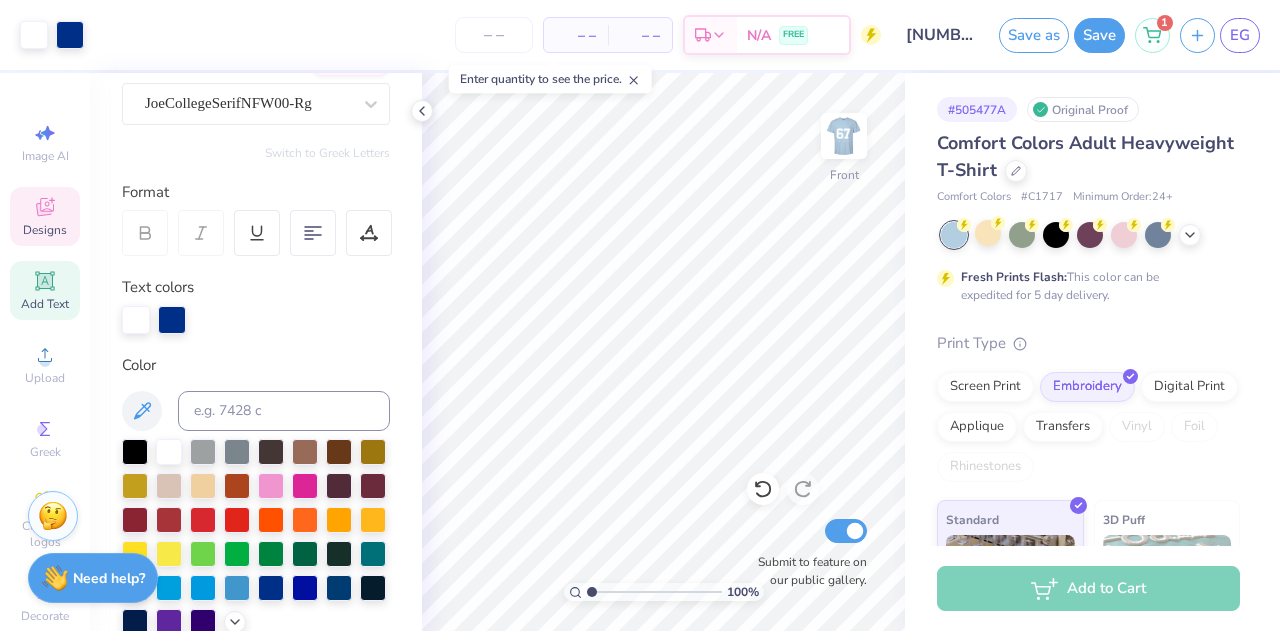 click 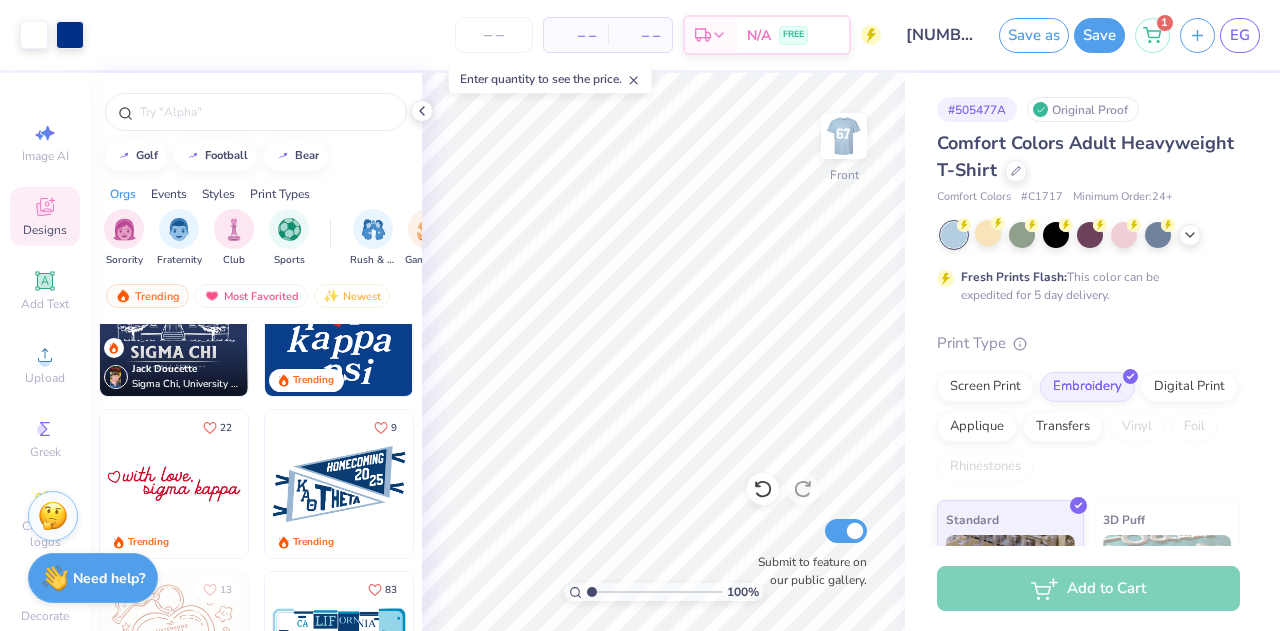 scroll, scrollTop: 2689, scrollLeft: 0, axis: vertical 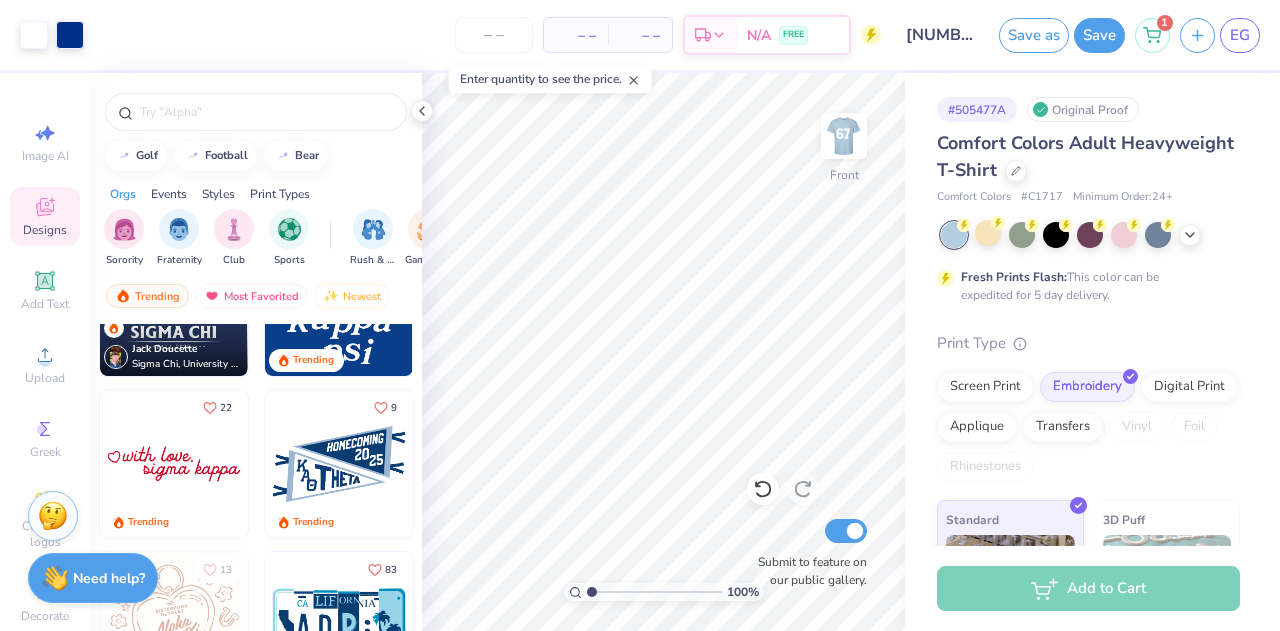 click at bounding box center [339, 464] 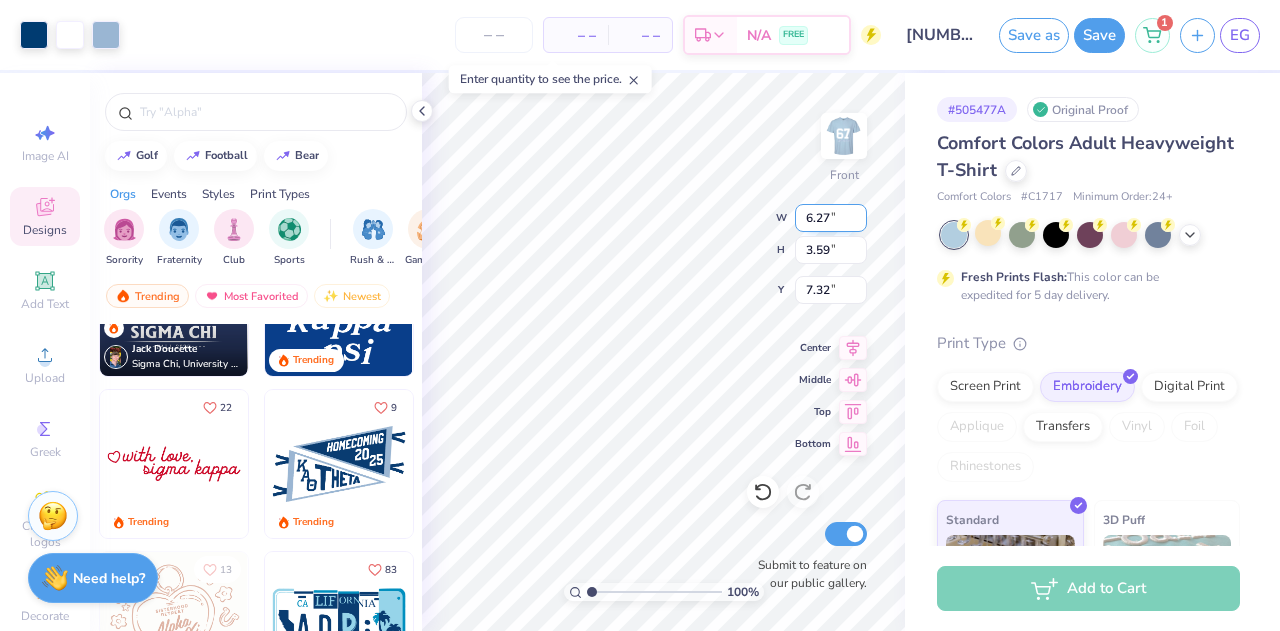 type on "6.76" 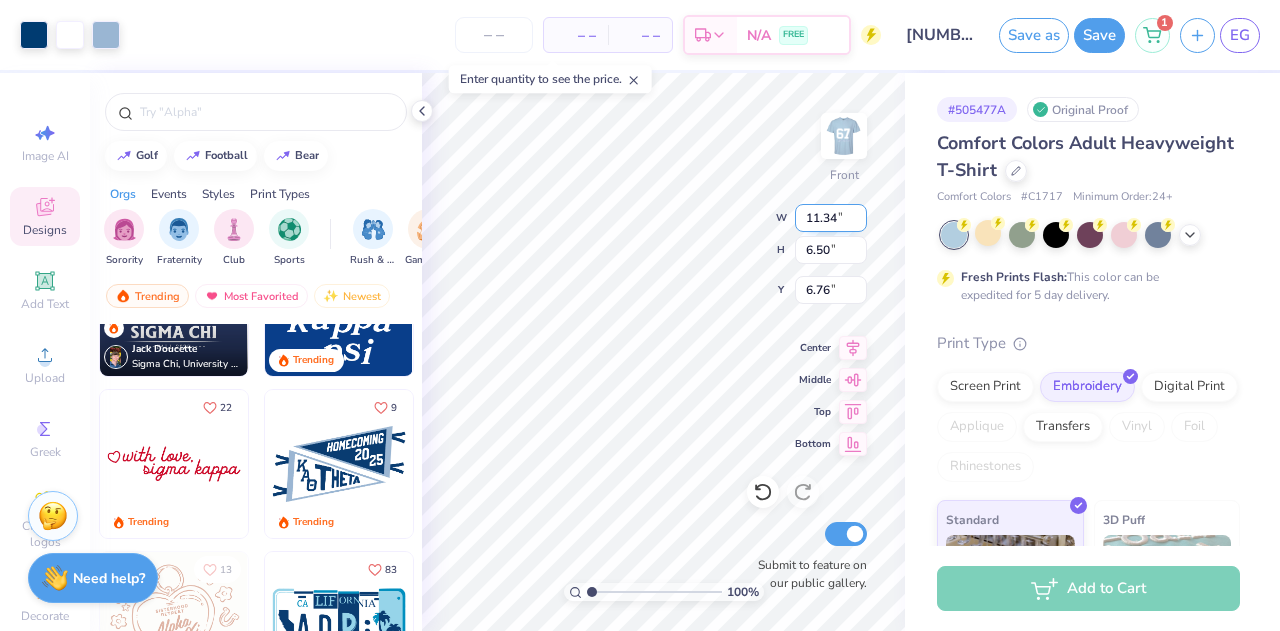type on "11.34" 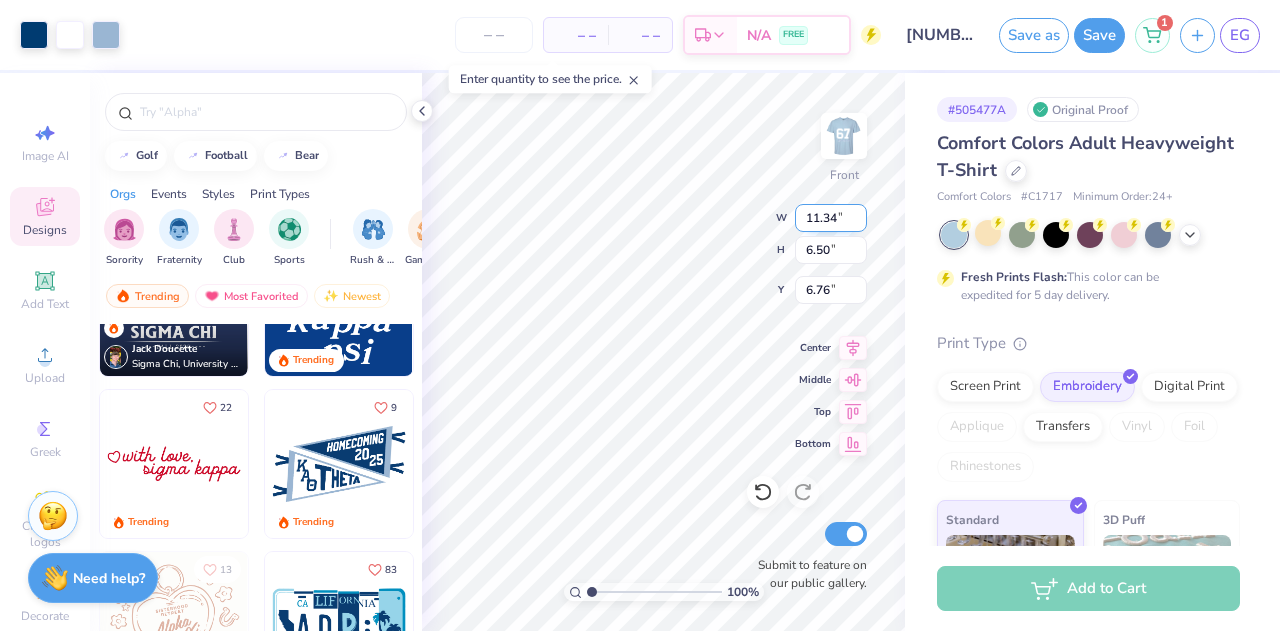 type on "6.50" 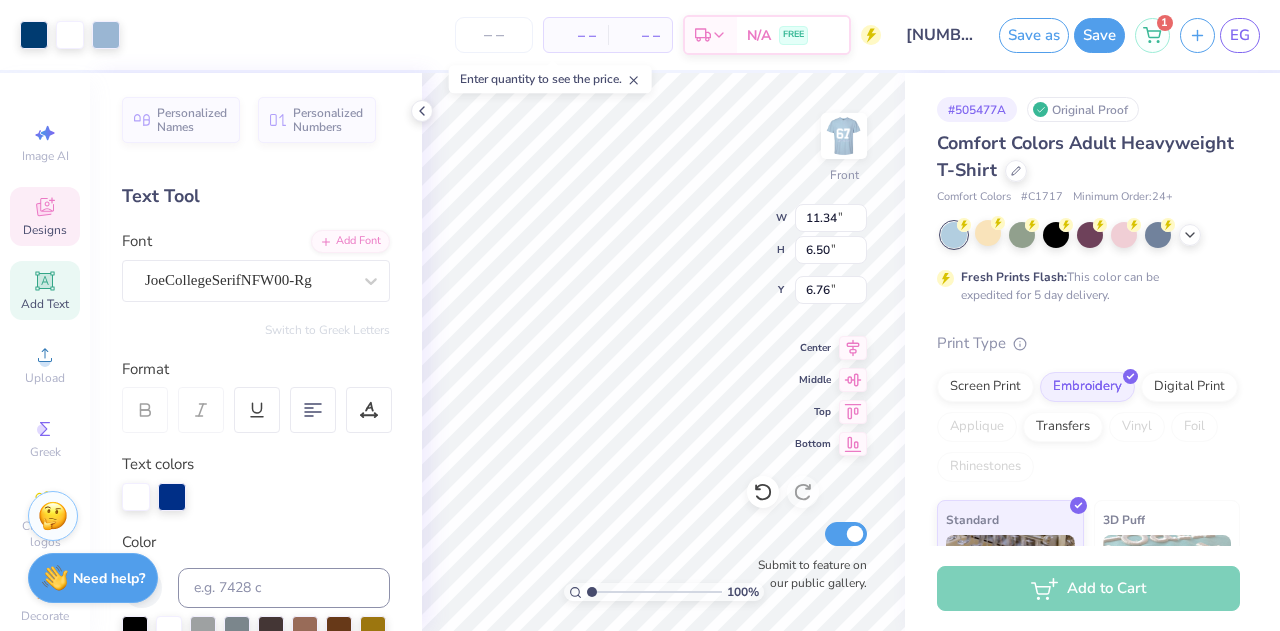 type on "7.25" 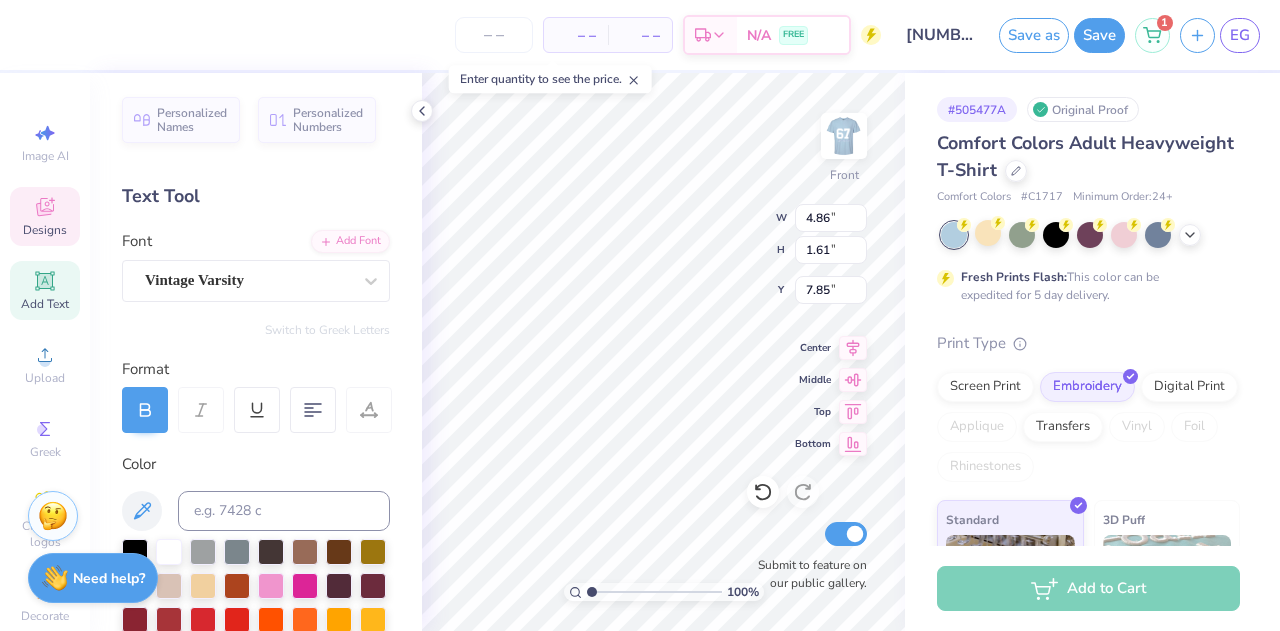 scroll, scrollTop: 16, scrollLeft: 2, axis: both 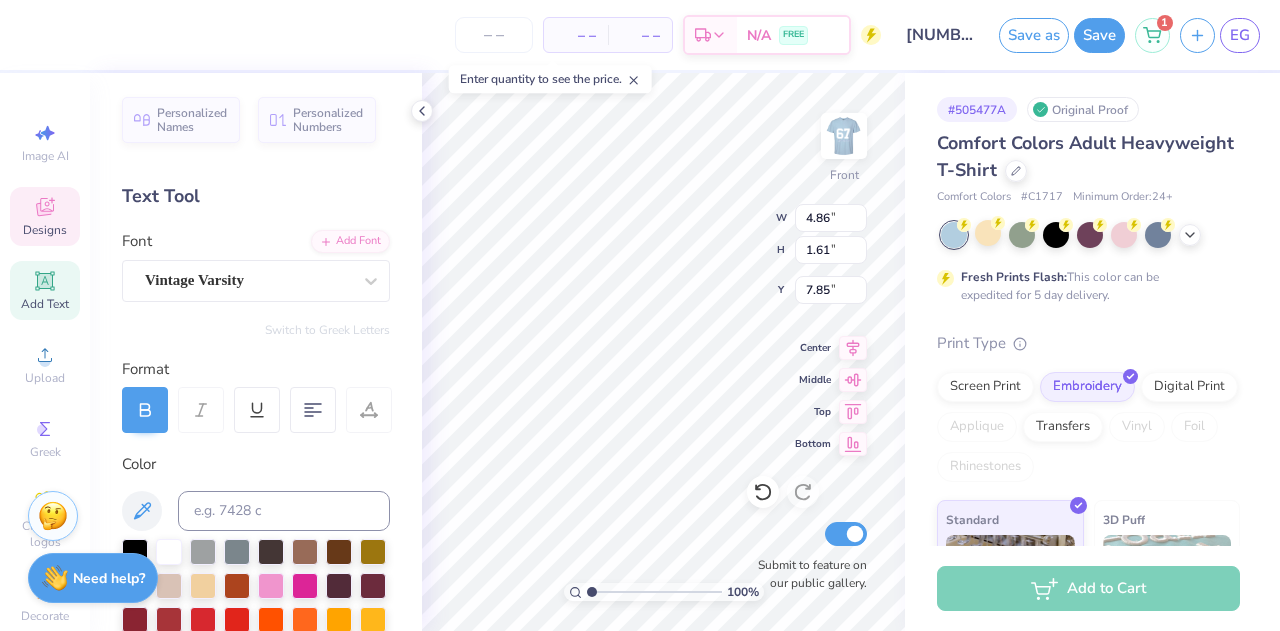 type on "Arrowspike" 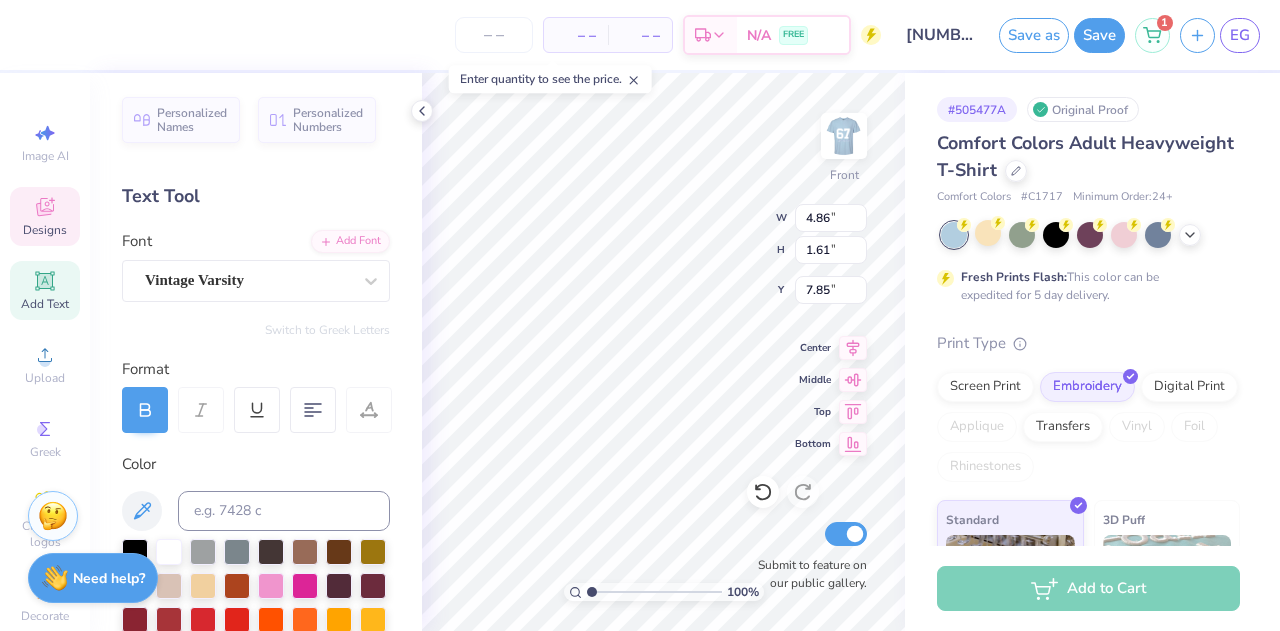scroll, scrollTop: 16, scrollLeft: 2, axis: both 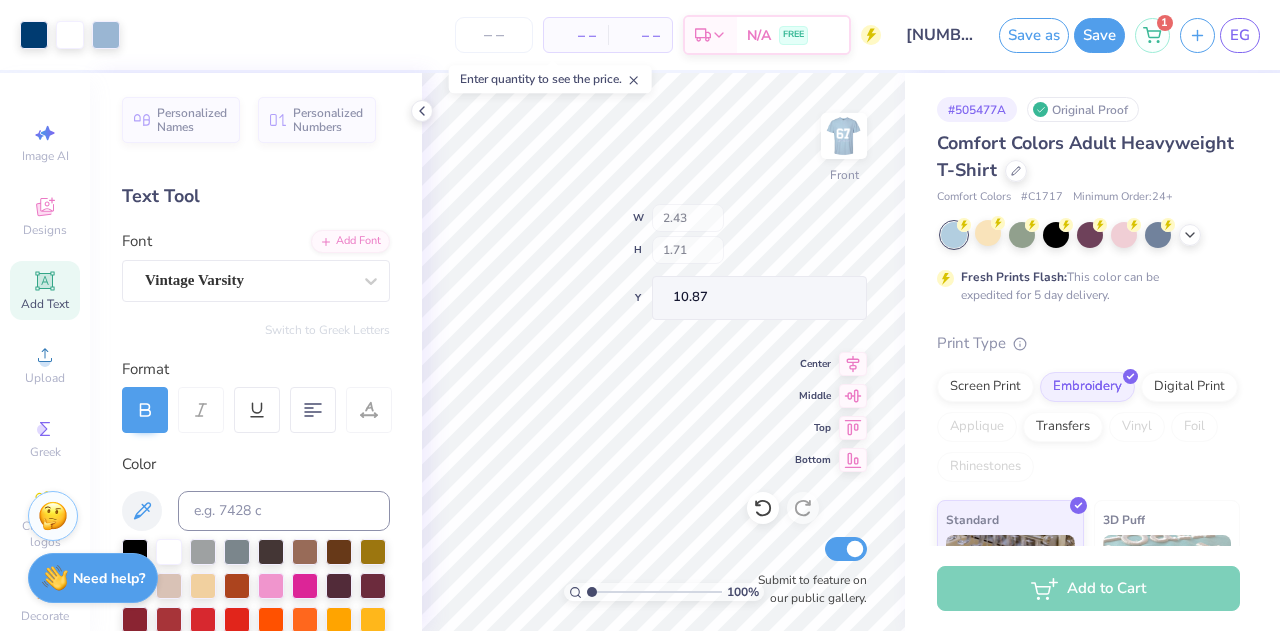 type on "2.43" 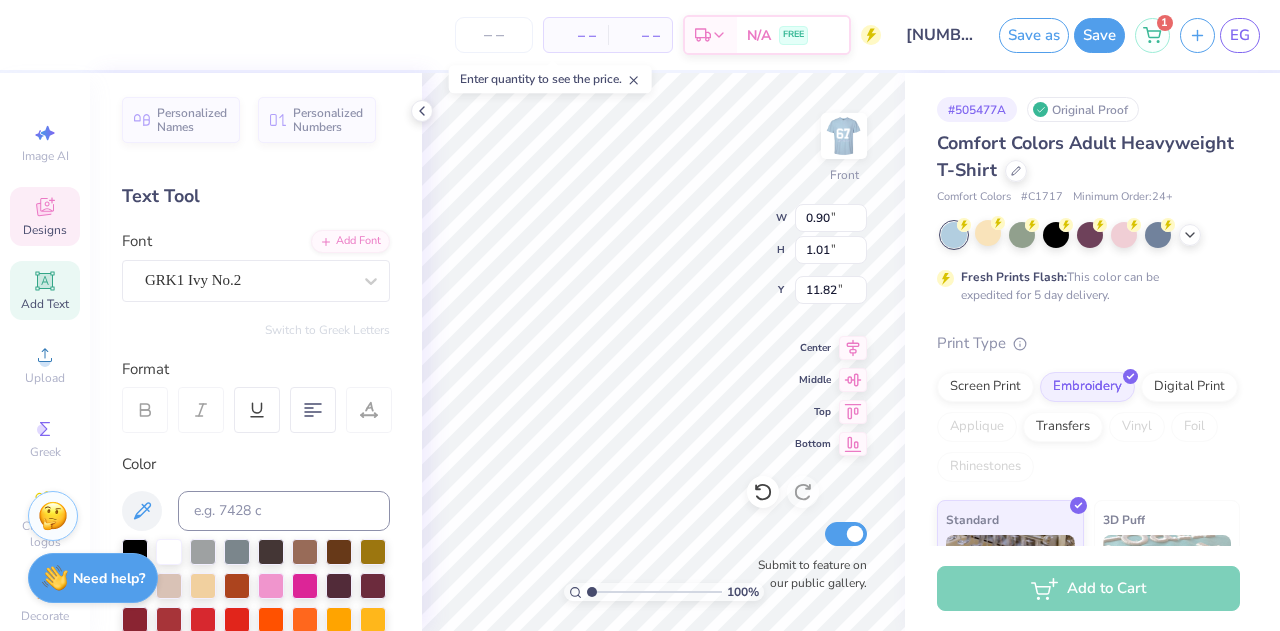 type on "0.92" 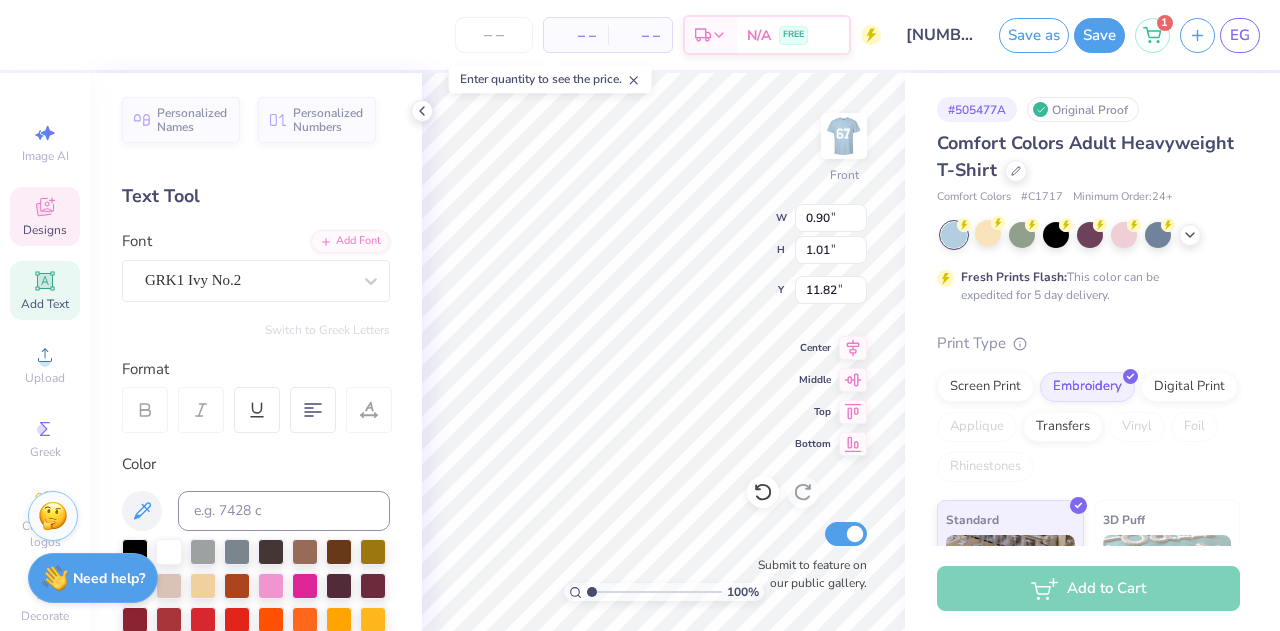 type on "10.13" 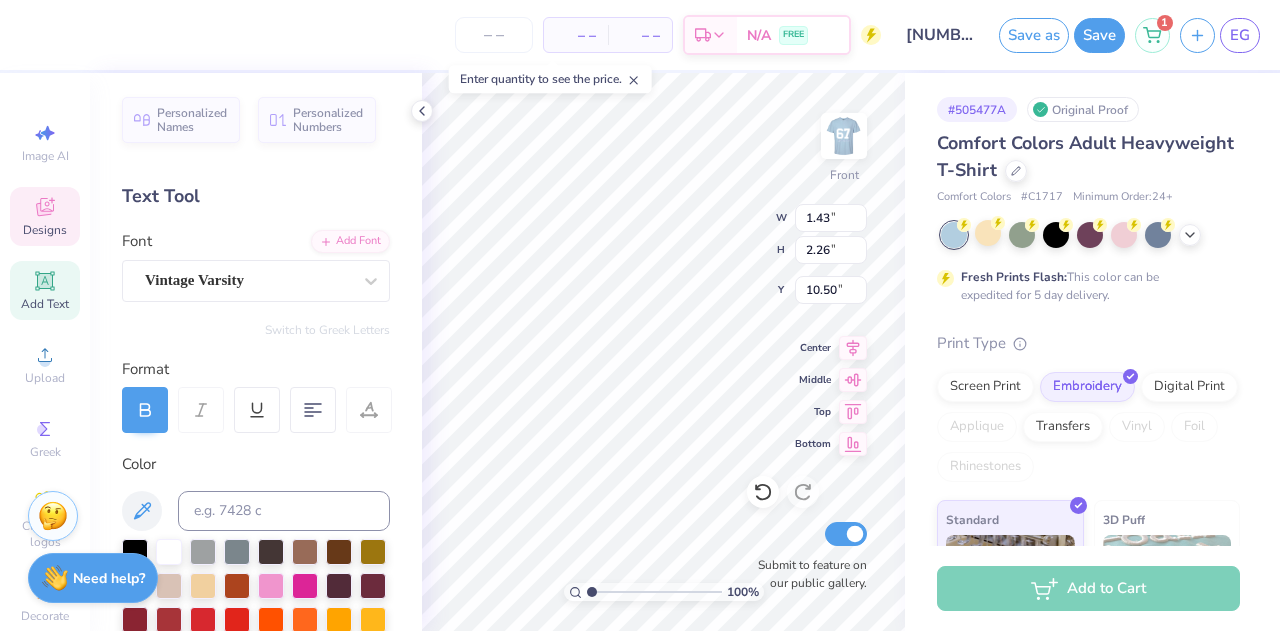 scroll, scrollTop: 16, scrollLeft: 2, axis: both 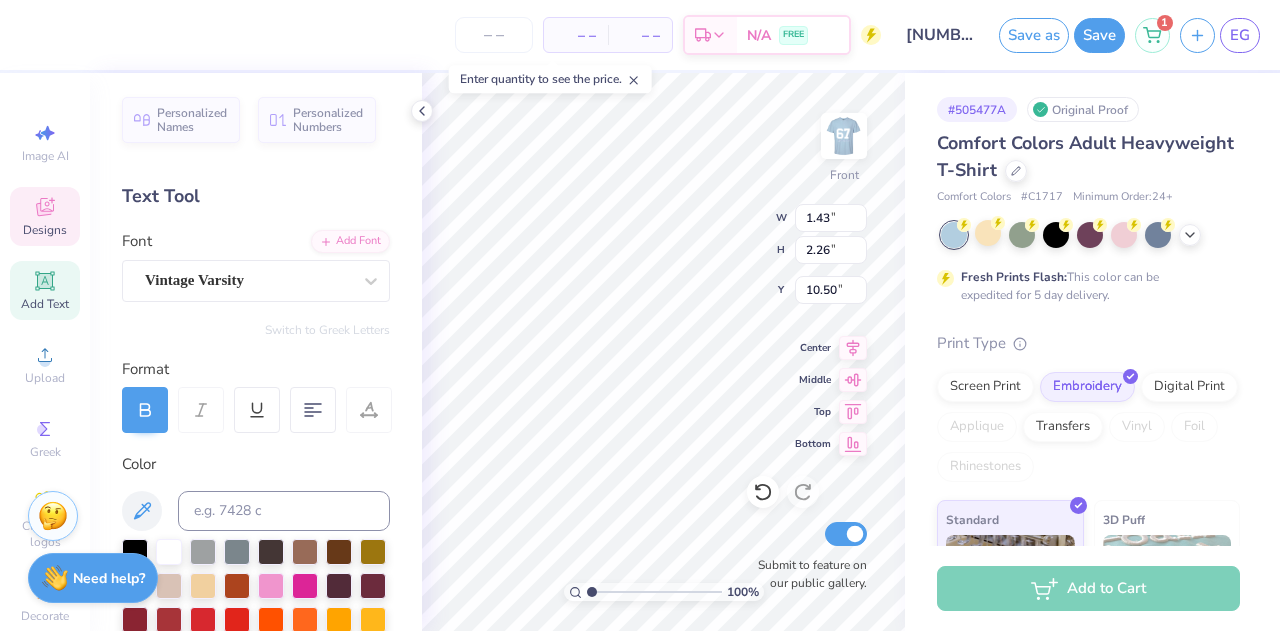 type on "p" 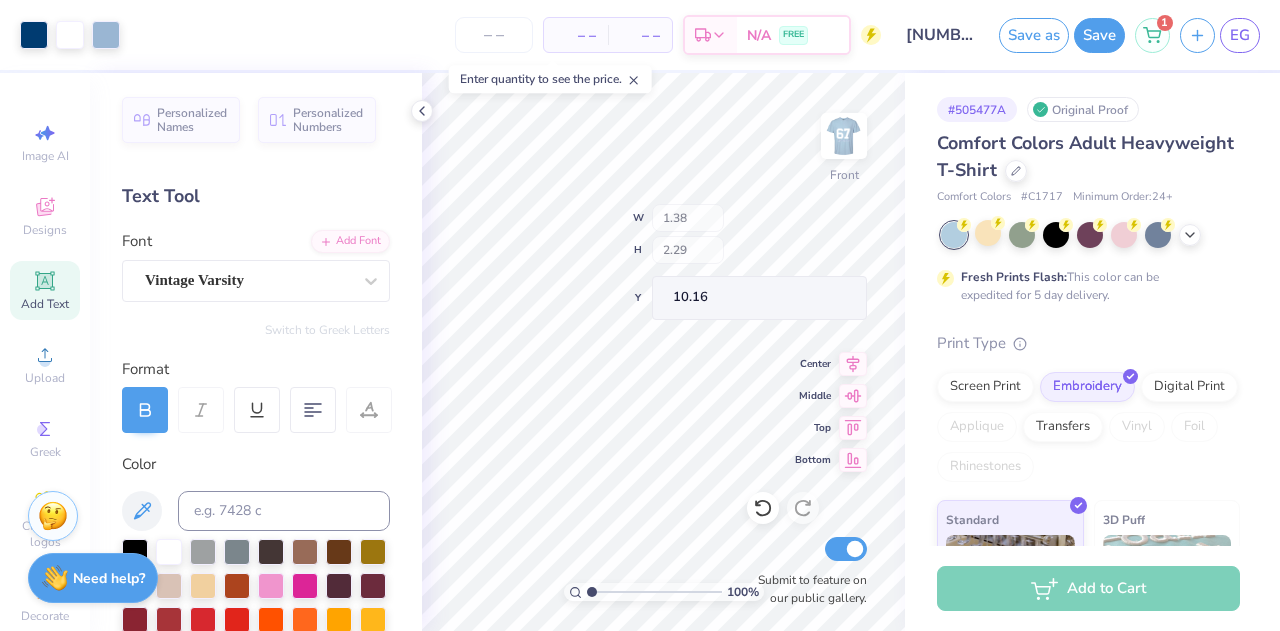 type on "10.16" 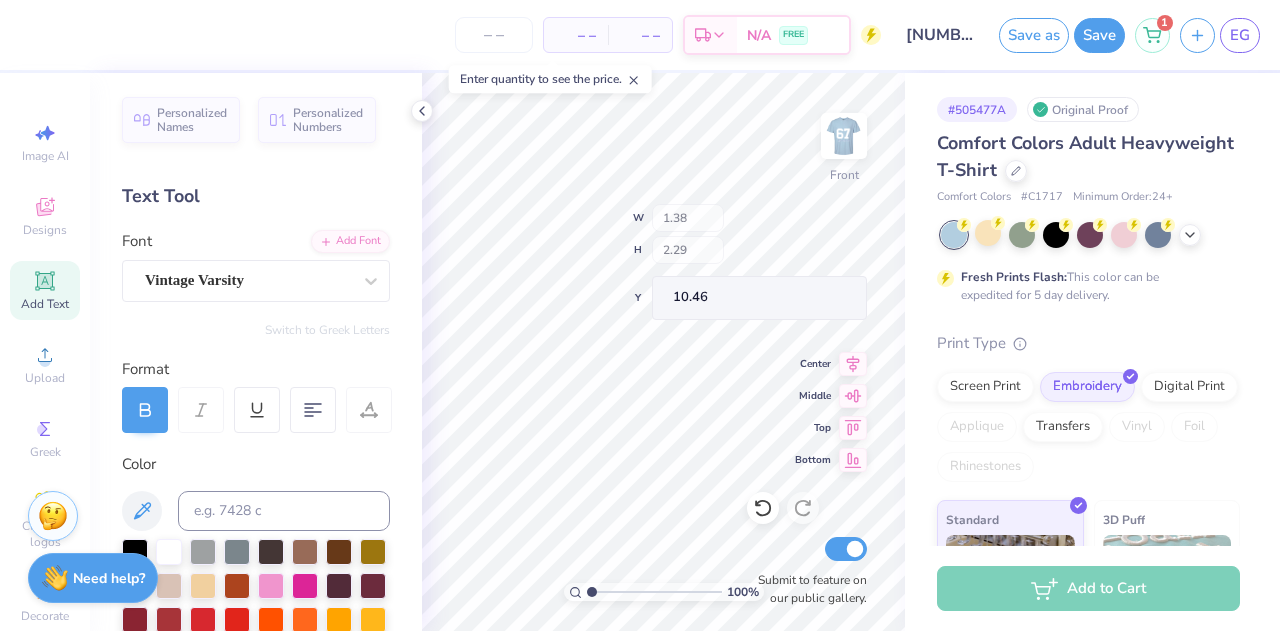 type on "1.35" 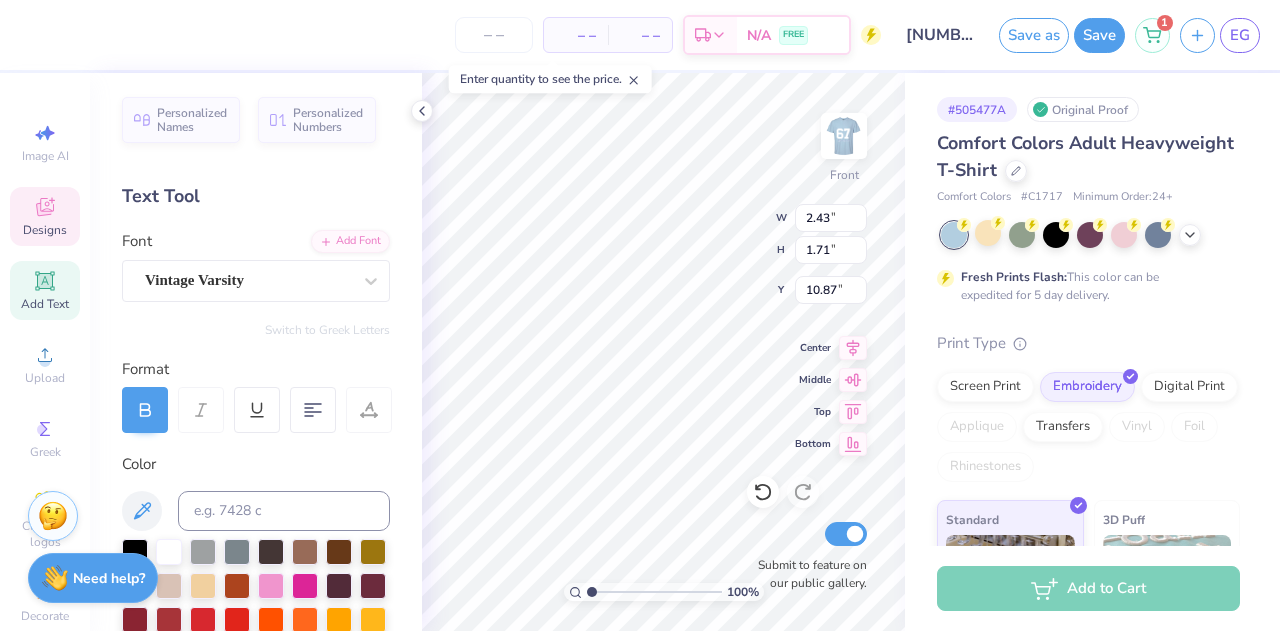 scroll, scrollTop: 16, scrollLeft: 2, axis: both 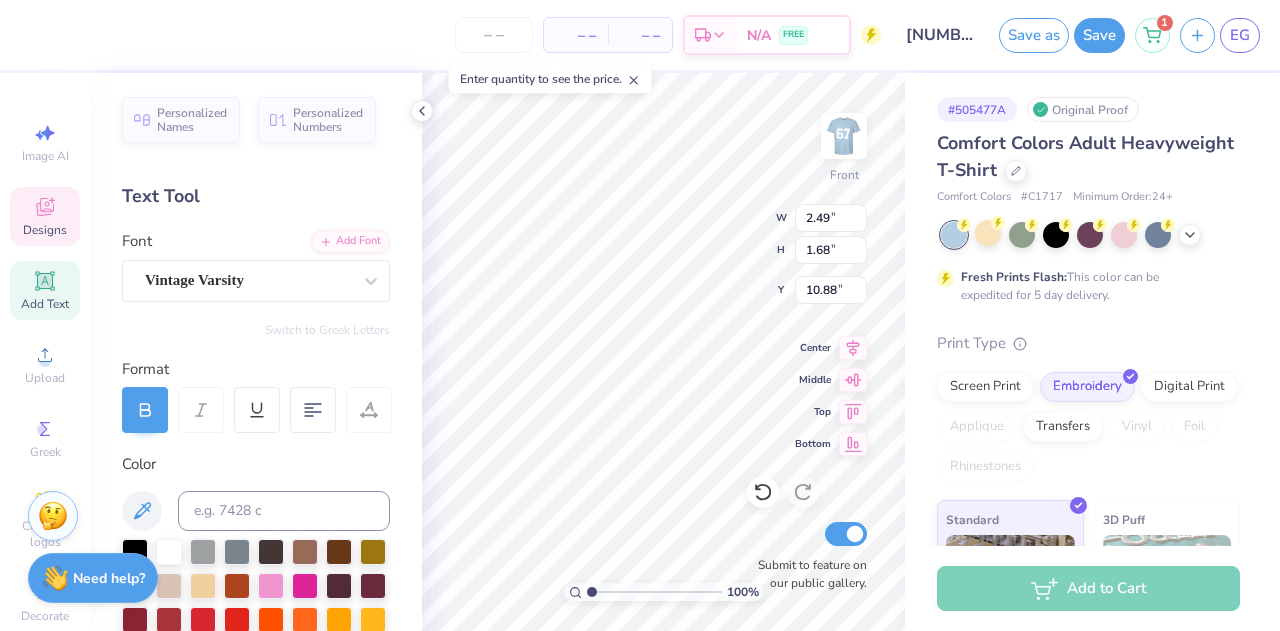 type on "11.04" 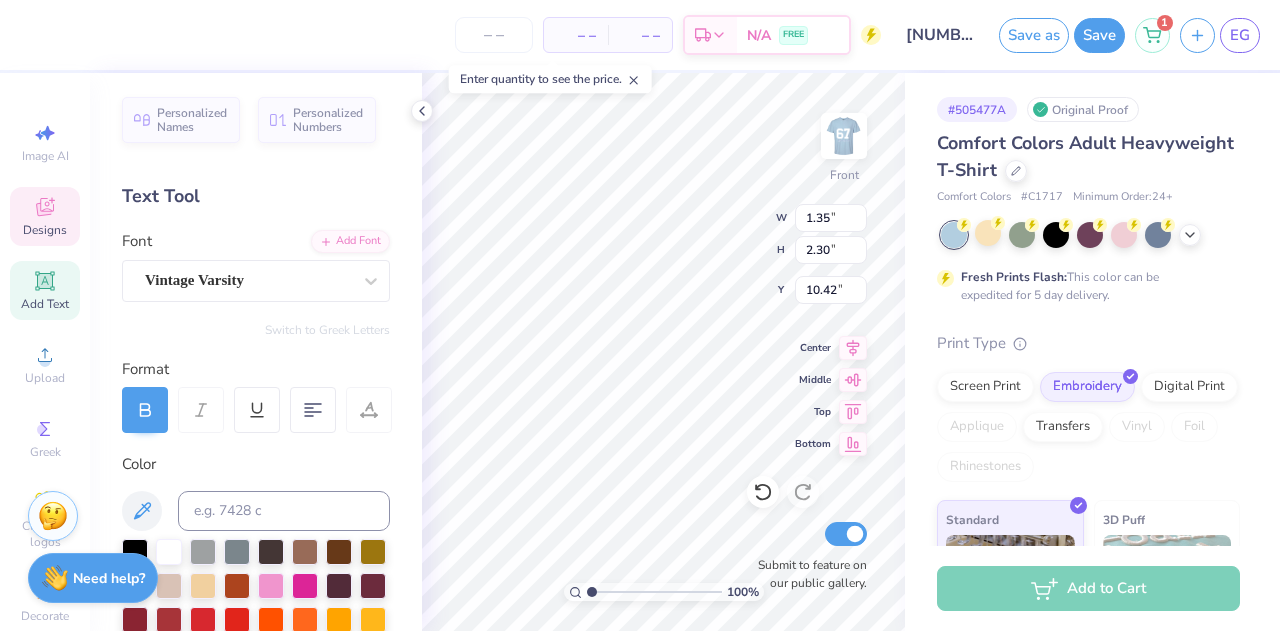 type on "10.69" 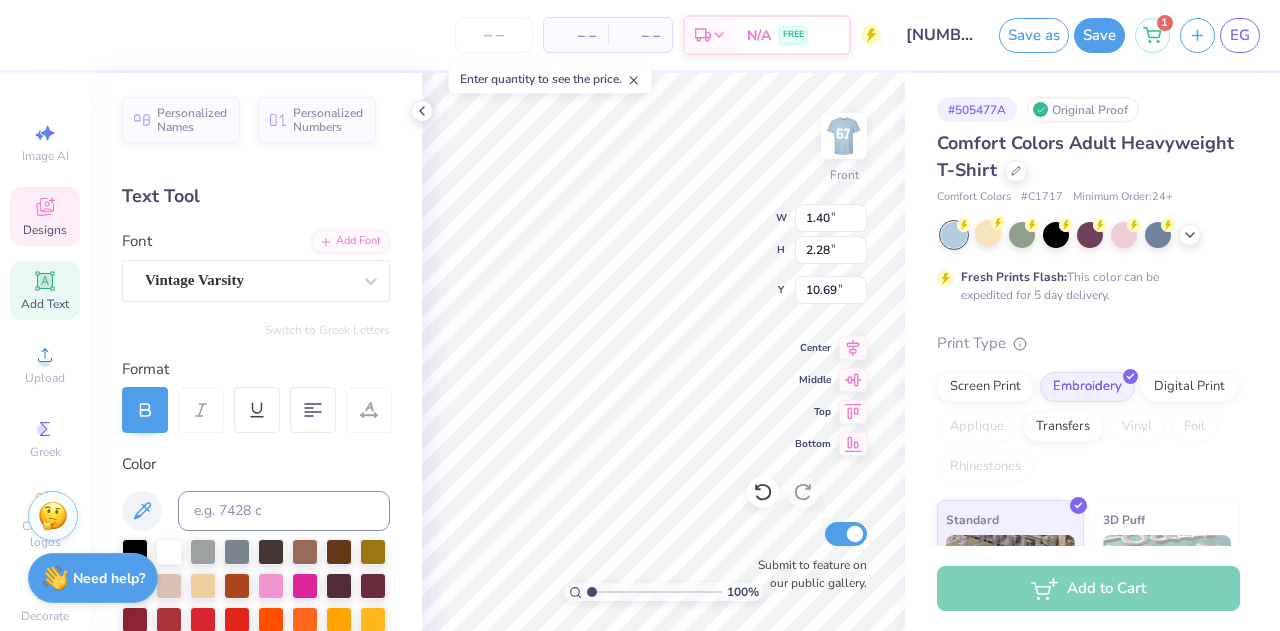 type on "1.40" 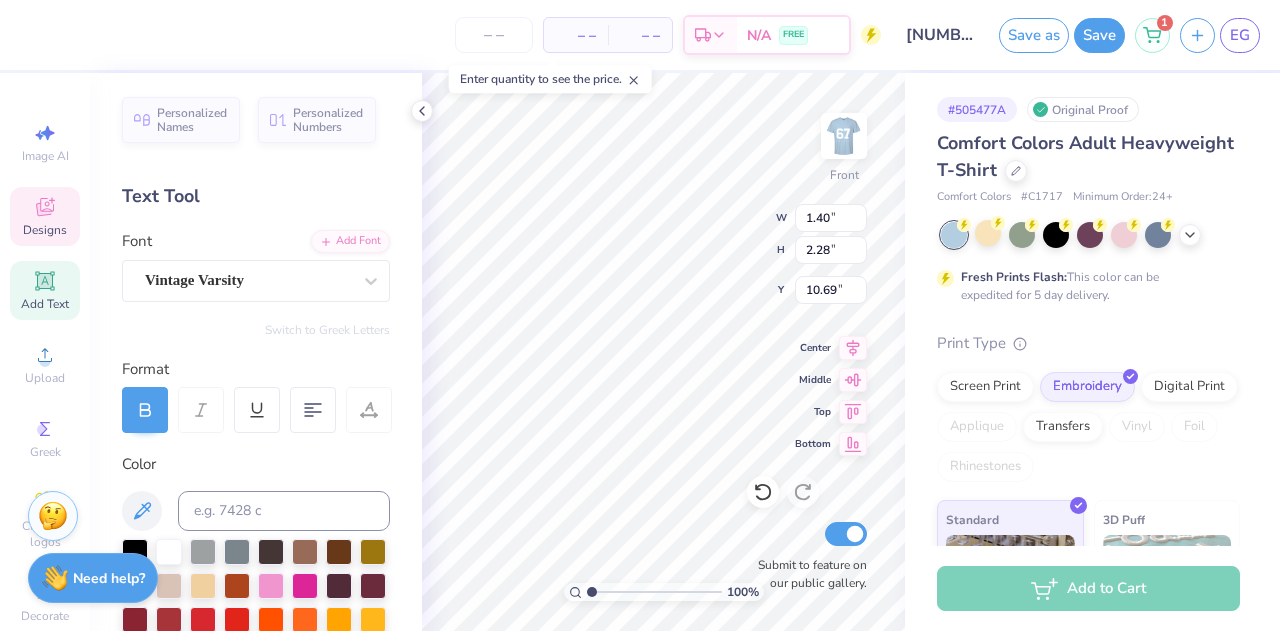 type on "2.28" 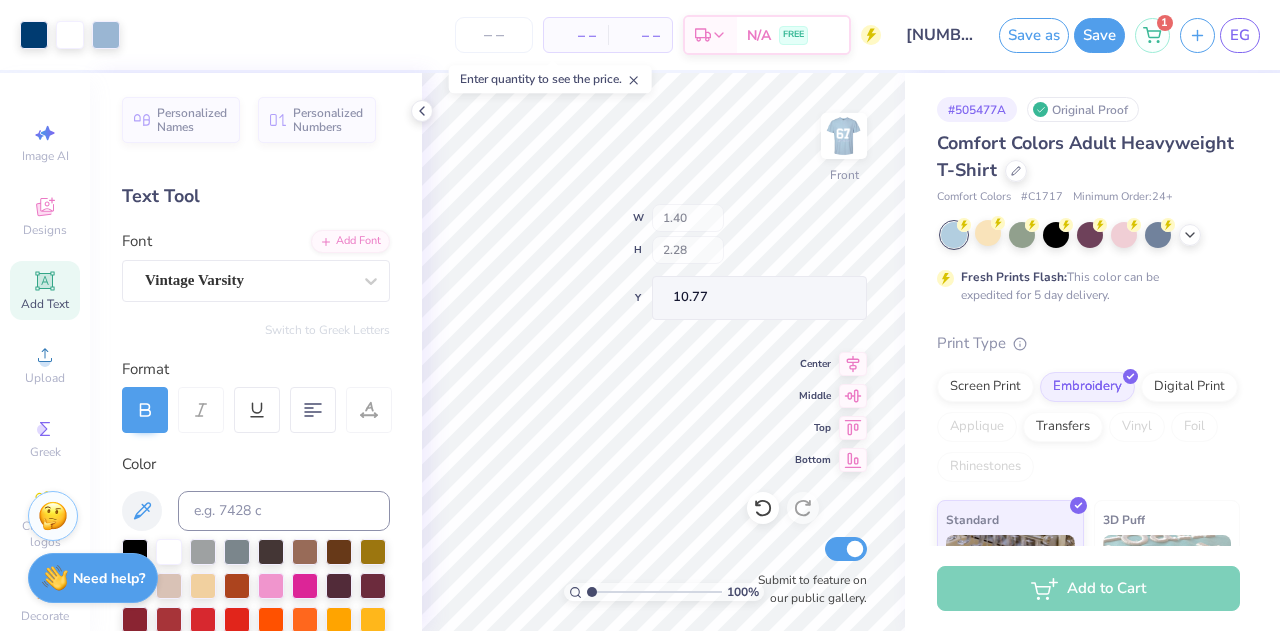 type on "1.25" 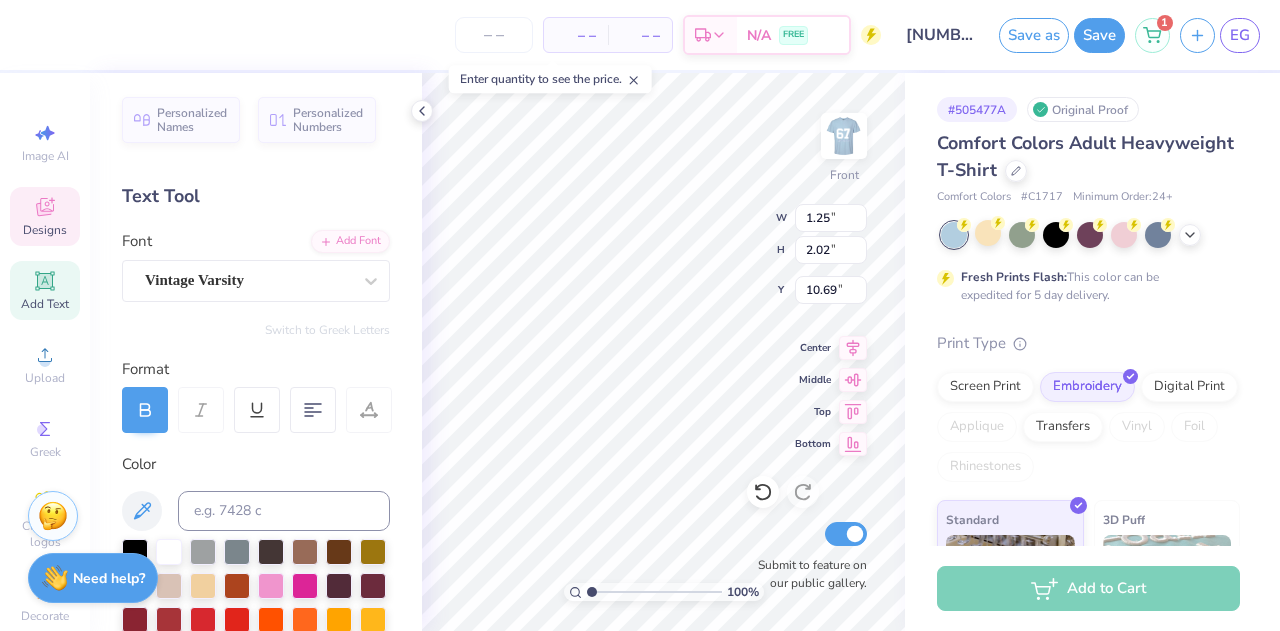 type on "10.69" 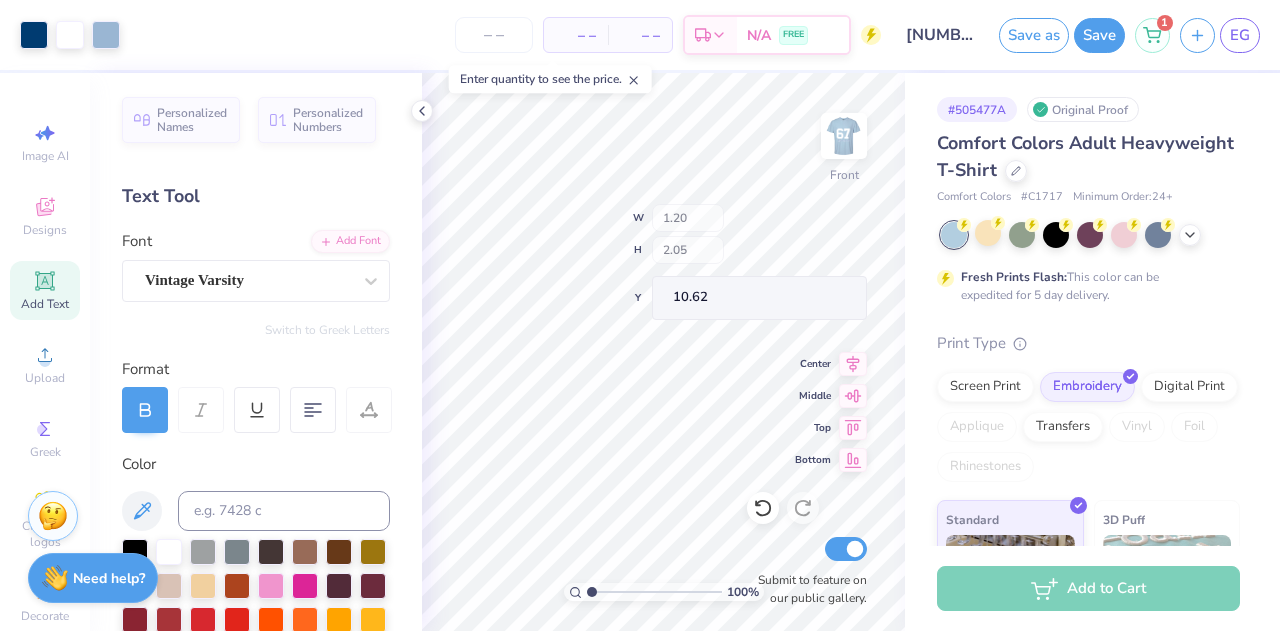type on "1.20" 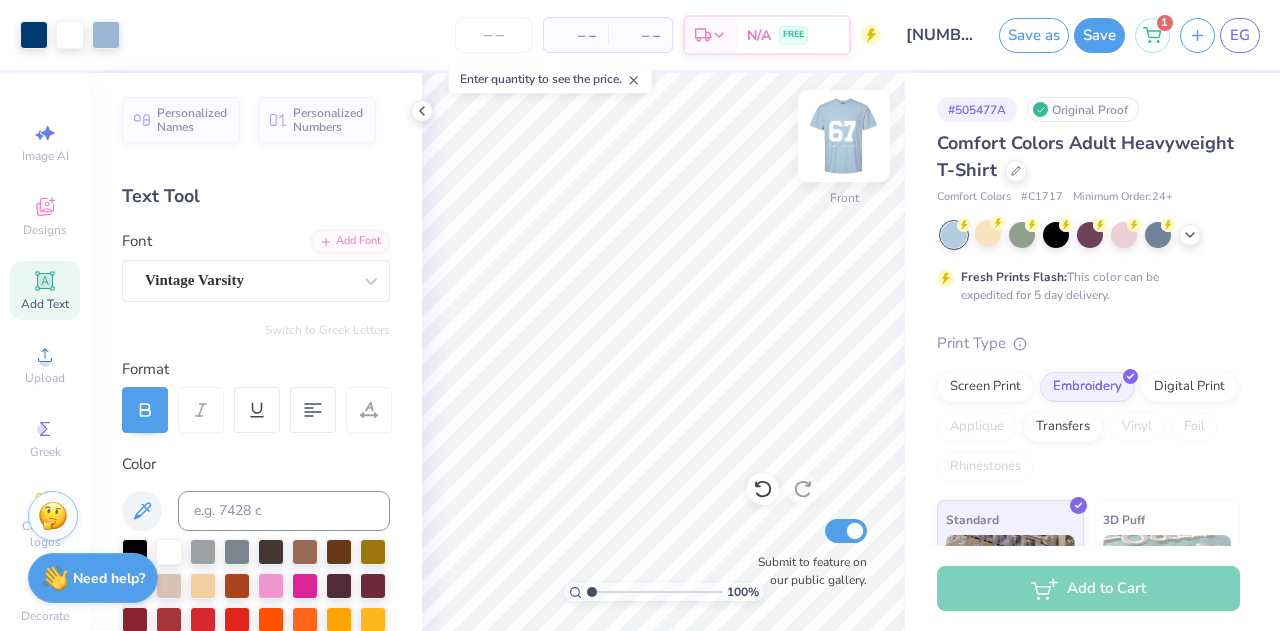 click at bounding box center (844, 136) 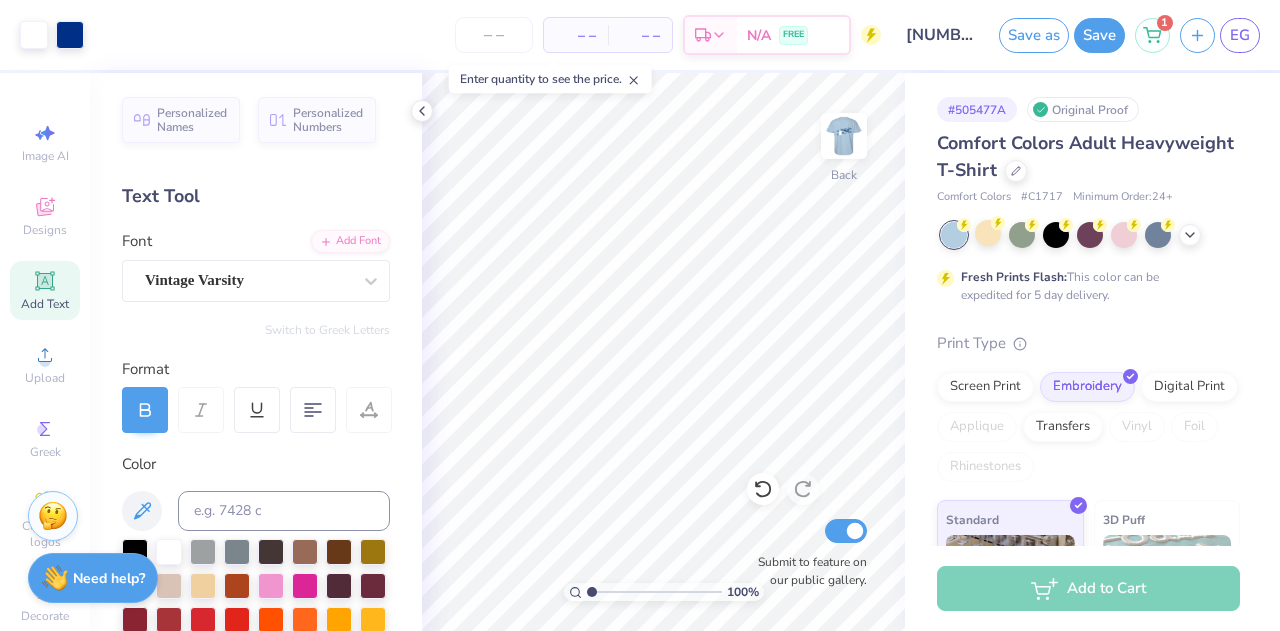 click at bounding box center (844, 136) 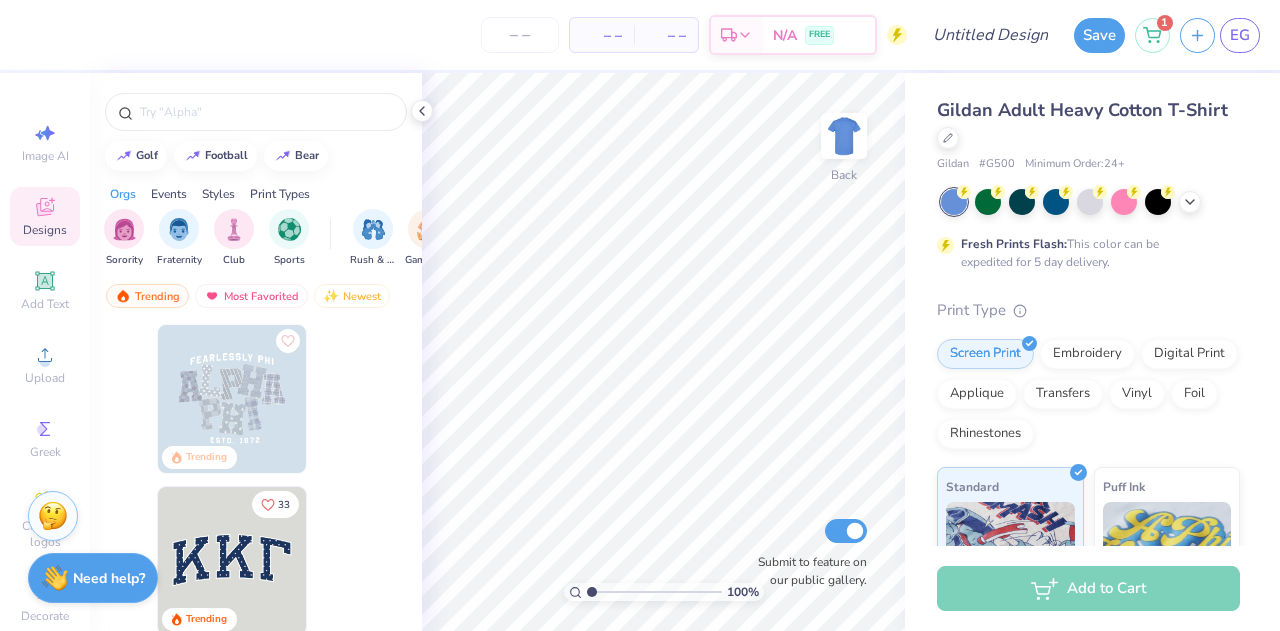 scroll, scrollTop: 0, scrollLeft: 0, axis: both 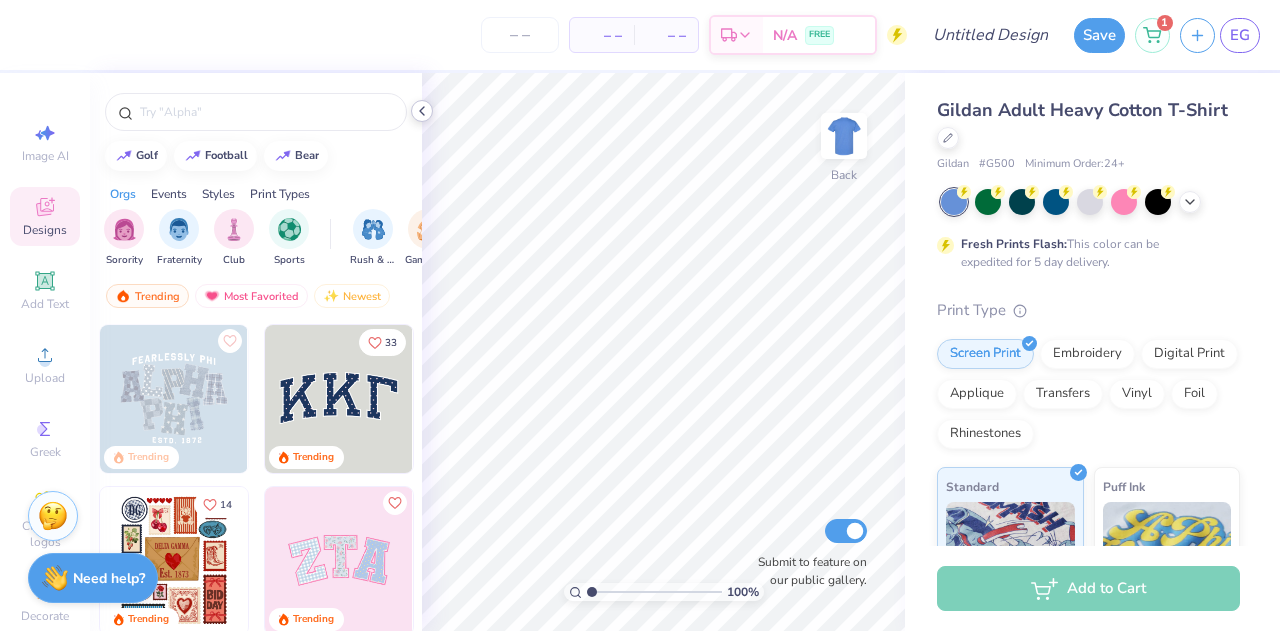 click 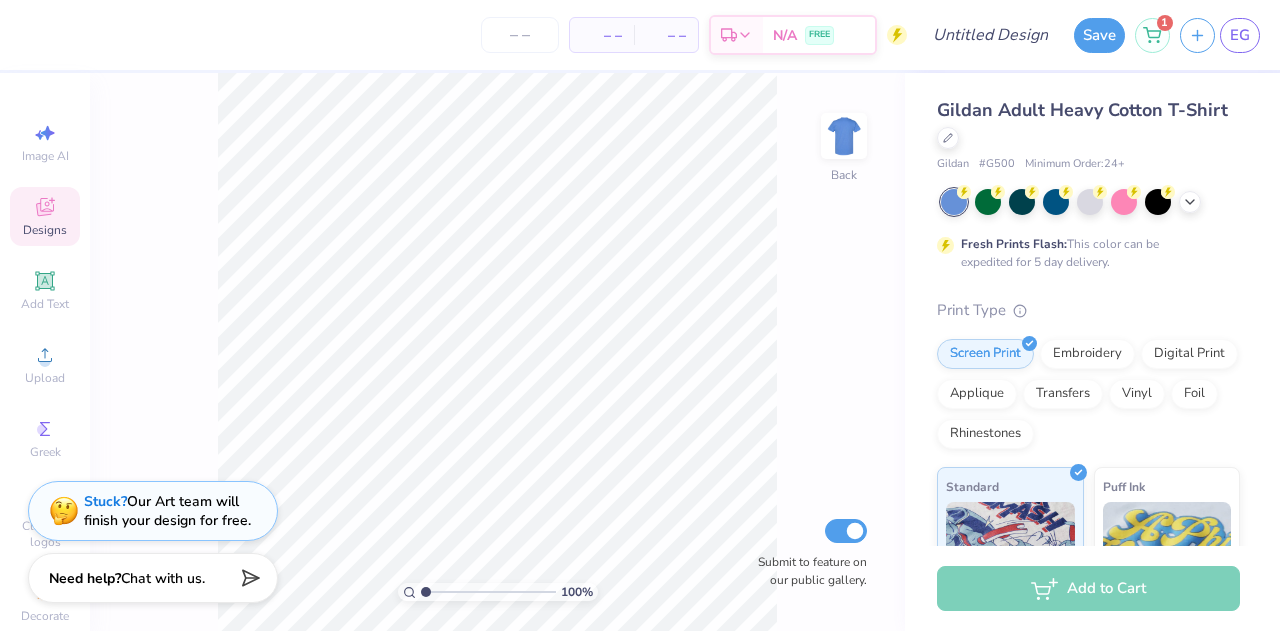 click on "Designs" at bounding box center [45, 230] 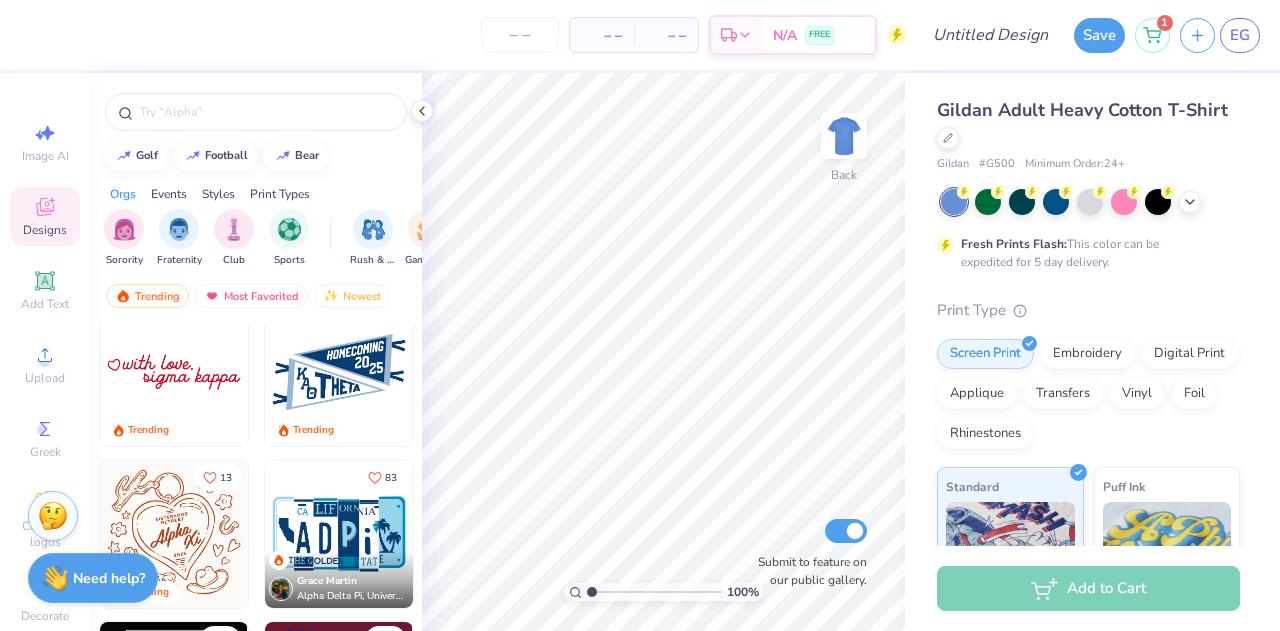 scroll, scrollTop: 2782, scrollLeft: 0, axis: vertical 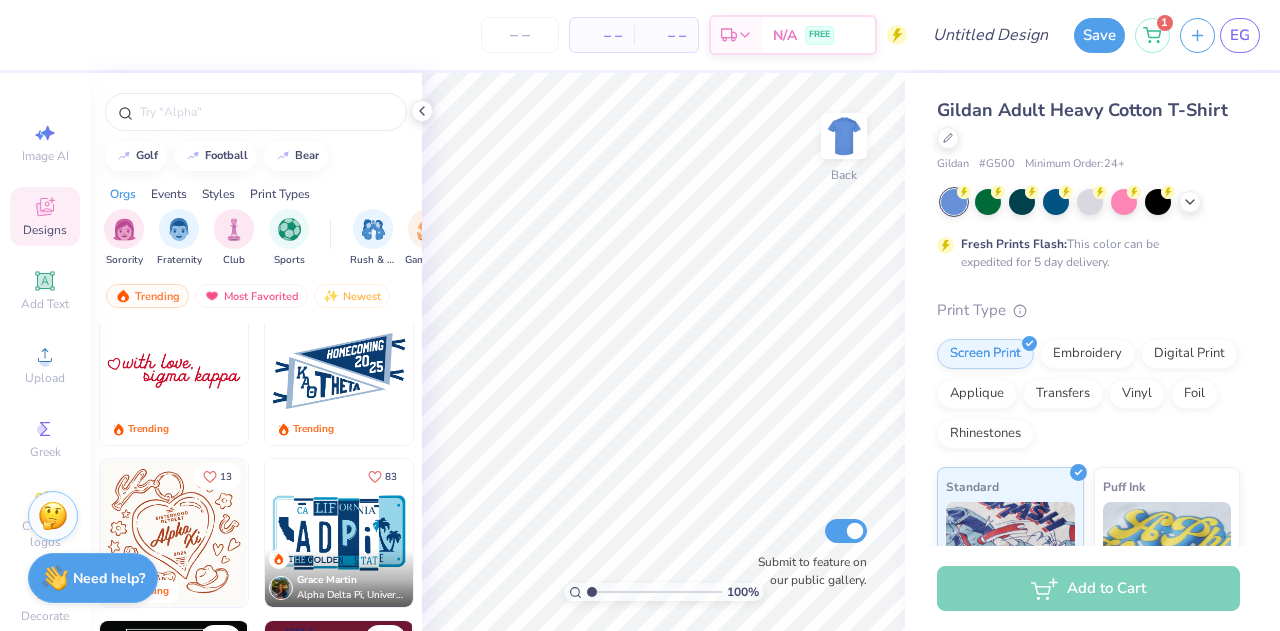 click at bounding box center (339, 371) 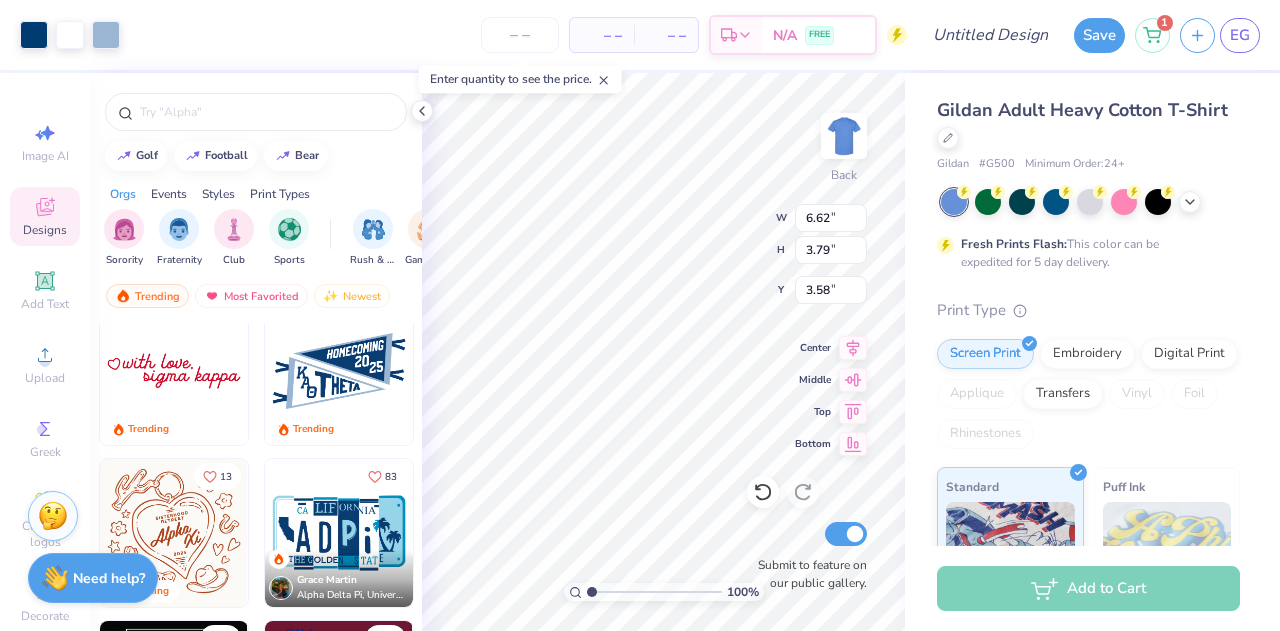 type on "3.58" 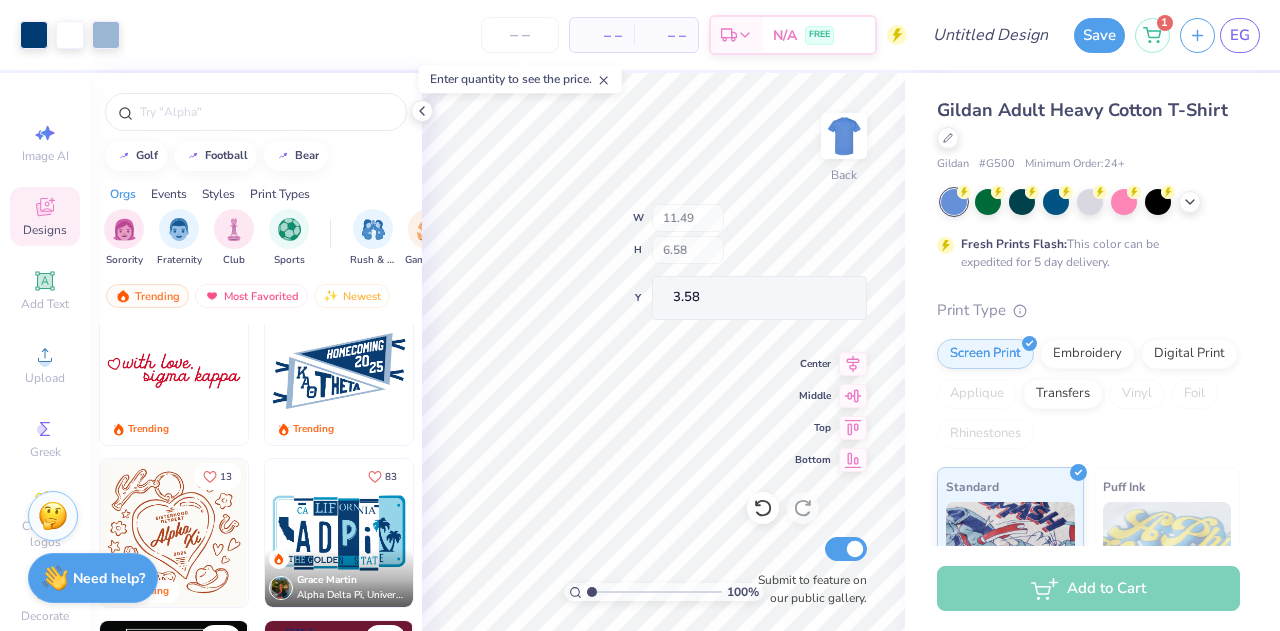 type on "11.49" 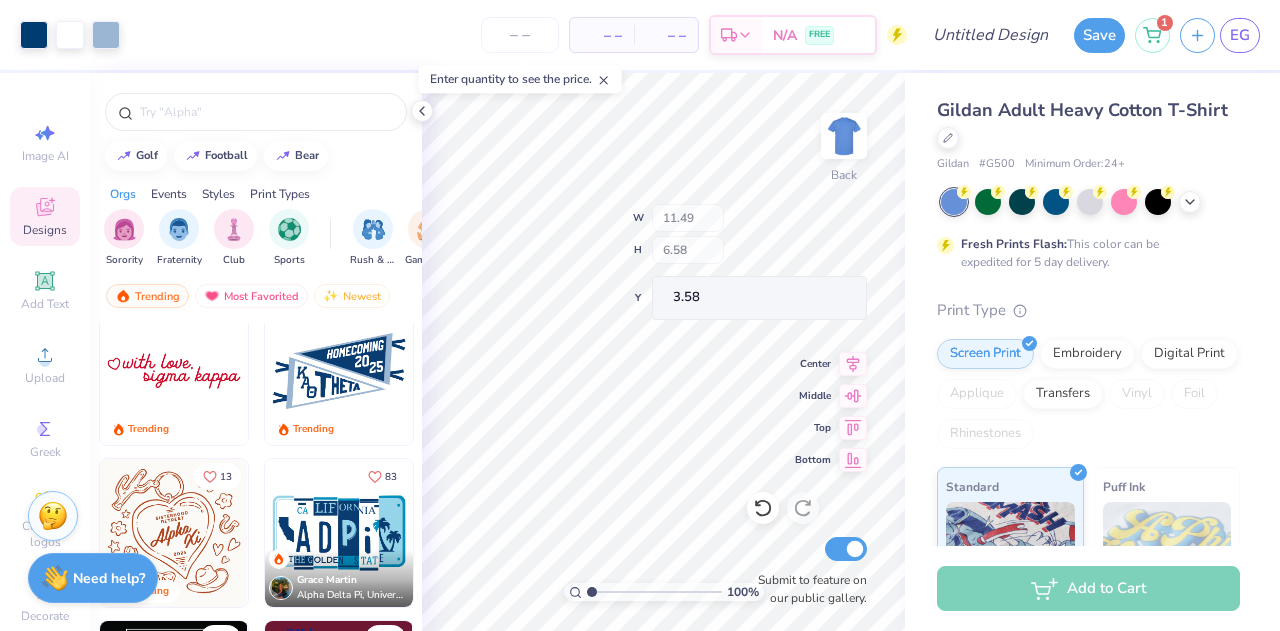 type on "6.58" 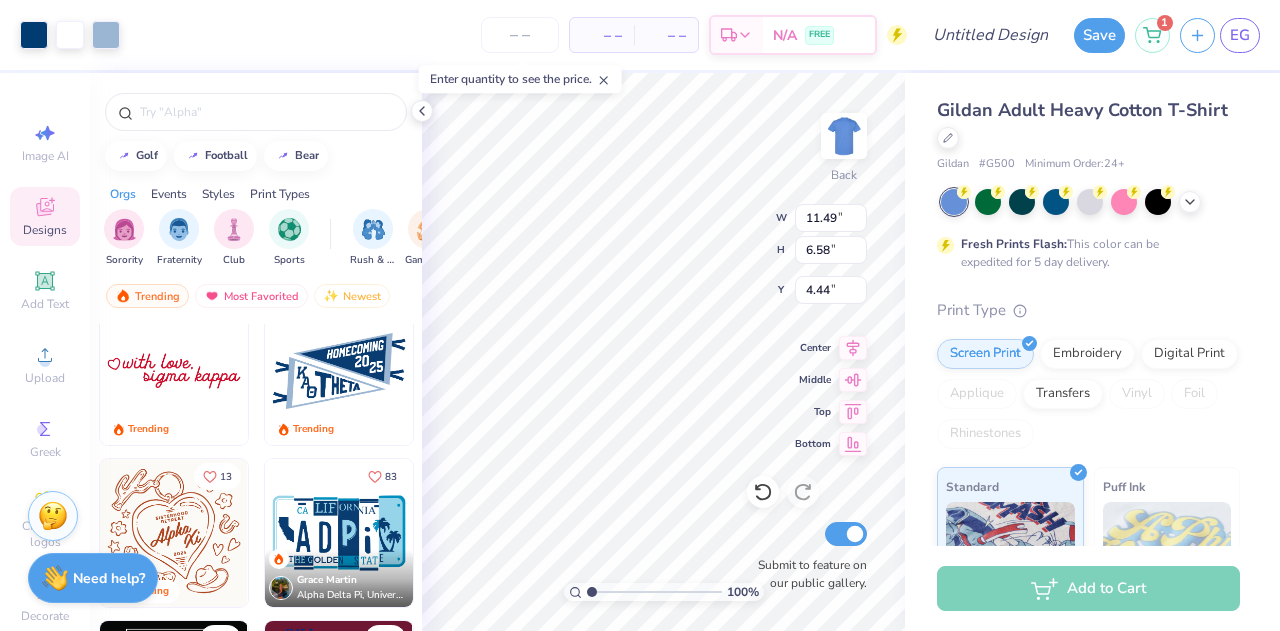 type on "4.44" 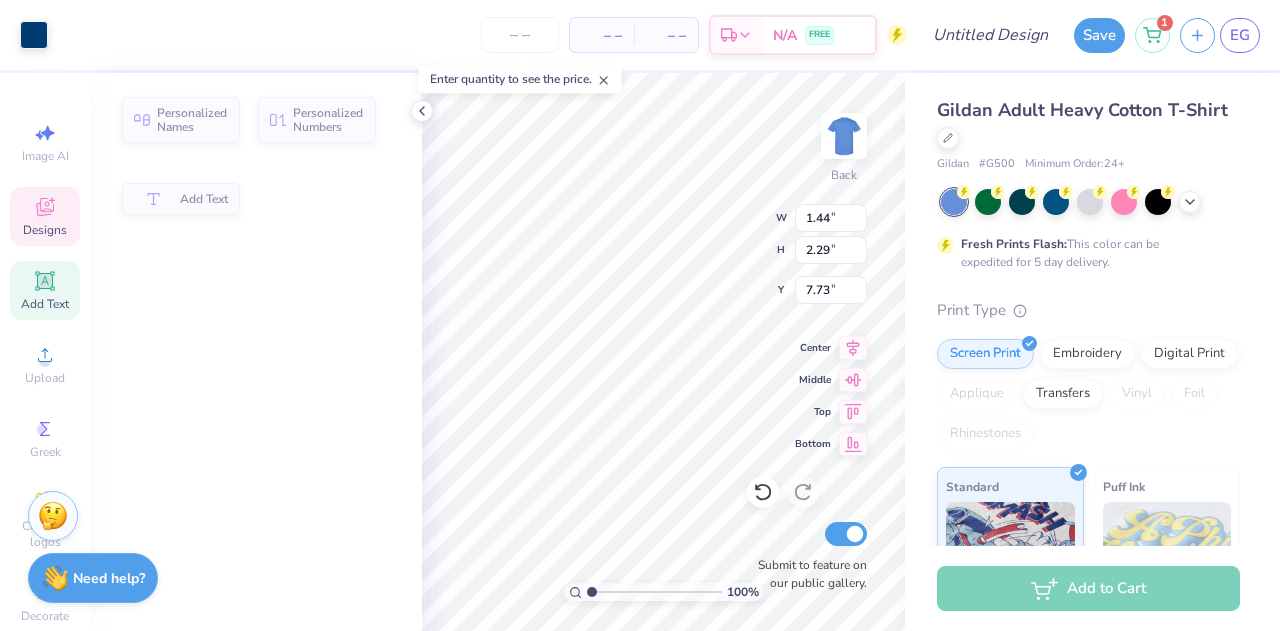 scroll, scrollTop: 16, scrollLeft: 2, axis: both 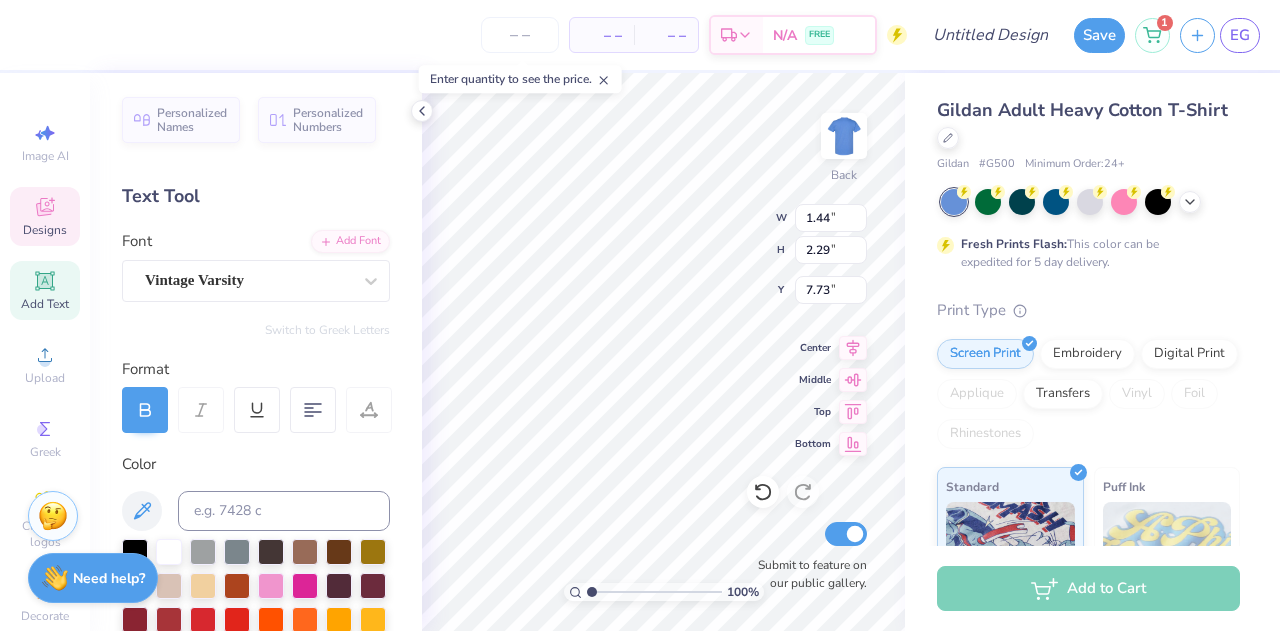 type on "p" 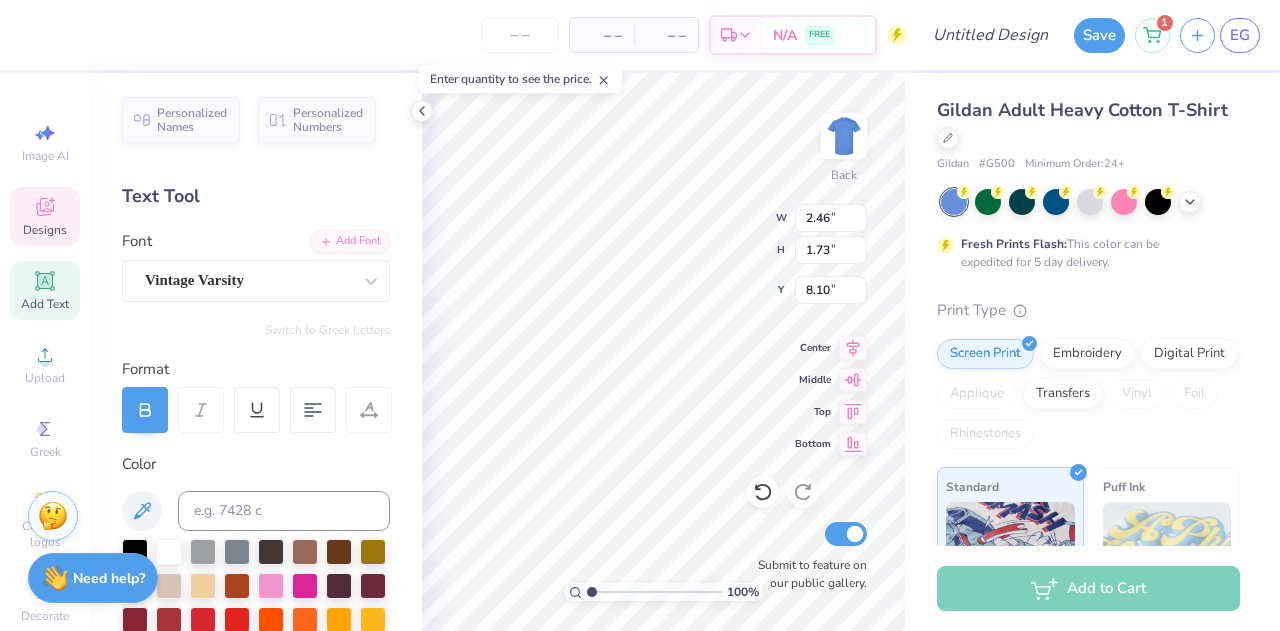 scroll, scrollTop: 16, scrollLeft: 2, axis: both 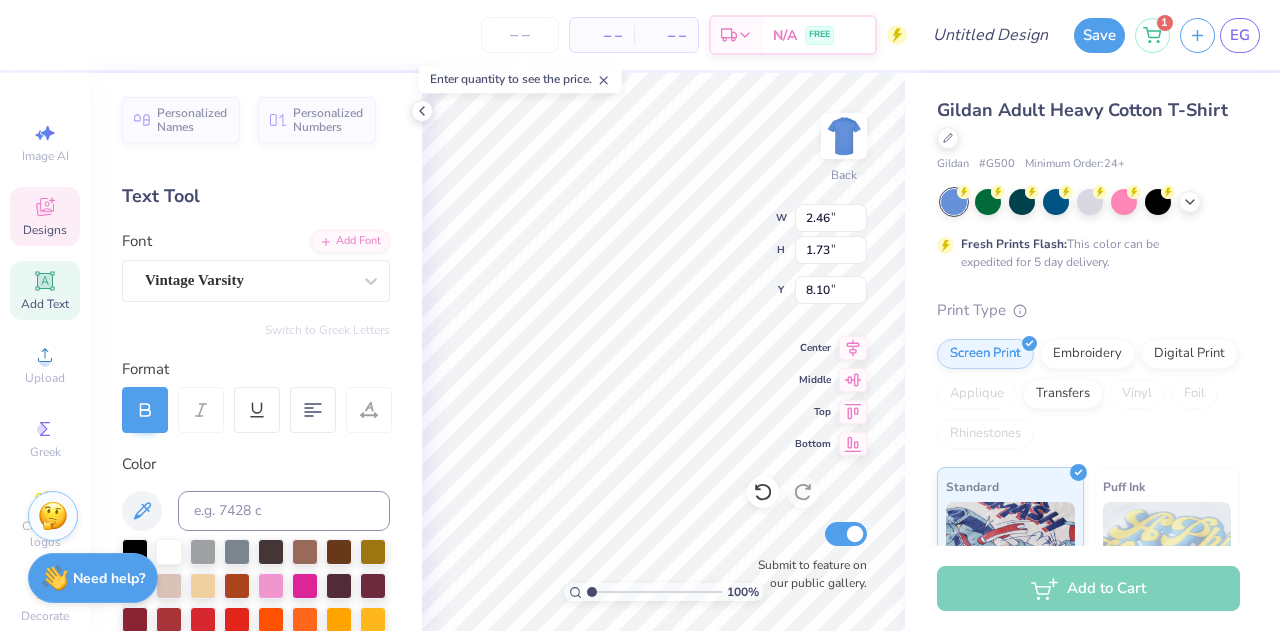 type on "i phi" 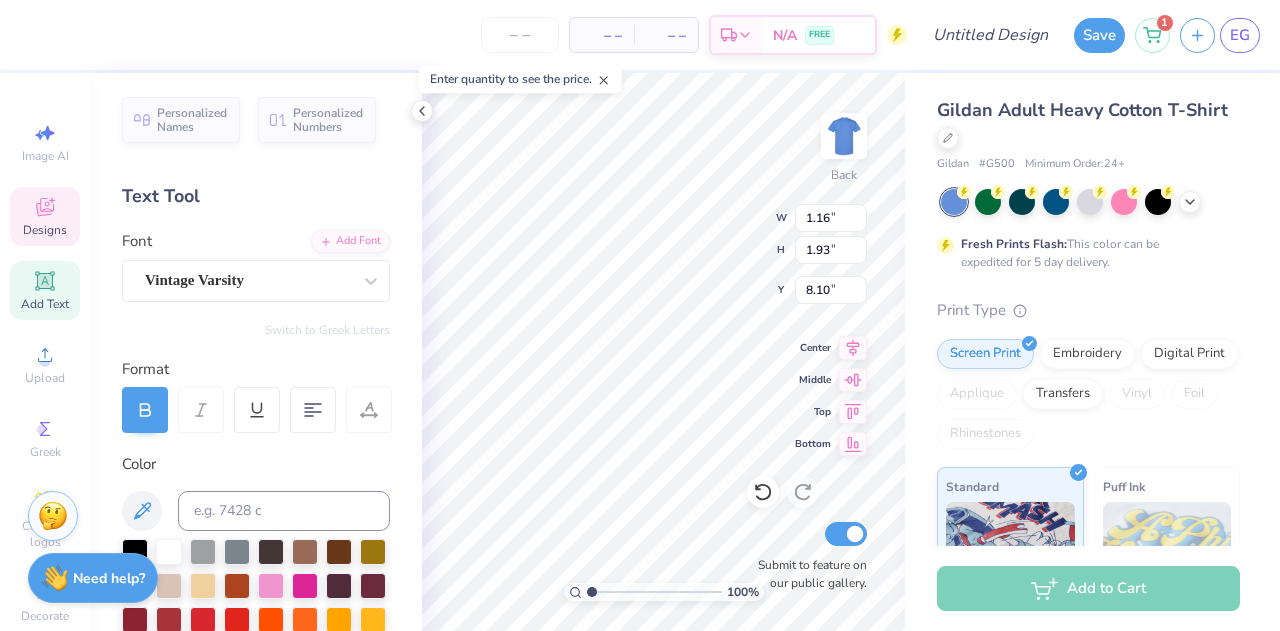 type on "1.16" 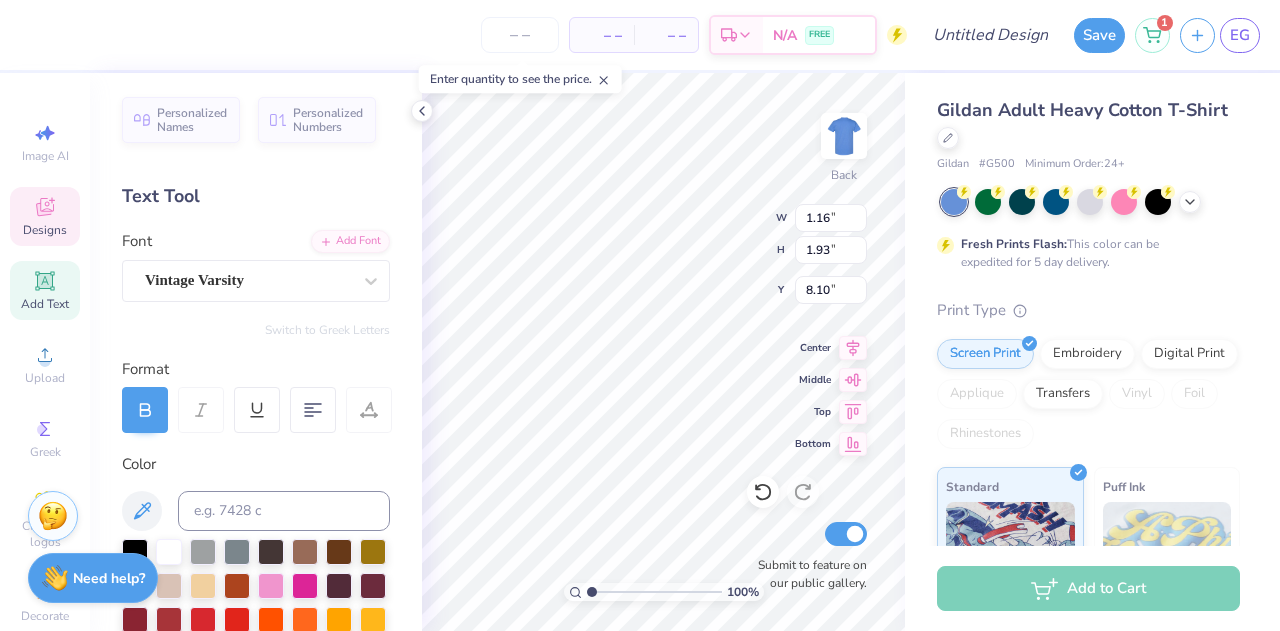type on "1.93" 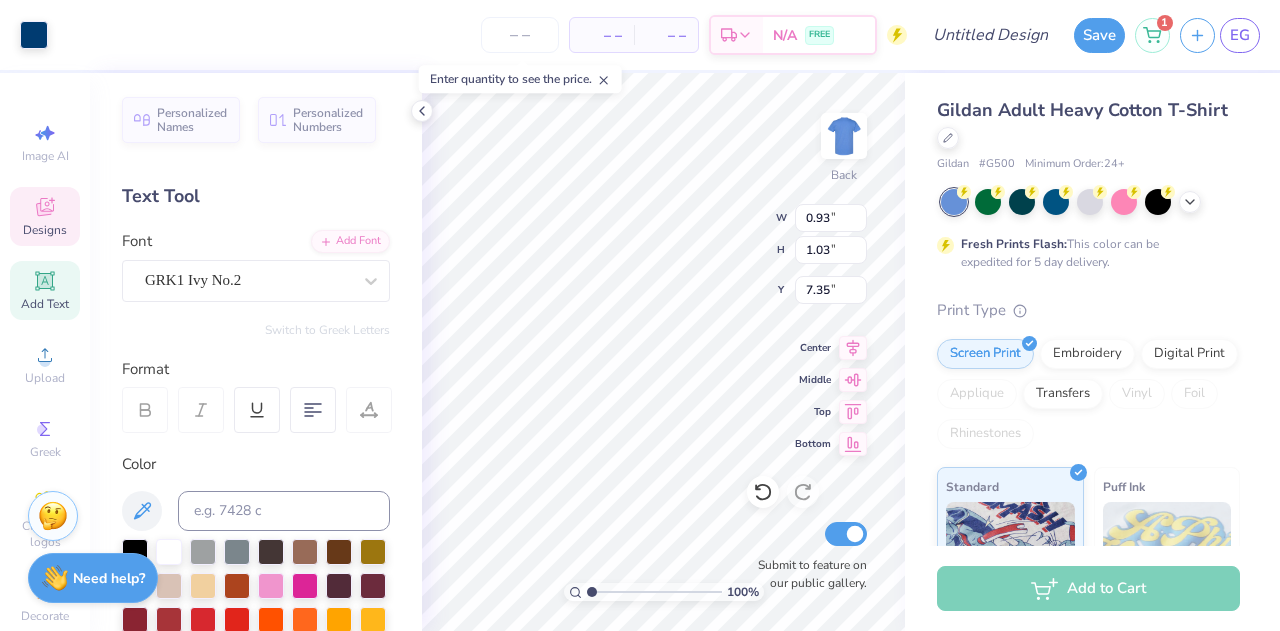 scroll, scrollTop: 16, scrollLeft: 2, axis: both 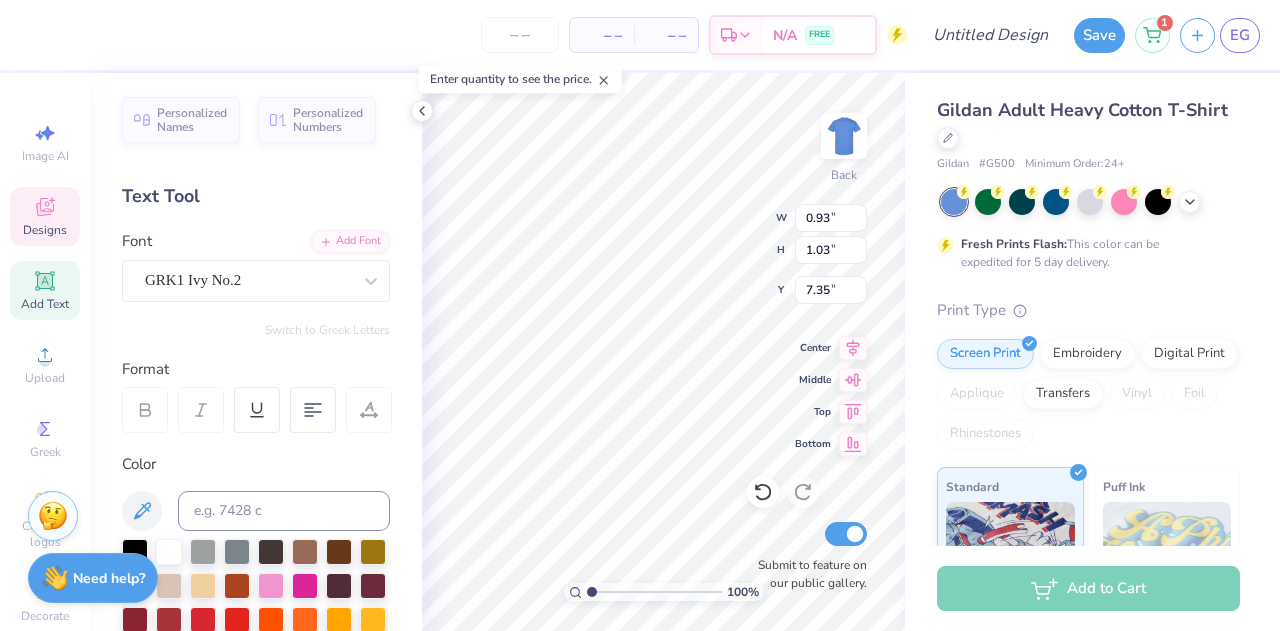 type on "B" 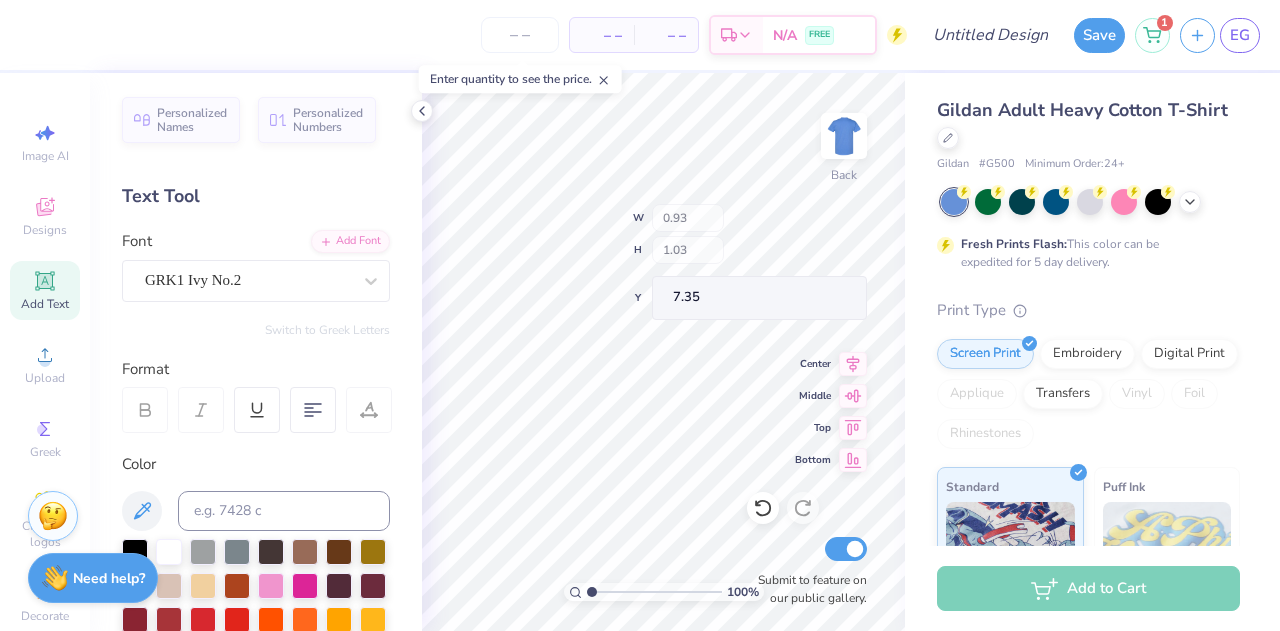 type on "7.53" 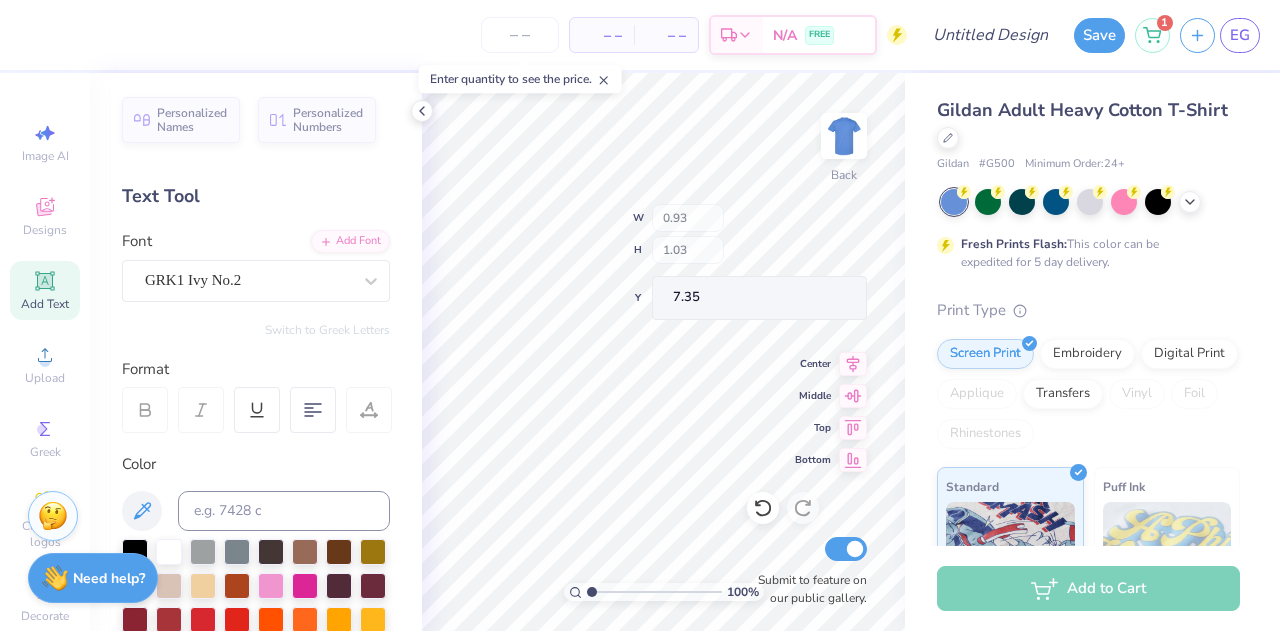 type on "3.93" 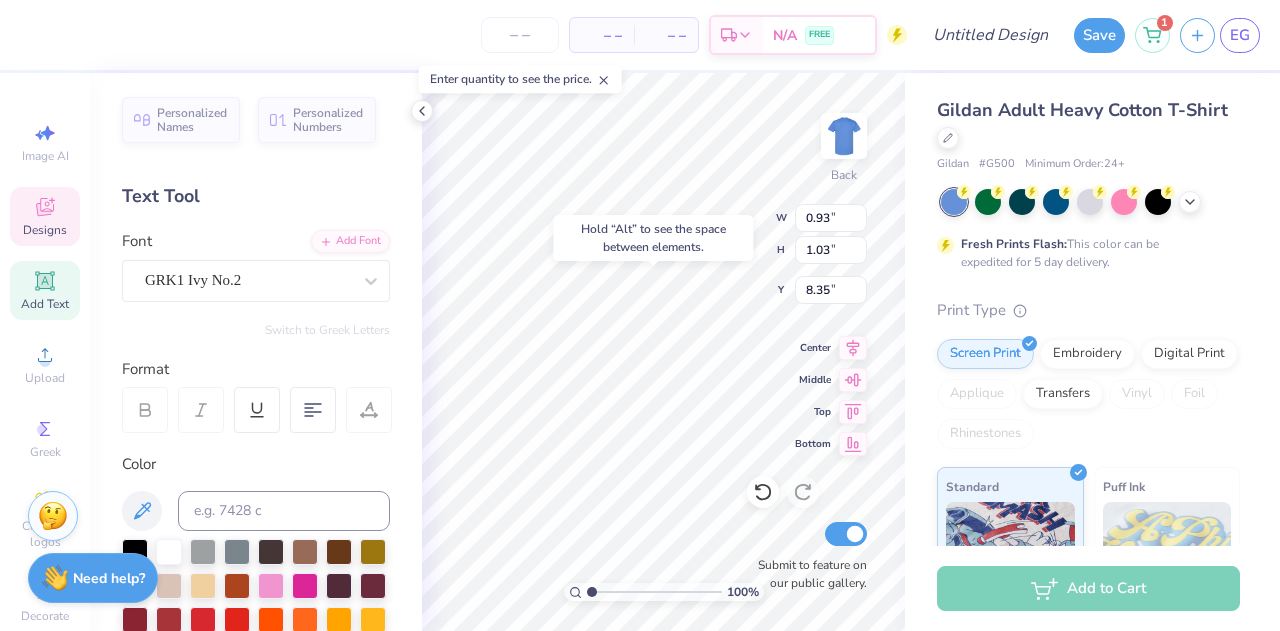 type on "8.35" 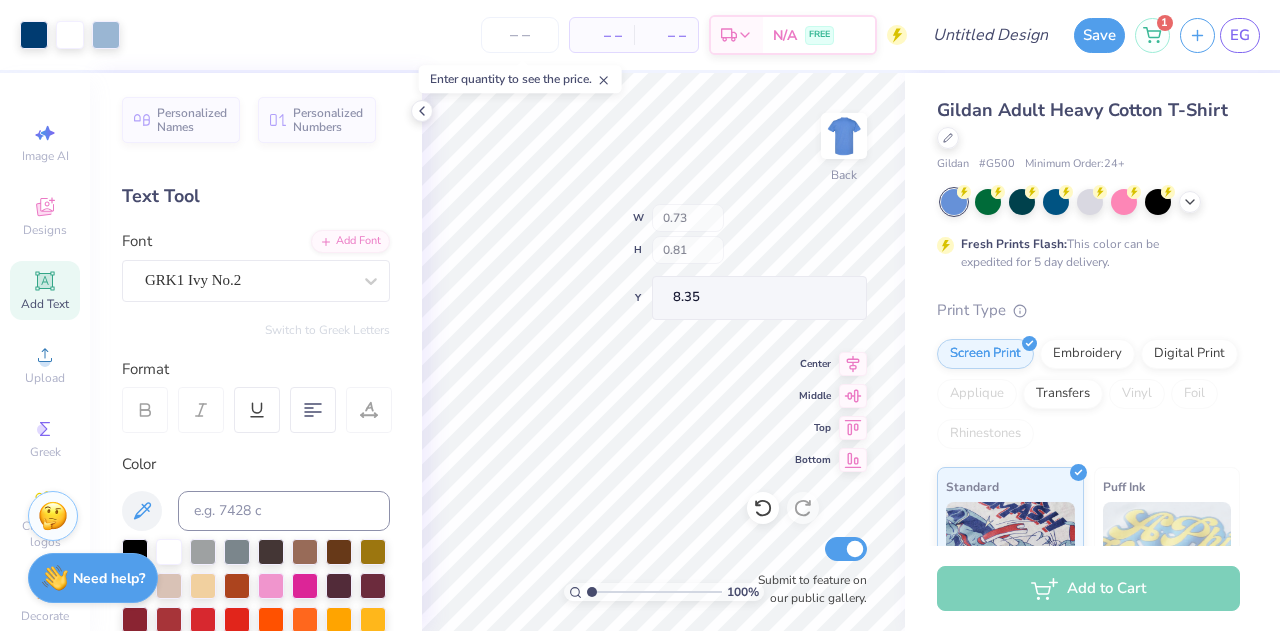 type on "0.73" 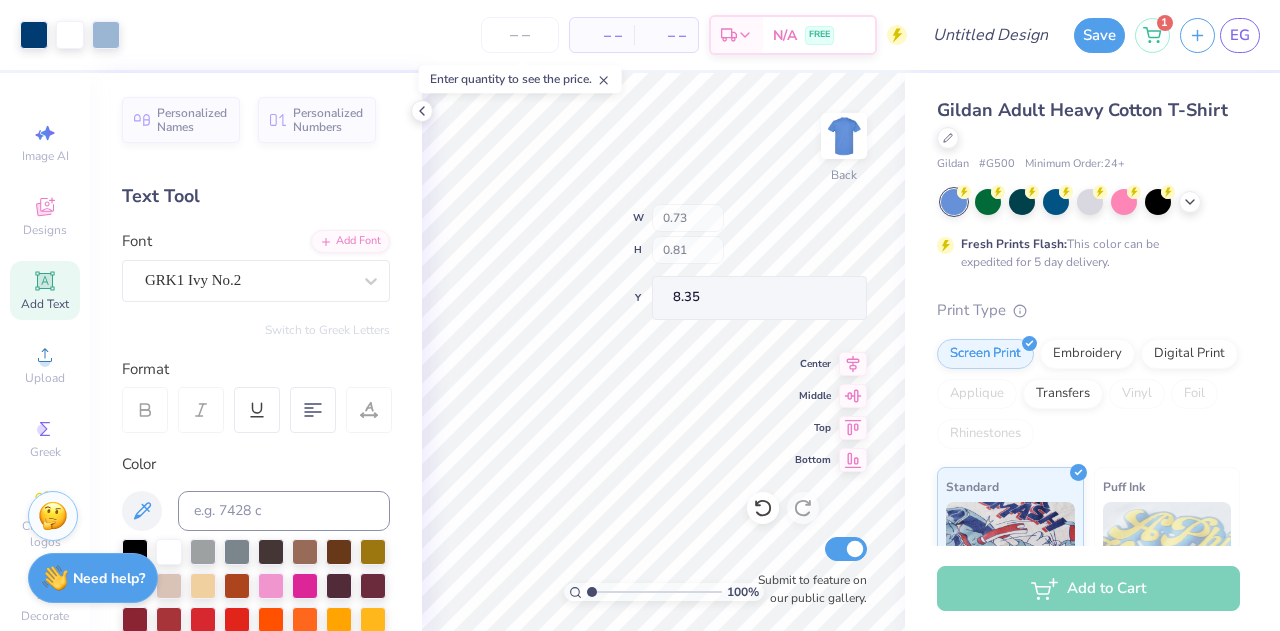 type on "0.81" 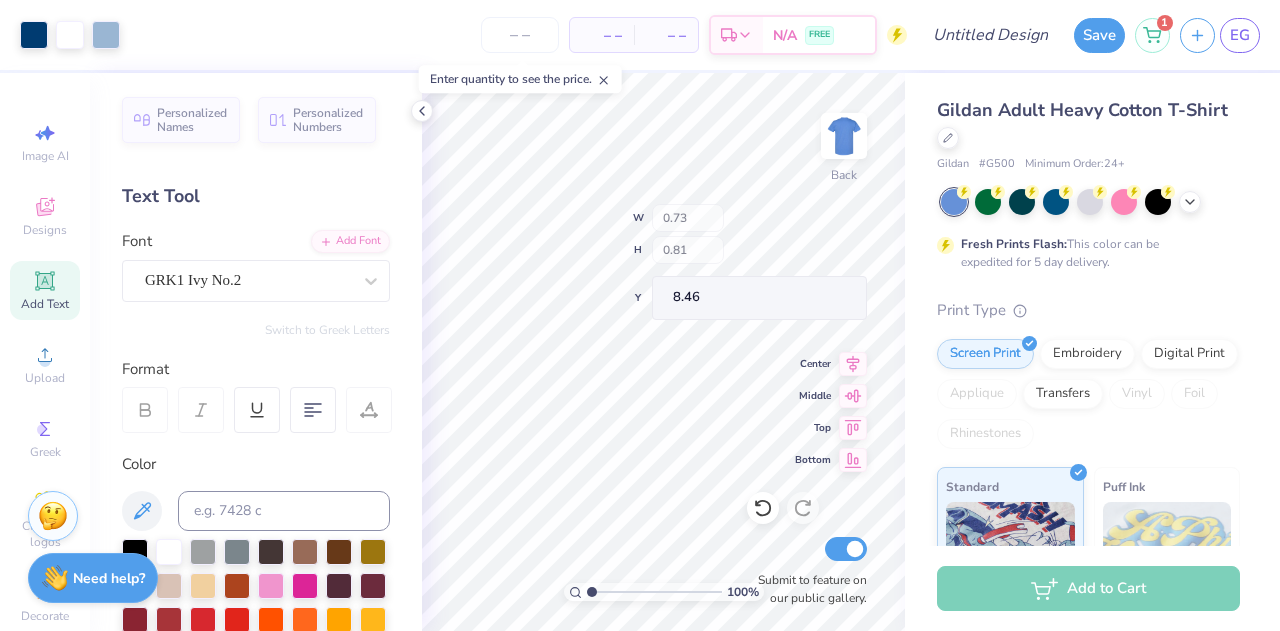 type on "8.46" 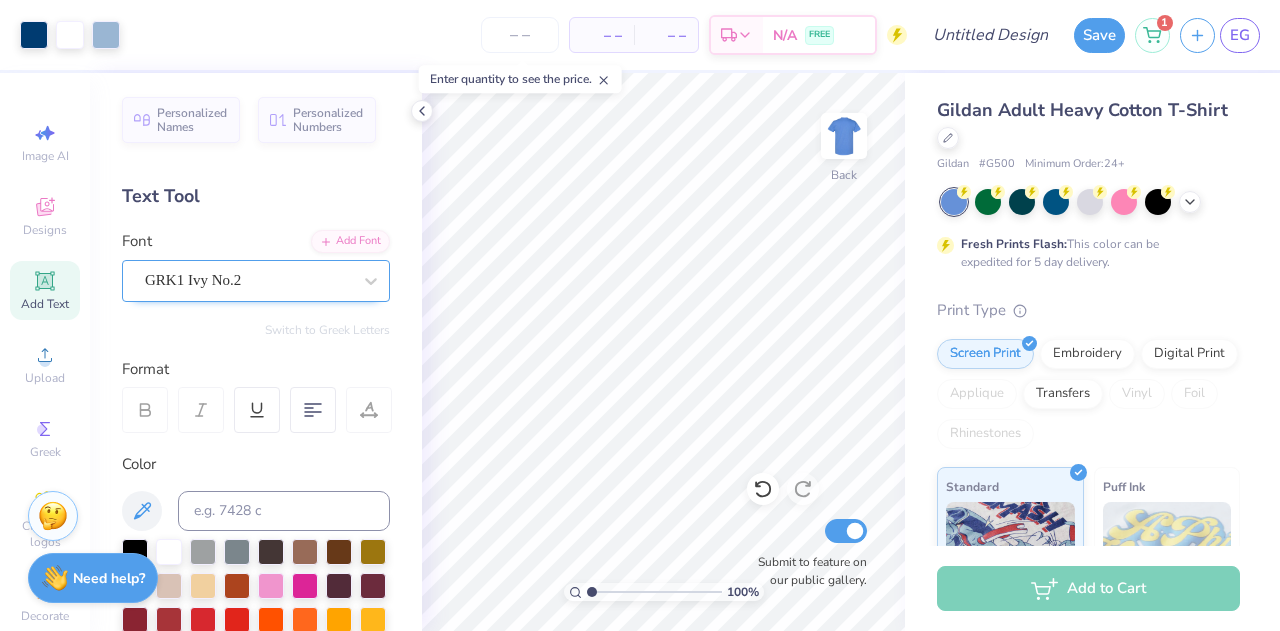 click on "GRK1 Ivy No.2" at bounding box center (248, 280) 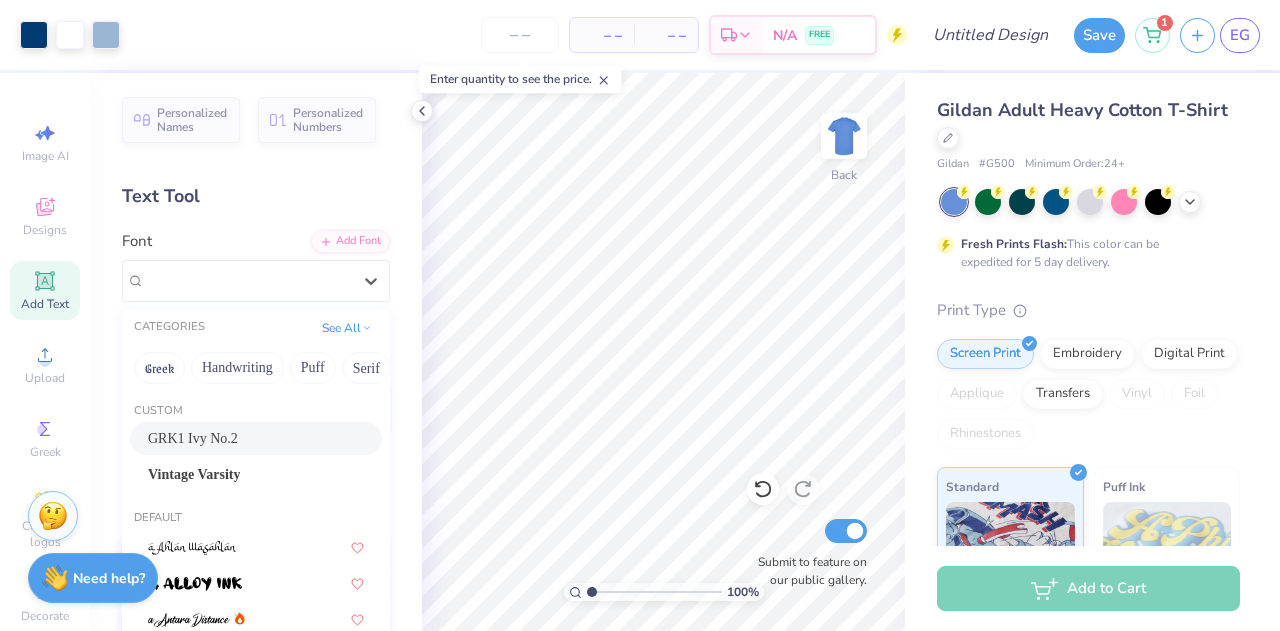 click on "GRK1 Ivy No.2" at bounding box center [256, 438] 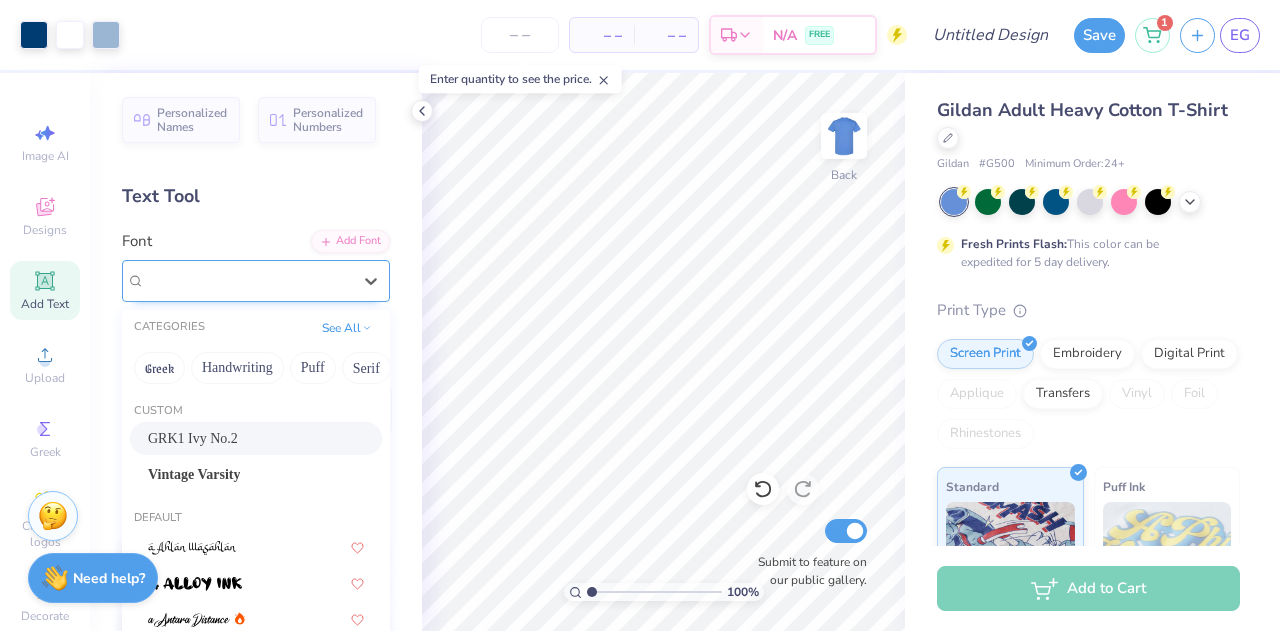 click on "GRK1 Ivy No.2" at bounding box center (248, 280) 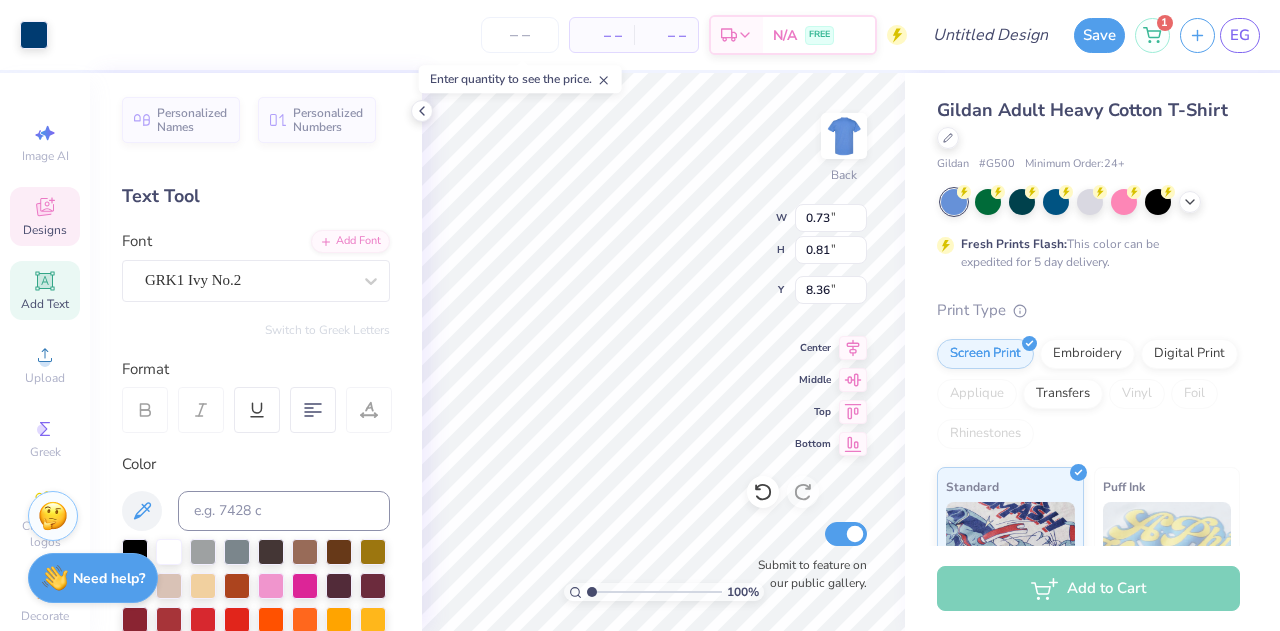 scroll, scrollTop: 16, scrollLeft: 2, axis: both 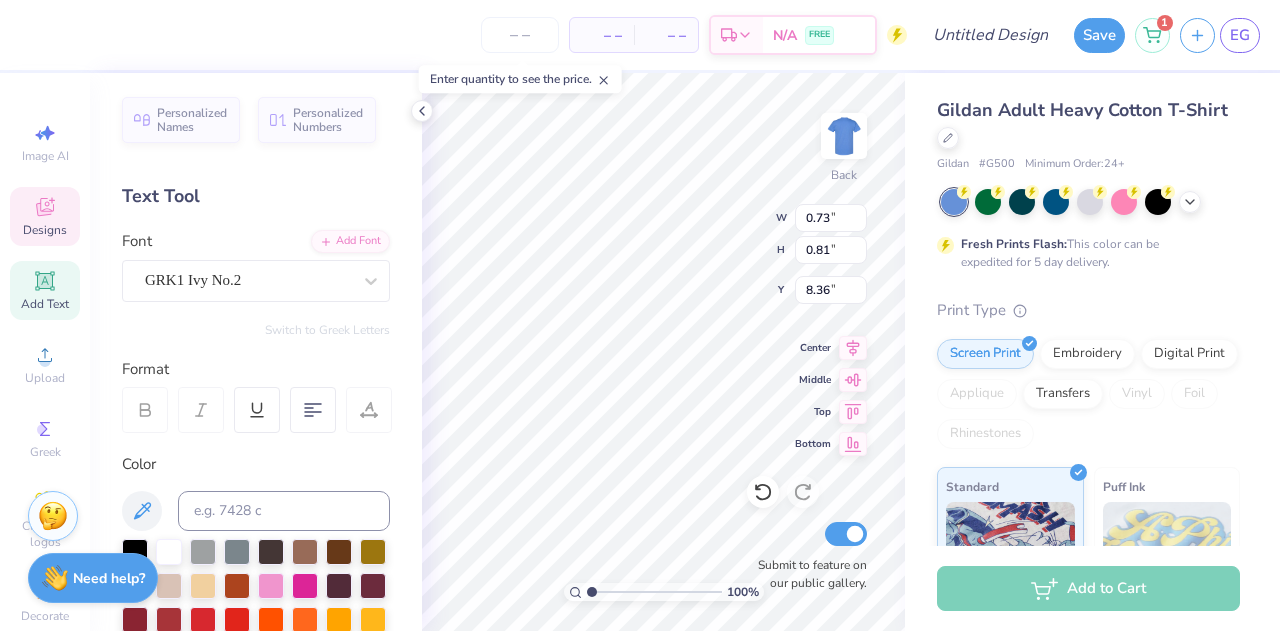 type on "B" 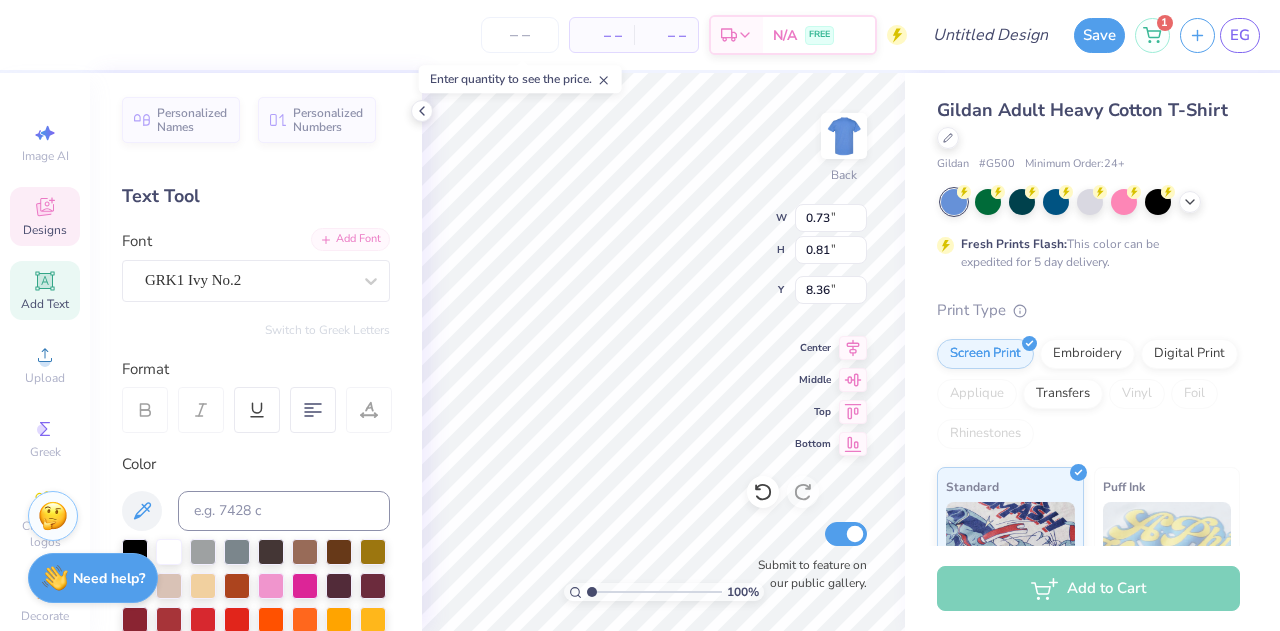 click on "Add Font" at bounding box center [350, 239] 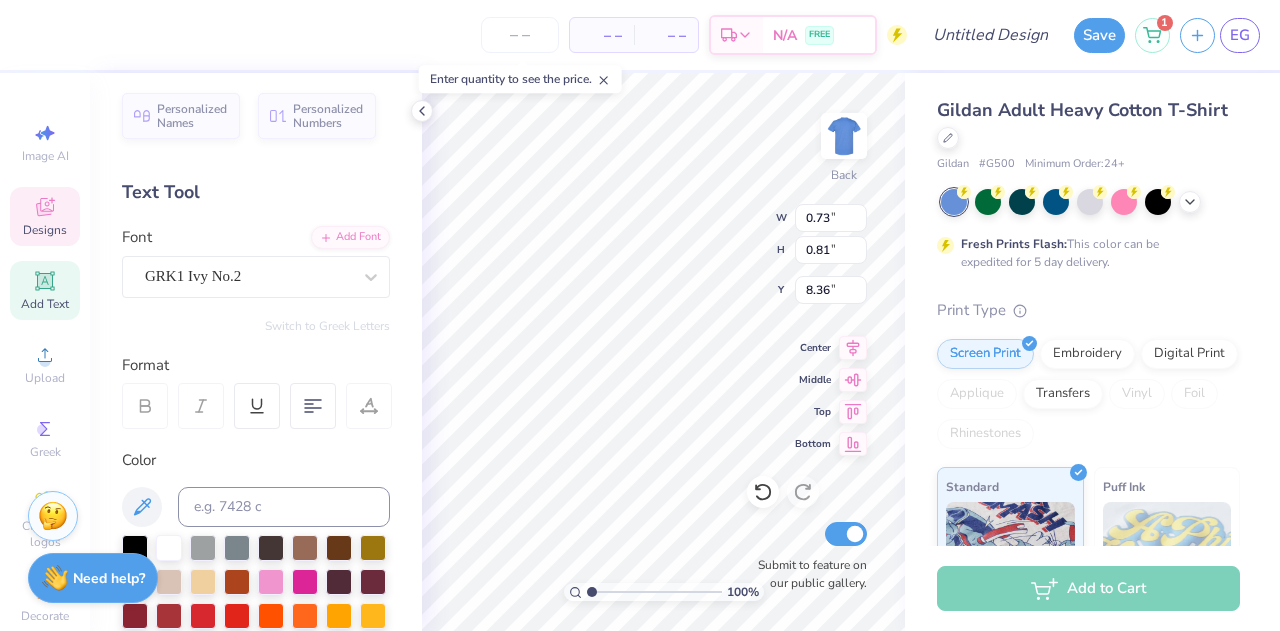 scroll, scrollTop: 0, scrollLeft: 0, axis: both 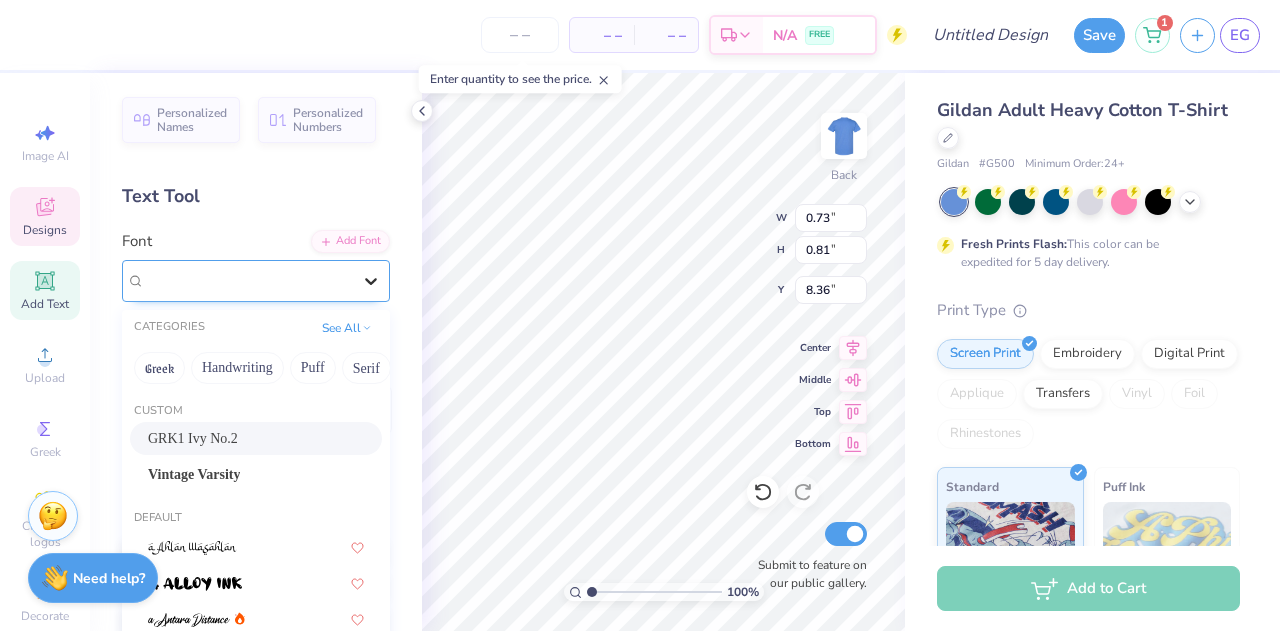 click at bounding box center [371, 281] 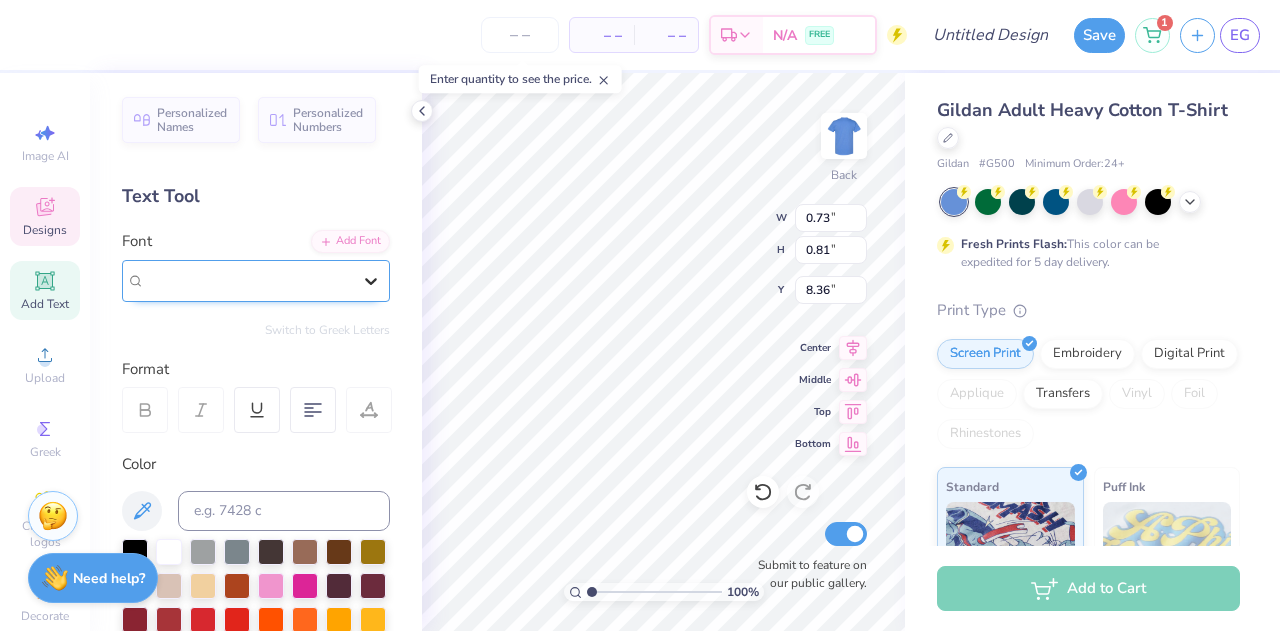 click at bounding box center [371, 281] 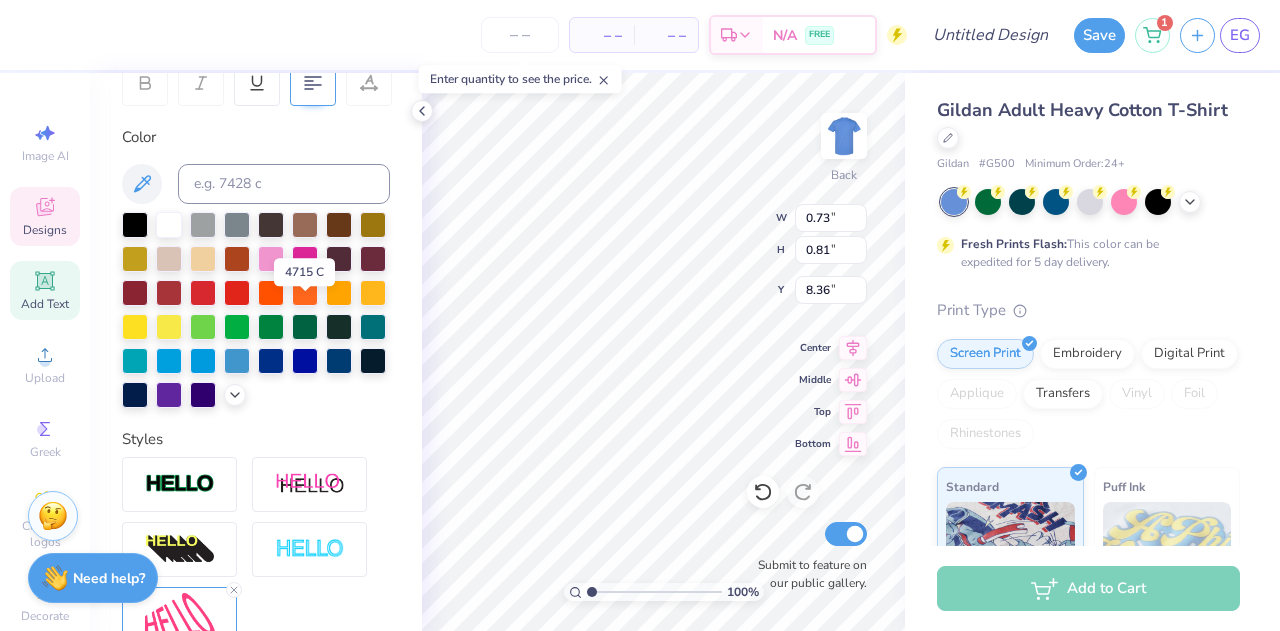 scroll, scrollTop: 330, scrollLeft: 0, axis: vertical 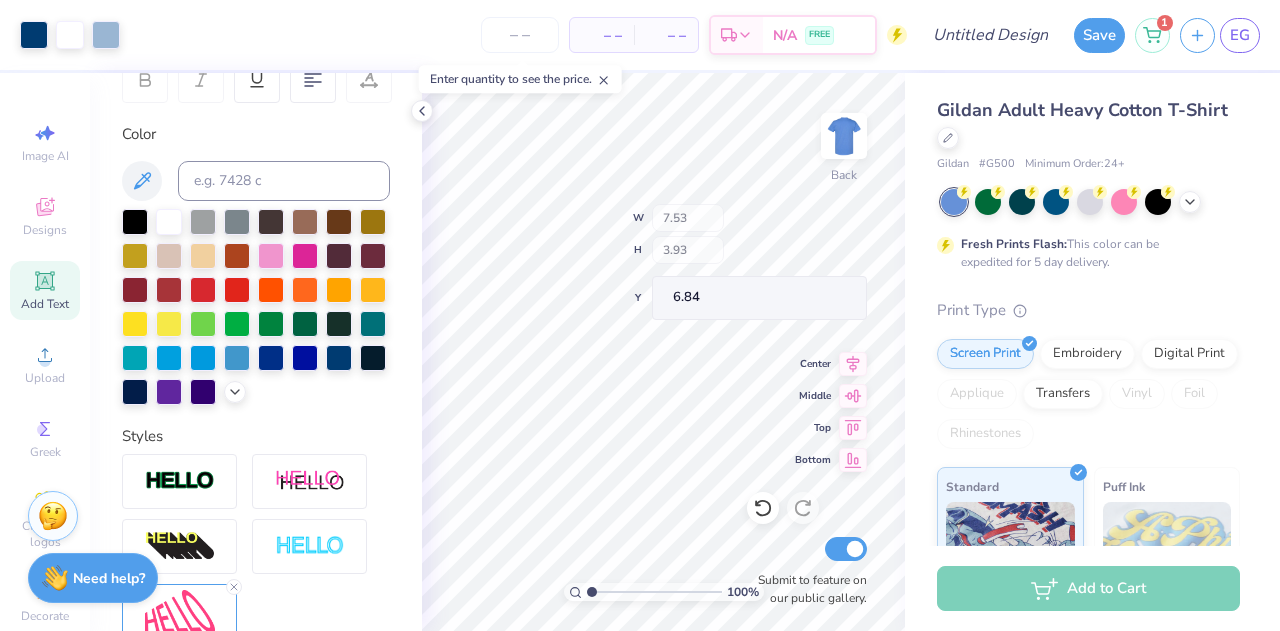 type on "7.53" 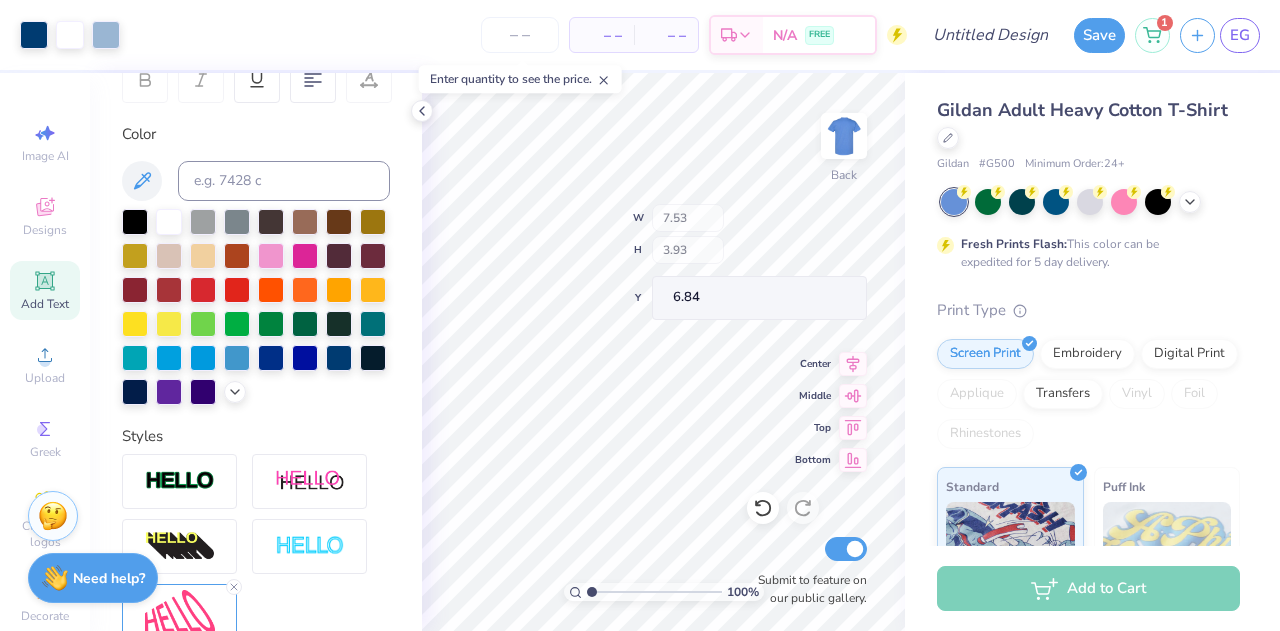 type on "3.93" 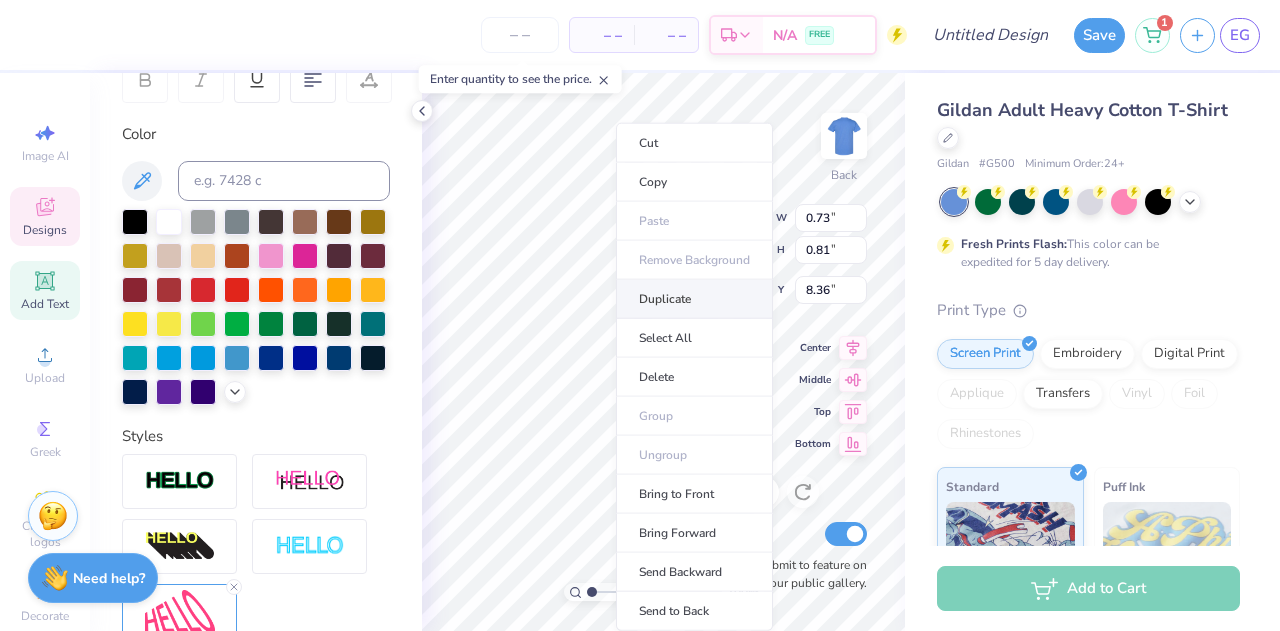 click on "Duplicate" at bounding box center (694, 299) 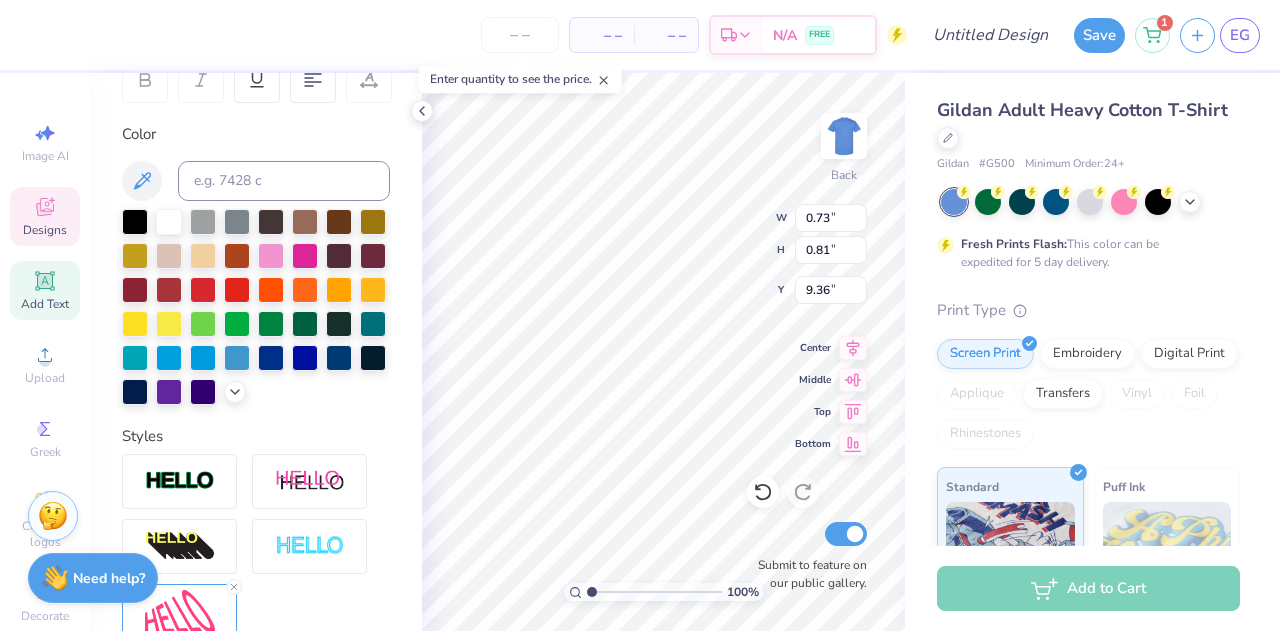 type on "9.36" 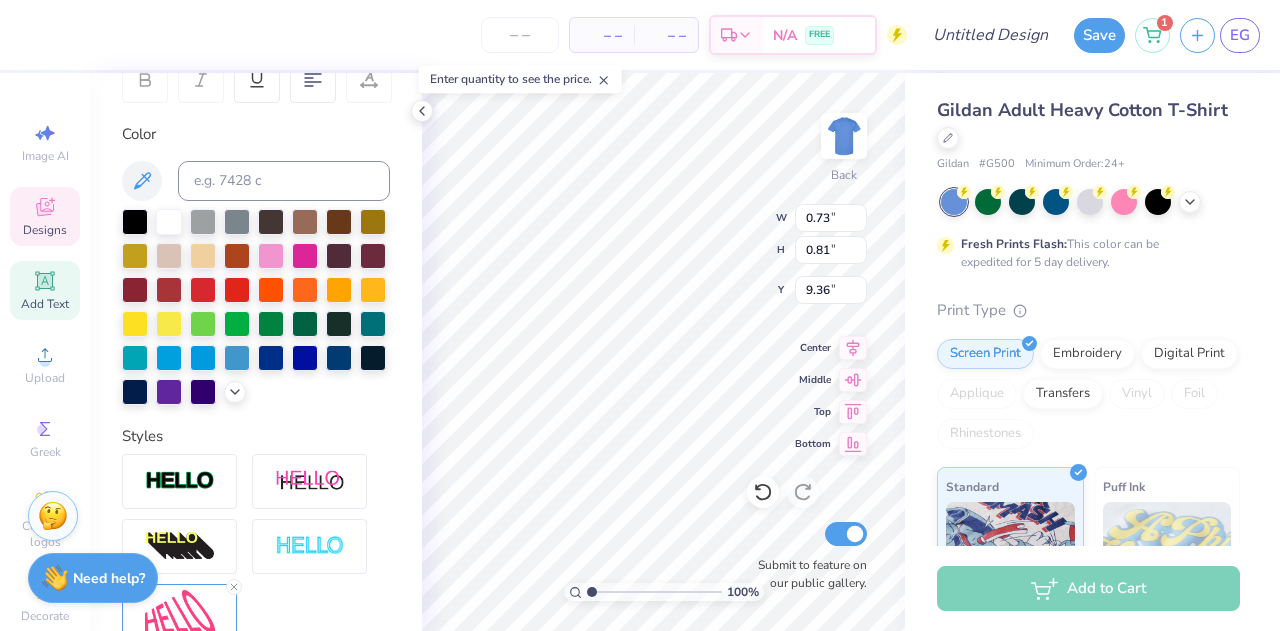 scroll, scrollTop: 16, scrollLeft: 2, axis: both 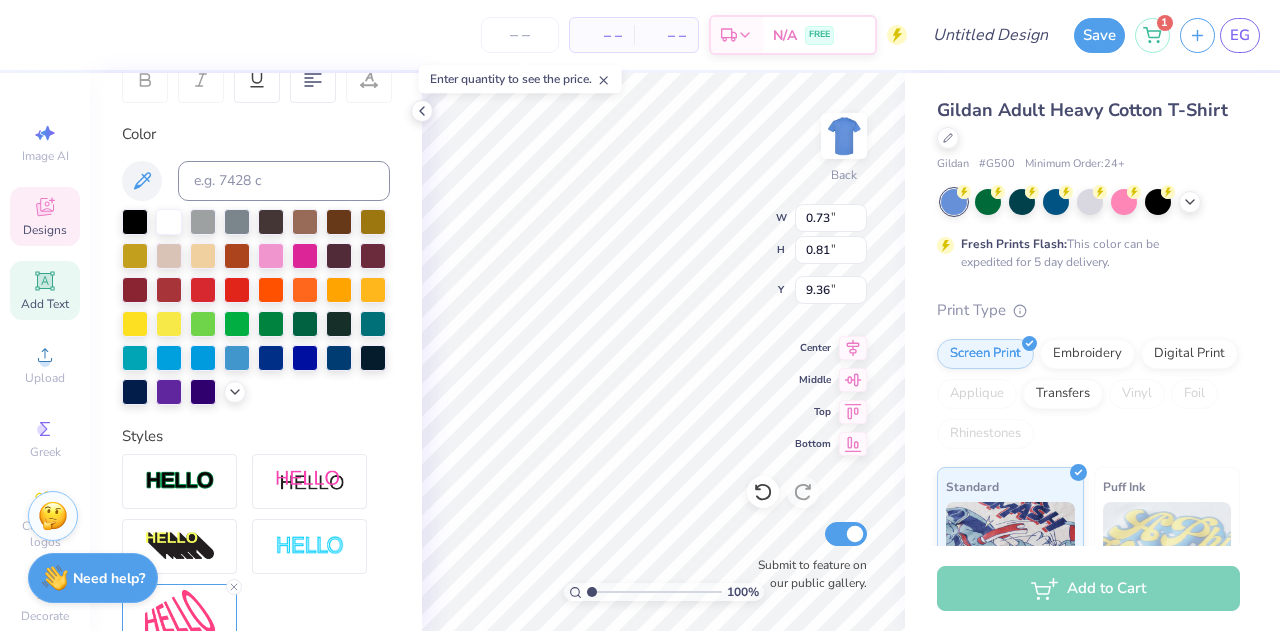 paste 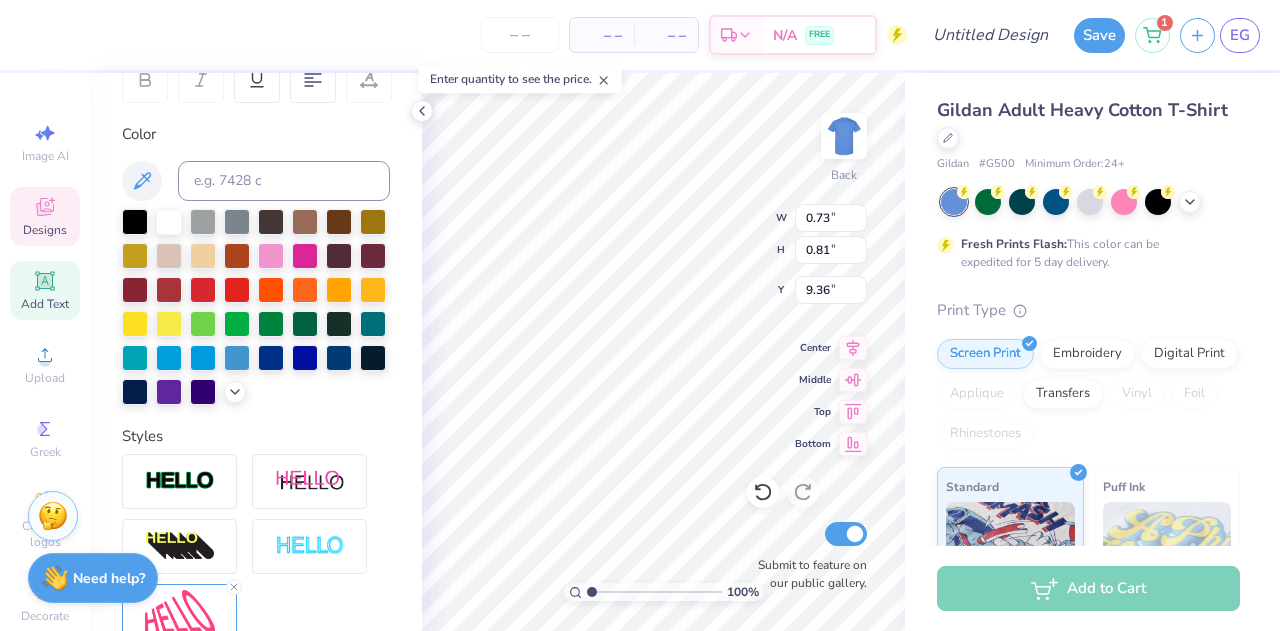 type 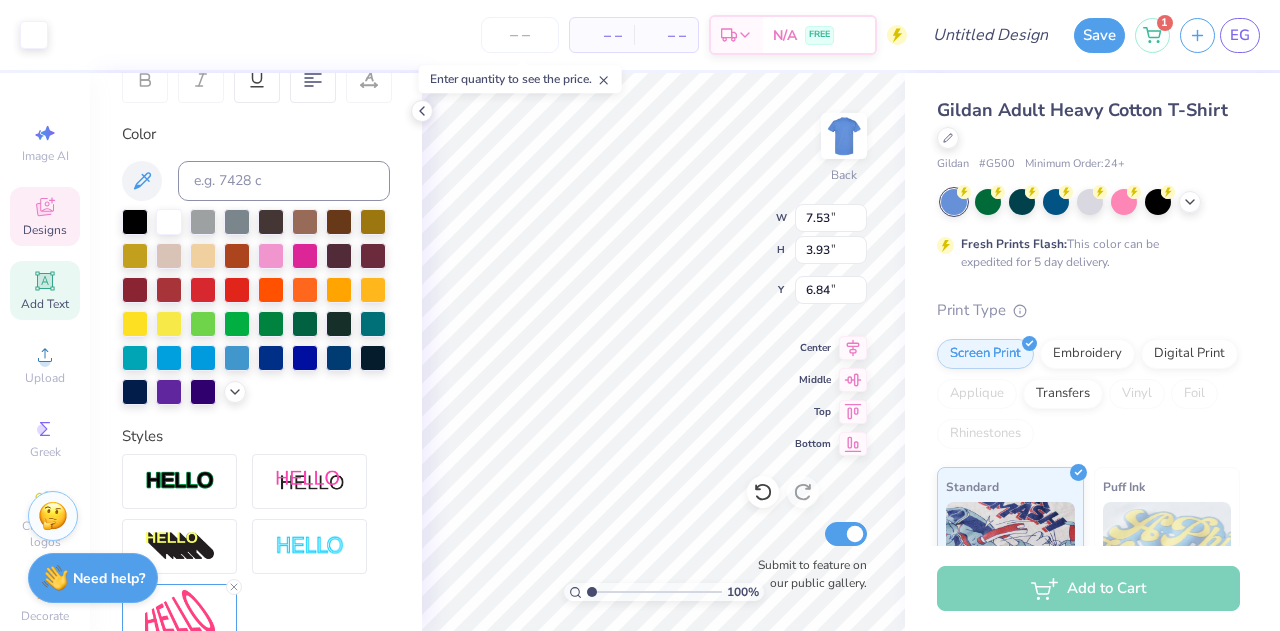 type on "0.73" 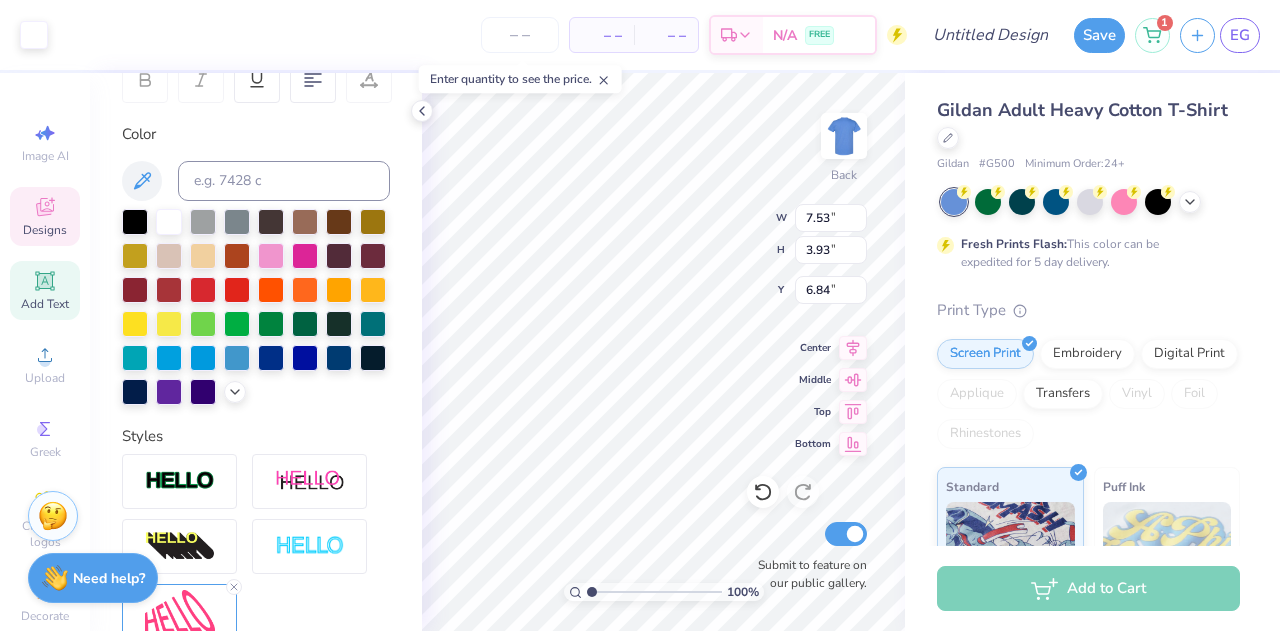 type on "0.81" 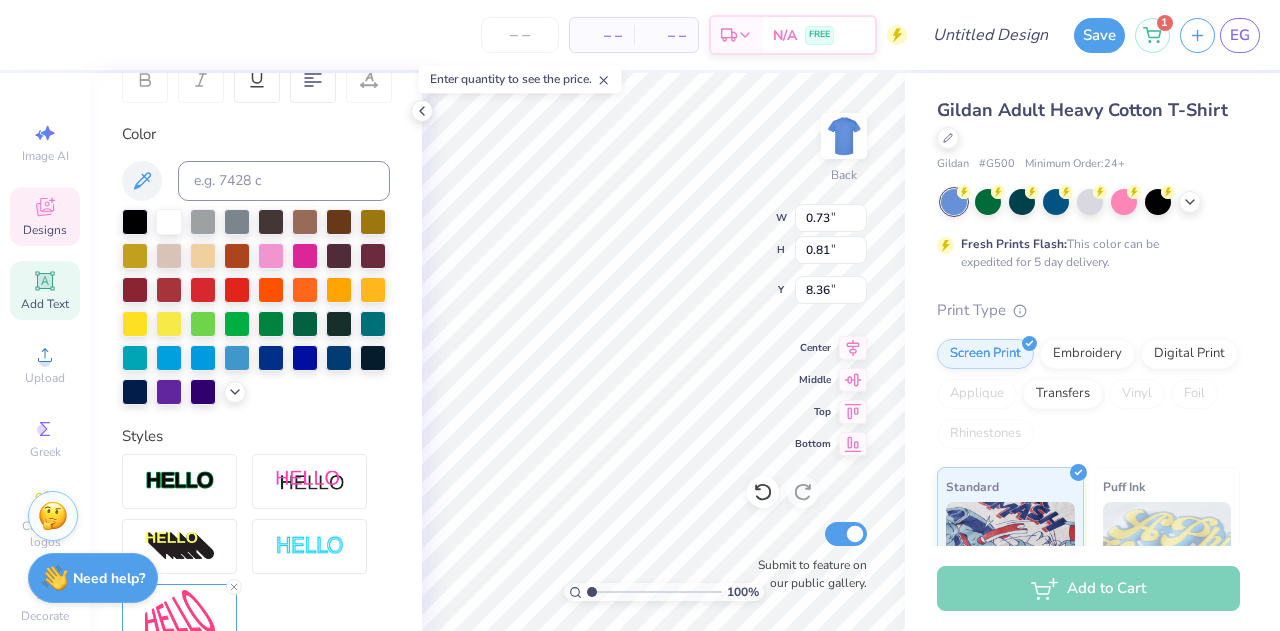 scroll, scrollTop: 16, scrollLeft: 2, axis: both 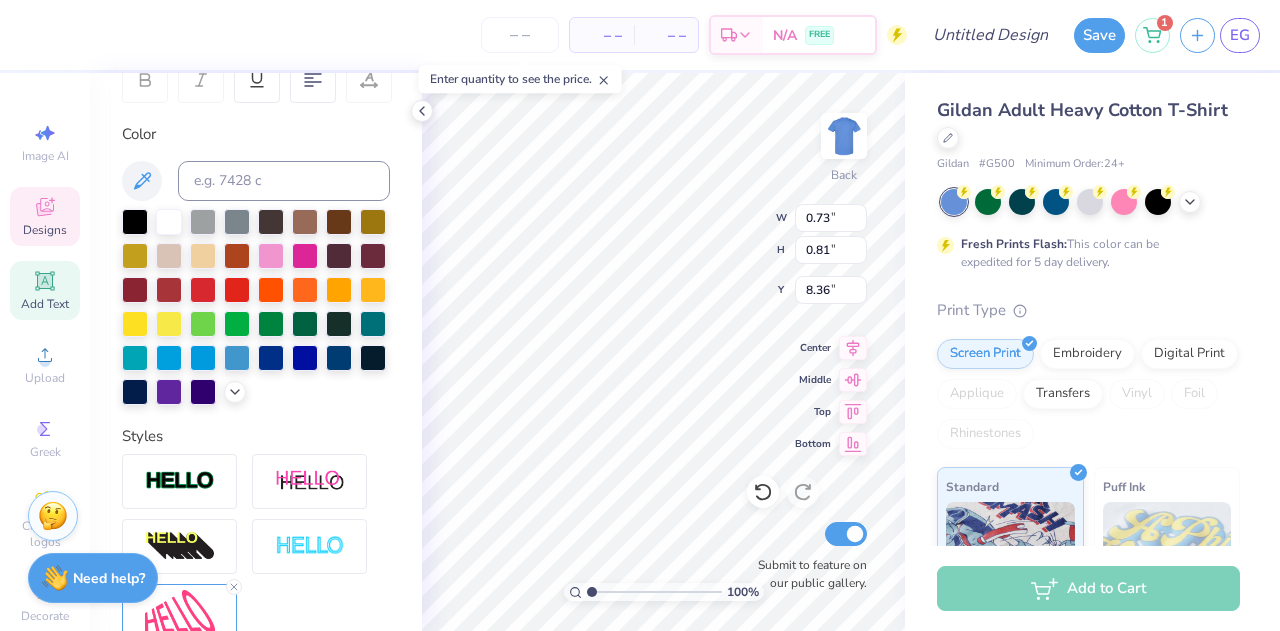 type on "B" 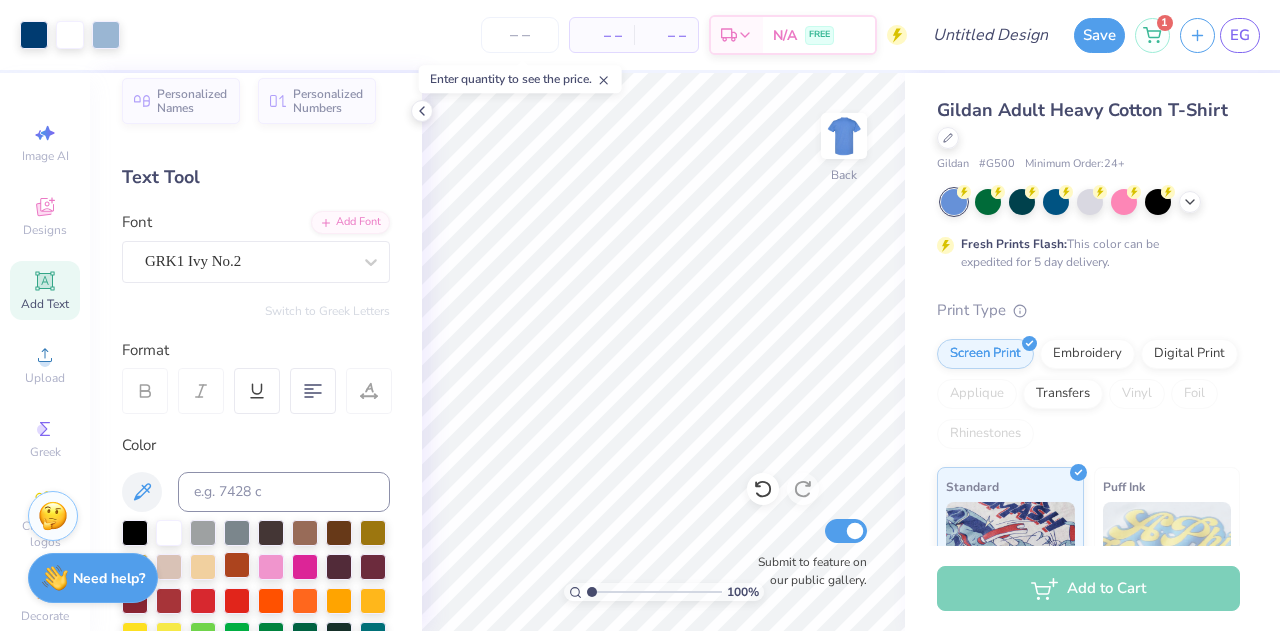 scroll, scrollTop: 18, scrollLeft: 0, axis: vertical 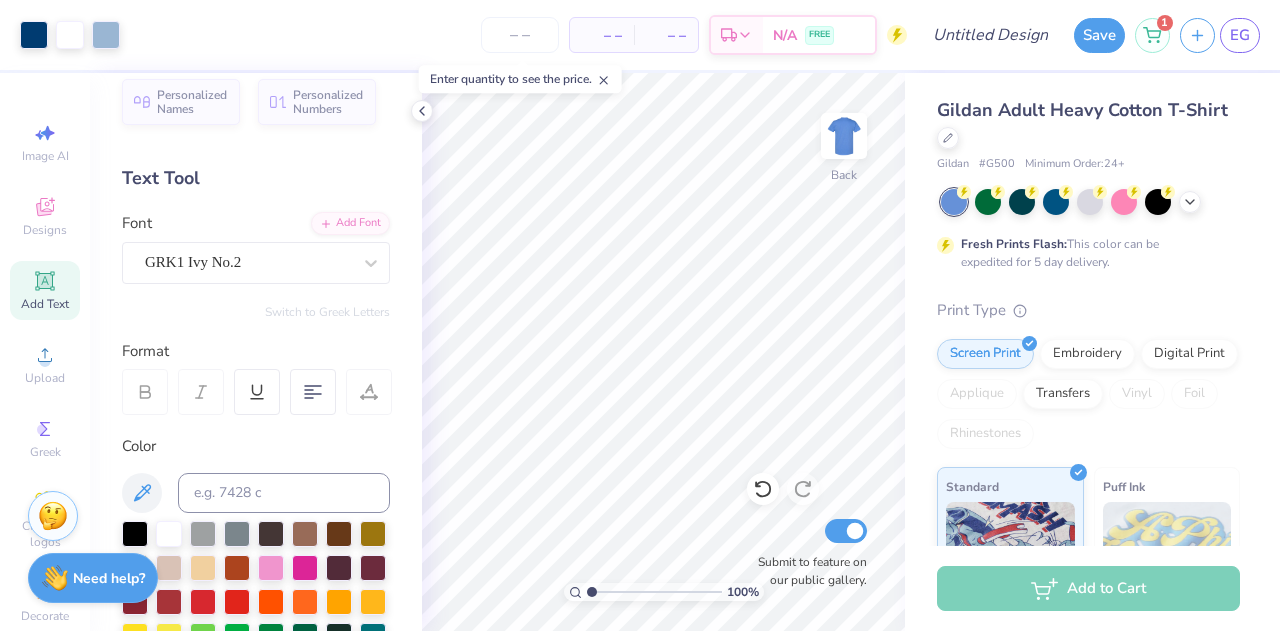 click on "Personalized Names Personalized Numbers Text Tool  Add Font Font GRK1 Ivy No.2 Switch to Greek Letters Format Color Styles Text Shape" at bounding box center (256, 352) 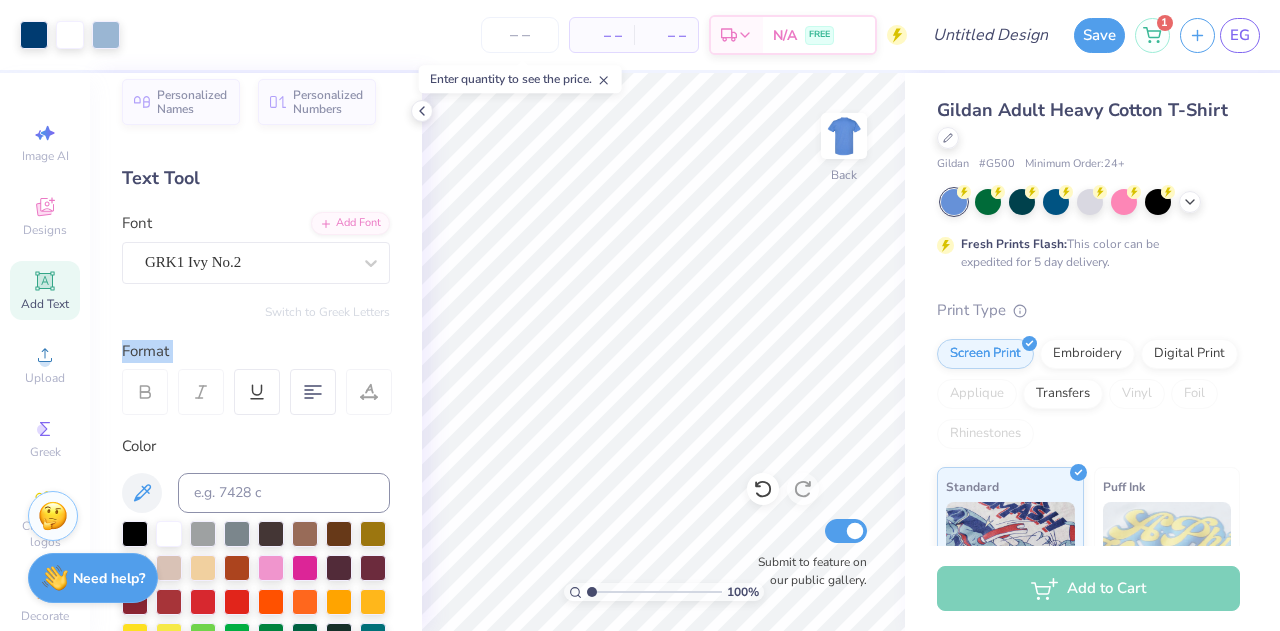 click on "Personalized Names Personalized Numbers Text Tool  Add Font Font GRK1 Ivy No.2 Switch to Greek Letters Format Color Styles Text Shape" at bounding box center (256, 352) 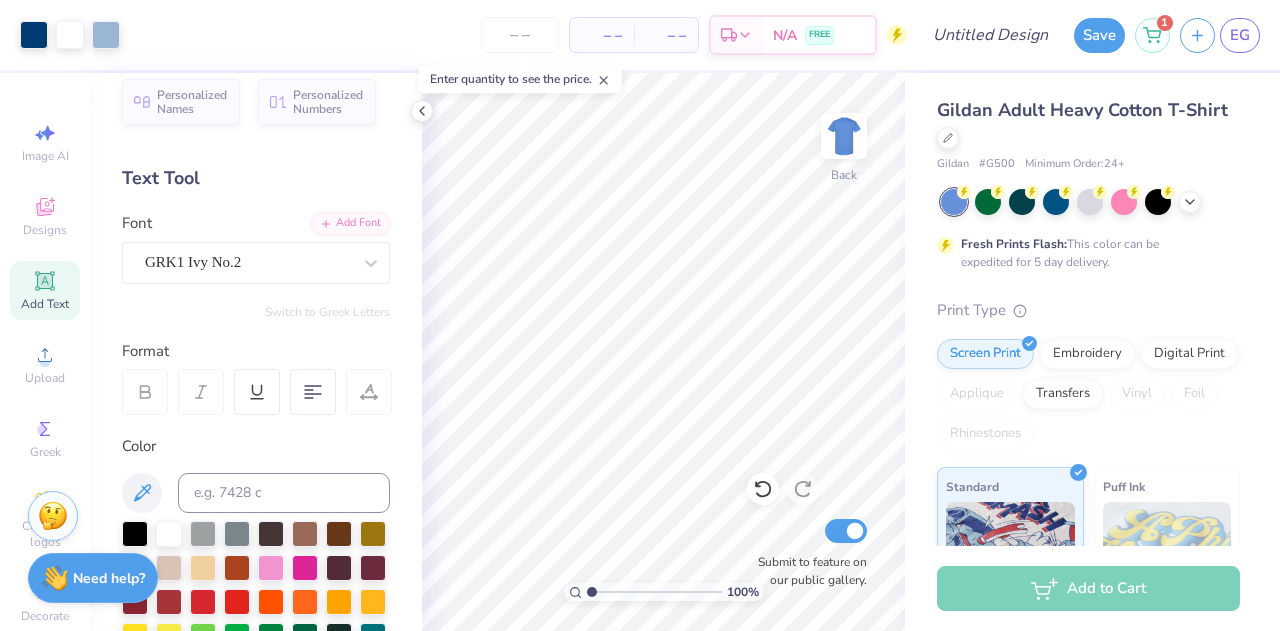 click on "Personalized Names Personalized Numbers Text Tool  Add Font Font GRK1 Ivy No.2 Switch to Greek Letters Format Color Styles Text Shape" at bounding box center (256, 352) 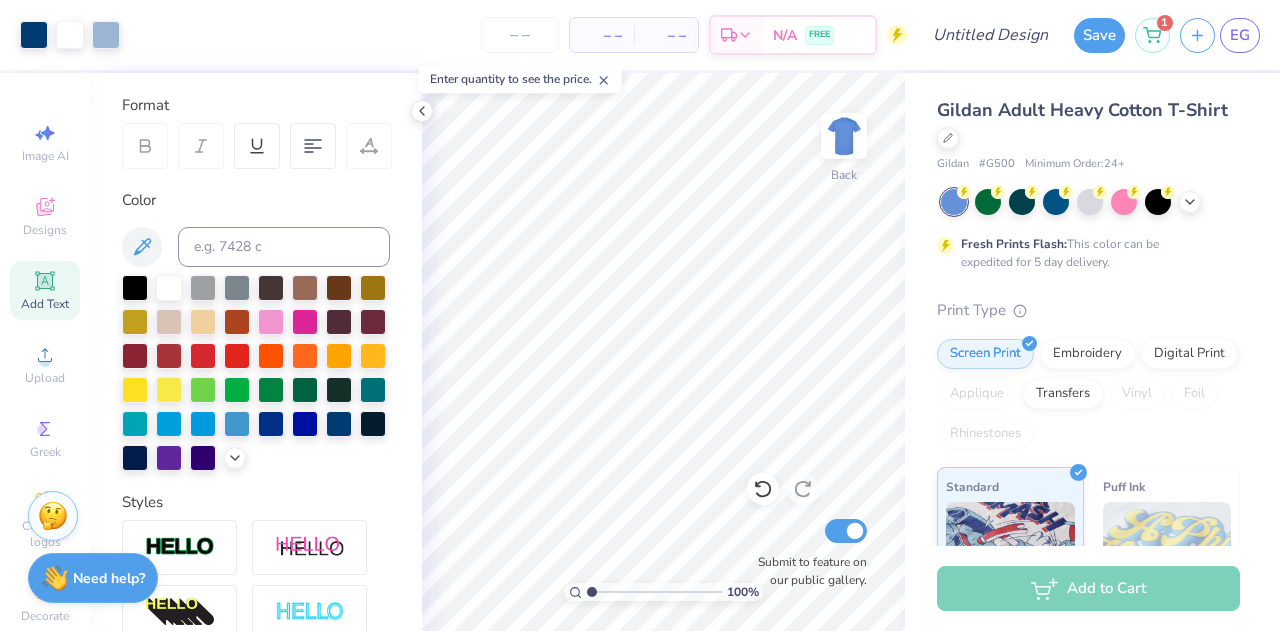 scroll, scrollTop: 37, scrollLeft: 0, axis: vertical 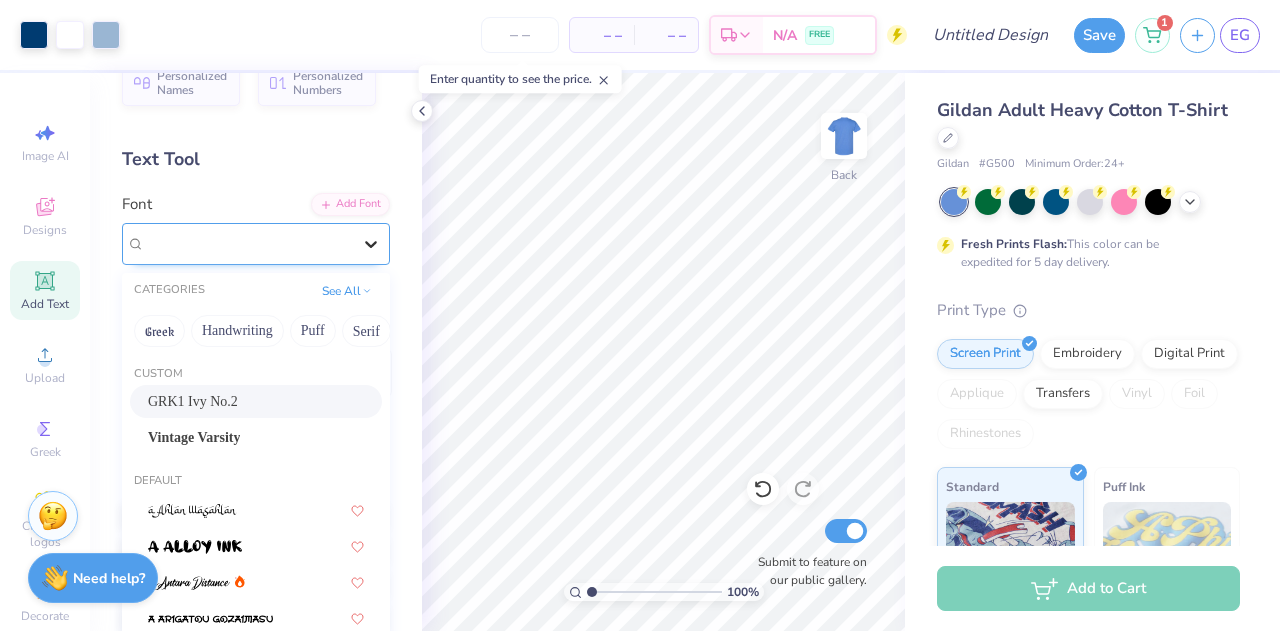 click at bounding box center (371, 244) 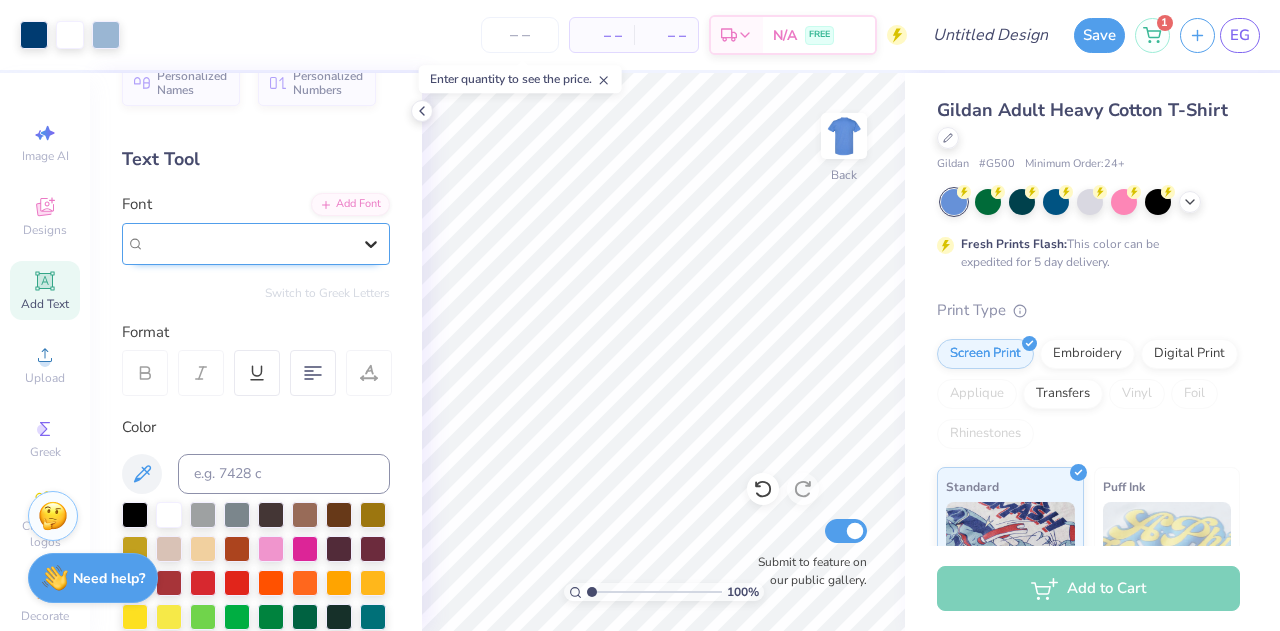 click at bounding box center (371, 244) 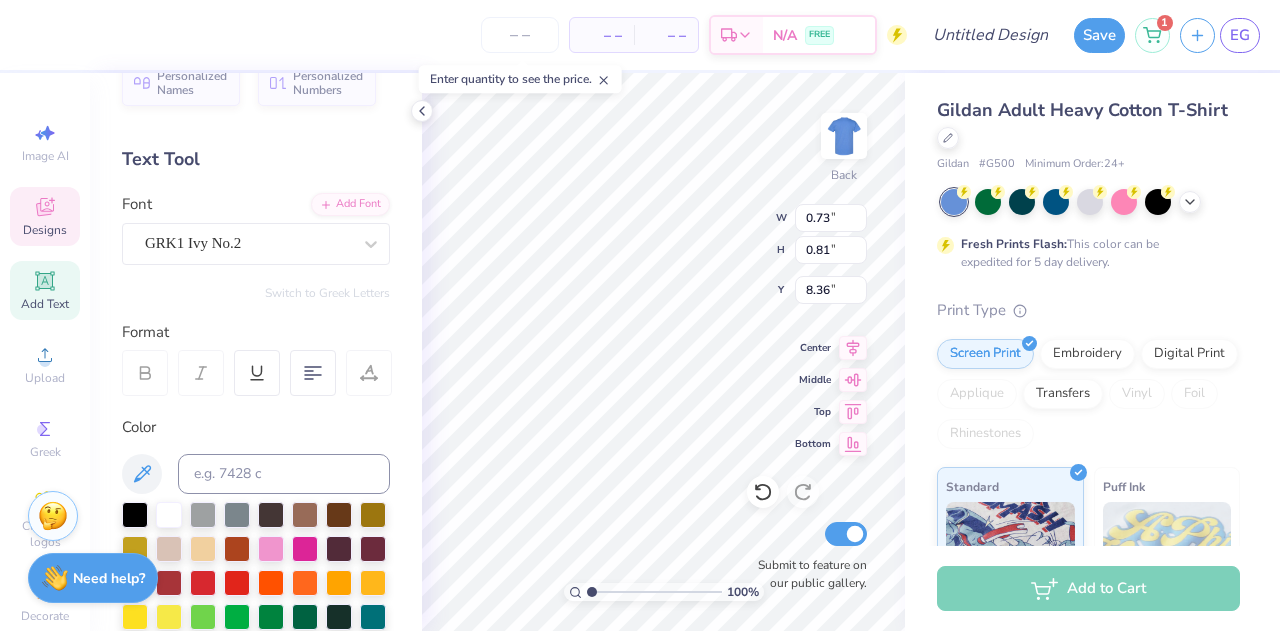 scroll, scrollTop: 16, scrollLeft: 2, axis: both 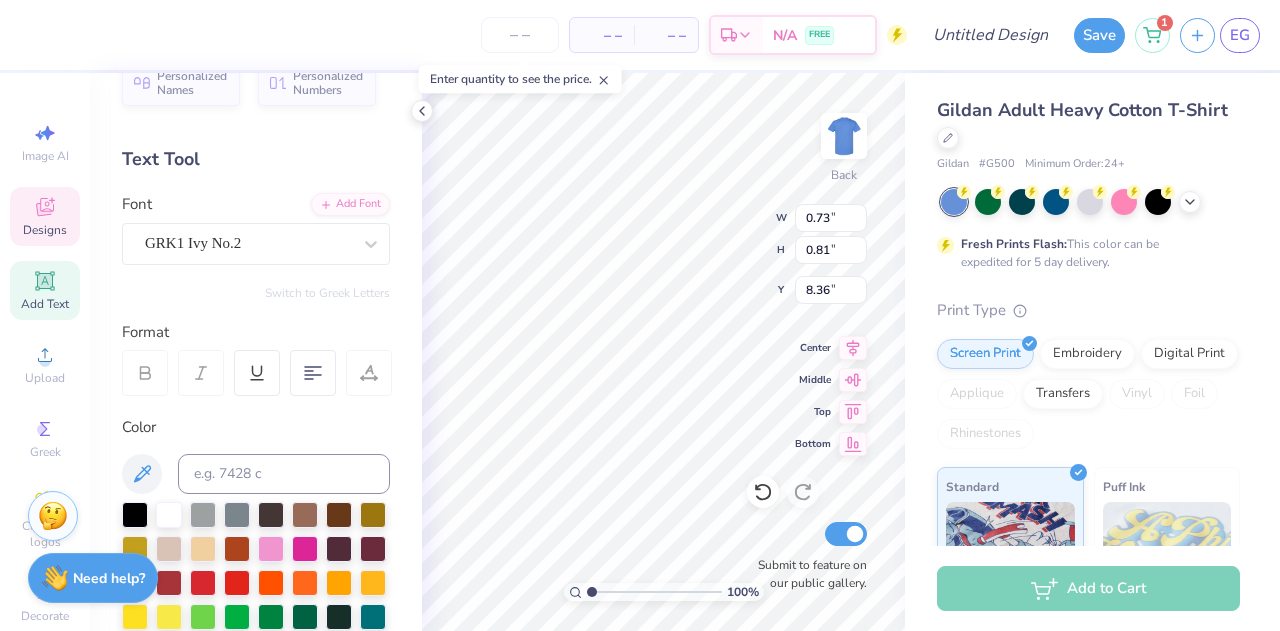 type 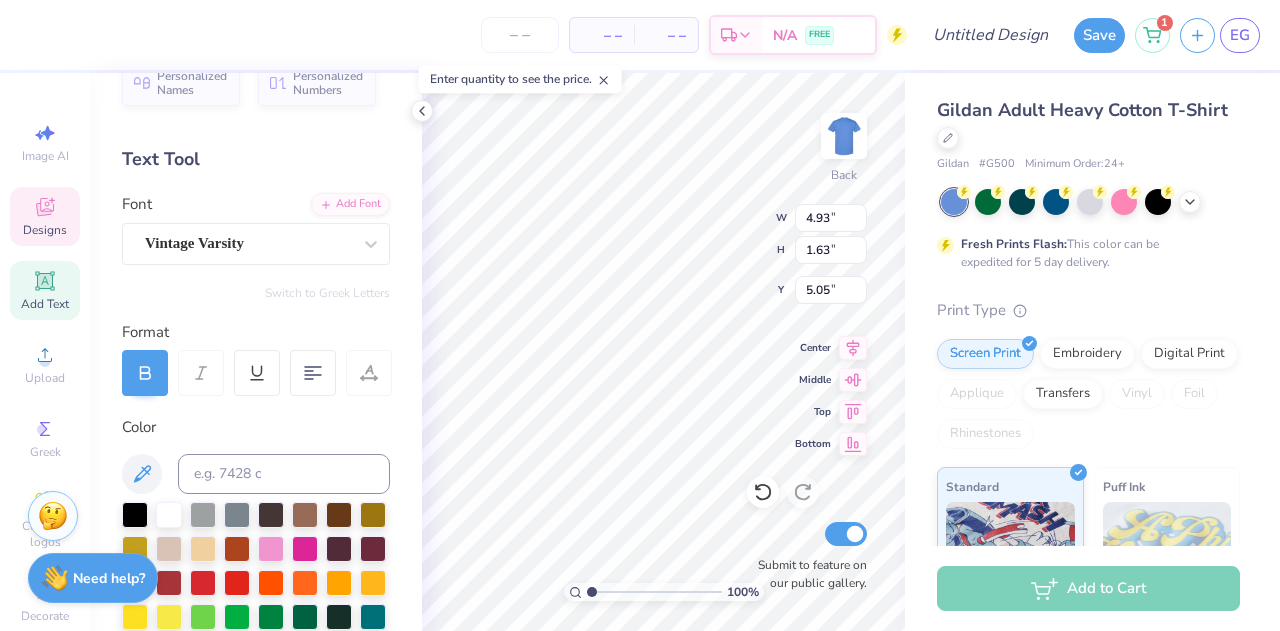 type on "Arrowspike" 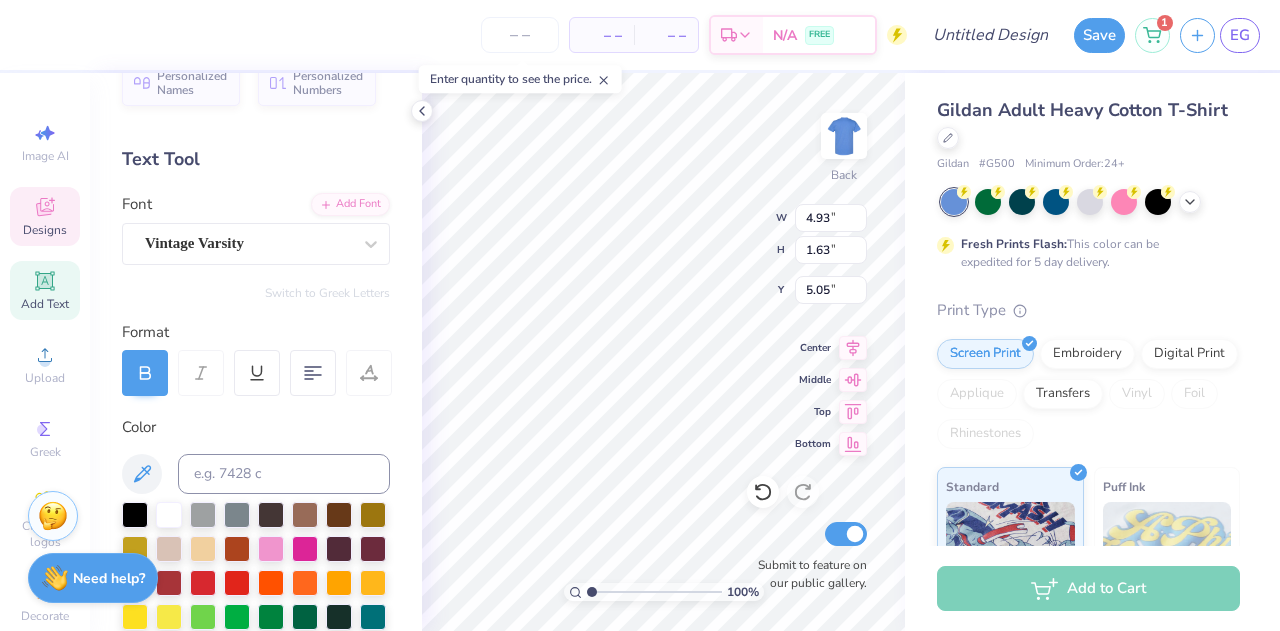 scroll, scrollTop: 16, scrollLeft: 2, axis: both 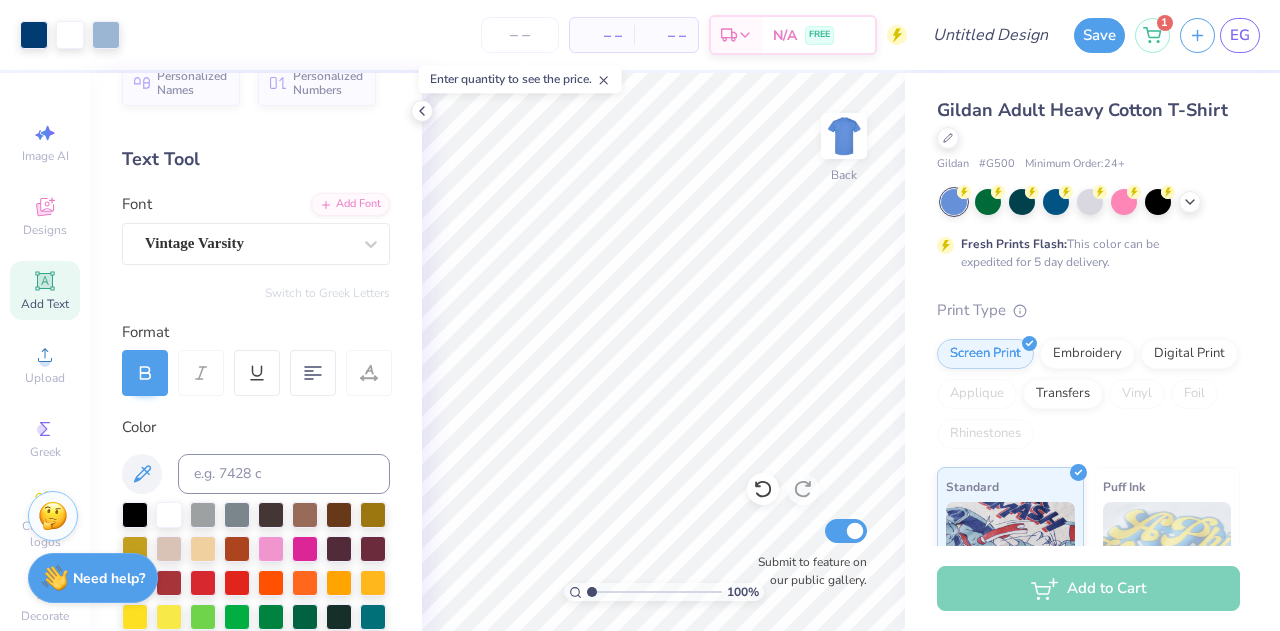 click at bounding box center (1090, 202) 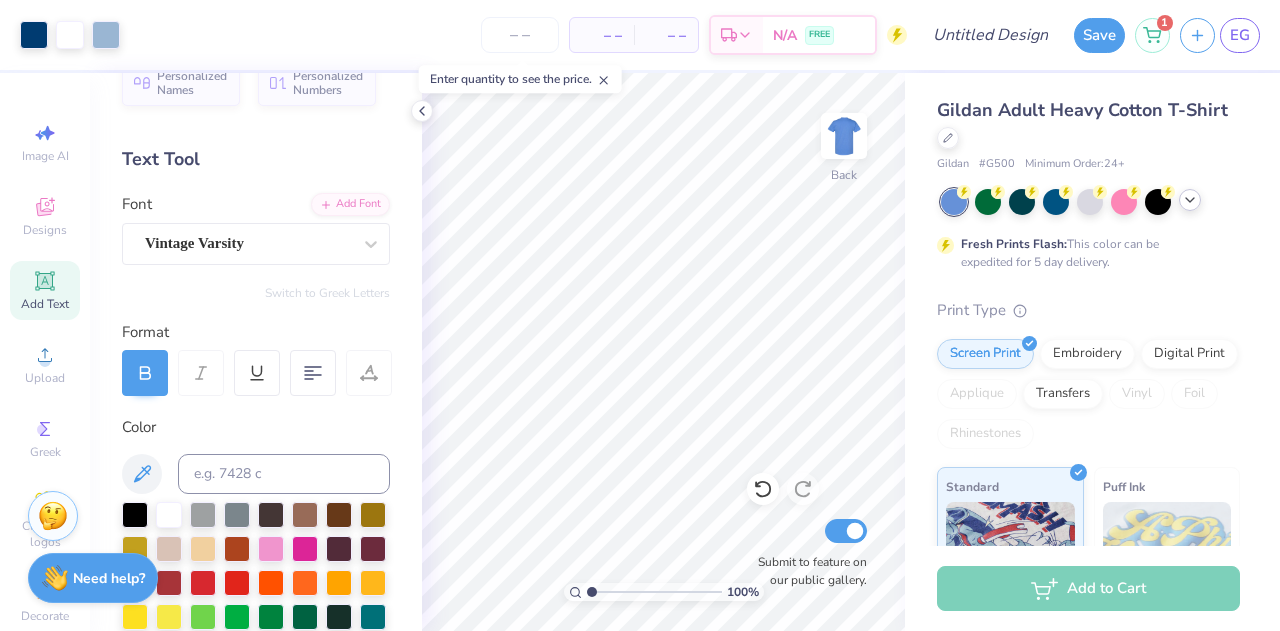 click 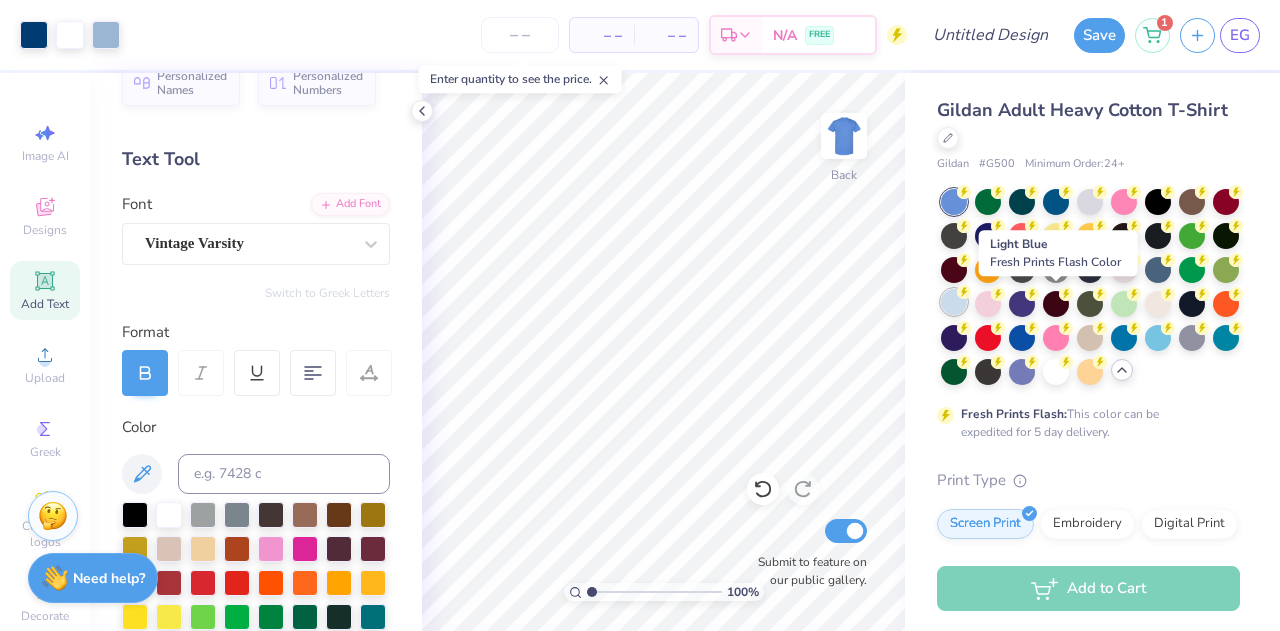 click at bounding box center (954, 302) 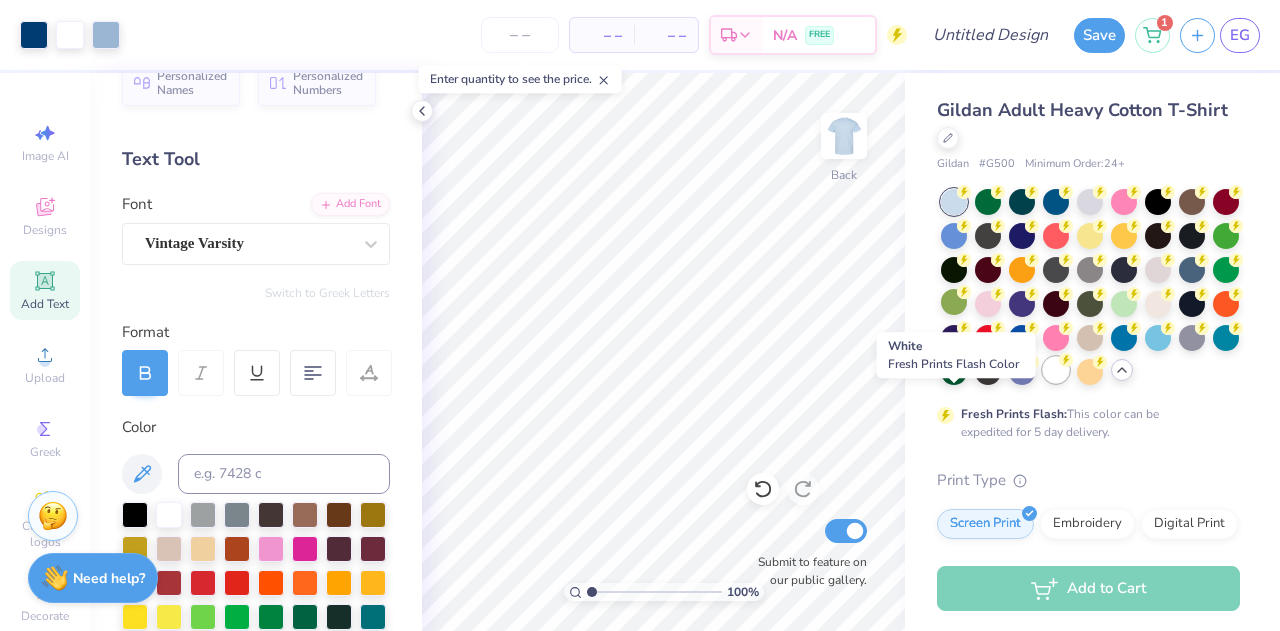 click at bounding box center [1056, 370] 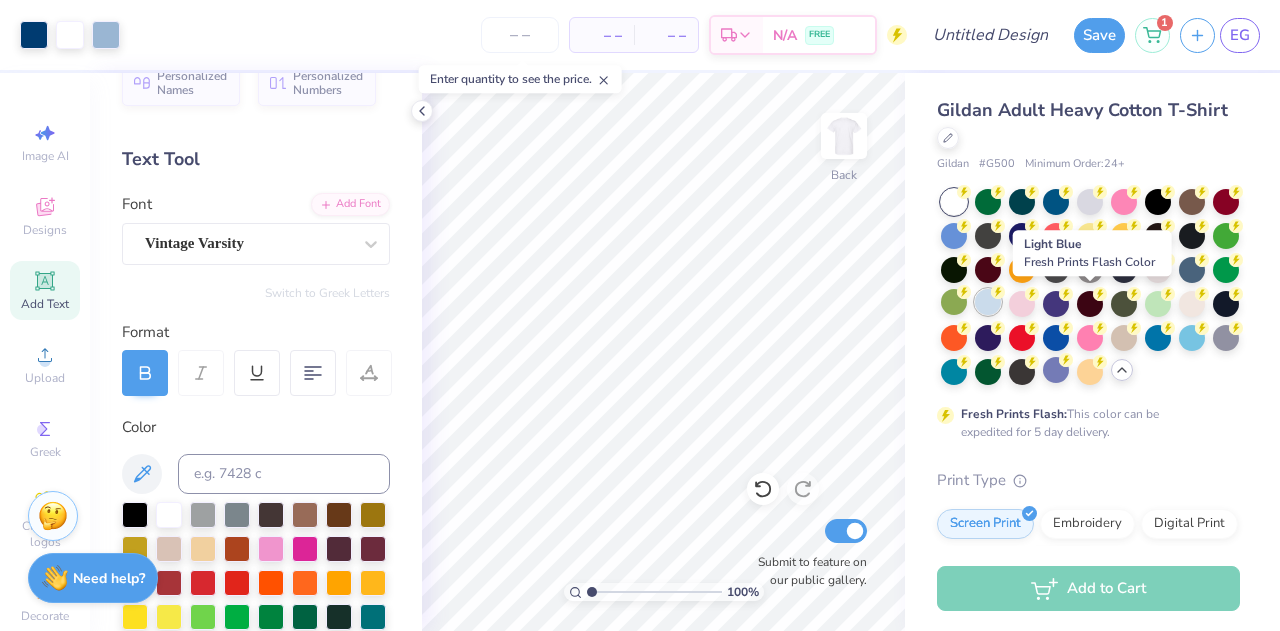 click at bounding box center (988, 302) 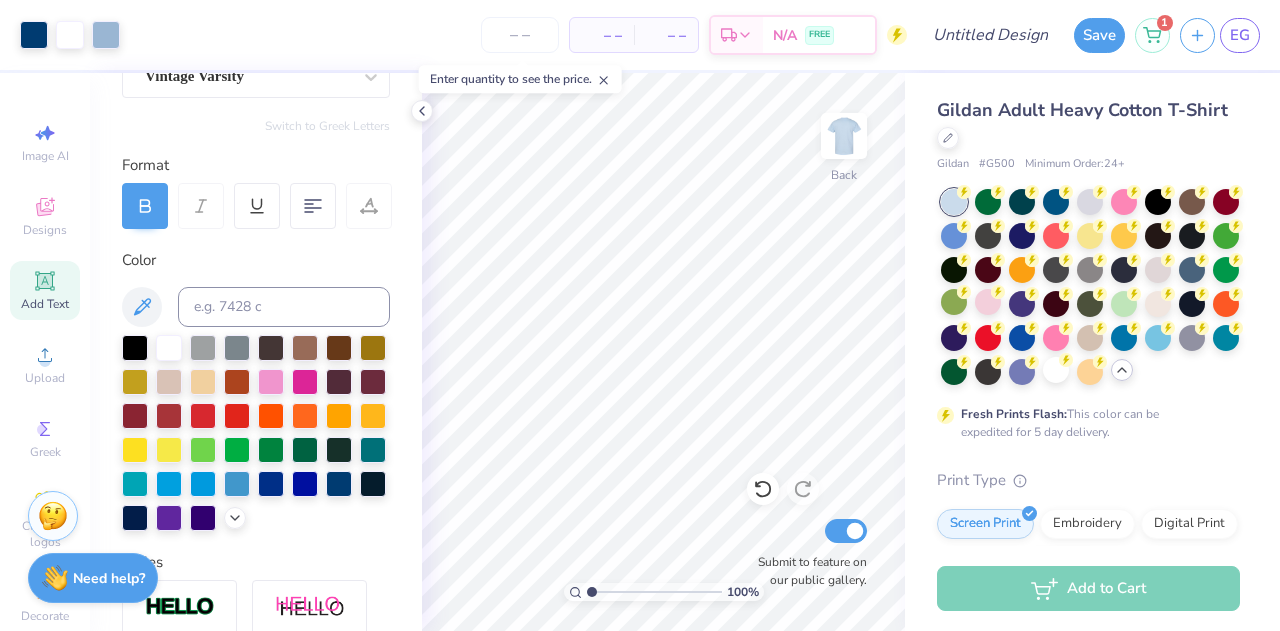 scroll, scrollTop: 185, scrollLeft: 0, axis: vertical 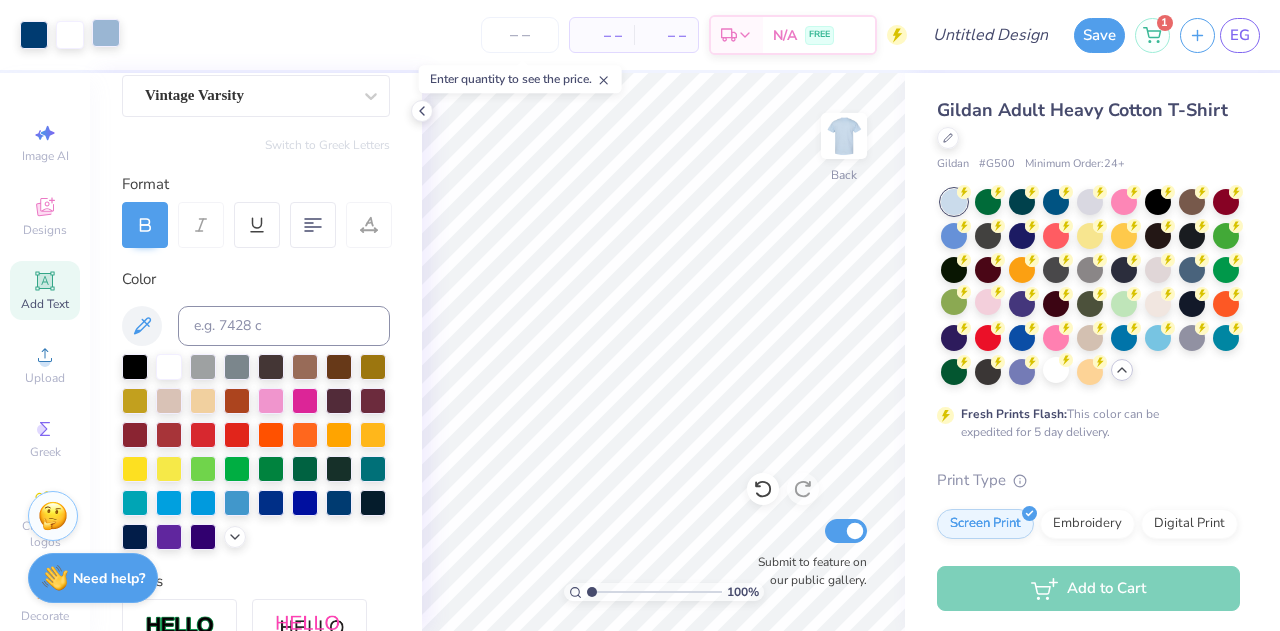 click at bounding box center [106, 33] 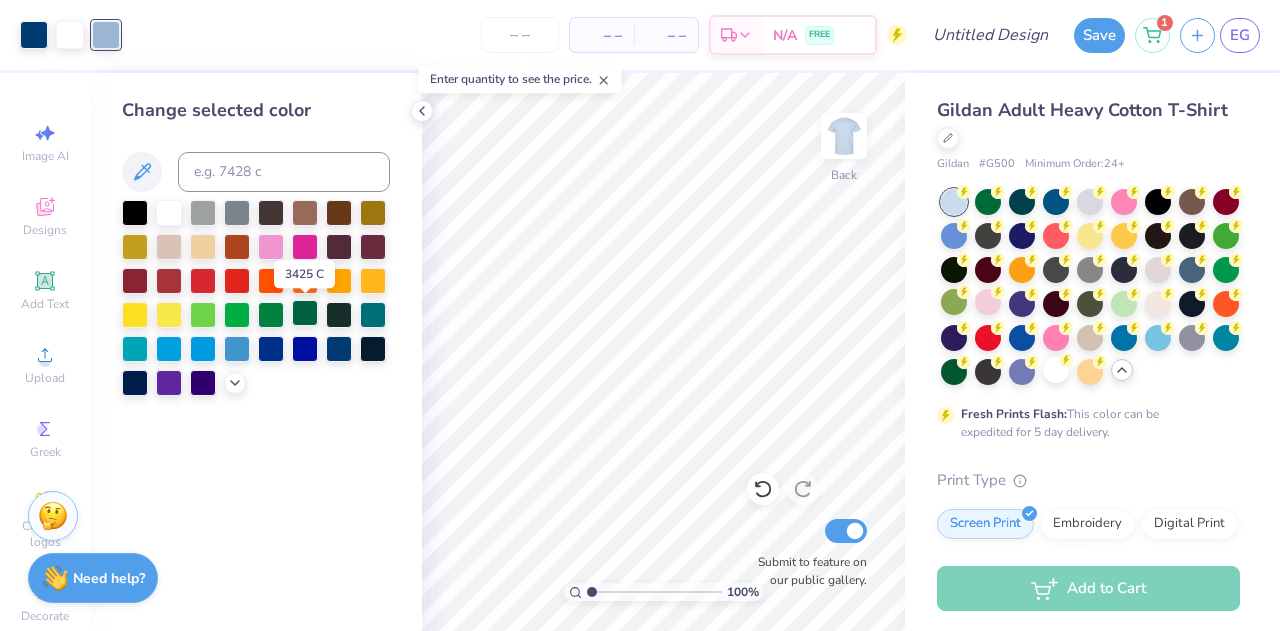 click at bounding box center [305, 313] 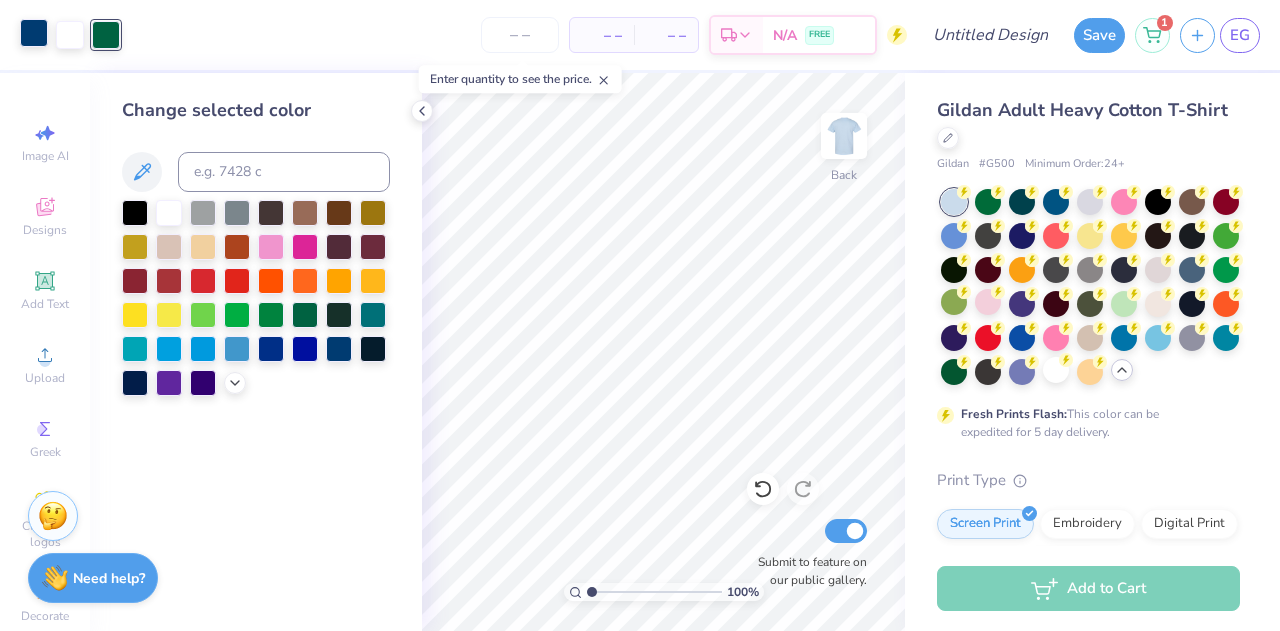 click at bounding box center (34, 33) 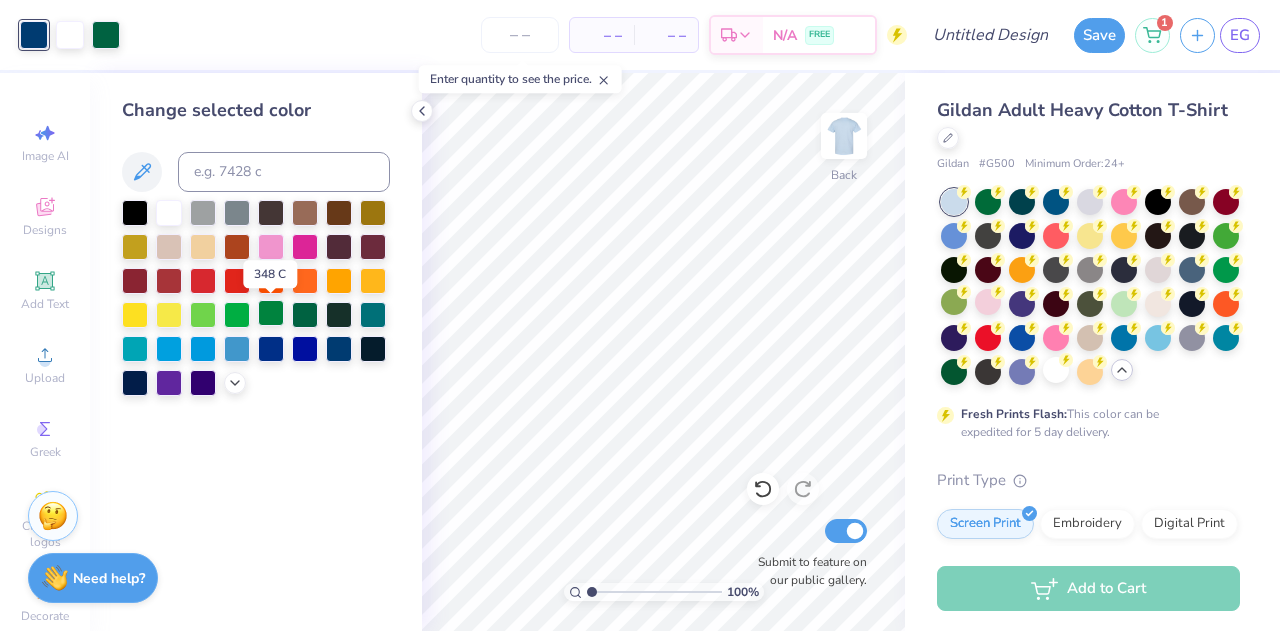 click at bounding box center [271, 313] 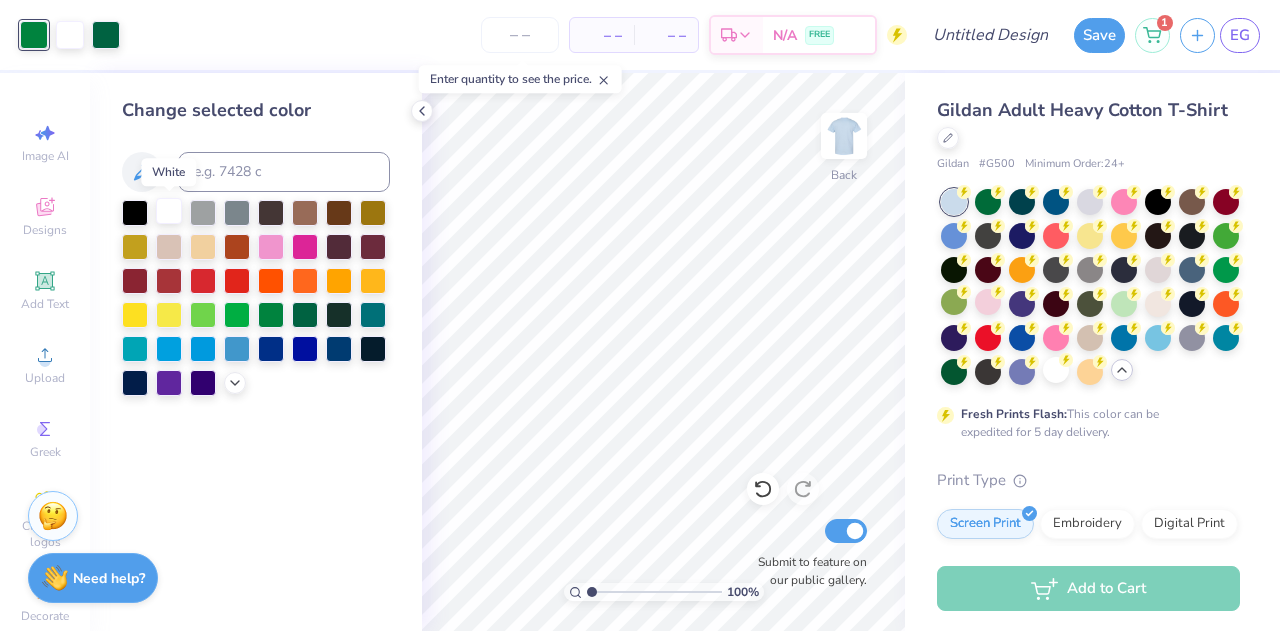 click at bounding box center (169, 211) 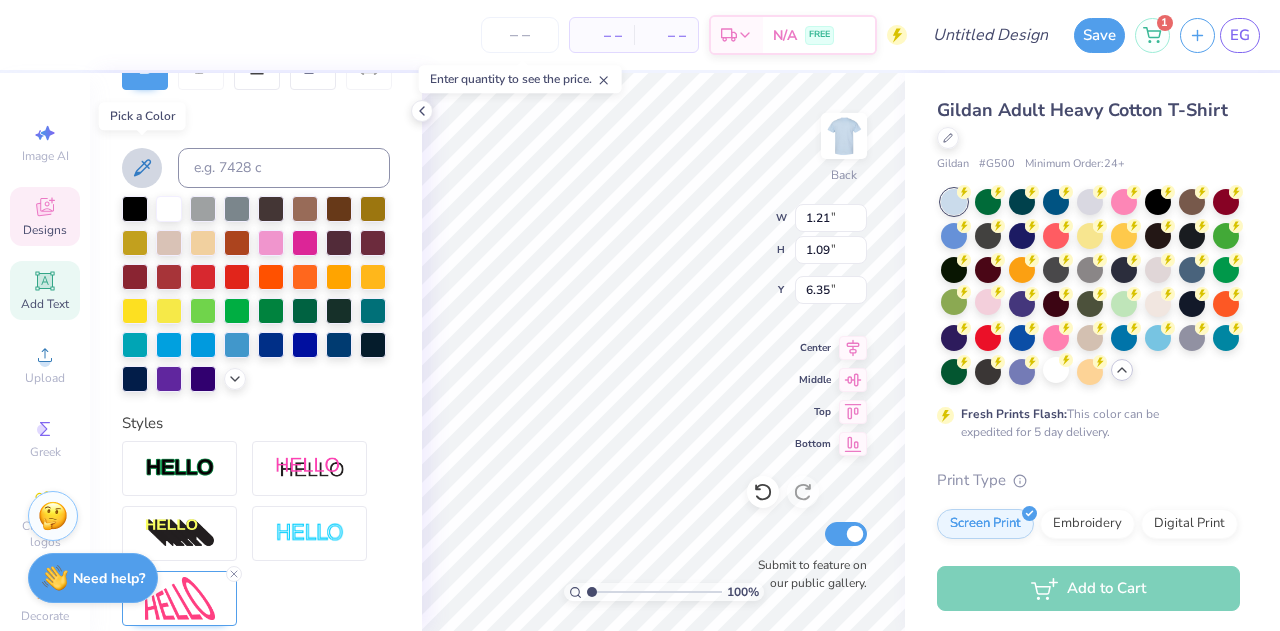 scroll, scrollTop: 347, scrollLeft: 0, axis: vertical 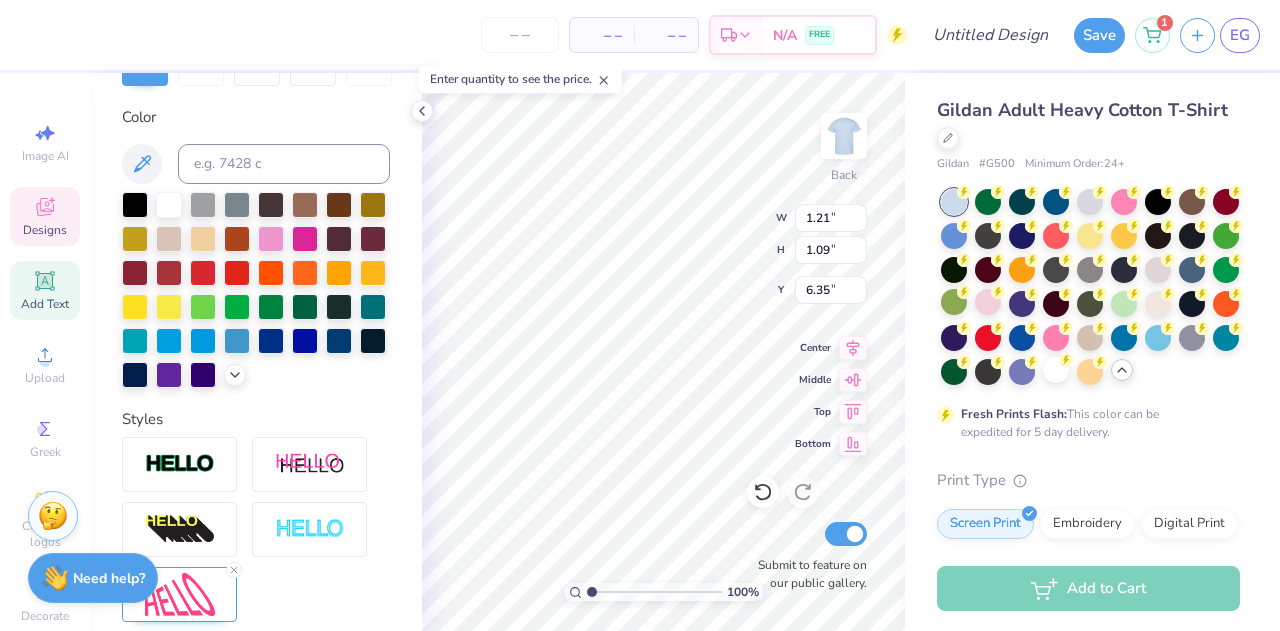 click on "– – Per Item – – Total Est.  Delivery N/A FREE Design Title Save 1 EG" at bounding box center (640, 35) 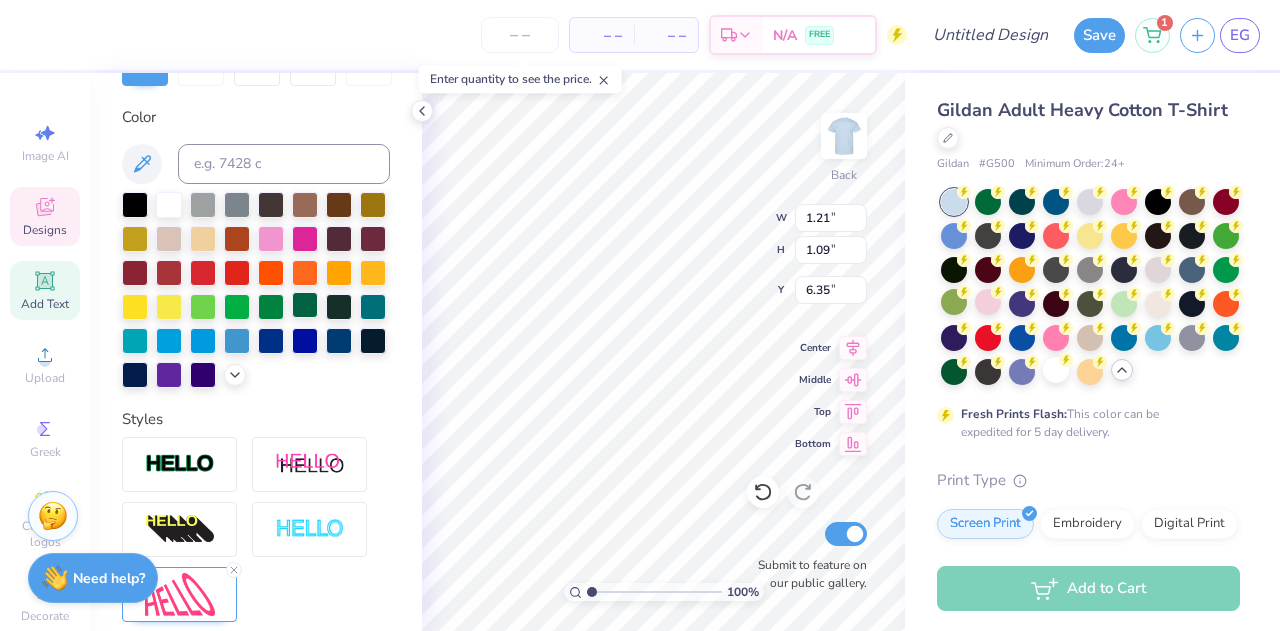 click at bounding box center (305, 305) 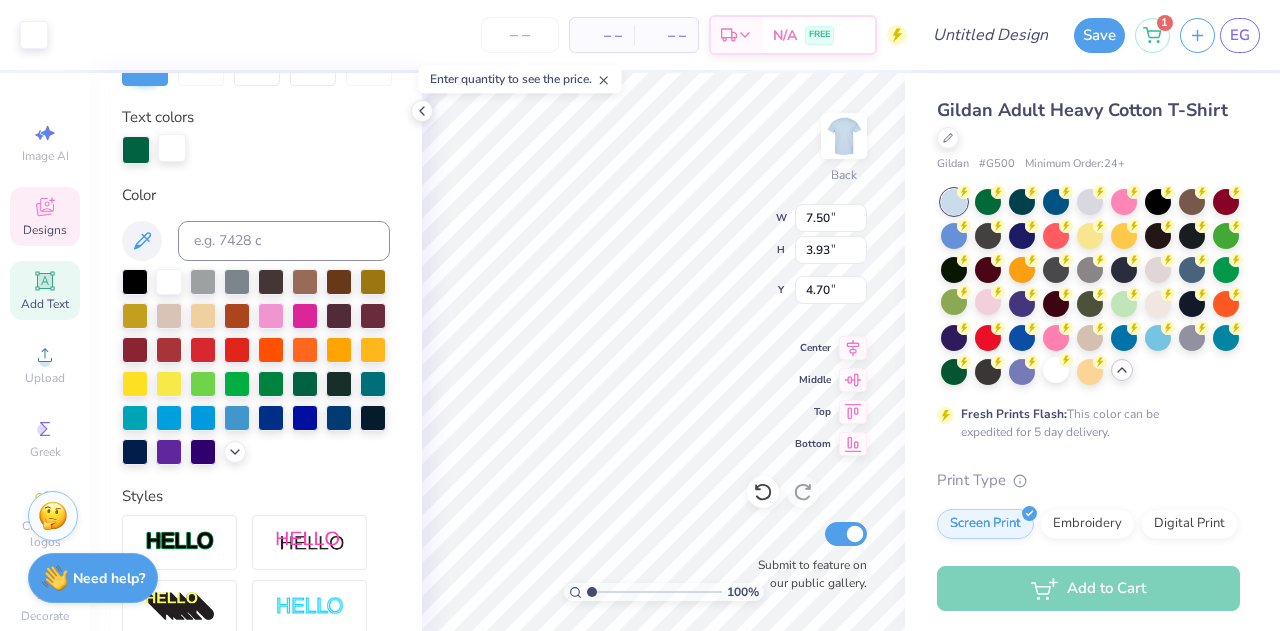 click at bounding box center [172, 148] 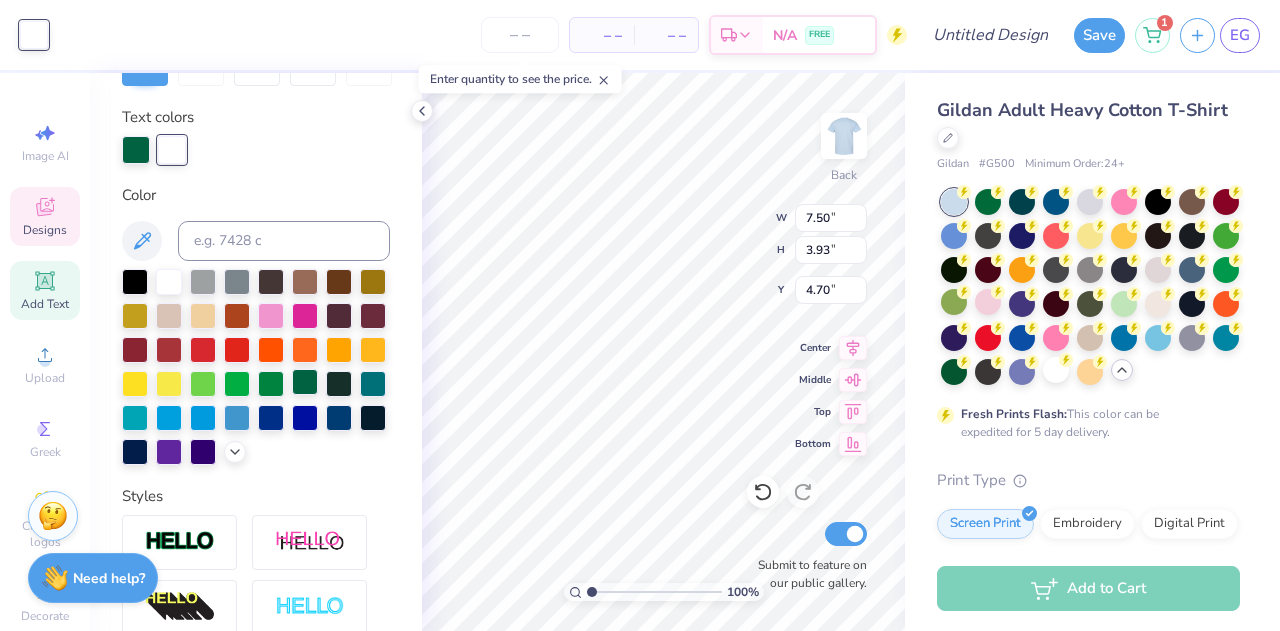 click at bounding box center (305, 382) 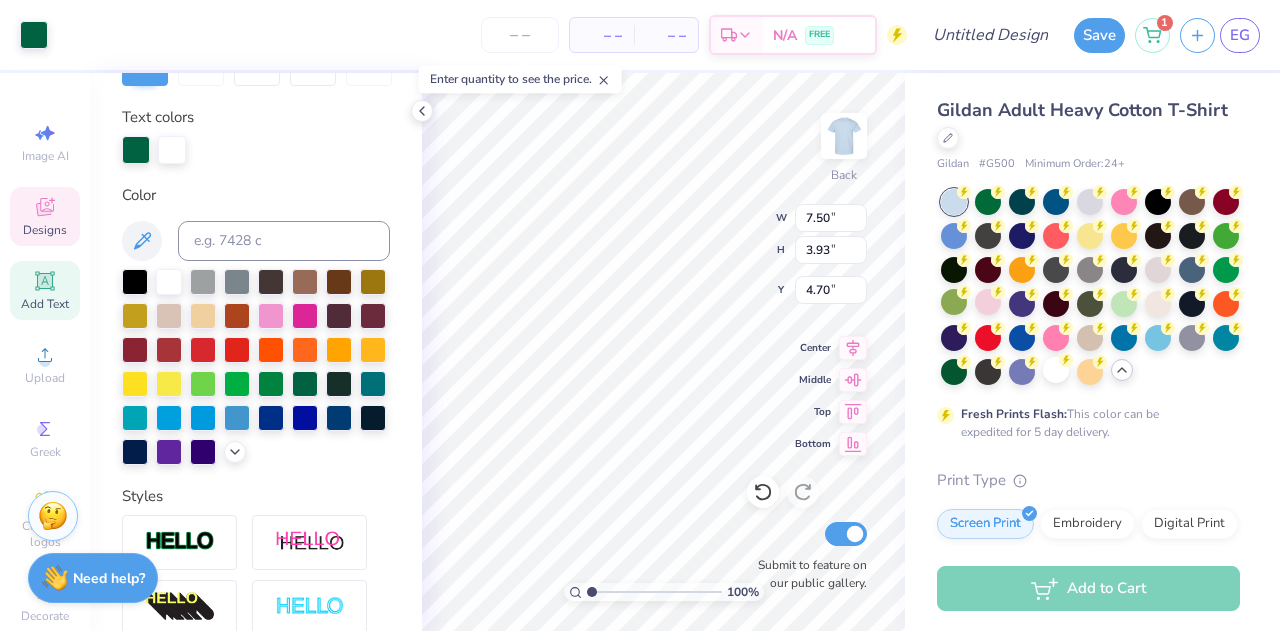 type on "1.21" 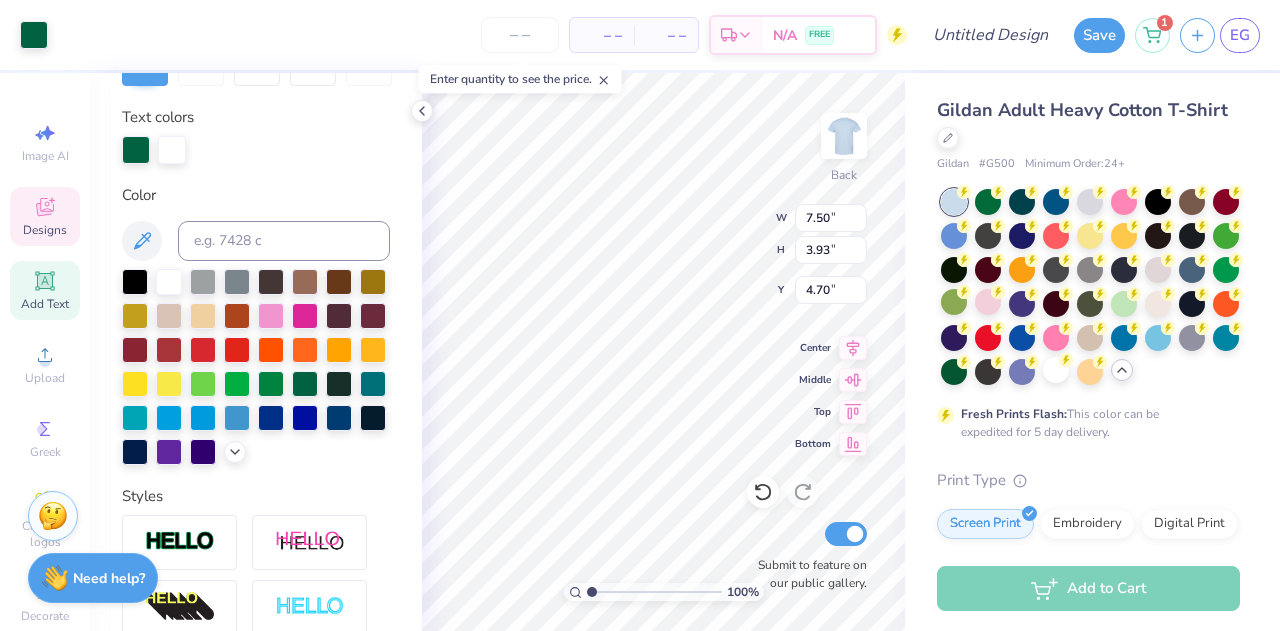 type on "1.09" 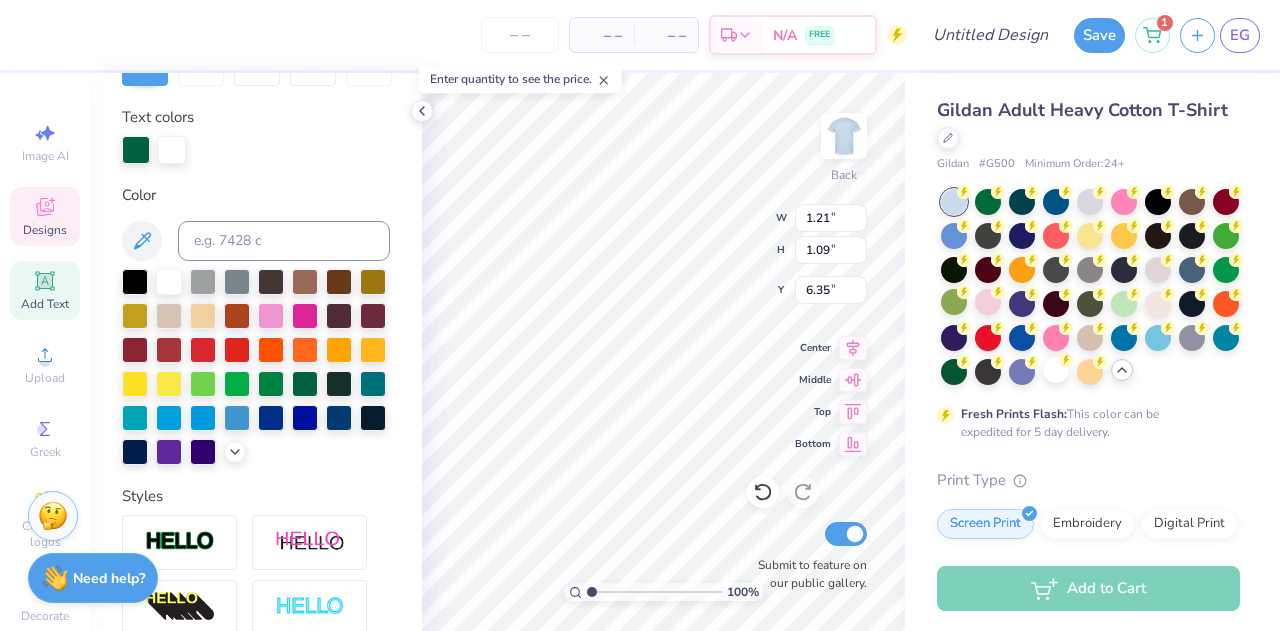 scroll, scrollTop: 16, scrollLeft: 2, axis: both 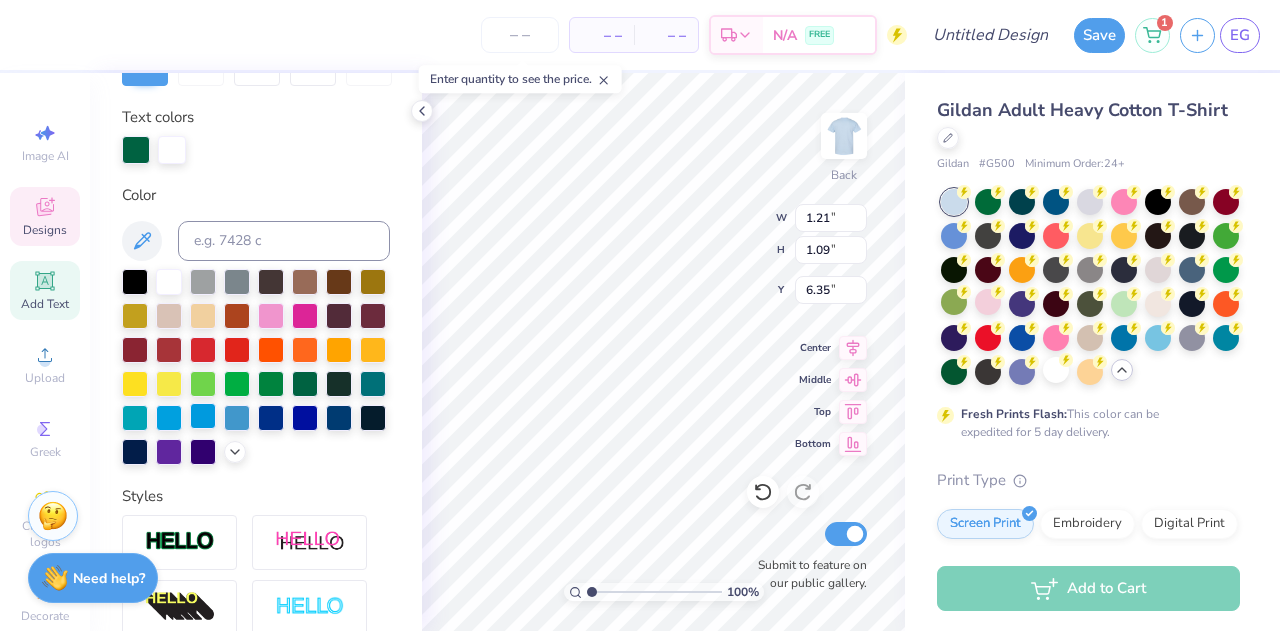 click at bounding box center [169, 282] 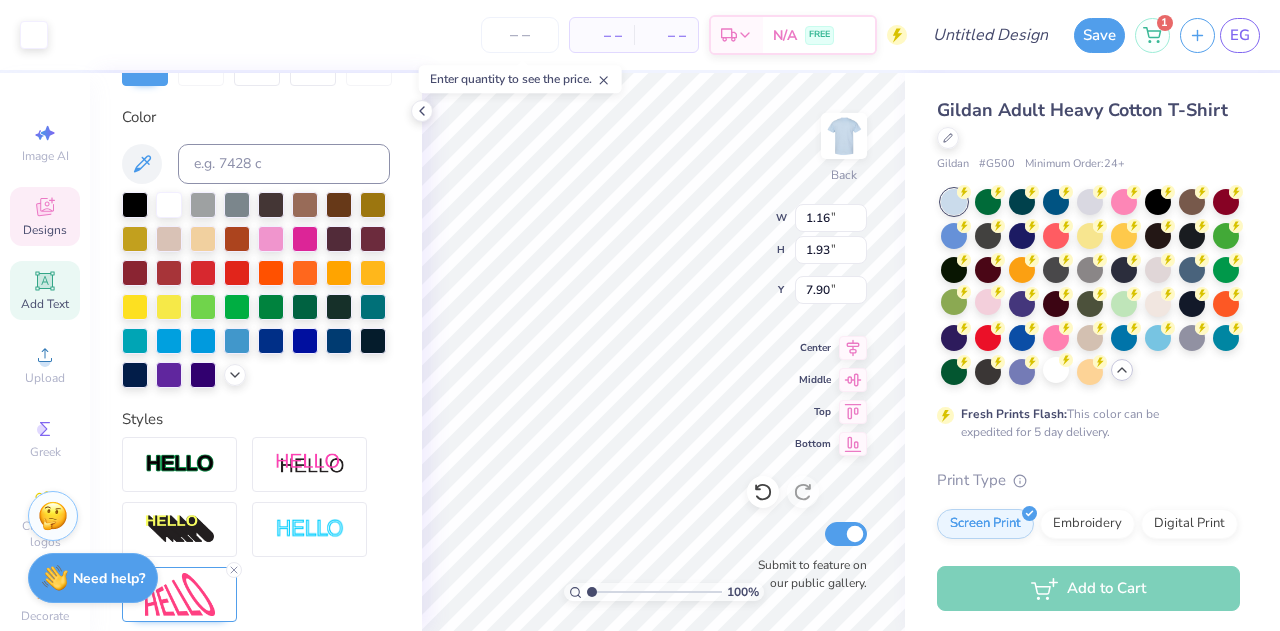 type on "1.16" 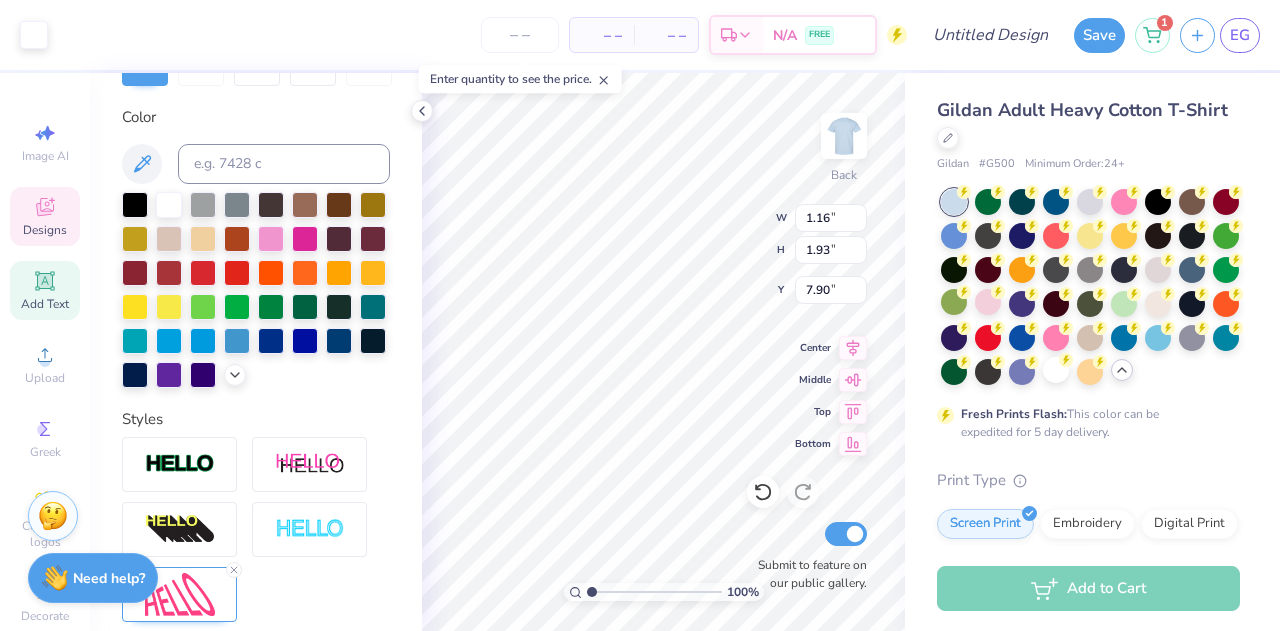 type on "1.93" 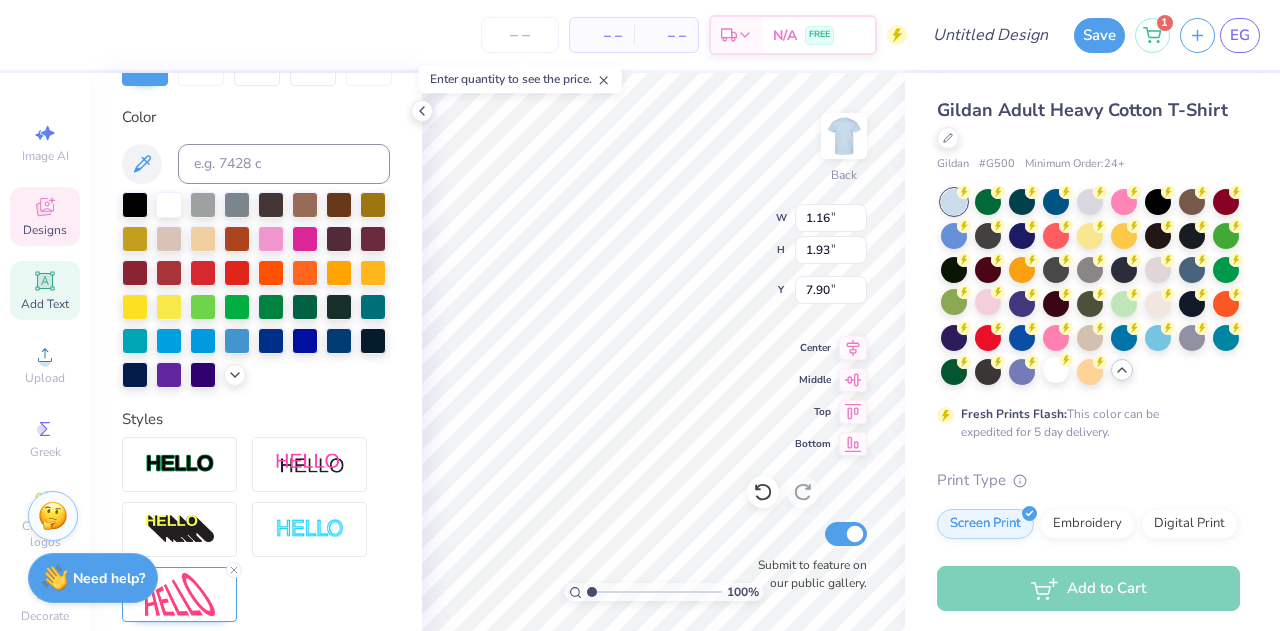 scroll, scrollTop: 16, scrollLeft: 2, axis: both 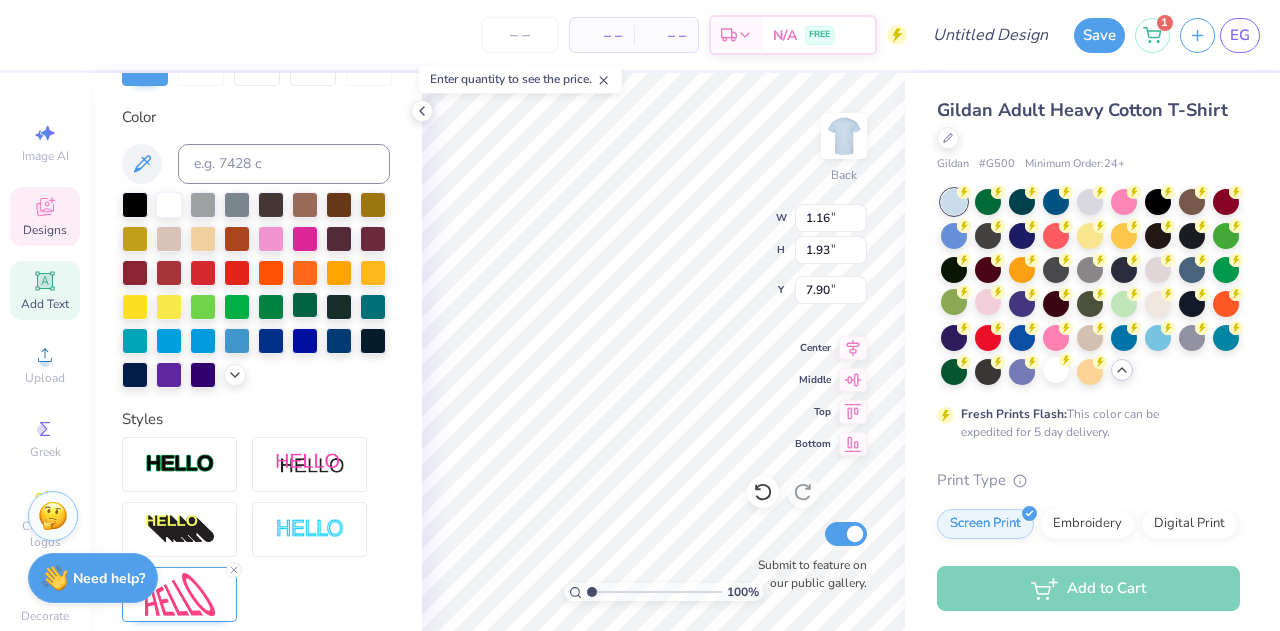 click at bounding box center [305, 305] 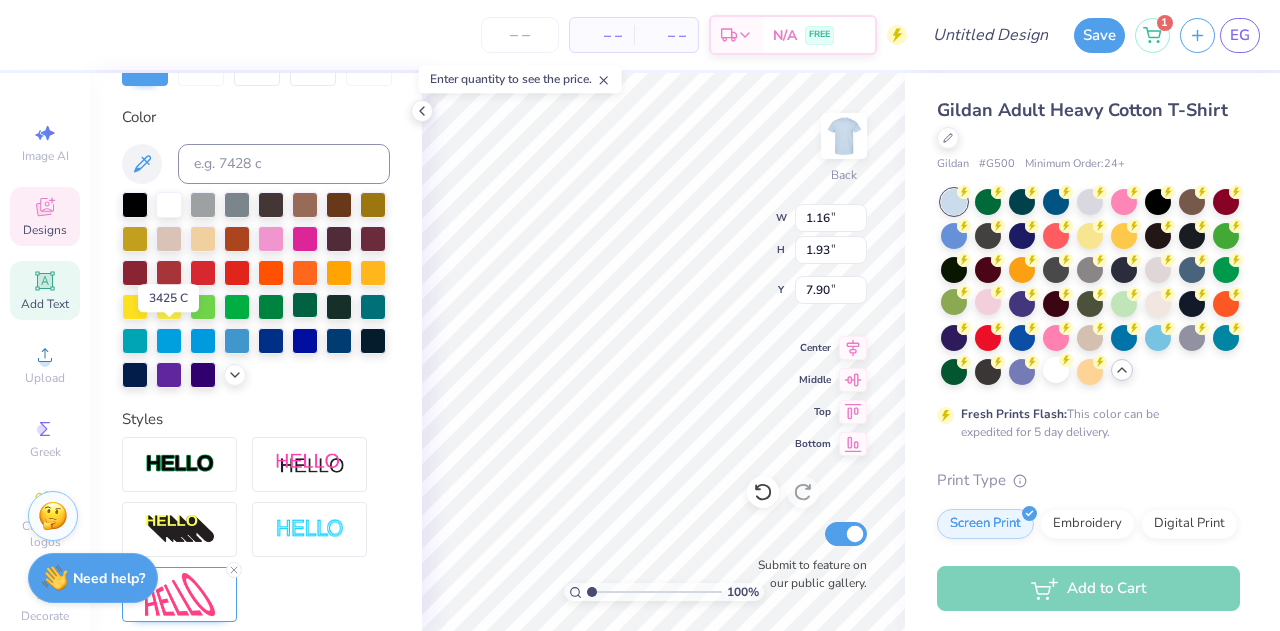 scroll, scrollTop: 16, scrollLeft: 2, axis: both 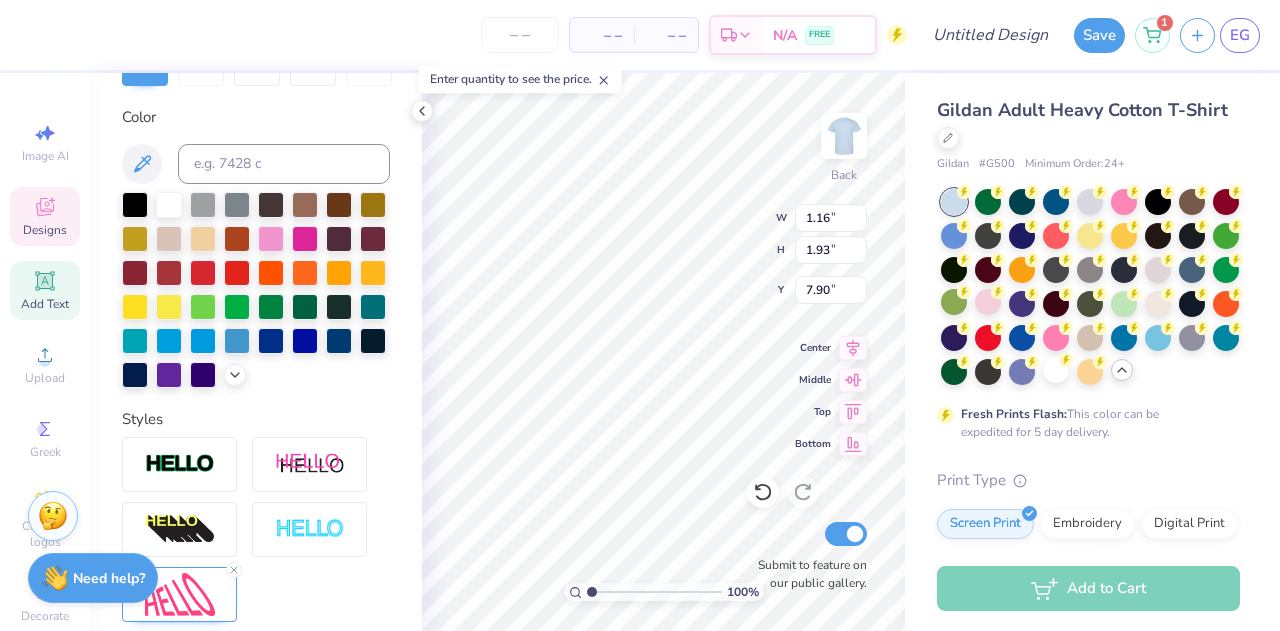 type on "2.52" 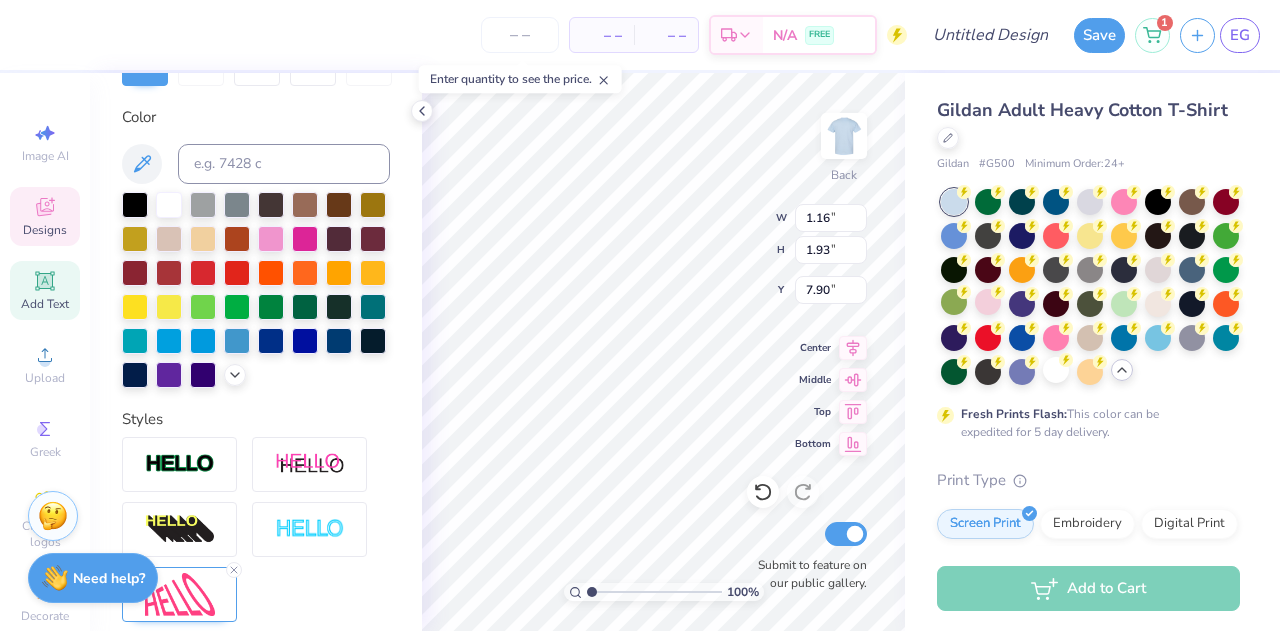 type on "1.70" 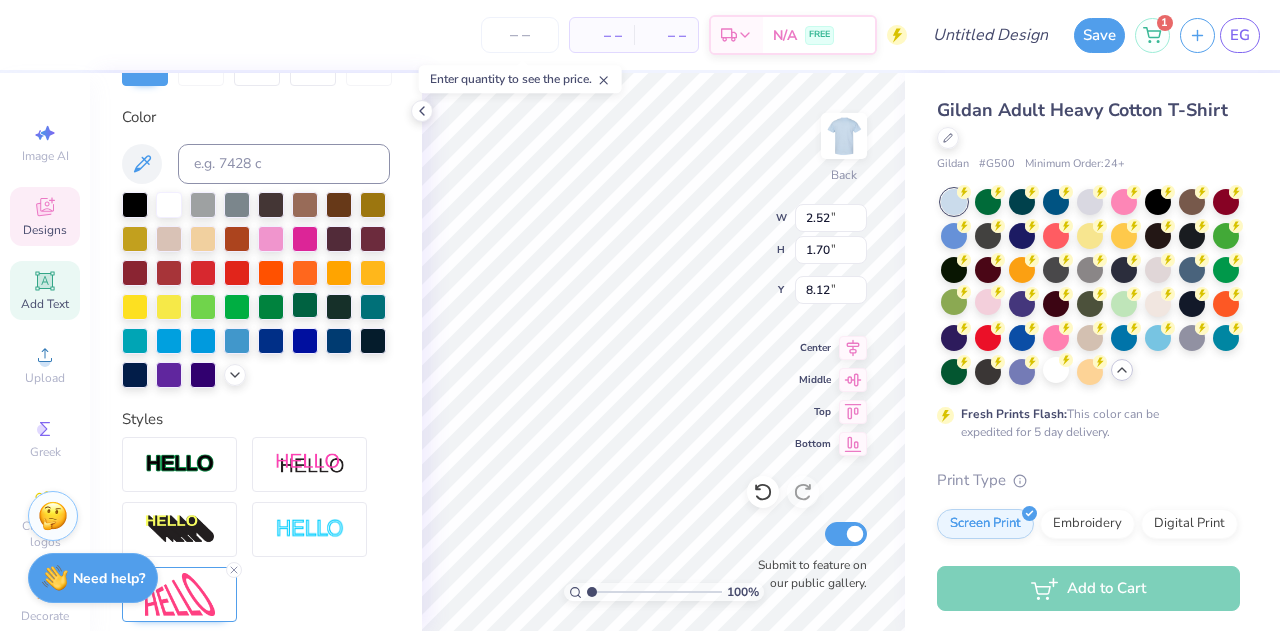 click at bounding box center (305, 305) 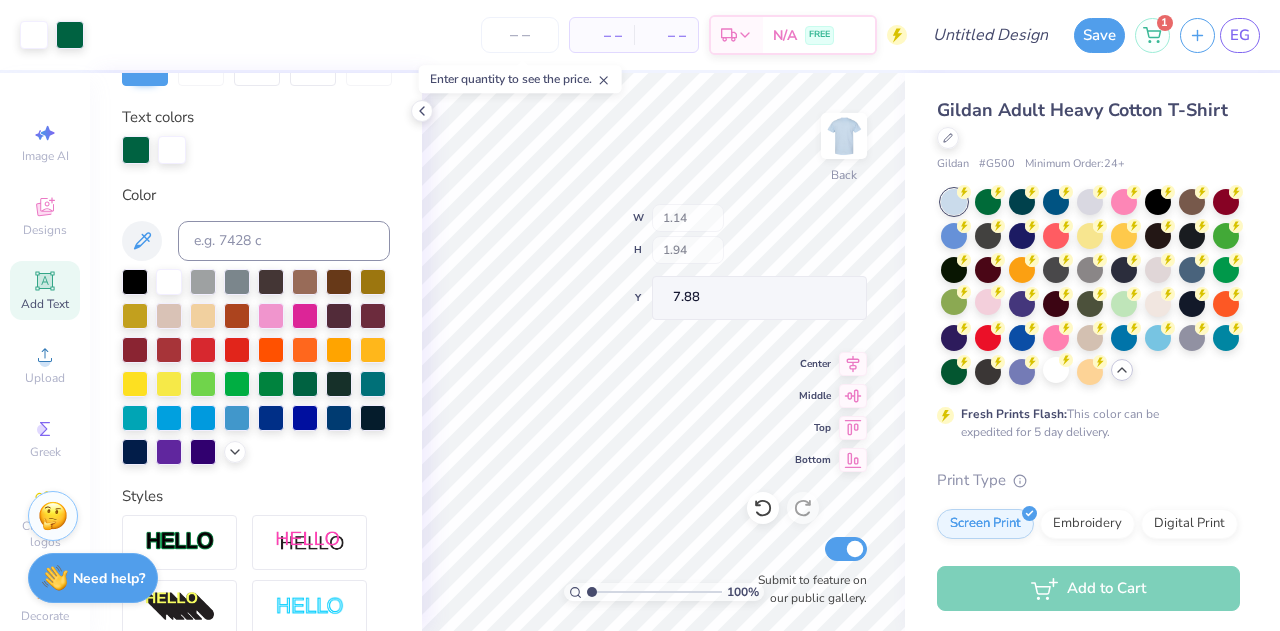 type on "1.14" 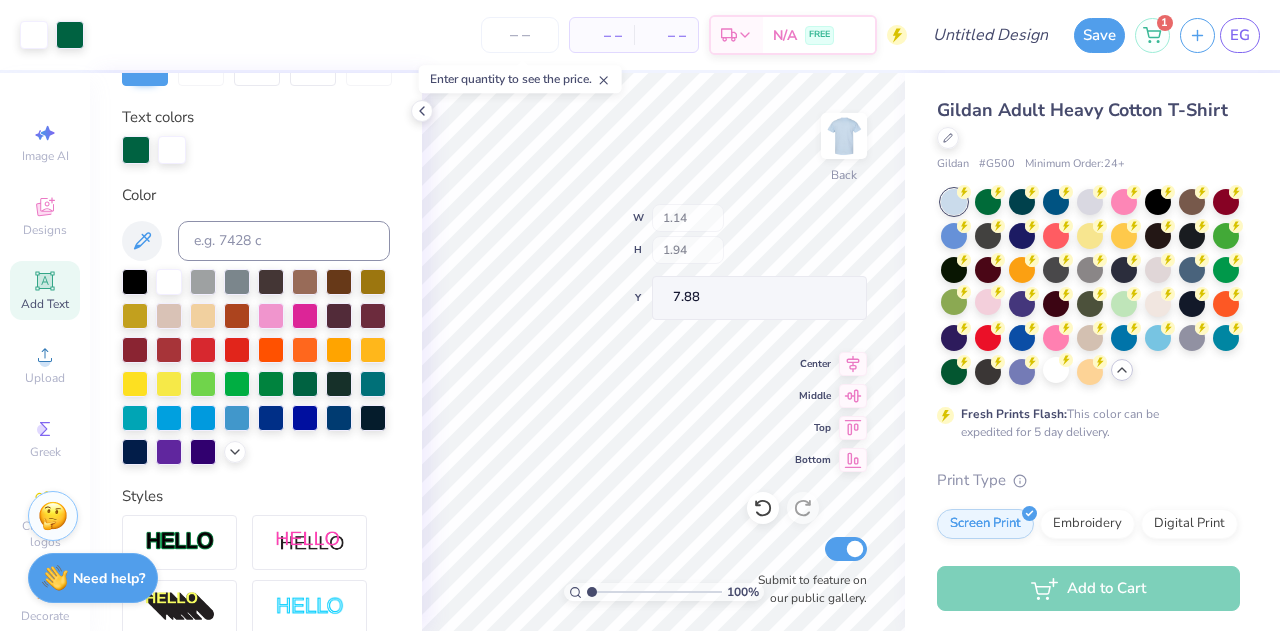 type on "1.94" 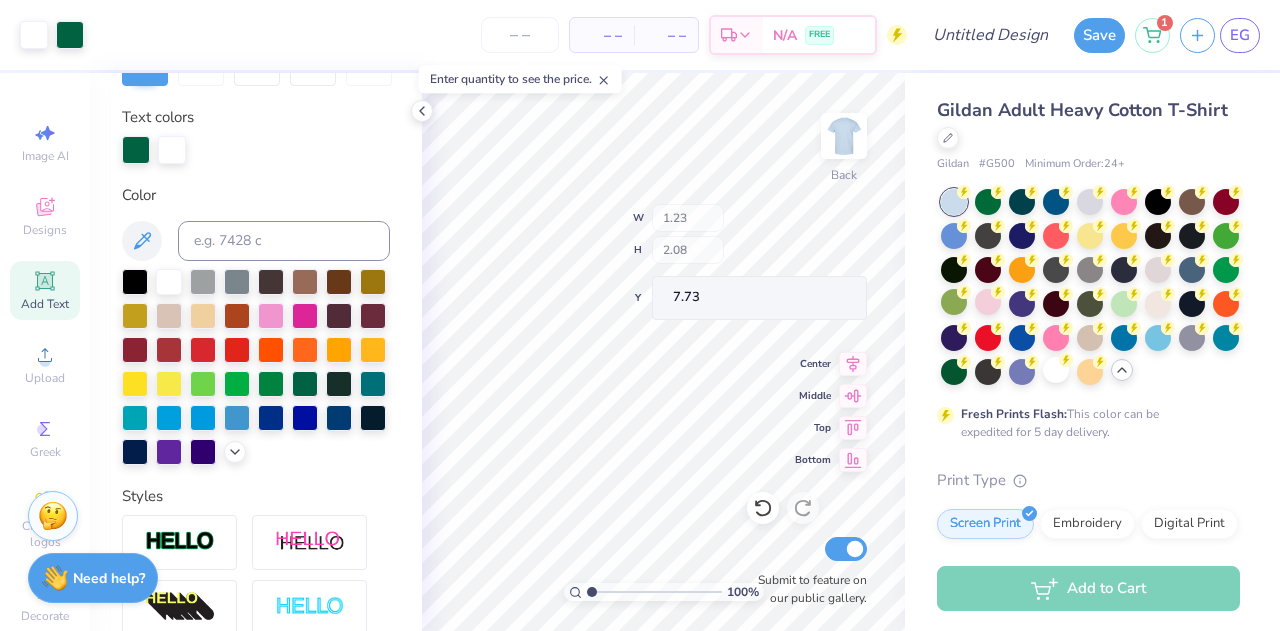 type on "1.23" 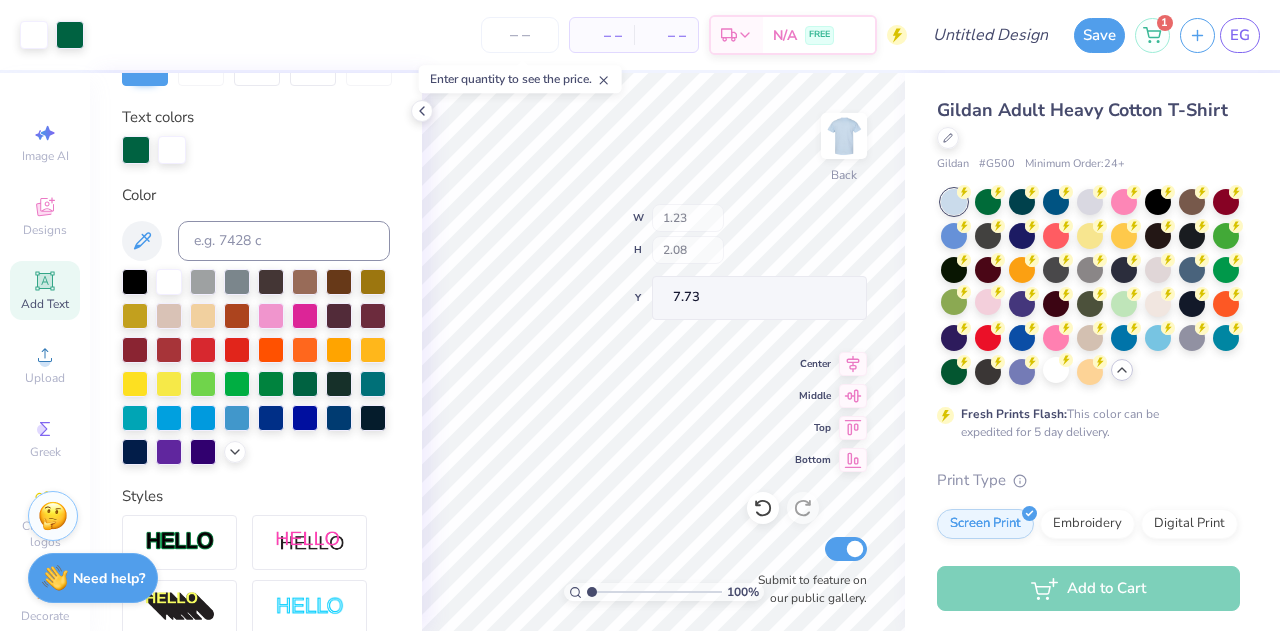 type on "2.08" 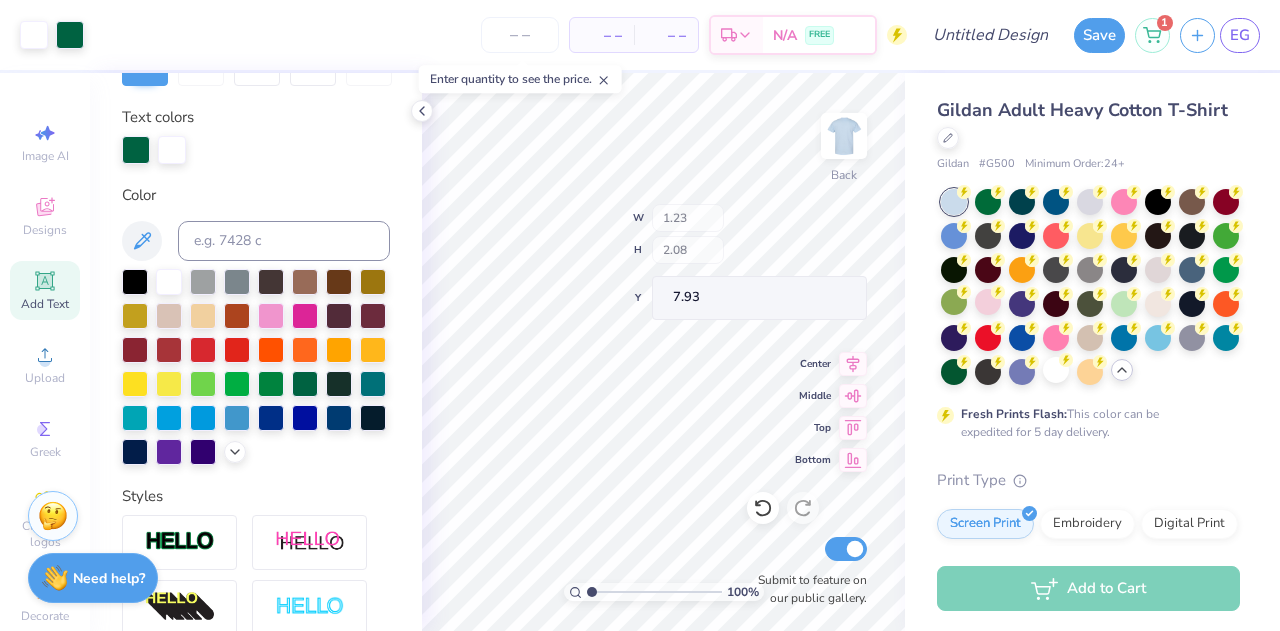 type on "7.93" 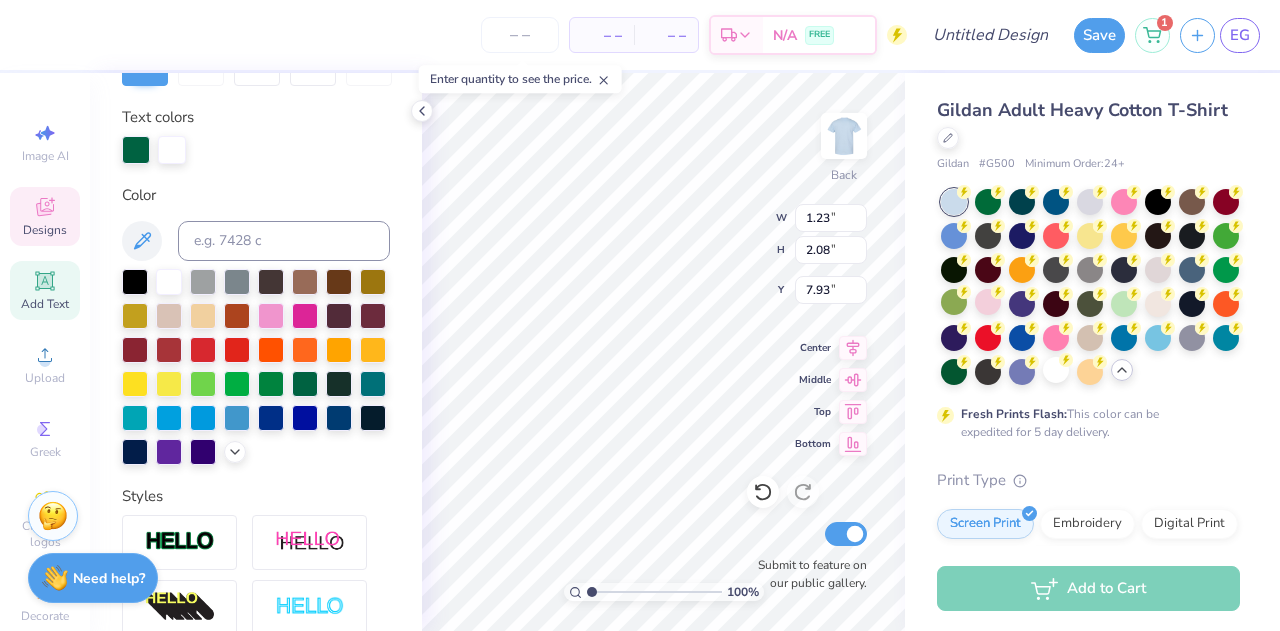 type on "8.65" 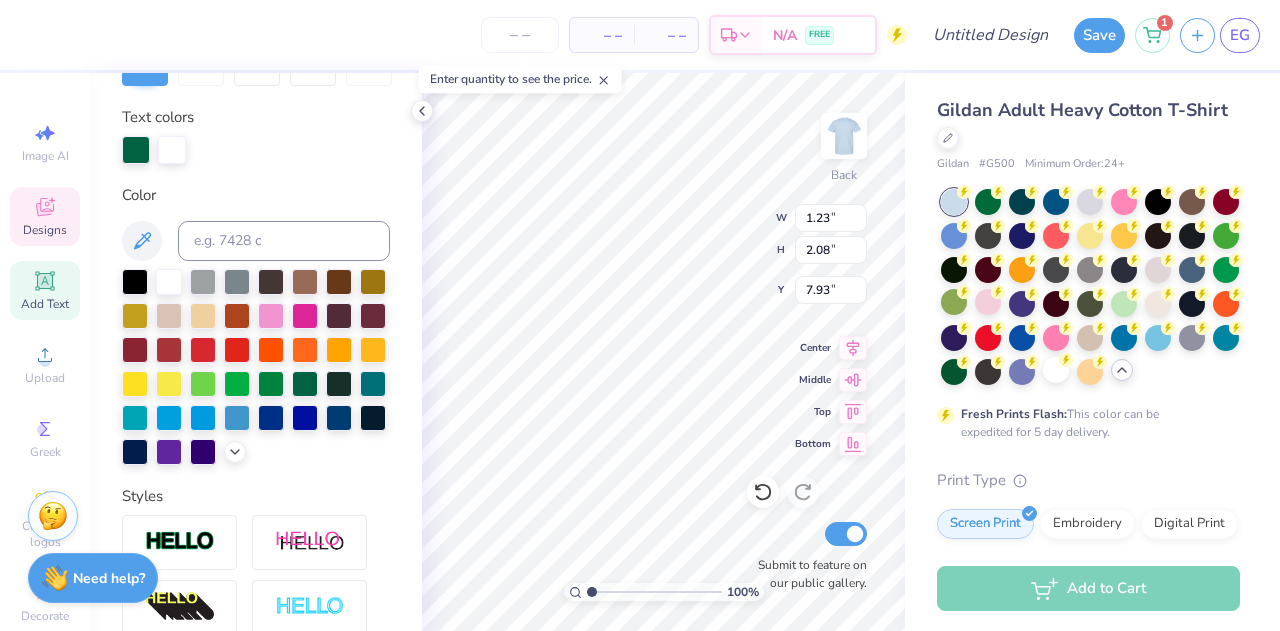 type on "4.51" 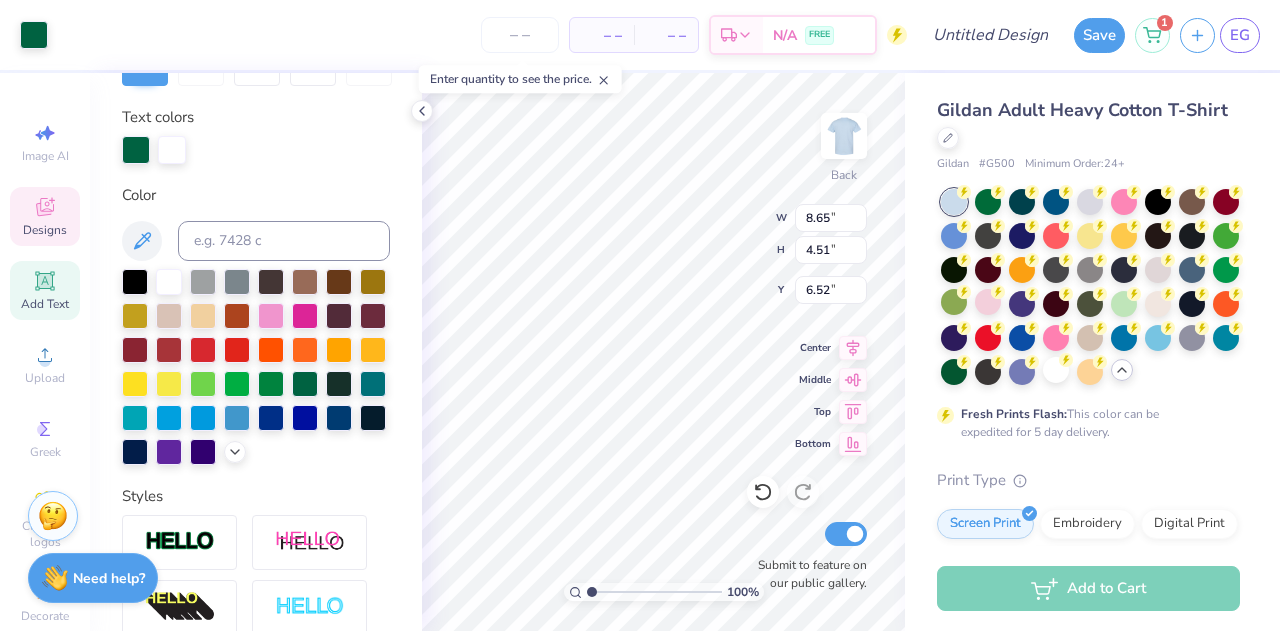 type on "1.23" 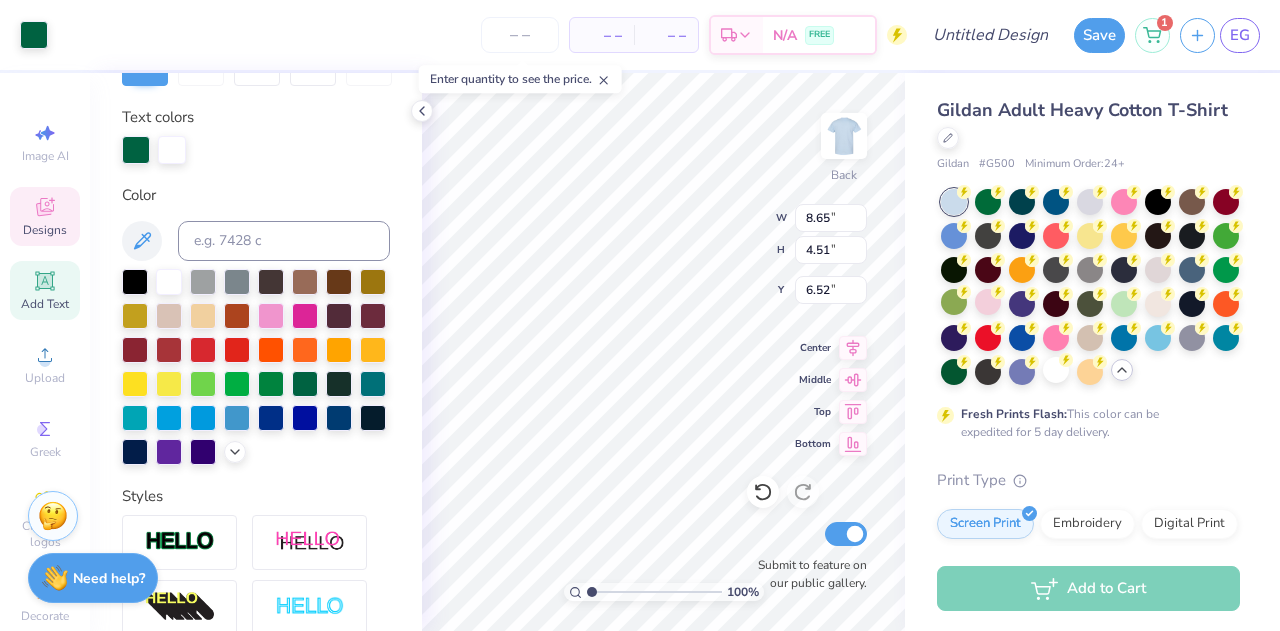 type on "2.08" 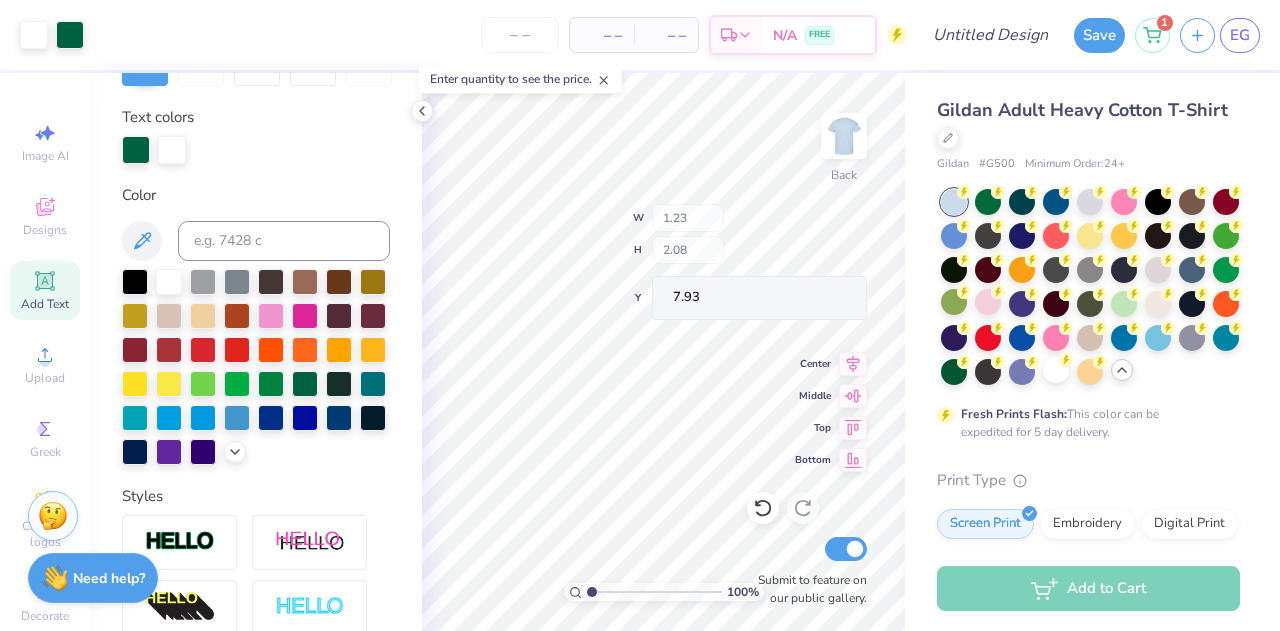 type on "1.40" 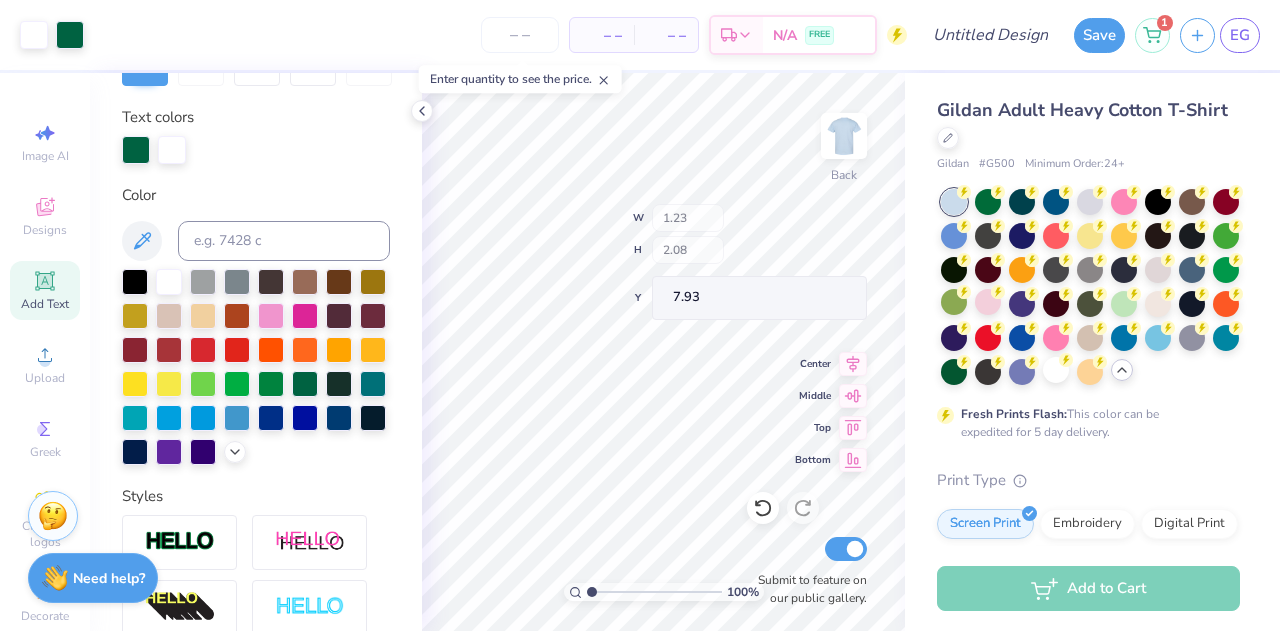 type on "2.38" 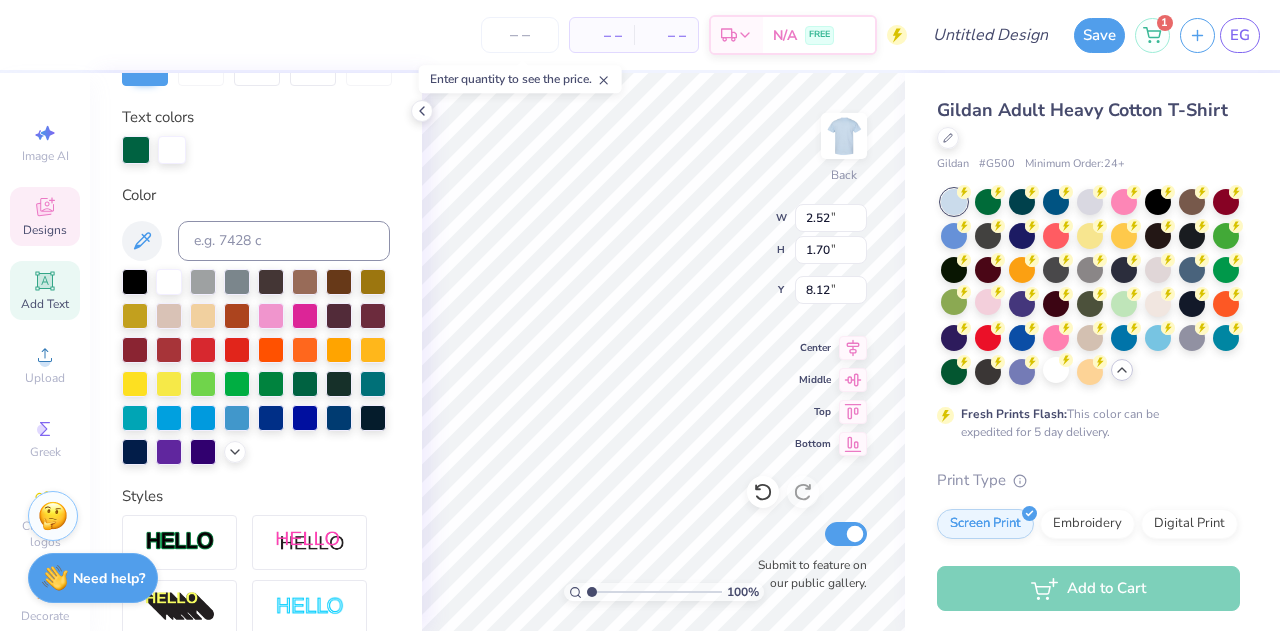 scroll, scrollTop: 16, scrollLeft: 2, axis: both 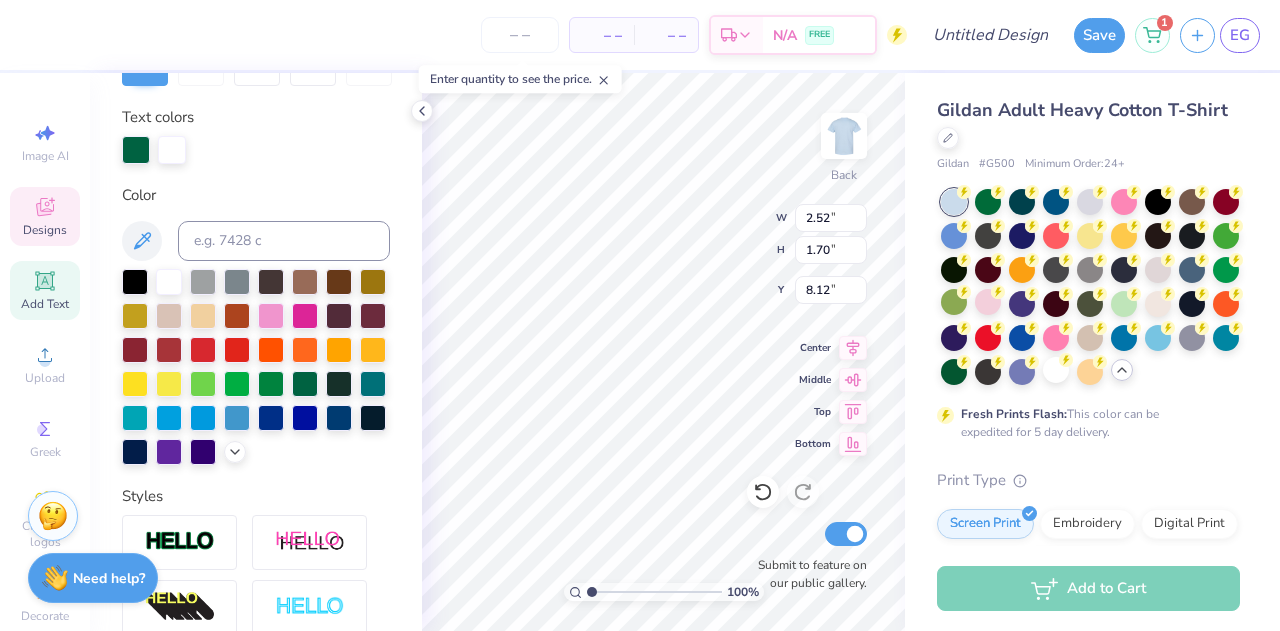 type on "phi" 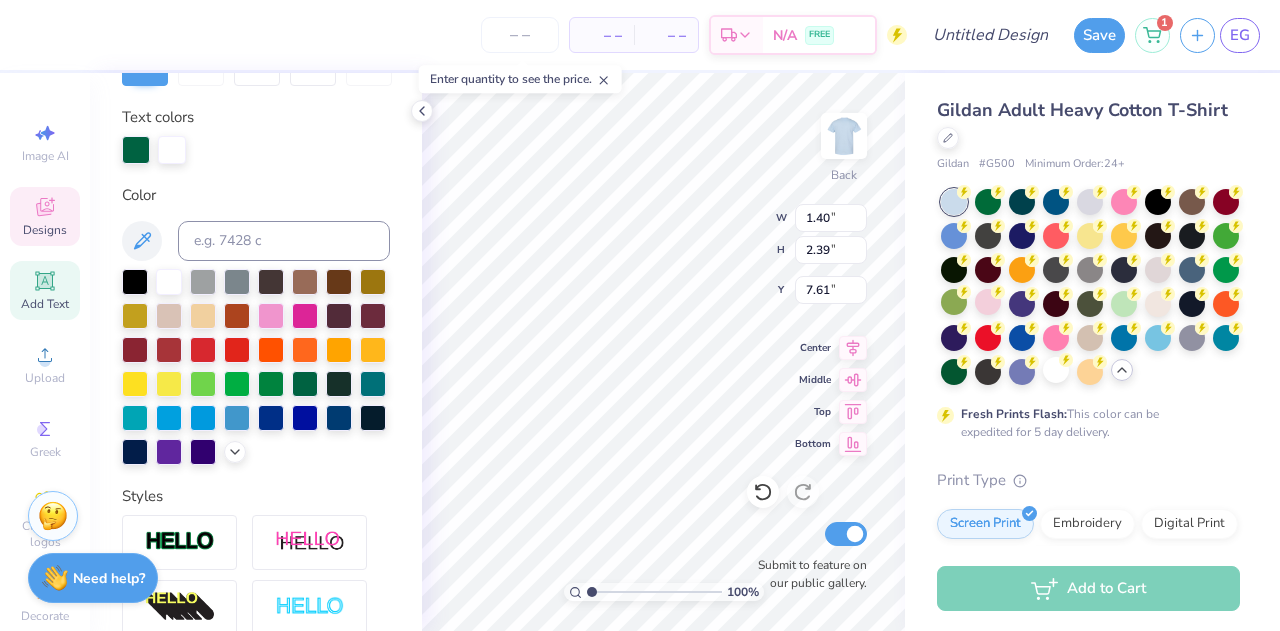scroll, scrollTop: 16, scrollLeft: 2, axis: both 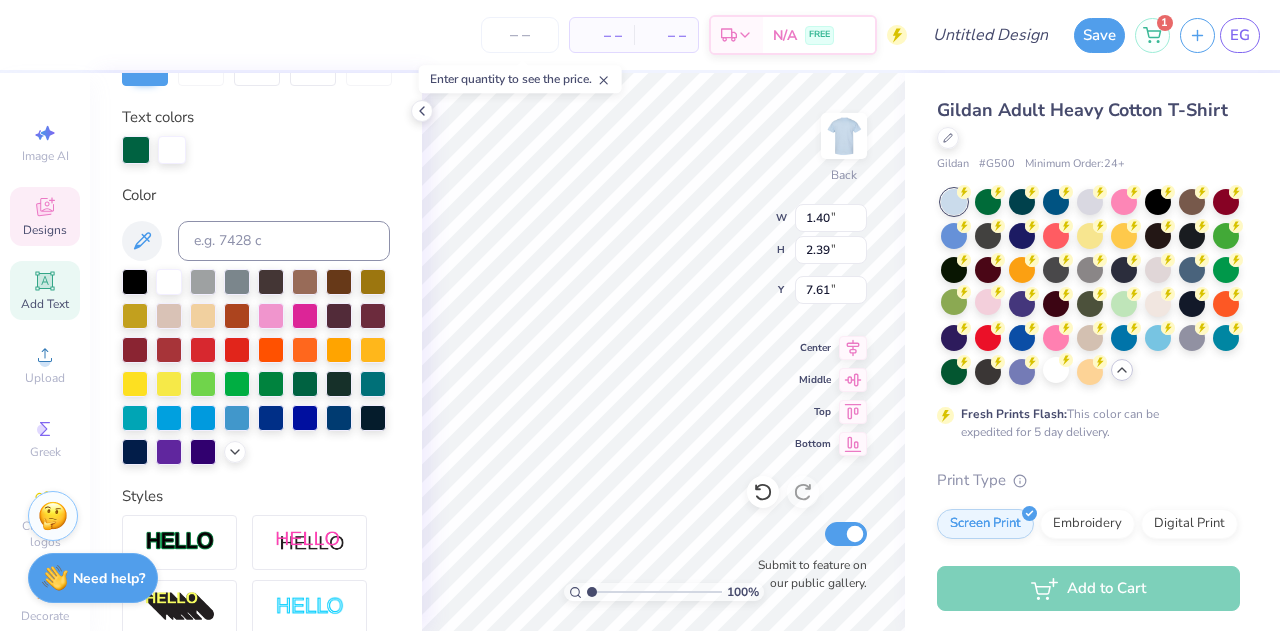 type on "pi" 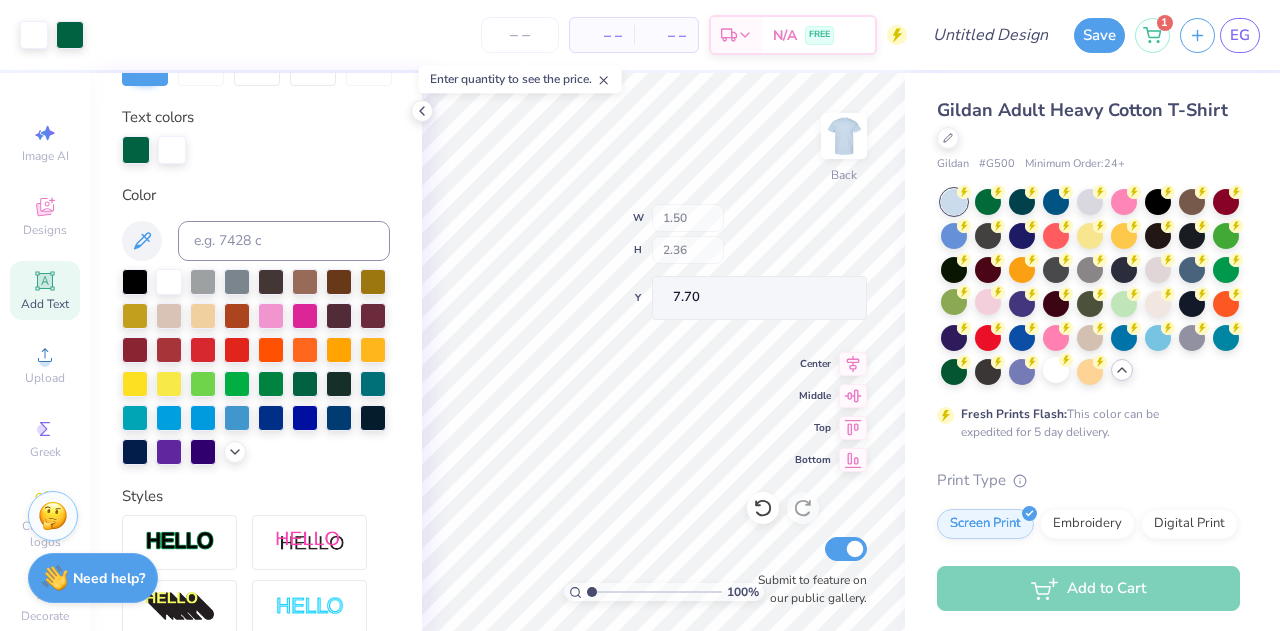 type on "1.50" 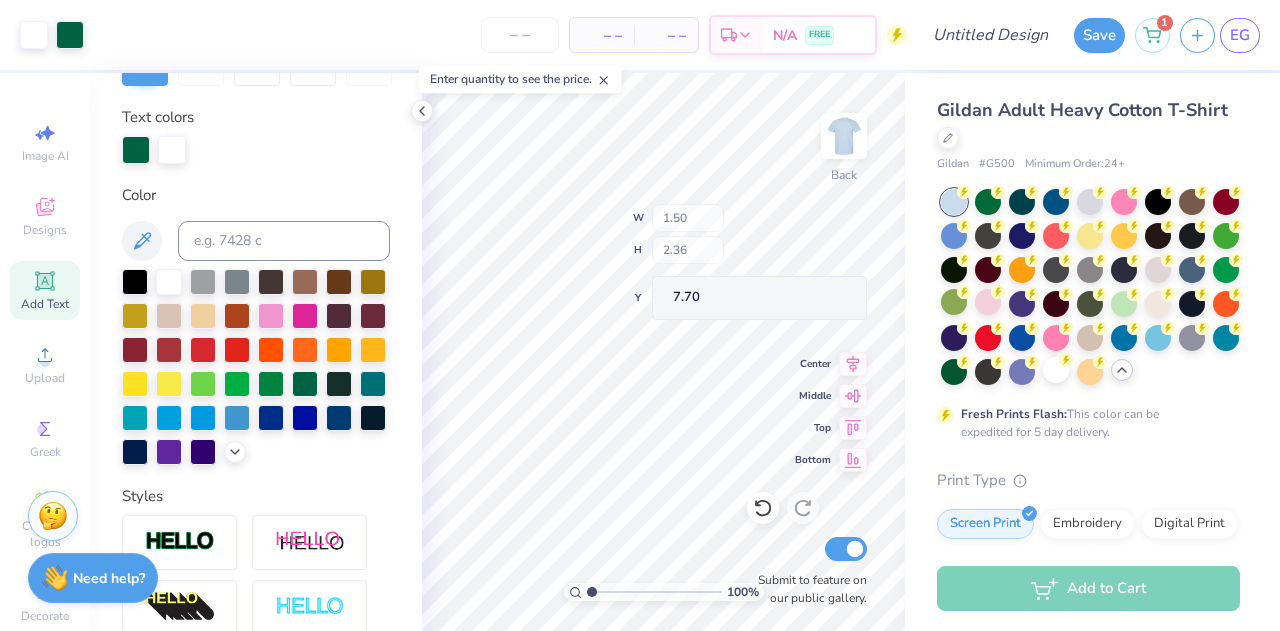 type on "2.36" 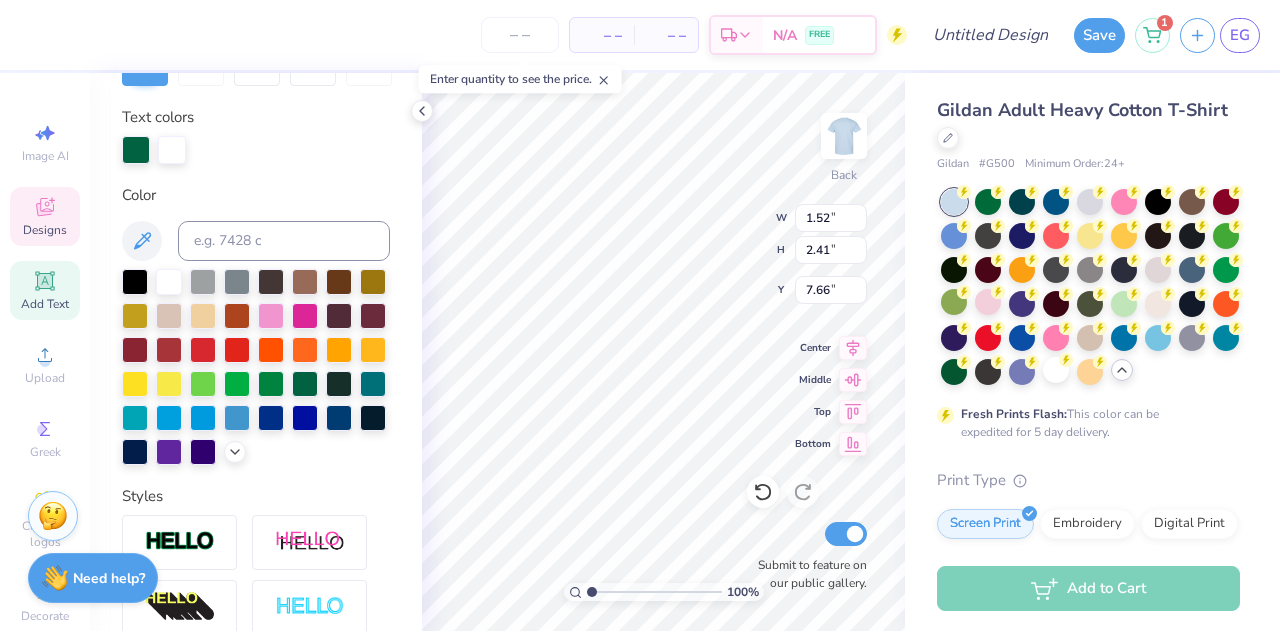 type on "1.52" 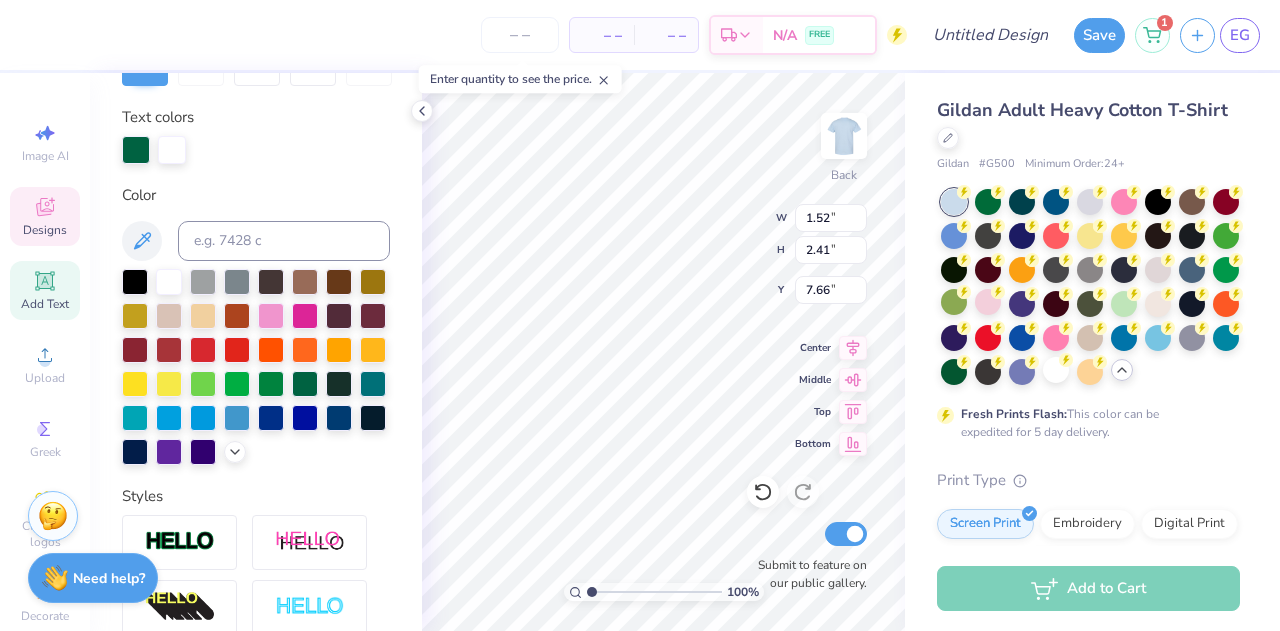 type on "2.41" 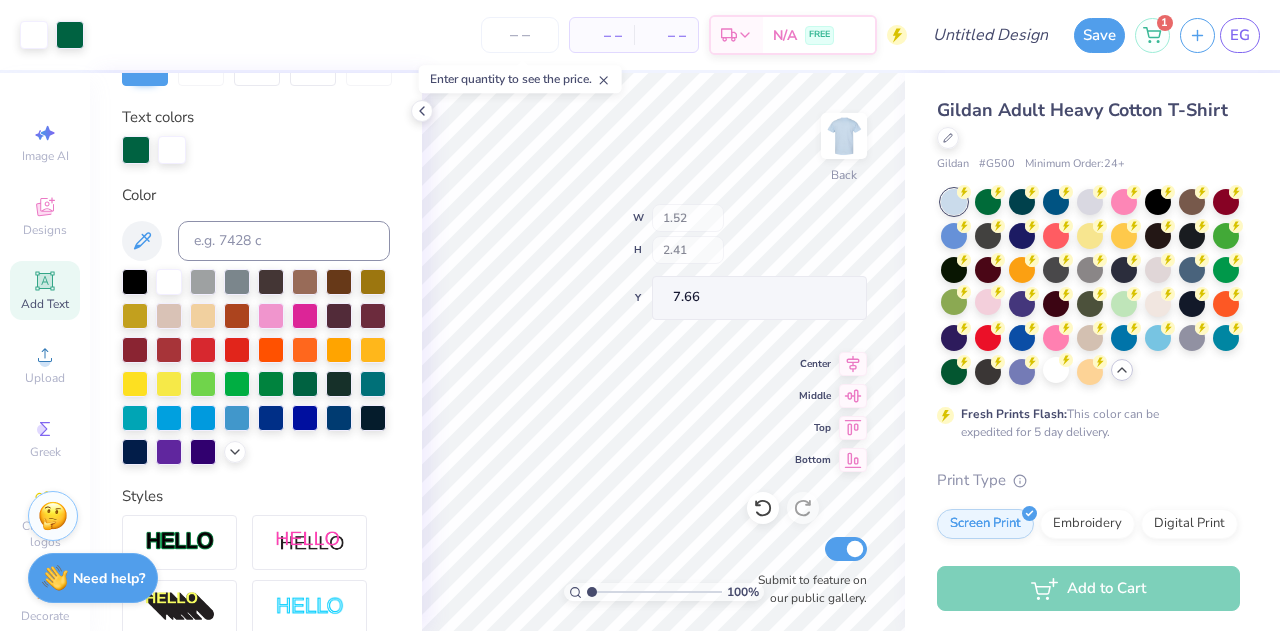 type on "1.53" 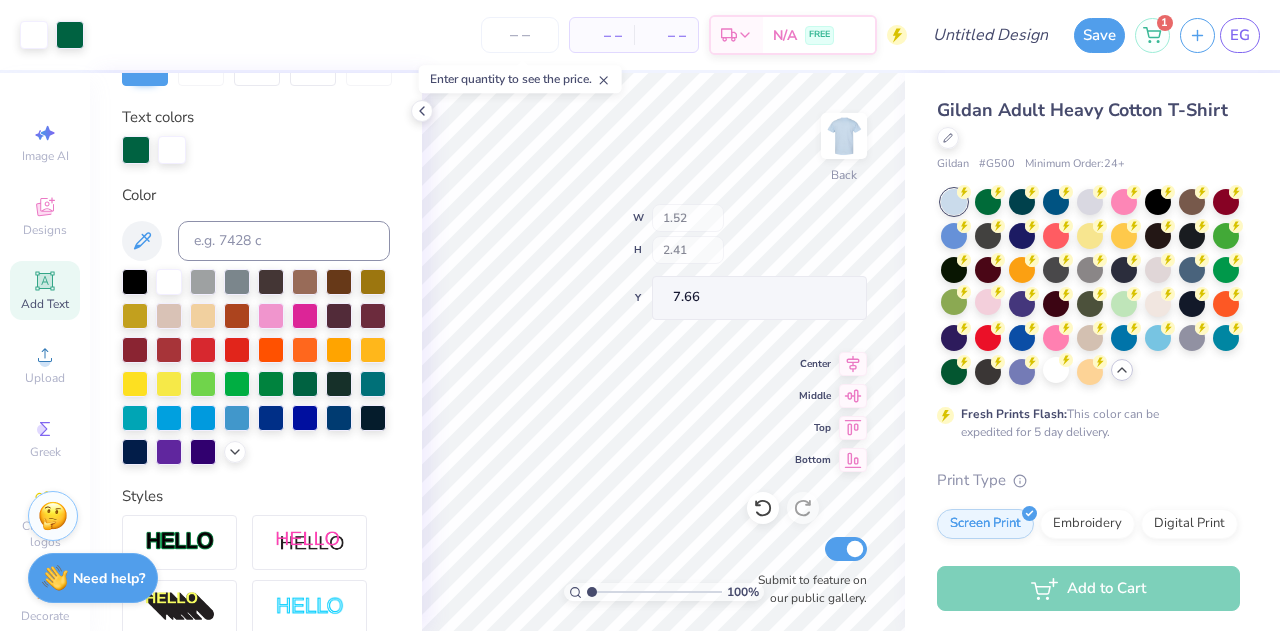 type on "2.40" 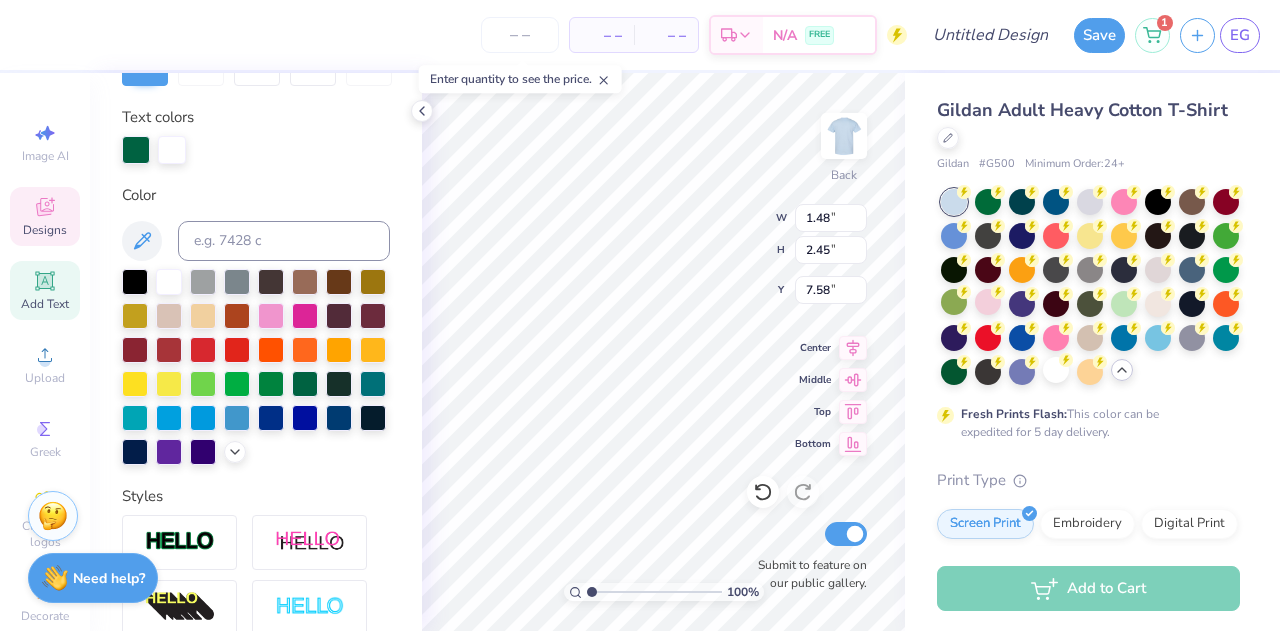 type on "1.48" 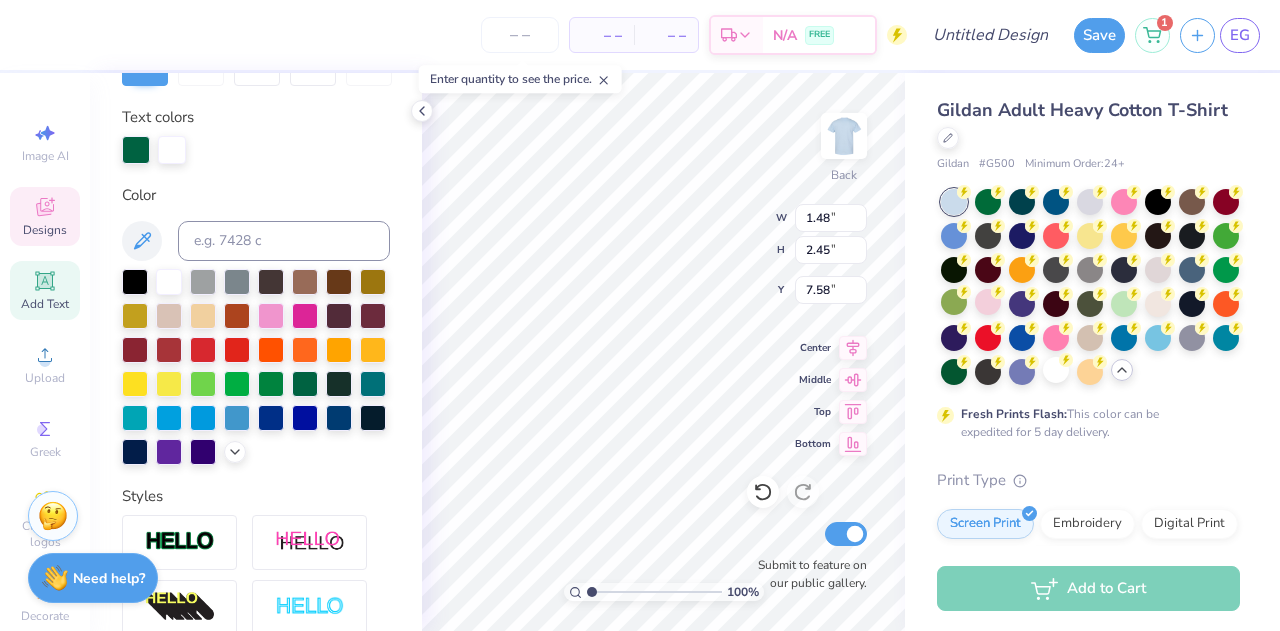 type on "2.45" 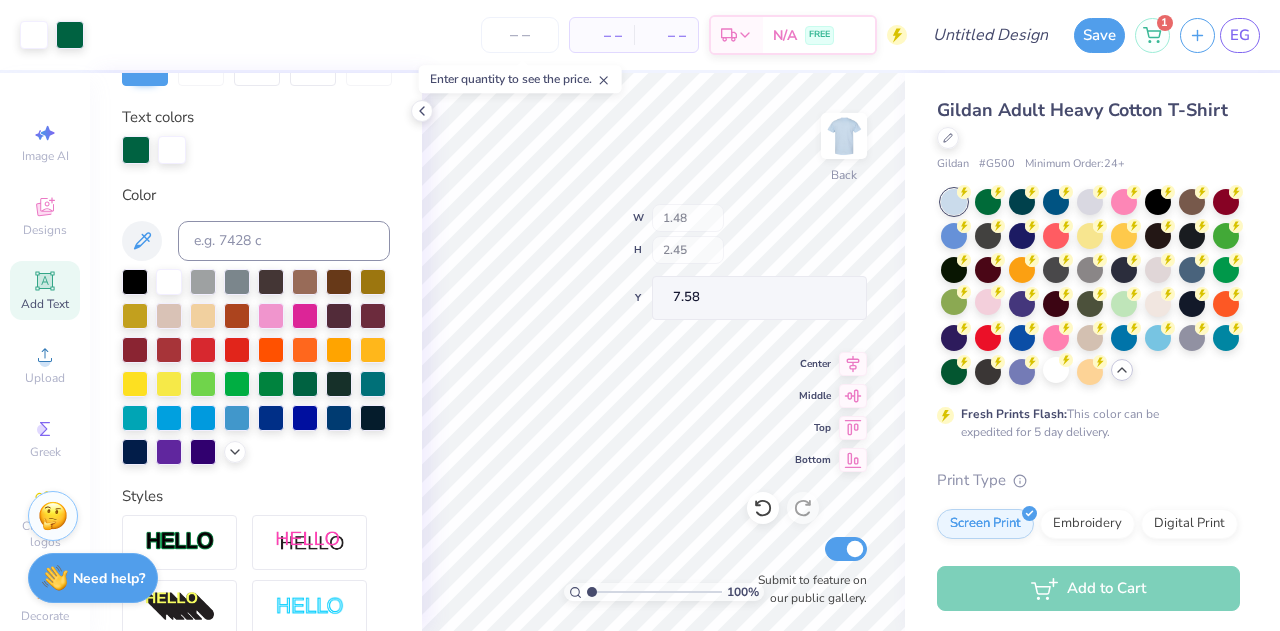 type on "1.51" 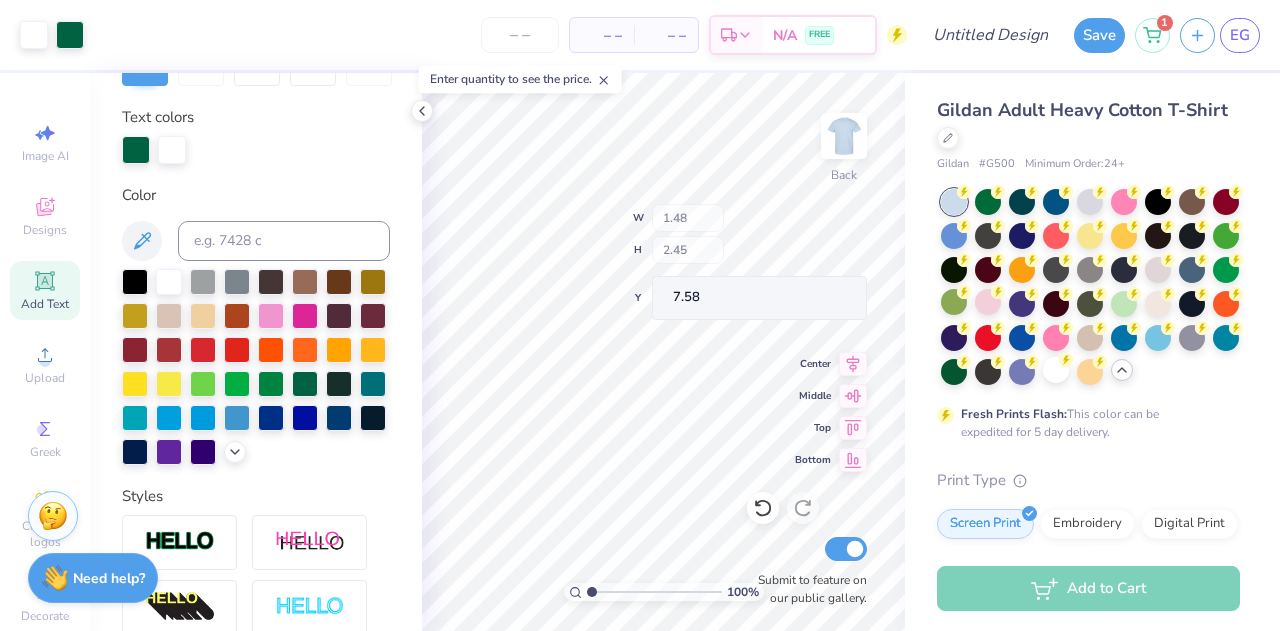 type on "2.42" 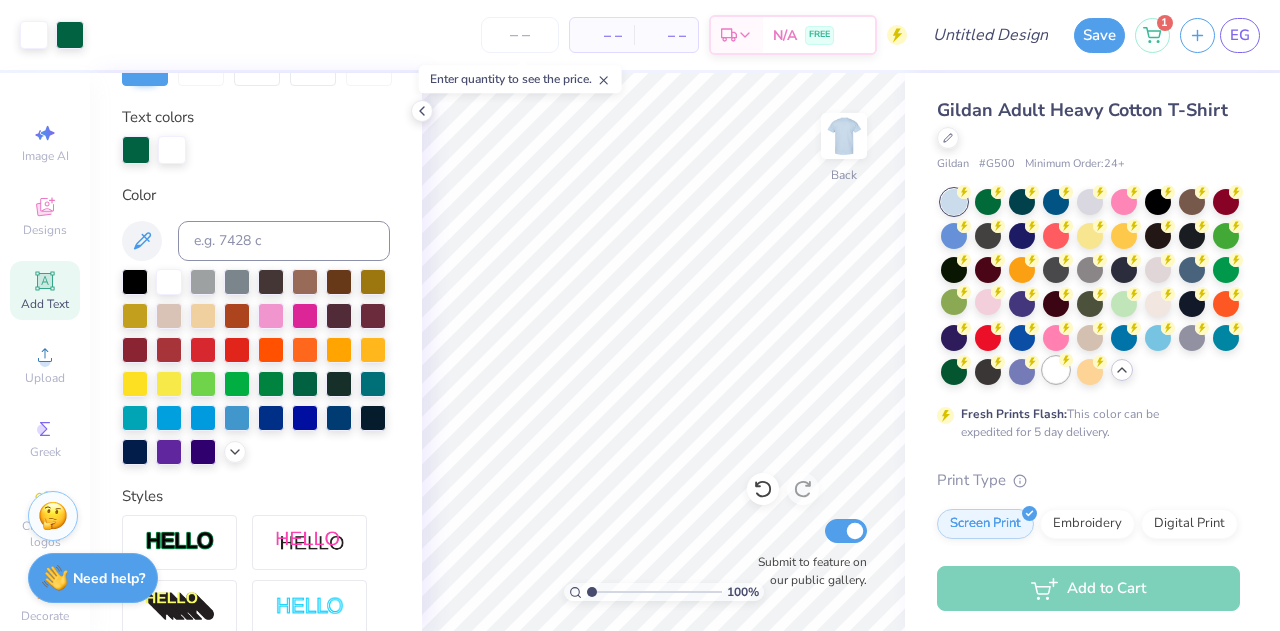 click at bounding box center (1056, 370) 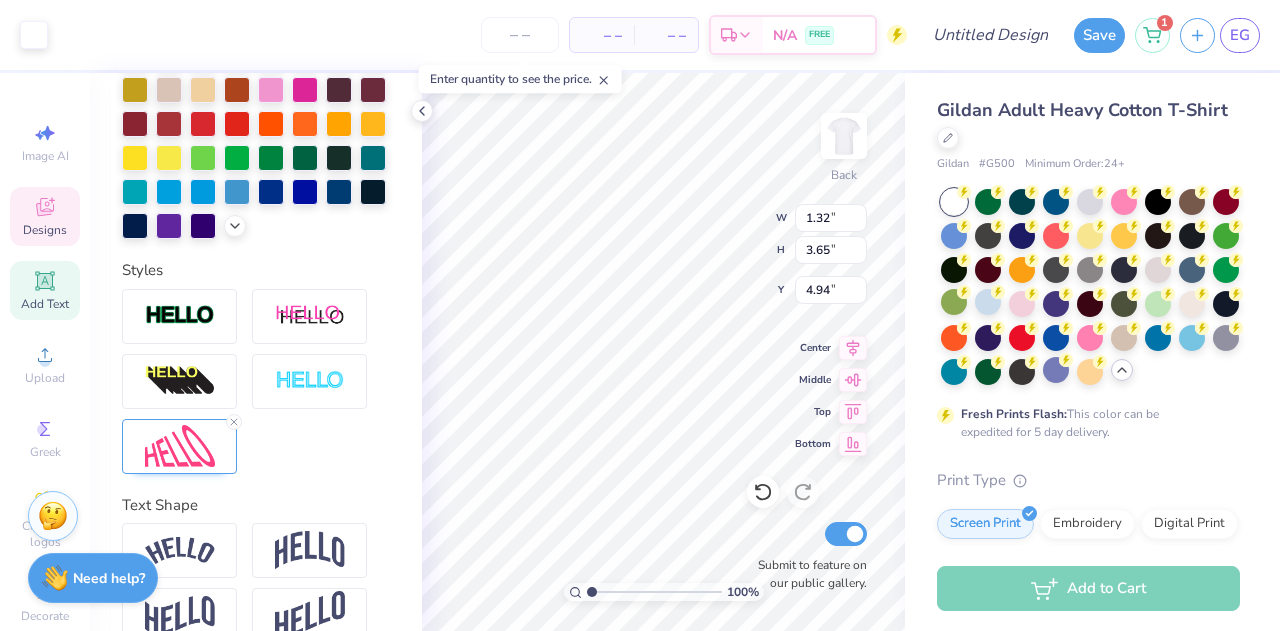 scroll, scrollTop: 642, scrollLeft: 0, axis: vertical 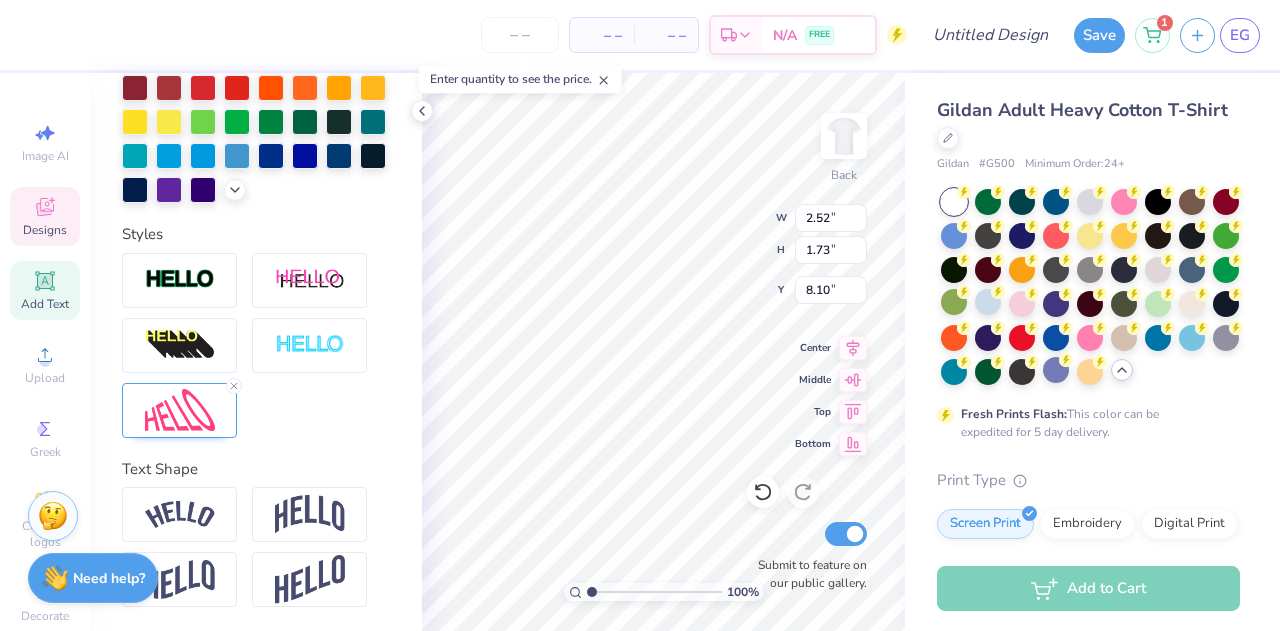 type on "Pi phi" 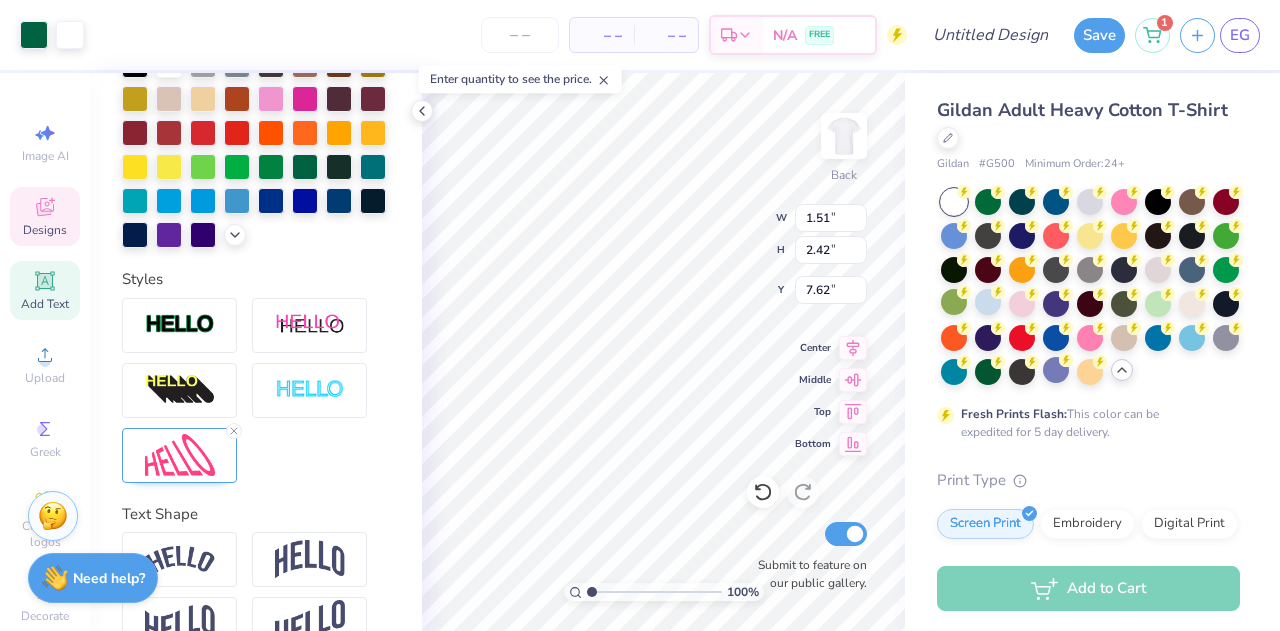 scroll, scrollTop: 642, scrollLeft: 0, axis: vertical 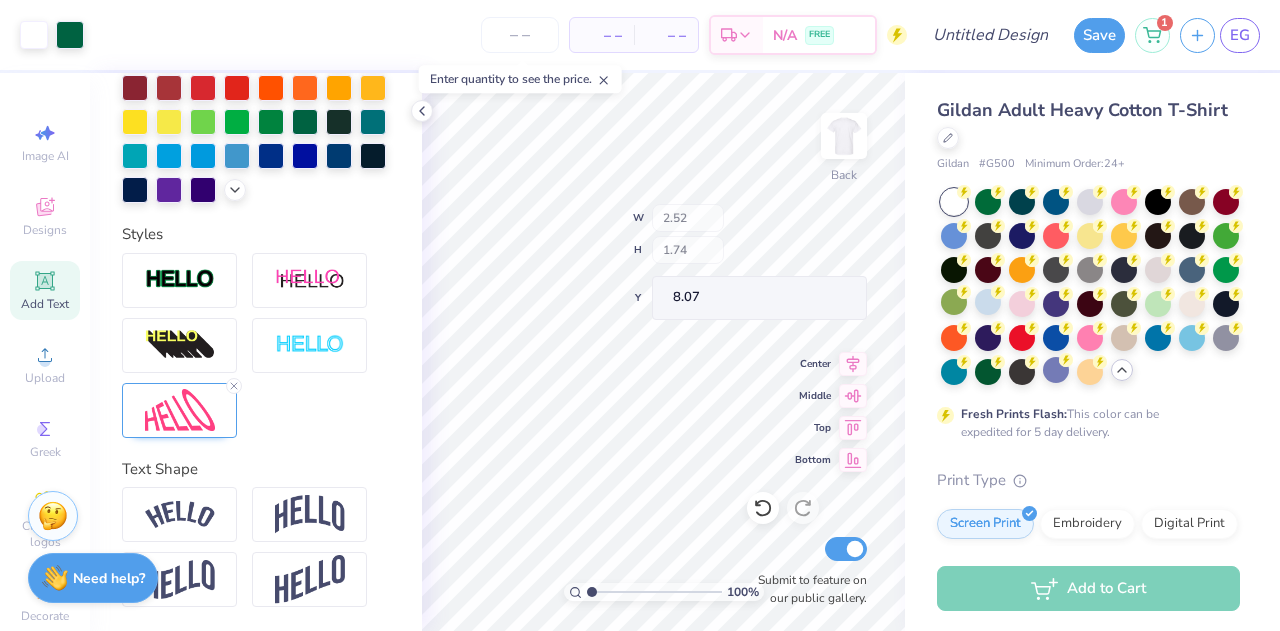 type on "8.07" 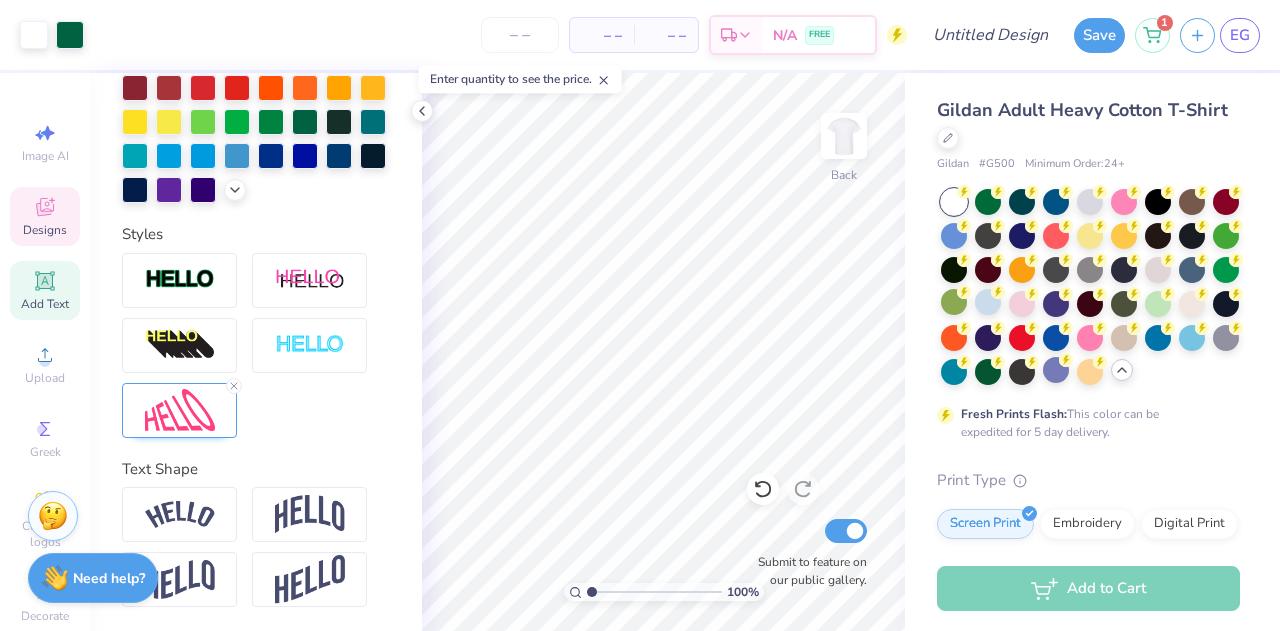 click 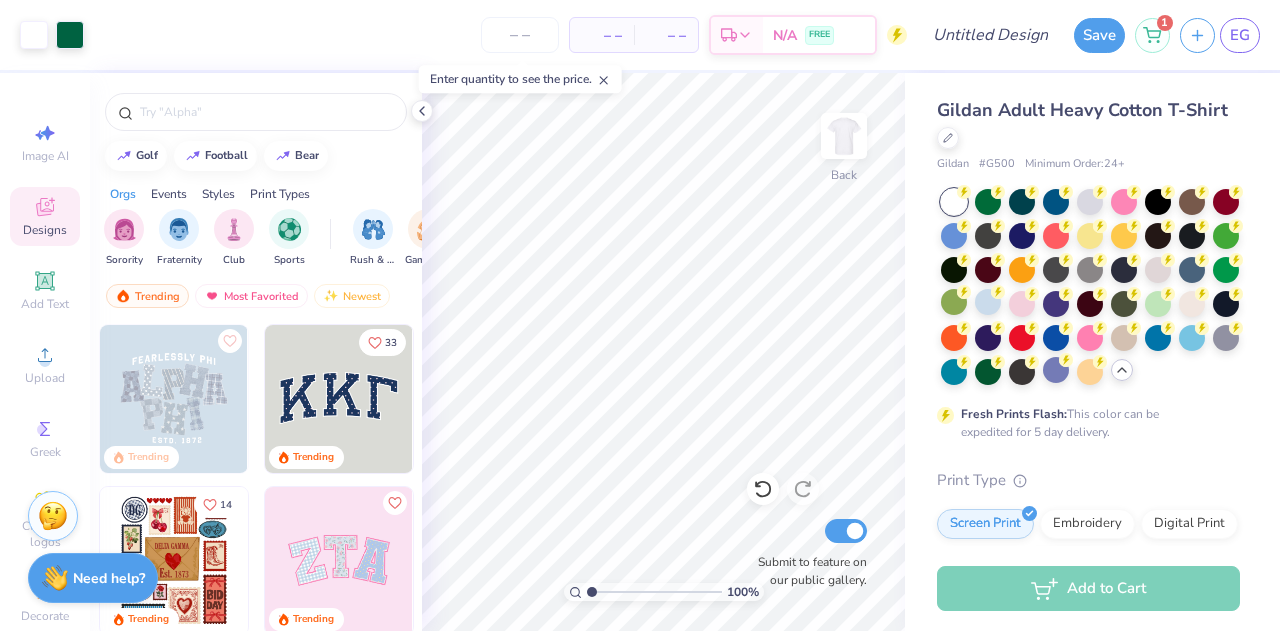 click at bounding box center [256, 107] 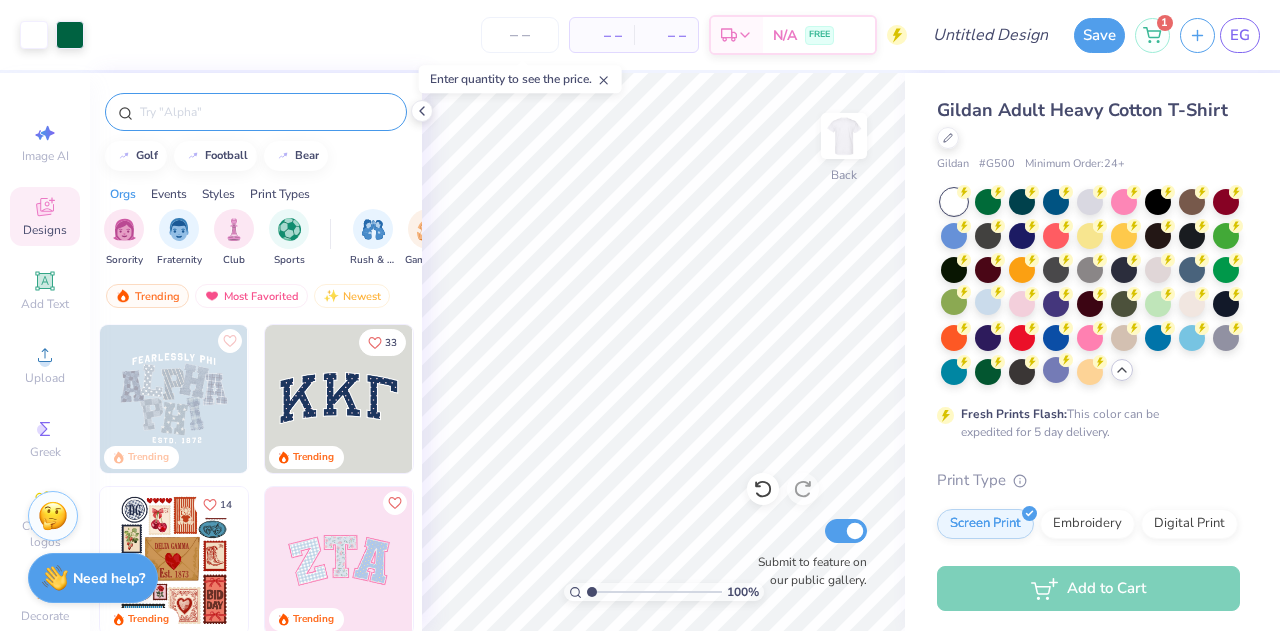 click at bounding box center (266, 112) 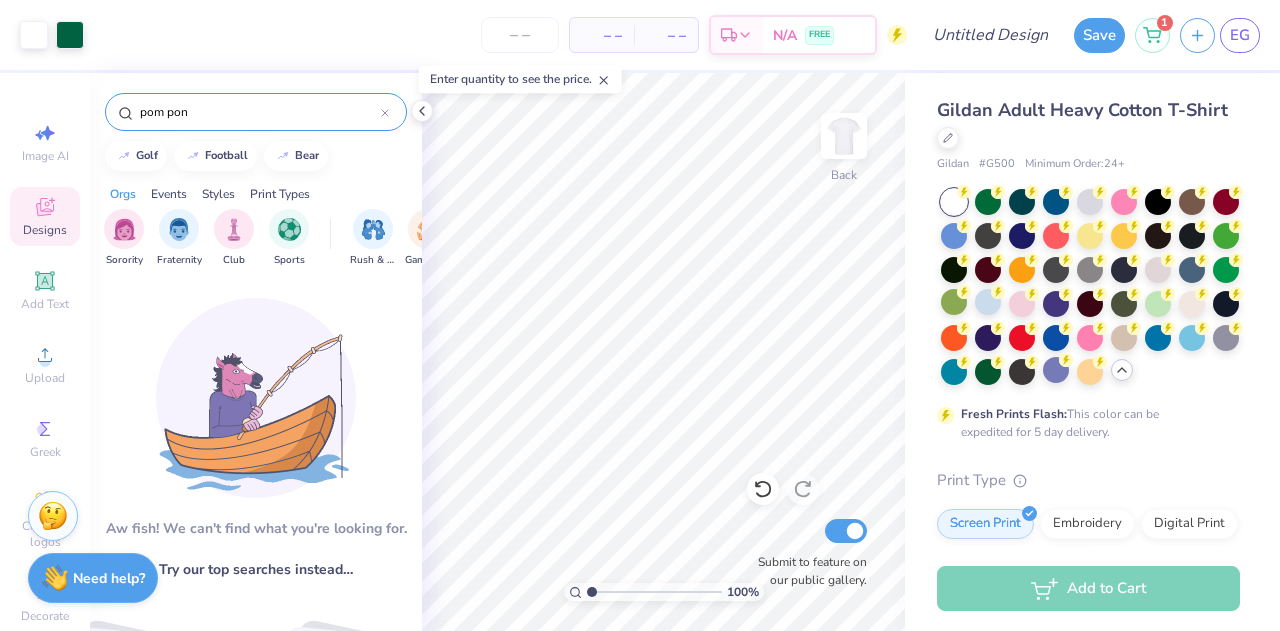 click at bounding box center [256, 398] 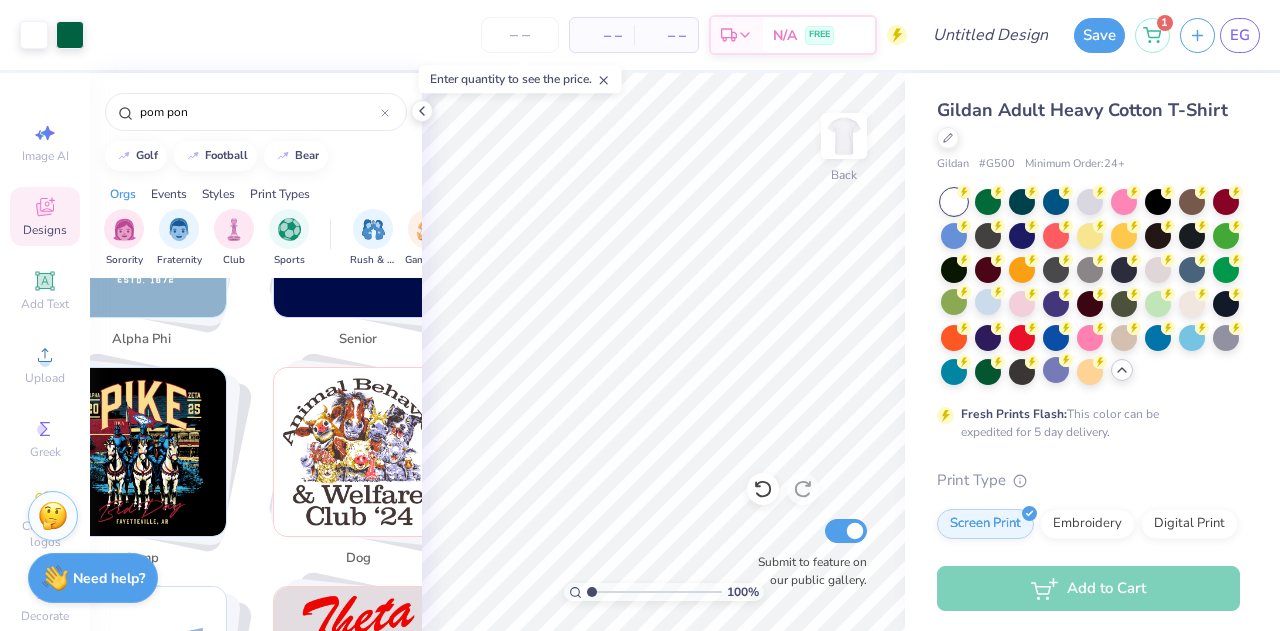 scroll, scrollTop: 1189, scrollLeft: 0, axis: vertical 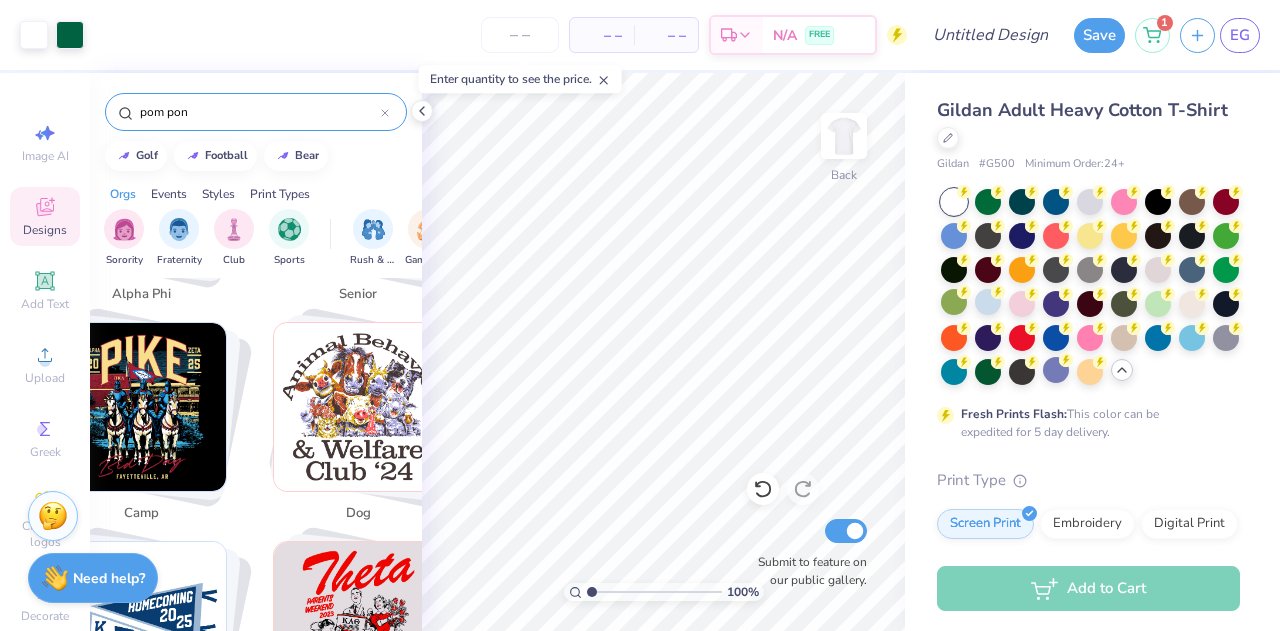 click on "pom pon" at bounding box center (259, 112) 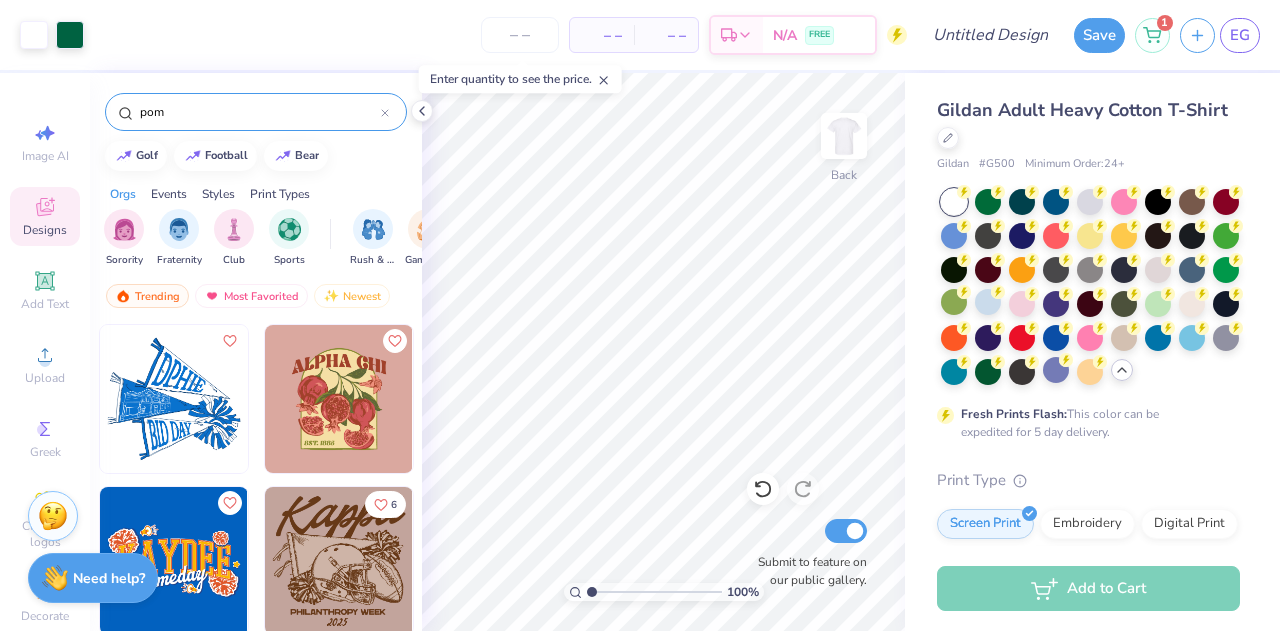 type on "pom" 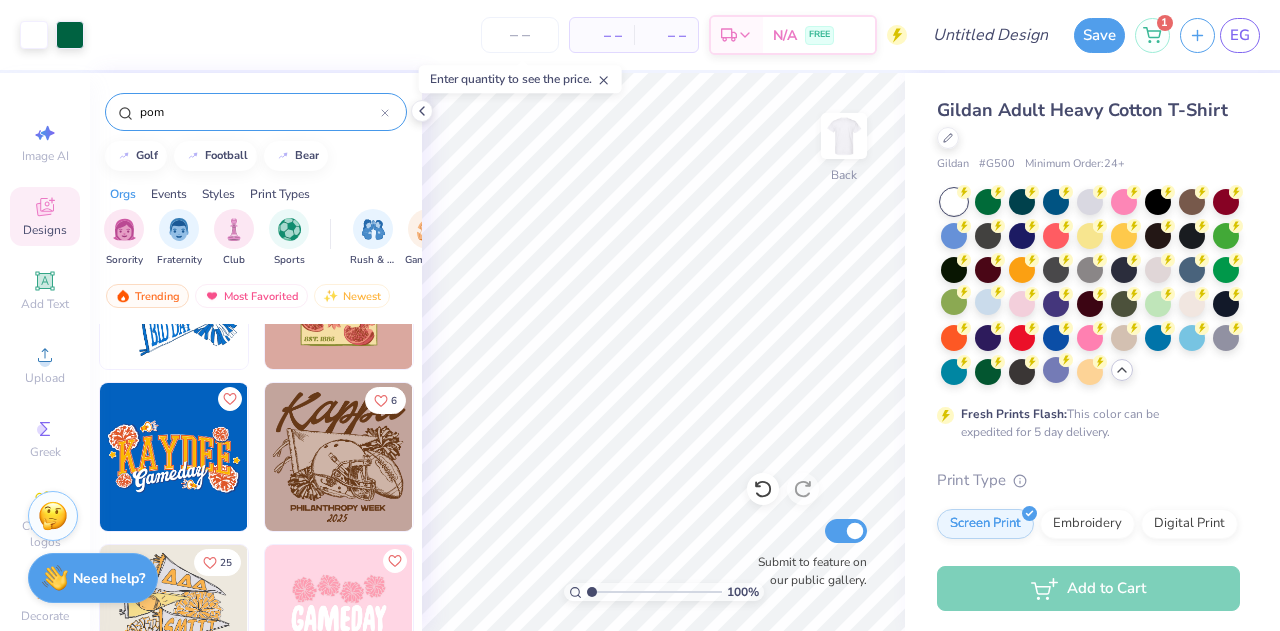 scroll, scrollTop: 0, scrollLeft: 0, axis: both 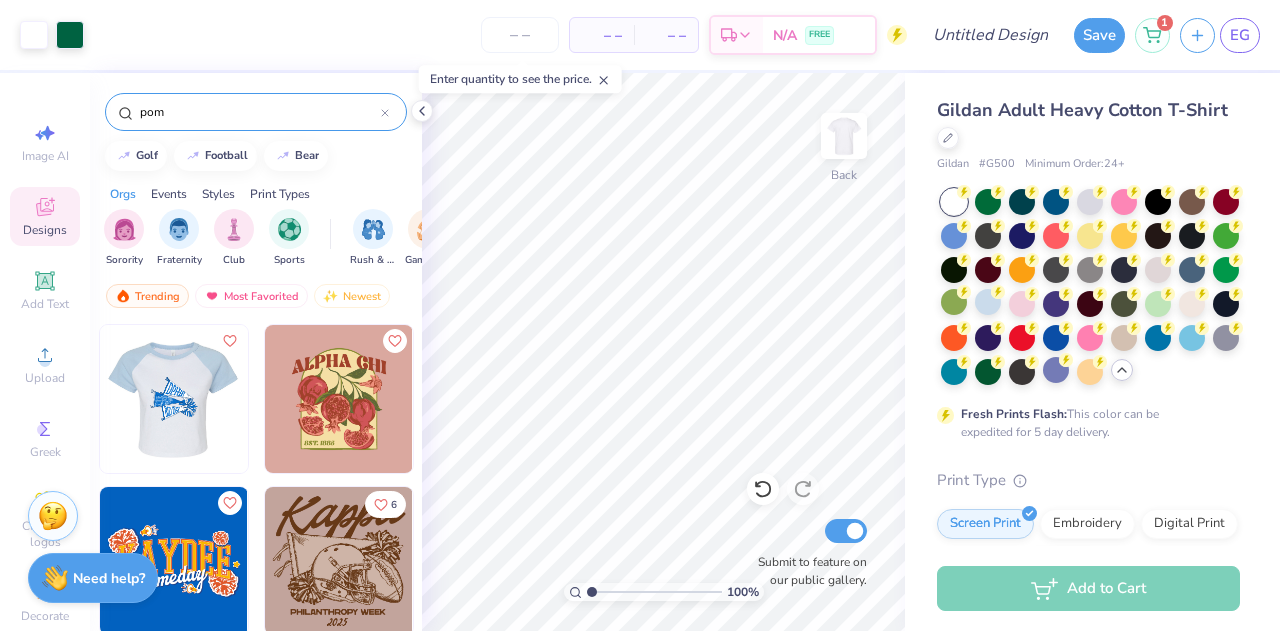 click at bounding box center (174, 399) 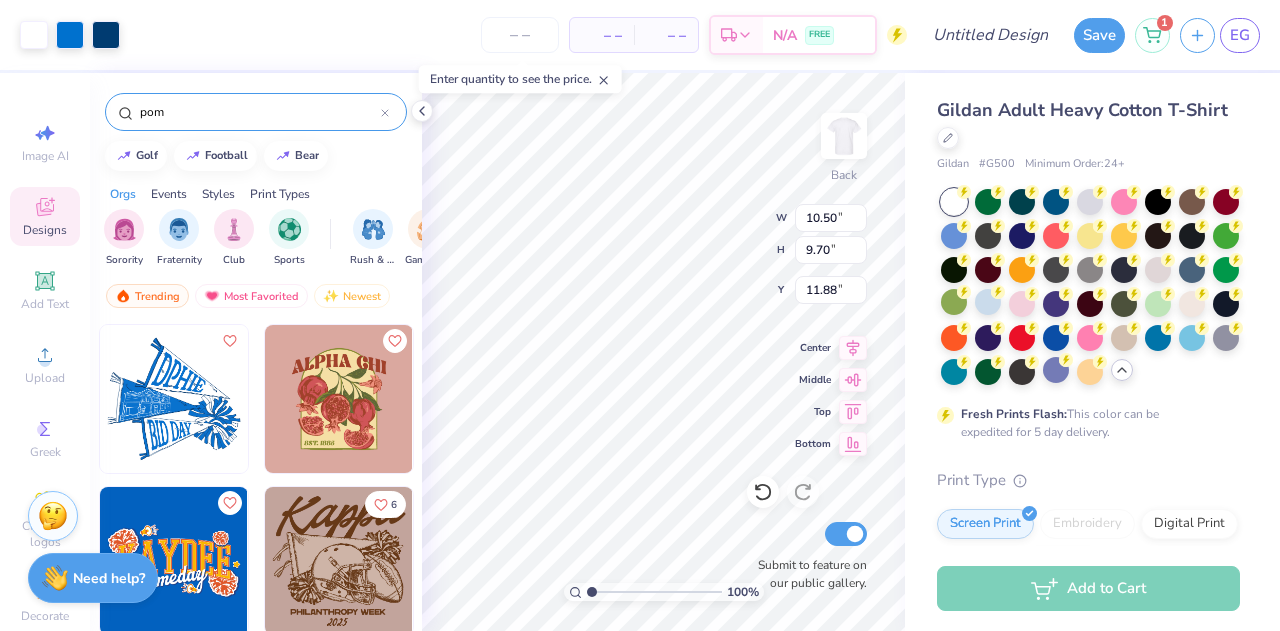 type on "11.88" 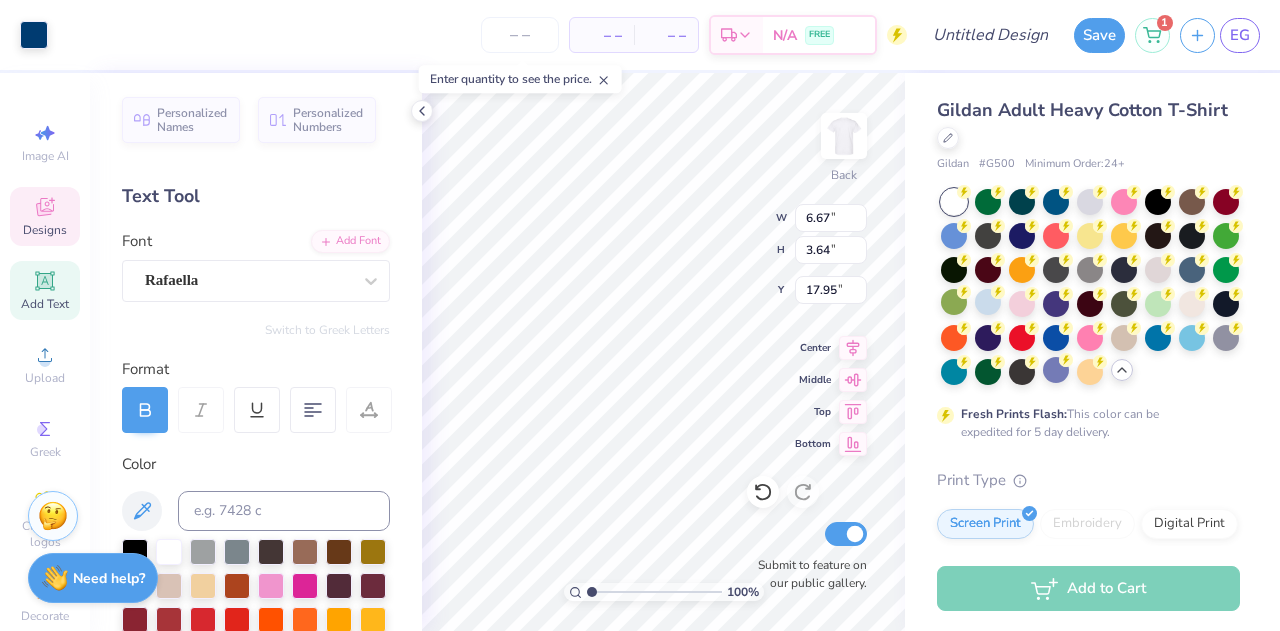 type on "6.67" 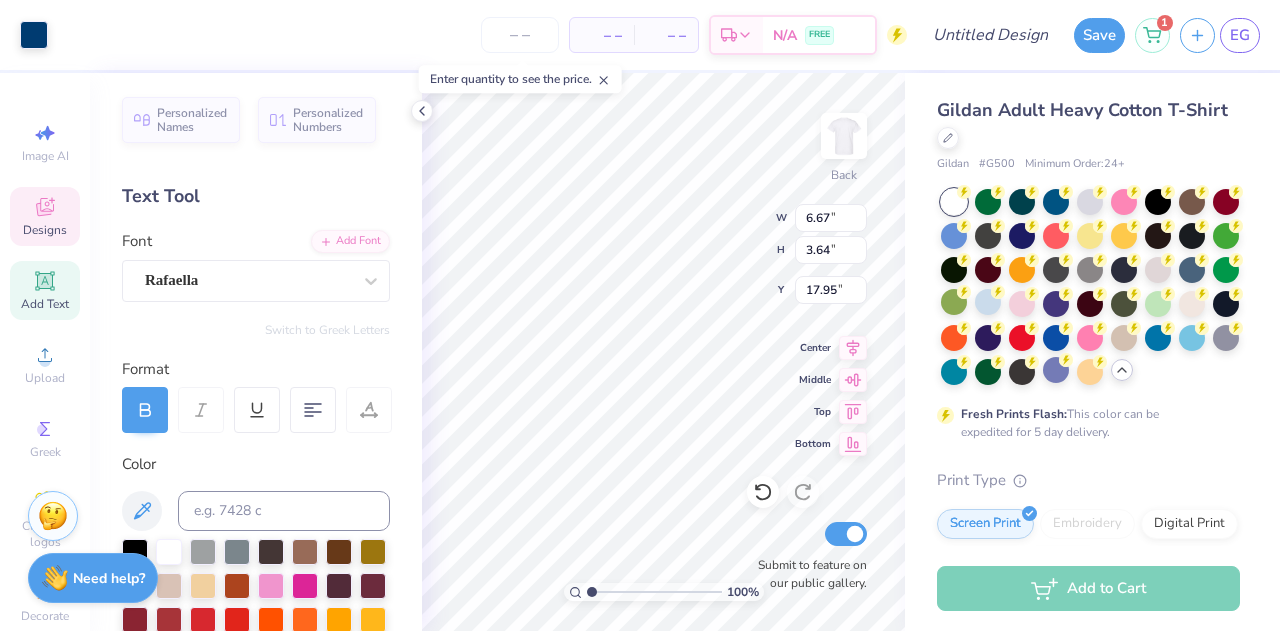 type on "3.64" 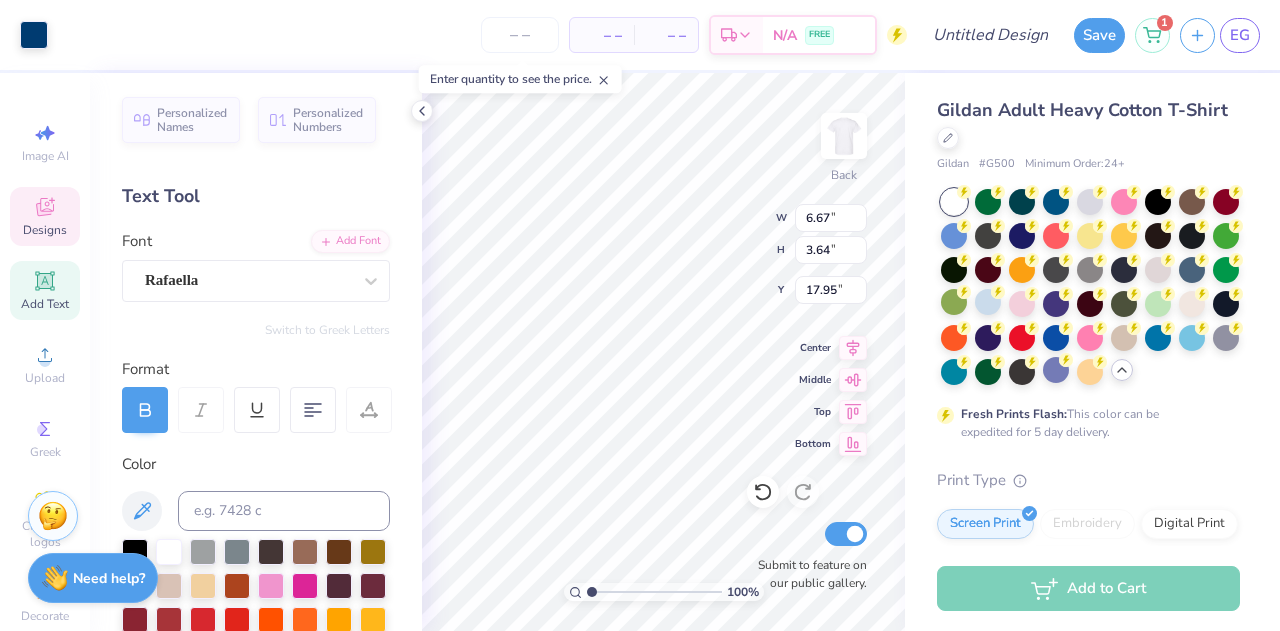 type on "4.13" 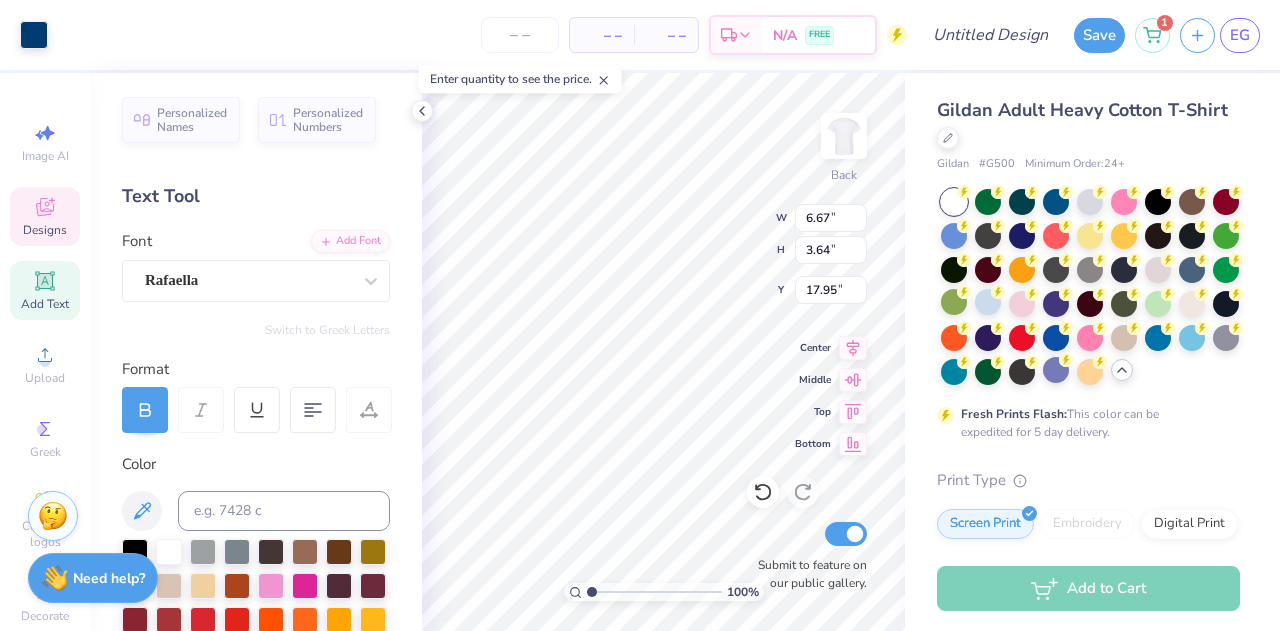 type on "4.36" 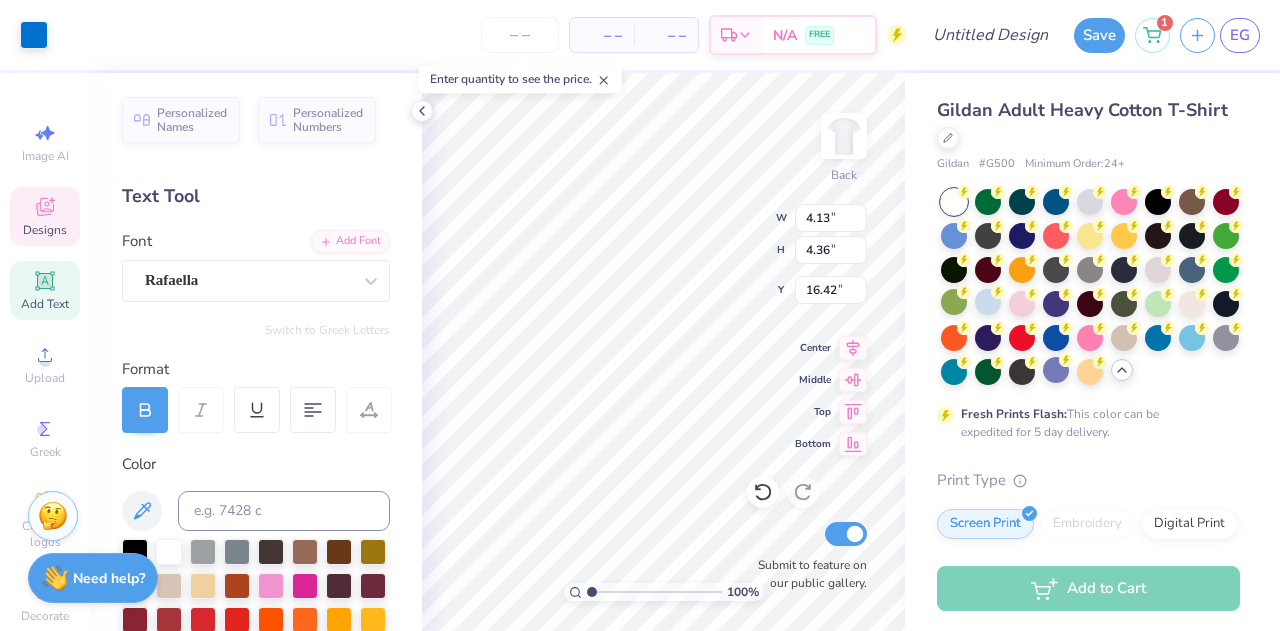 type on "4.06" 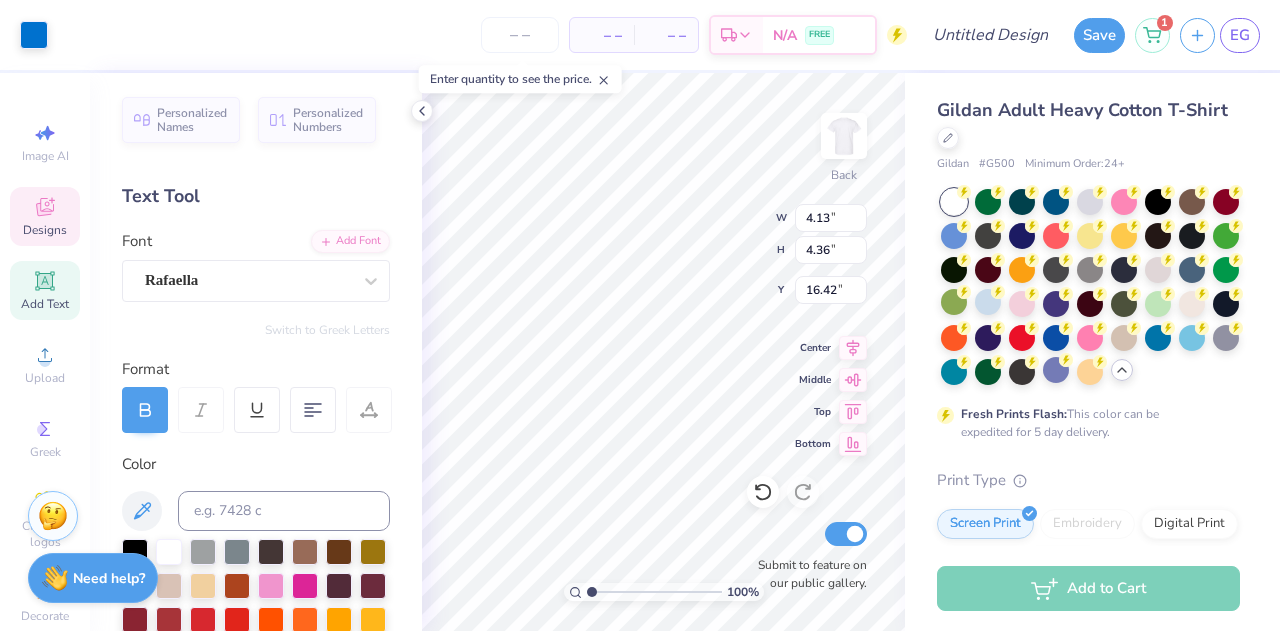 type on "4.17" 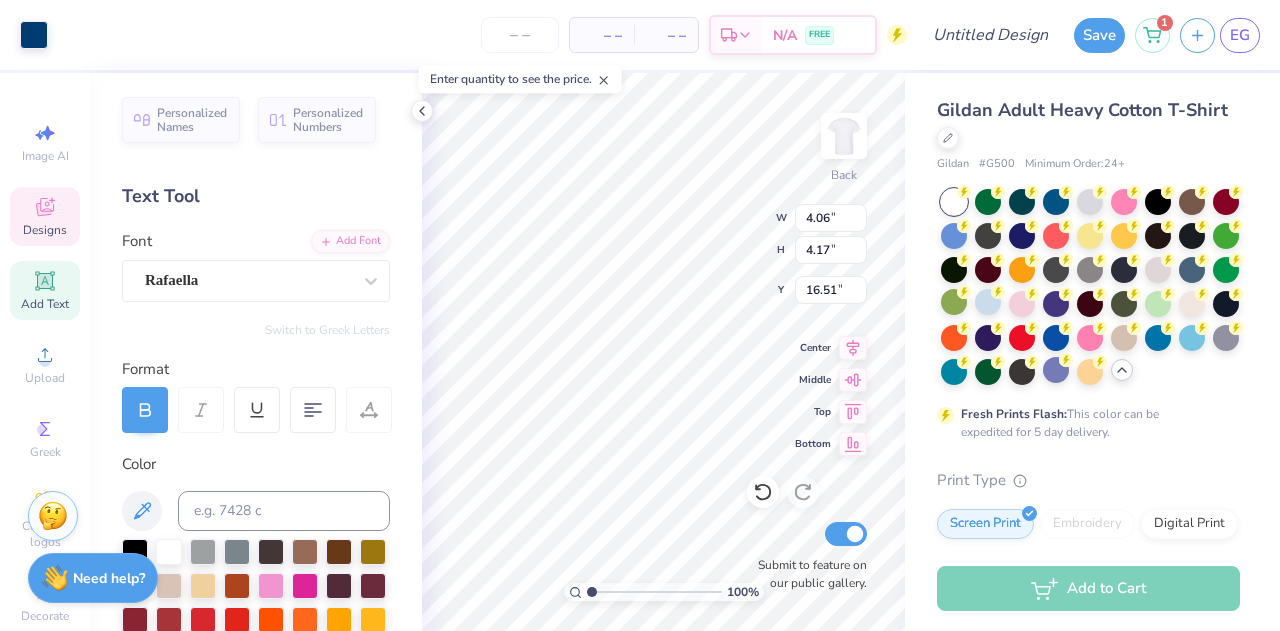 type on "4.13" 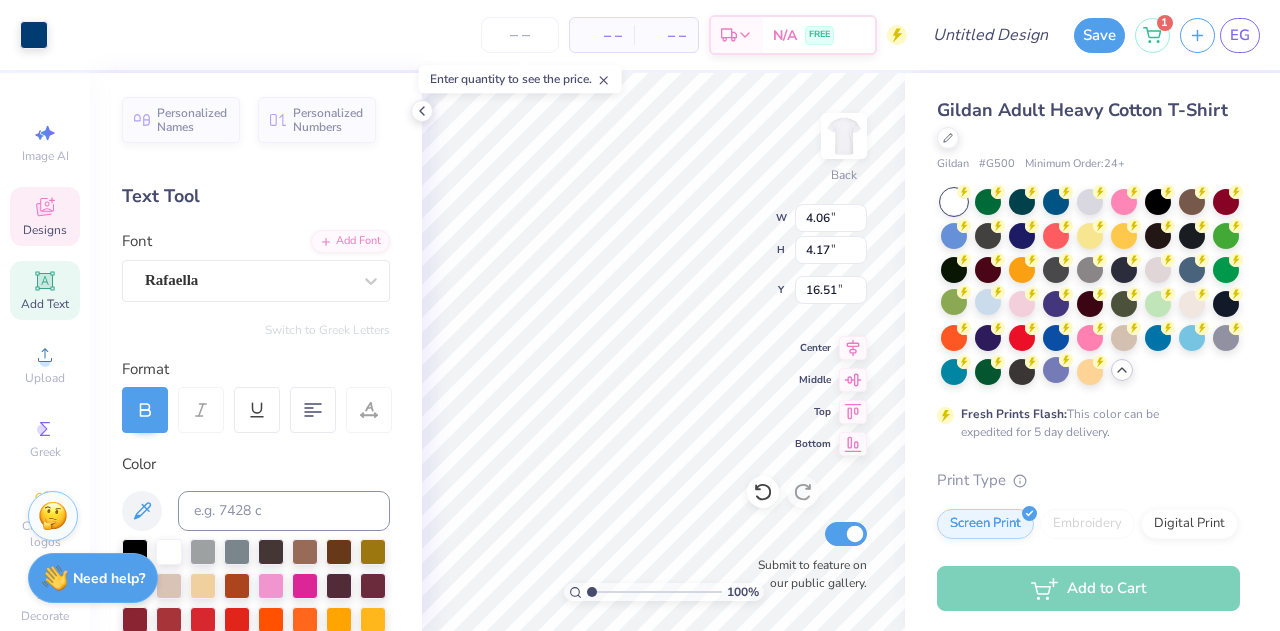 type on "4.36" 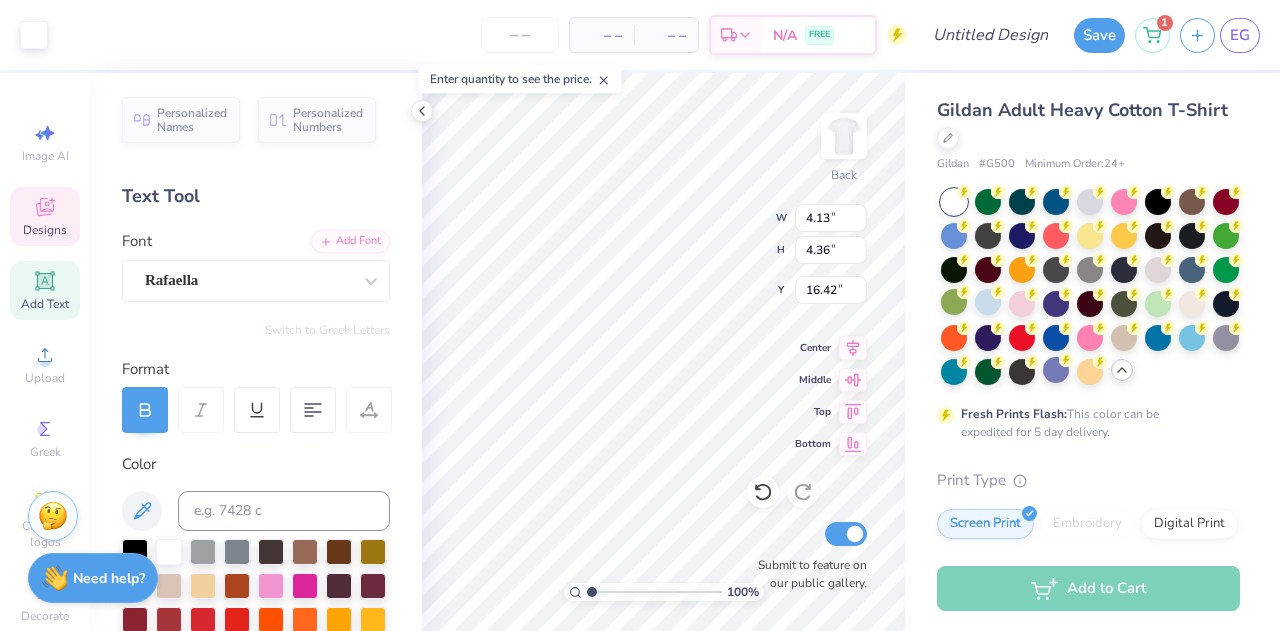 type on "3.77" 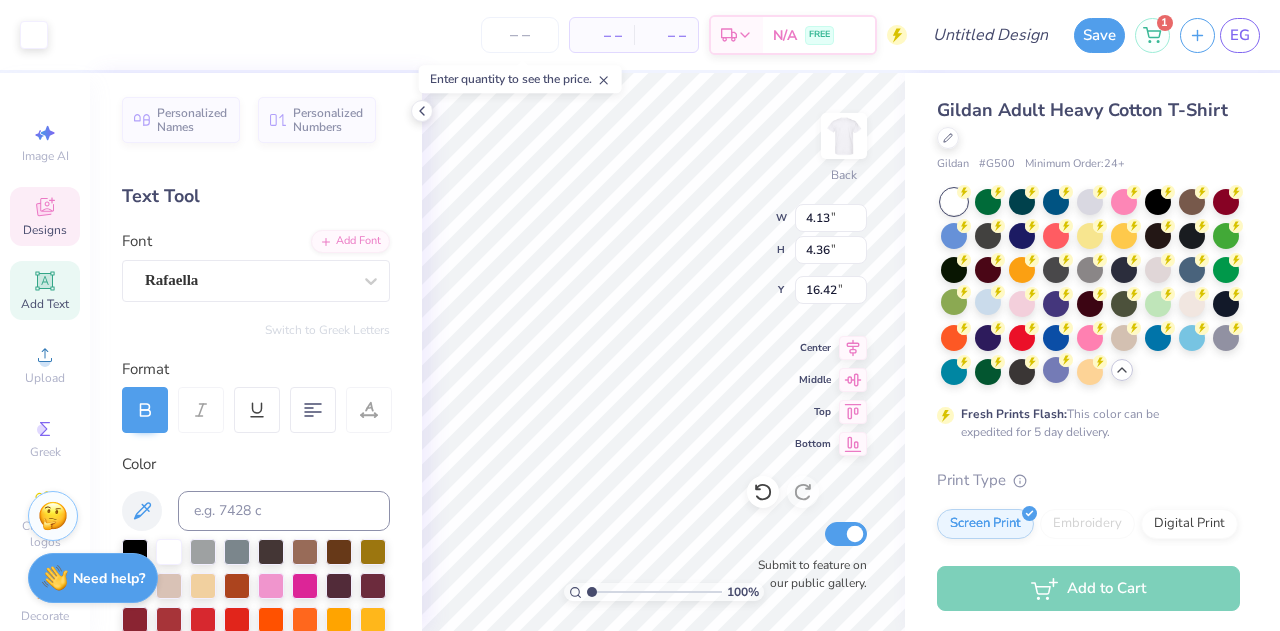 type on "4.29" 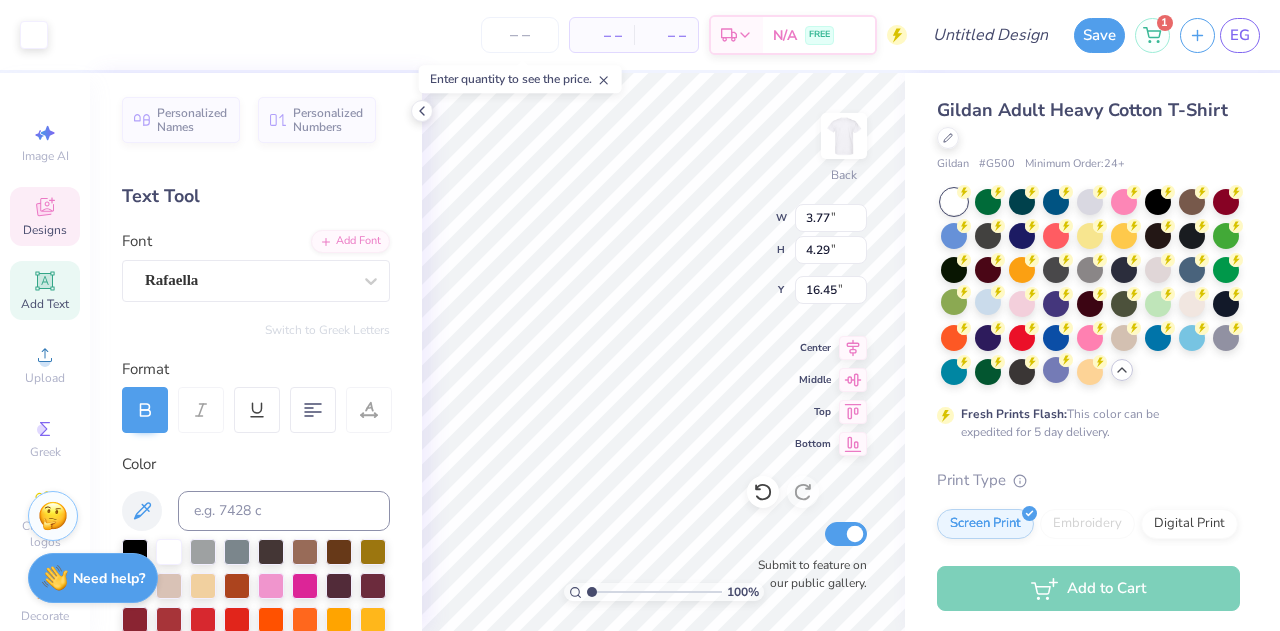 type on "9.74" 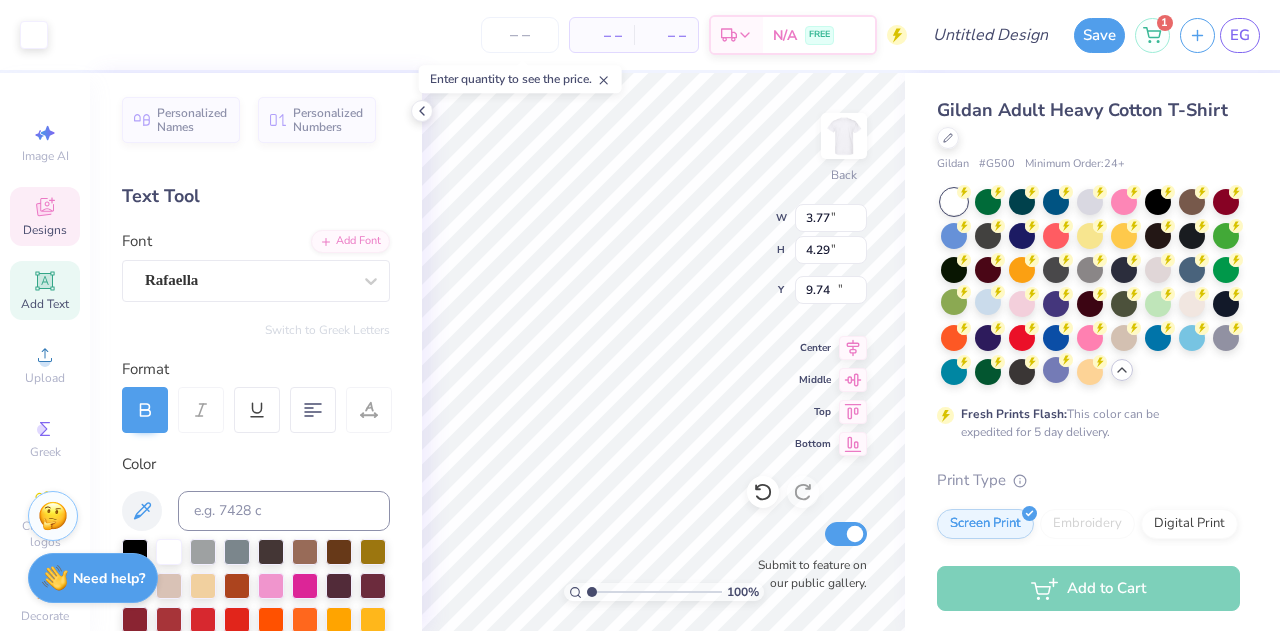 type on "2.57" 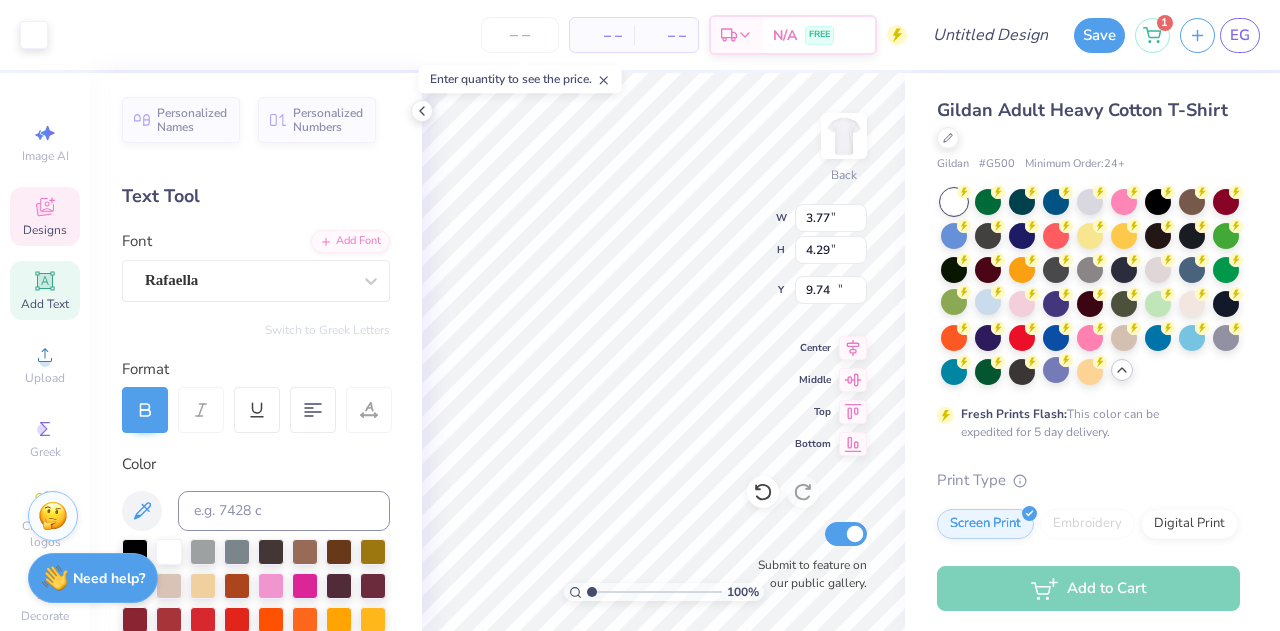 type on "2.93" 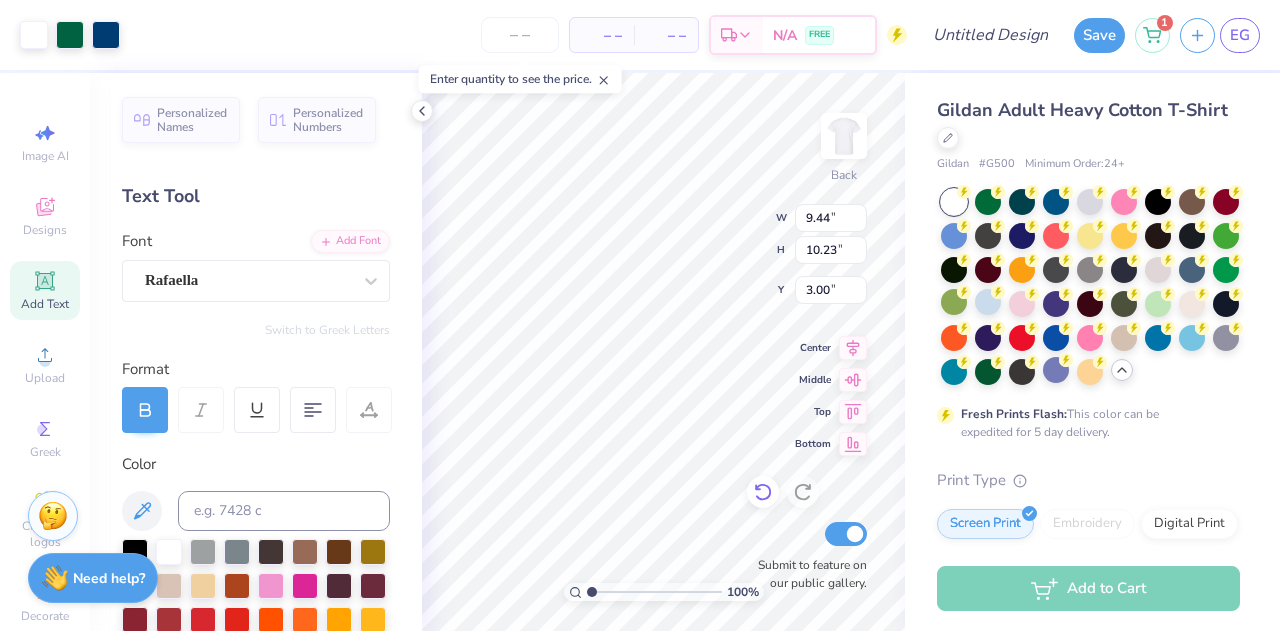 click 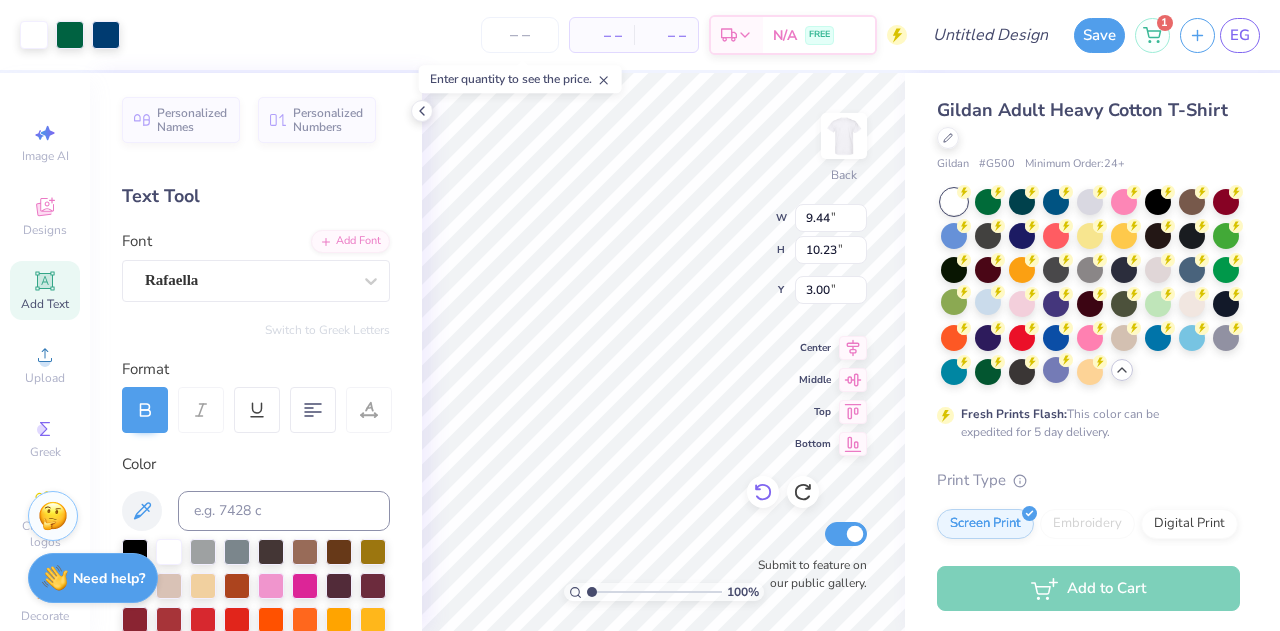 type on "6.52" 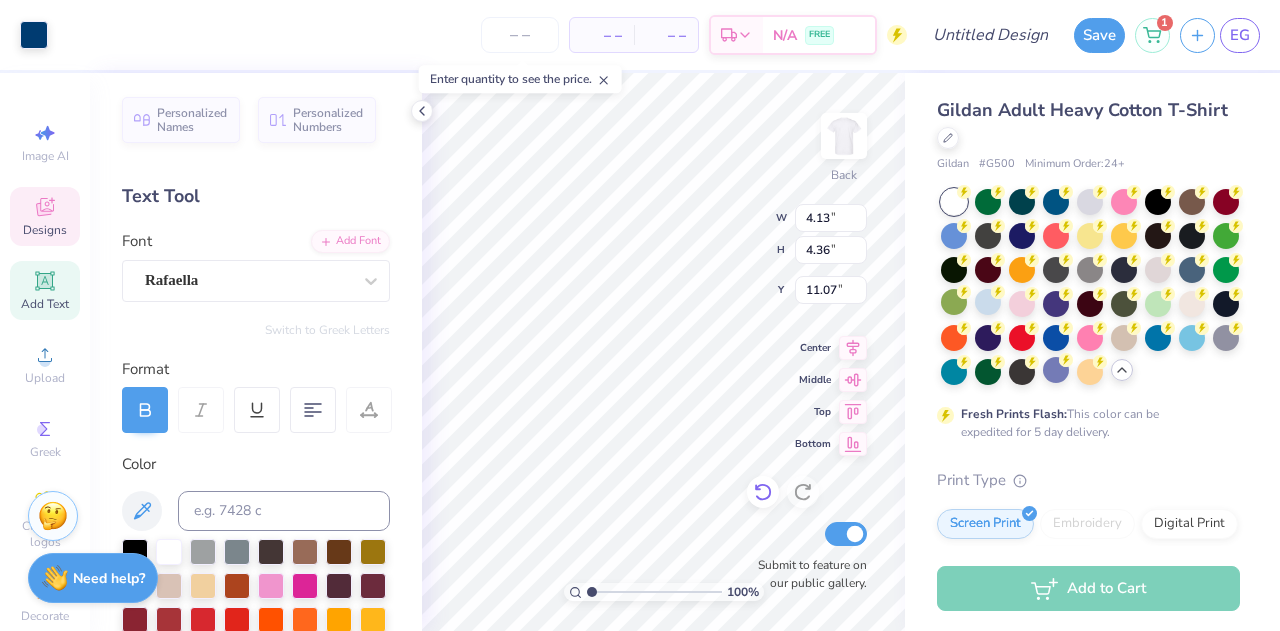 click 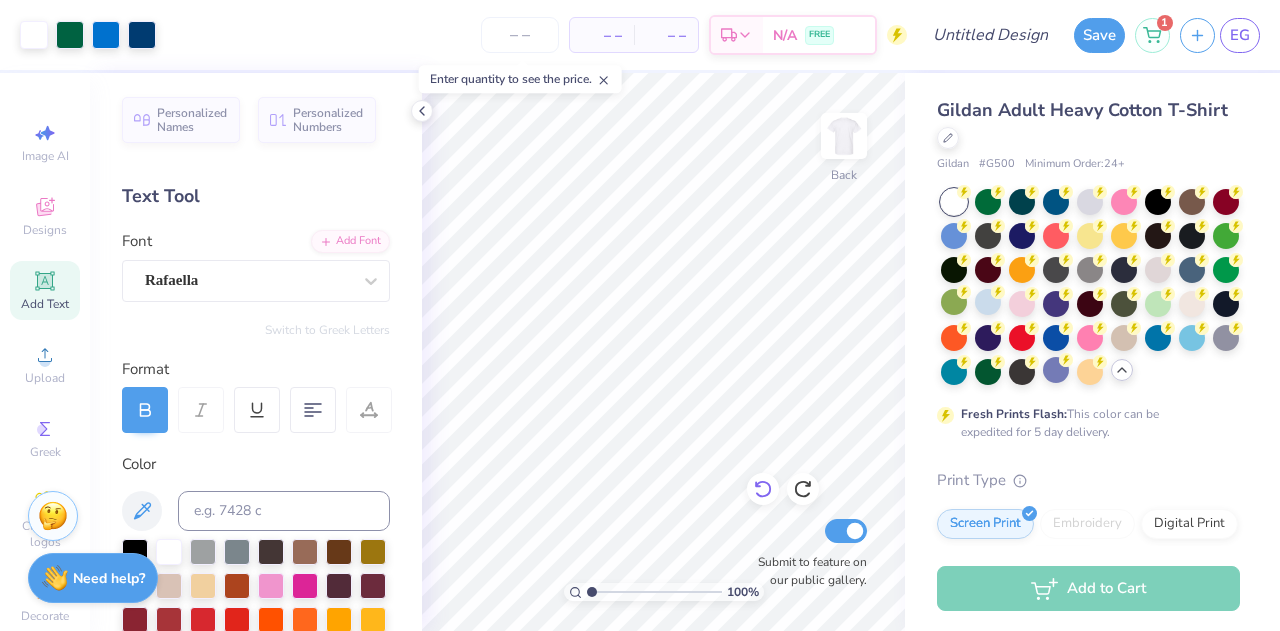 click 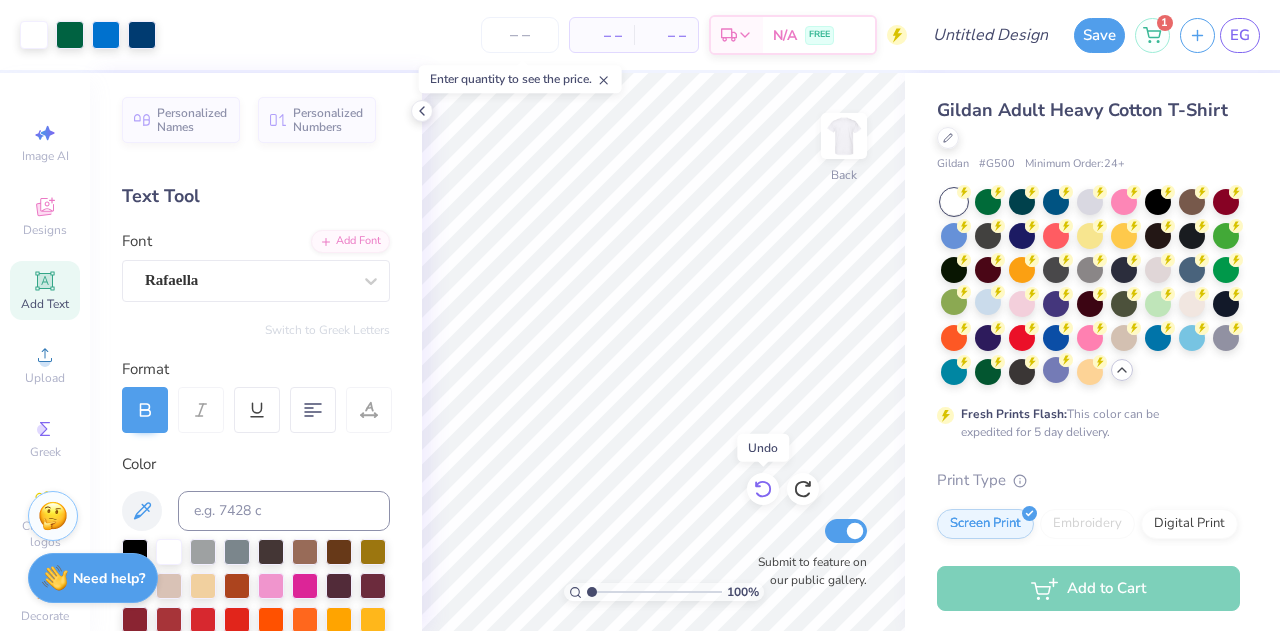 click 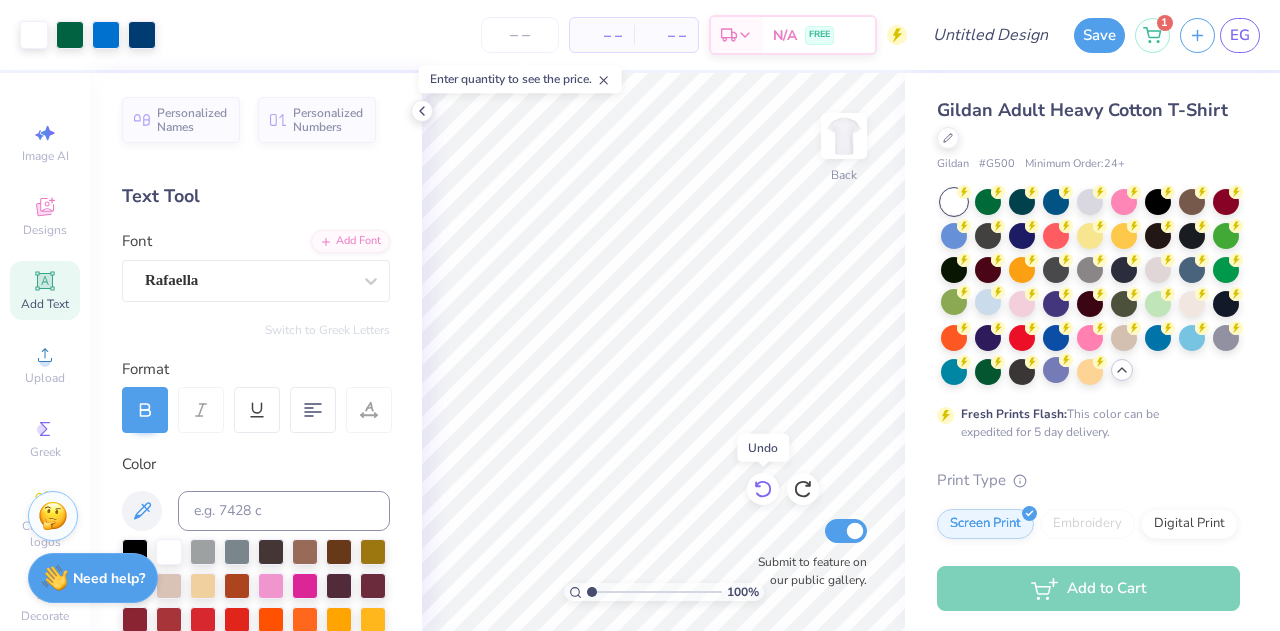 click 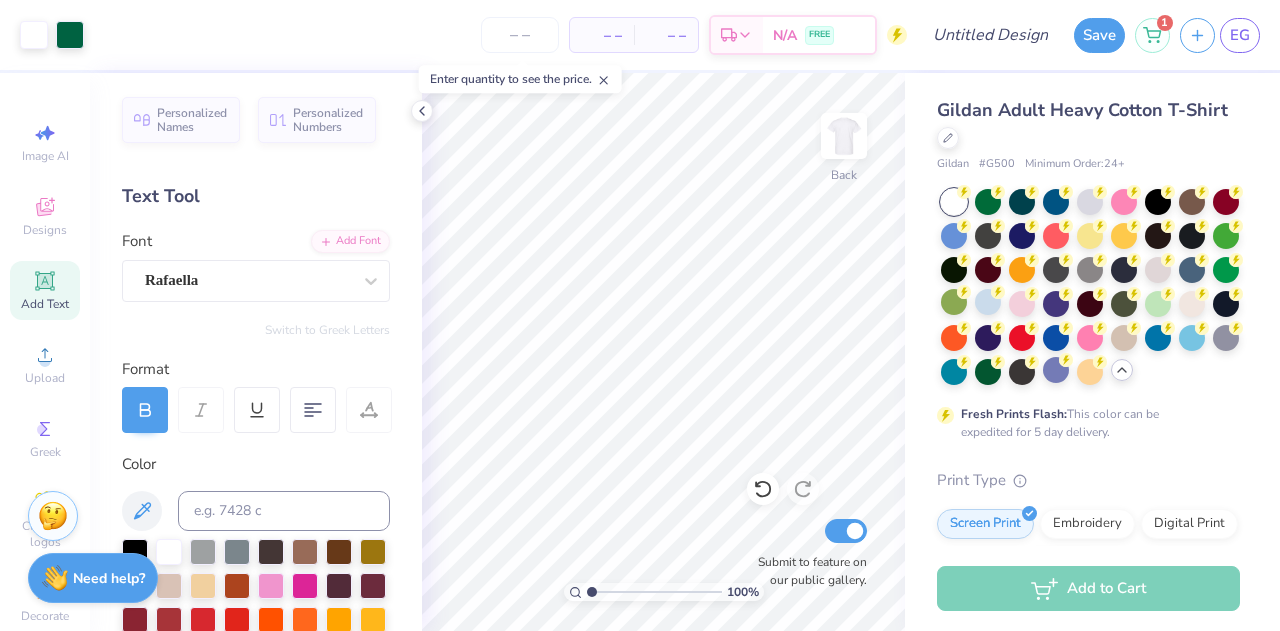 scroll, scrollTop: 56, scrollLeft: 0, axis: vertical 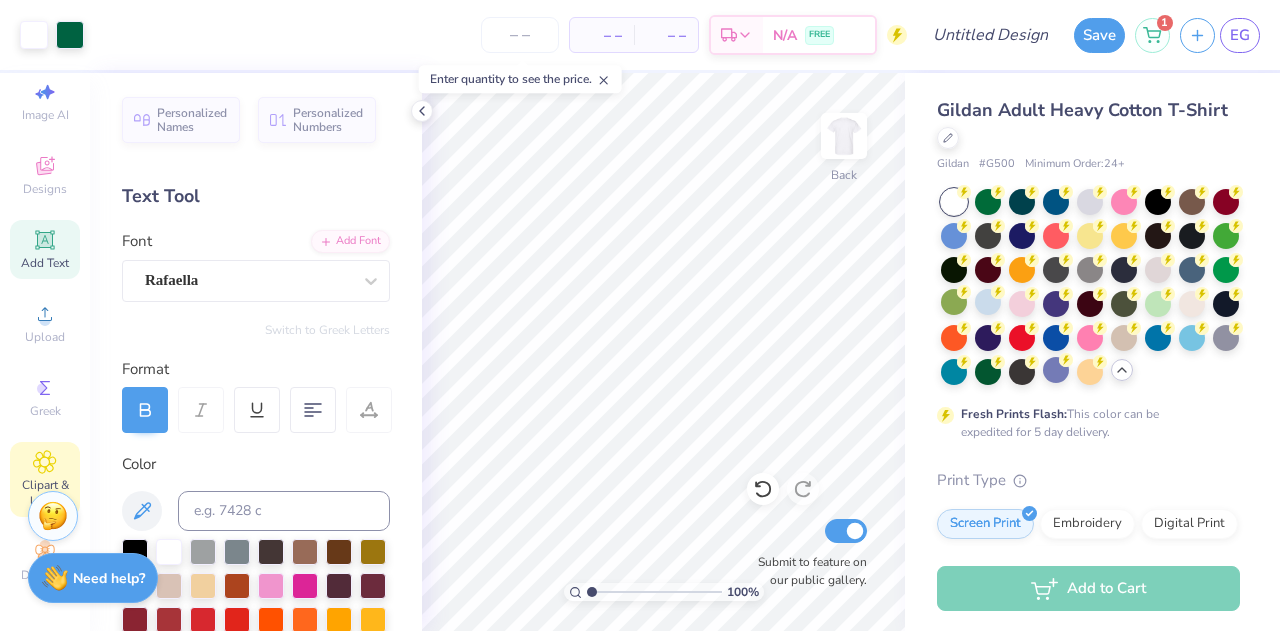 click 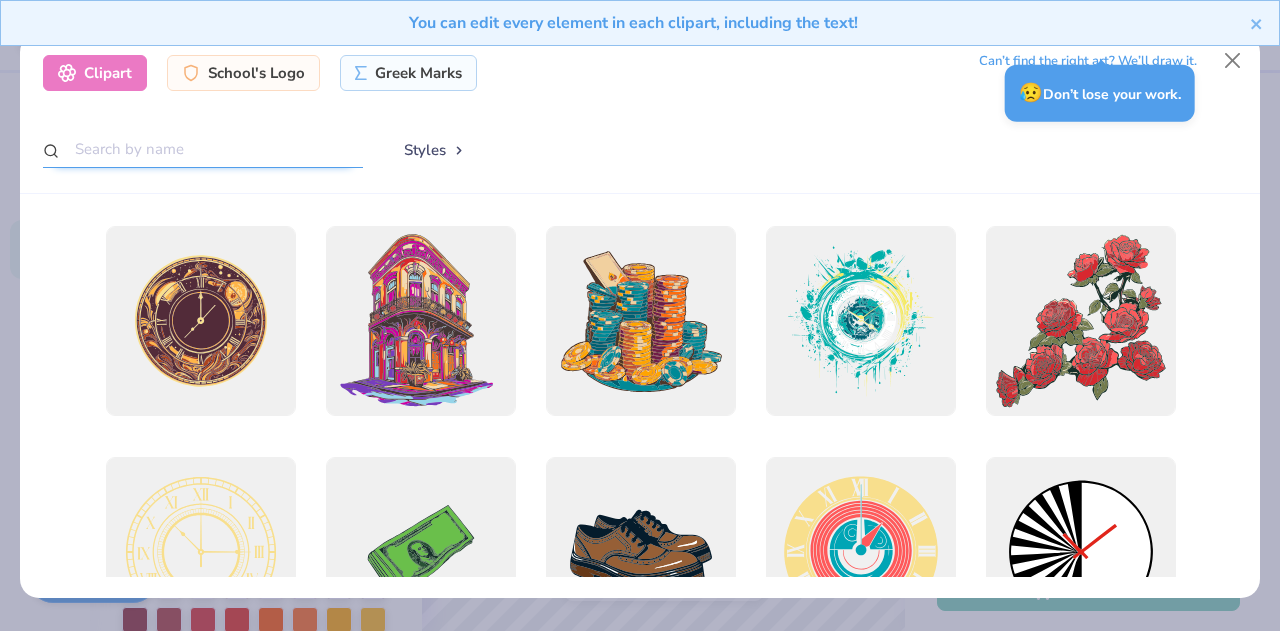 click at bounding box center (203, 149) 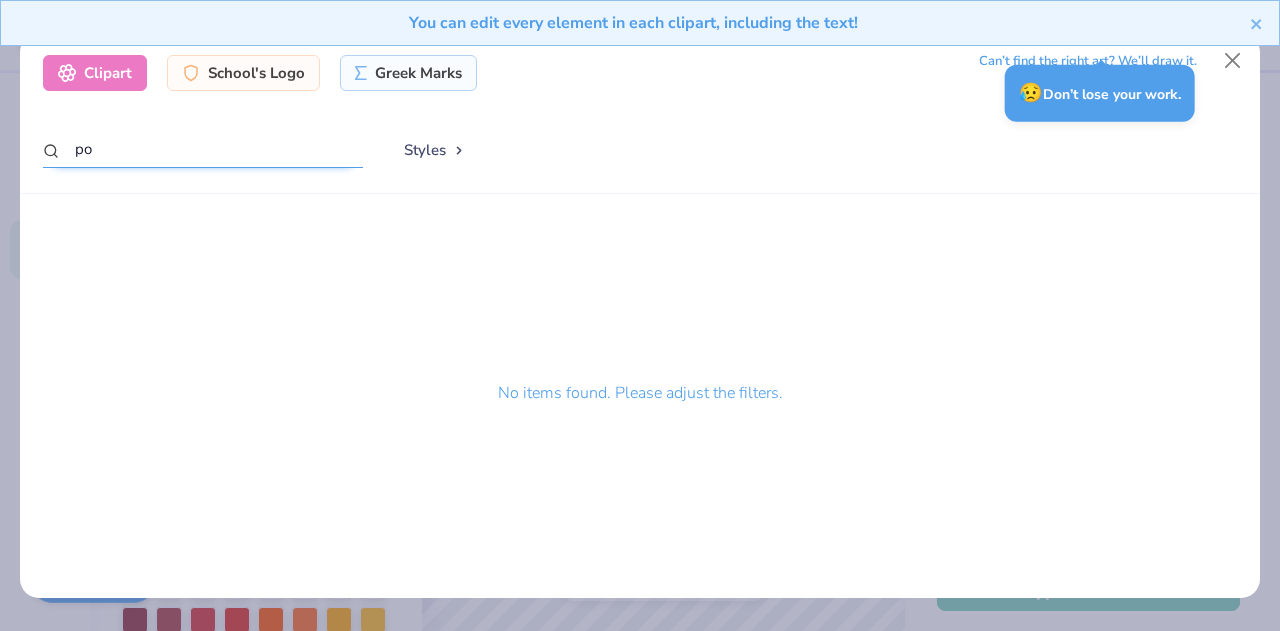 type on "p" 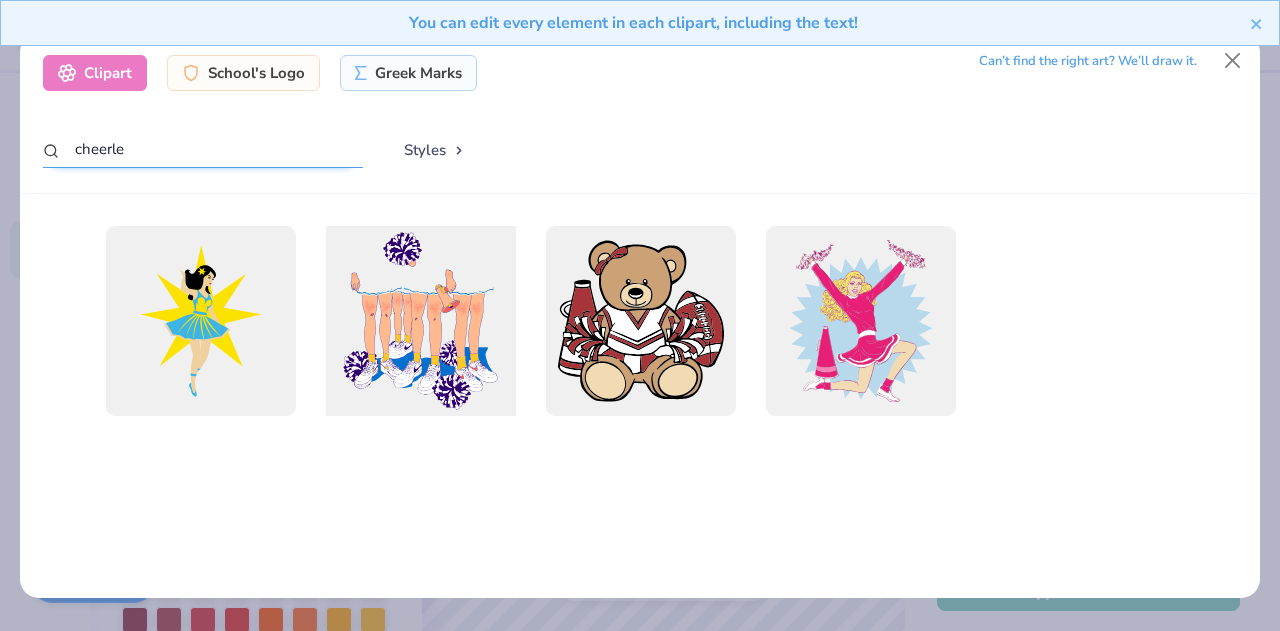 type on "cheerle" 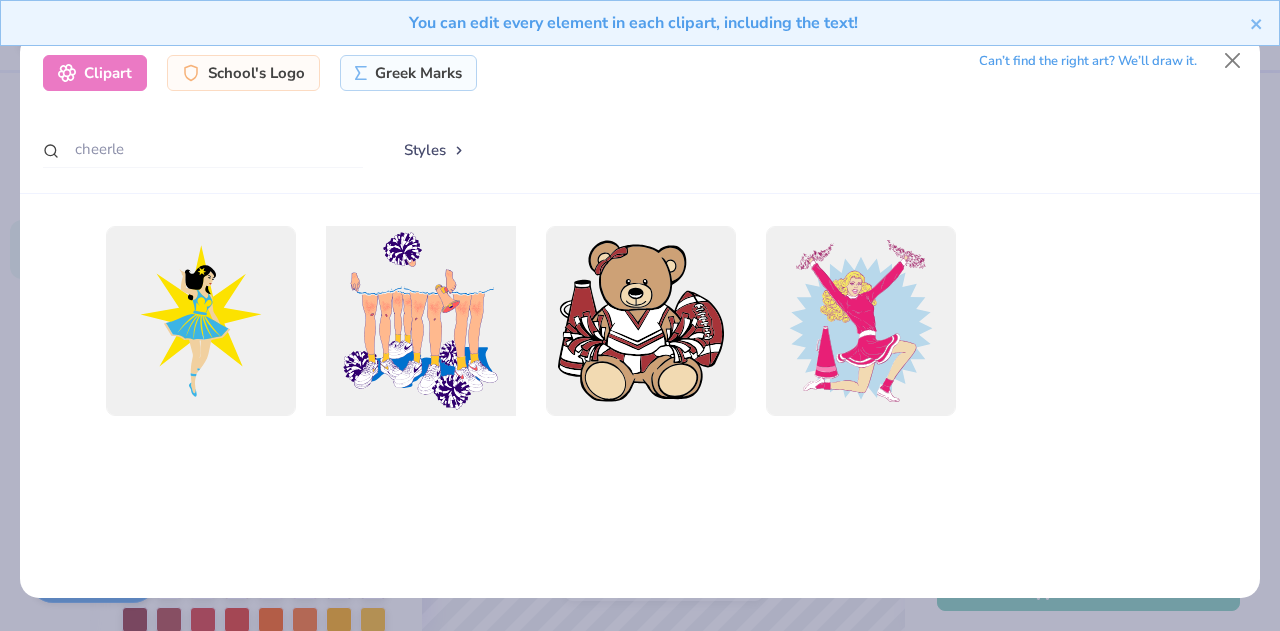 click at bounding box center (420, 321) 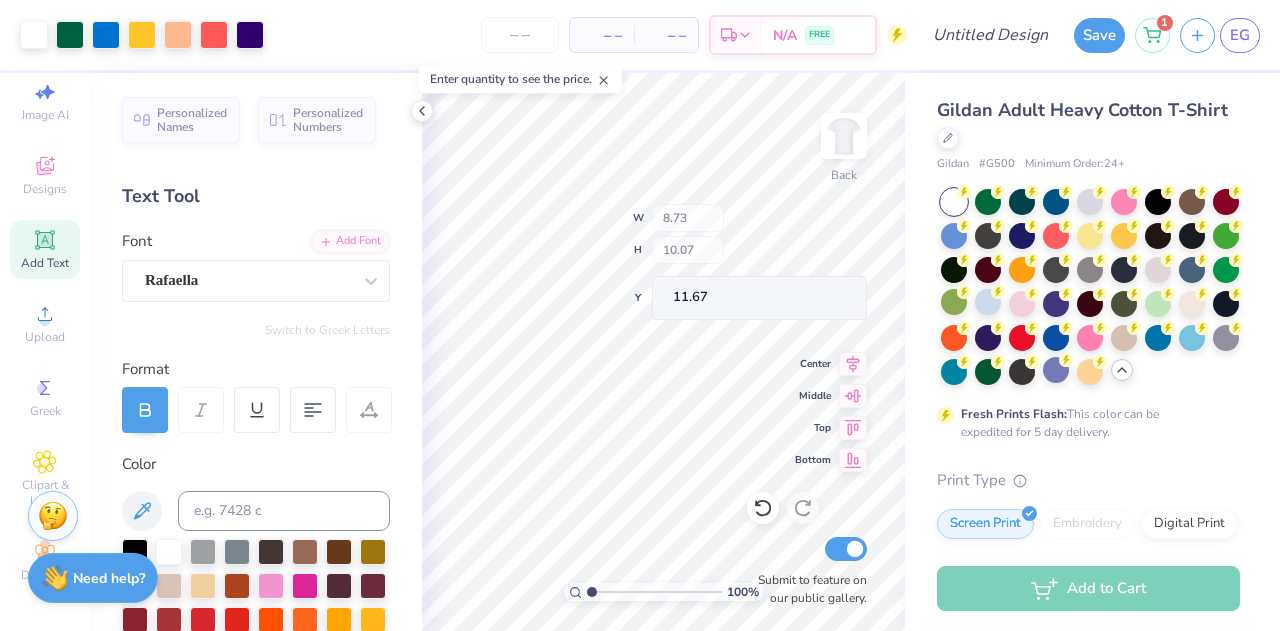 type on "8.73" 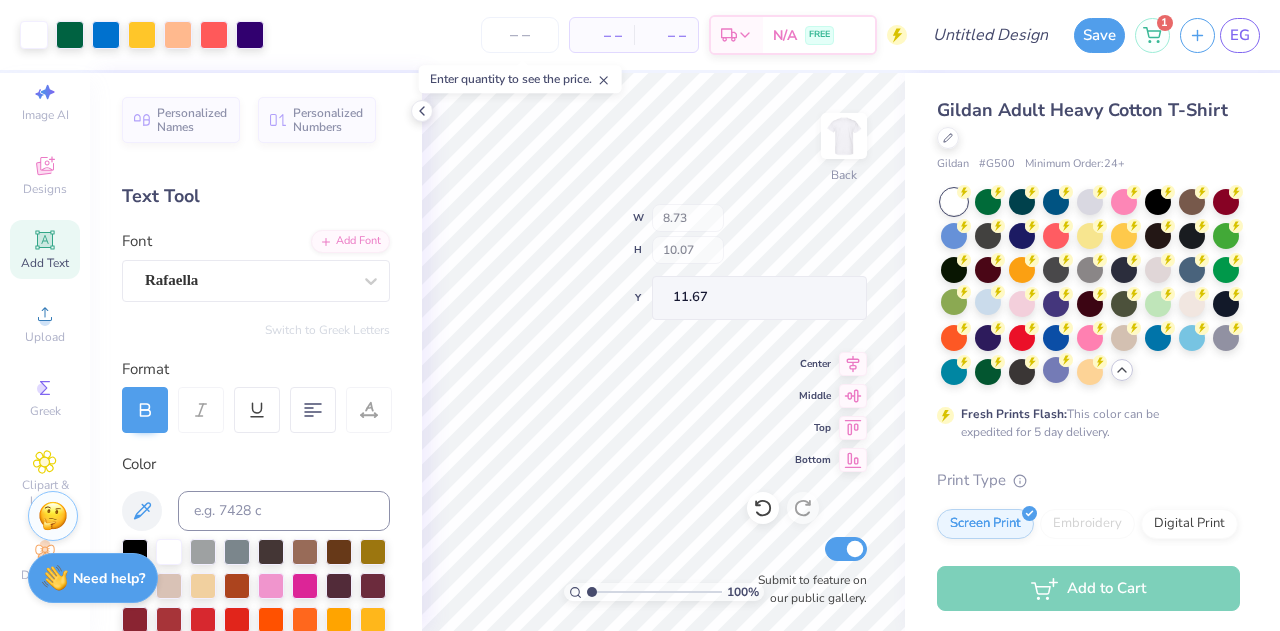 type on "10.07" 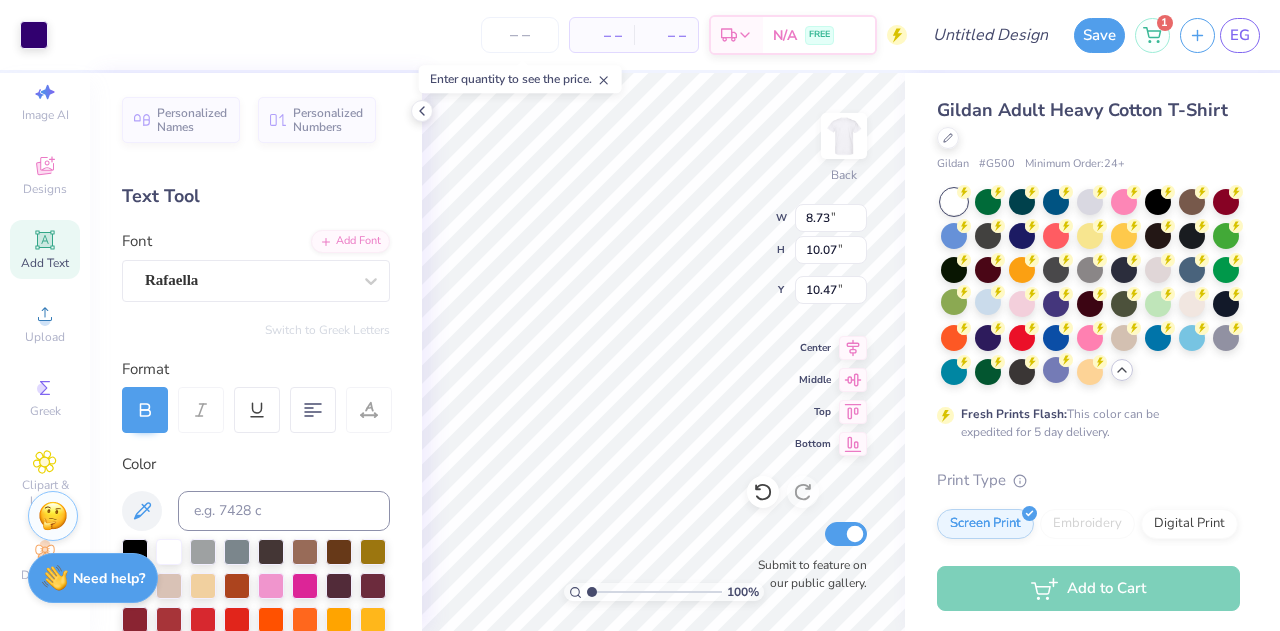 type on "10.47" 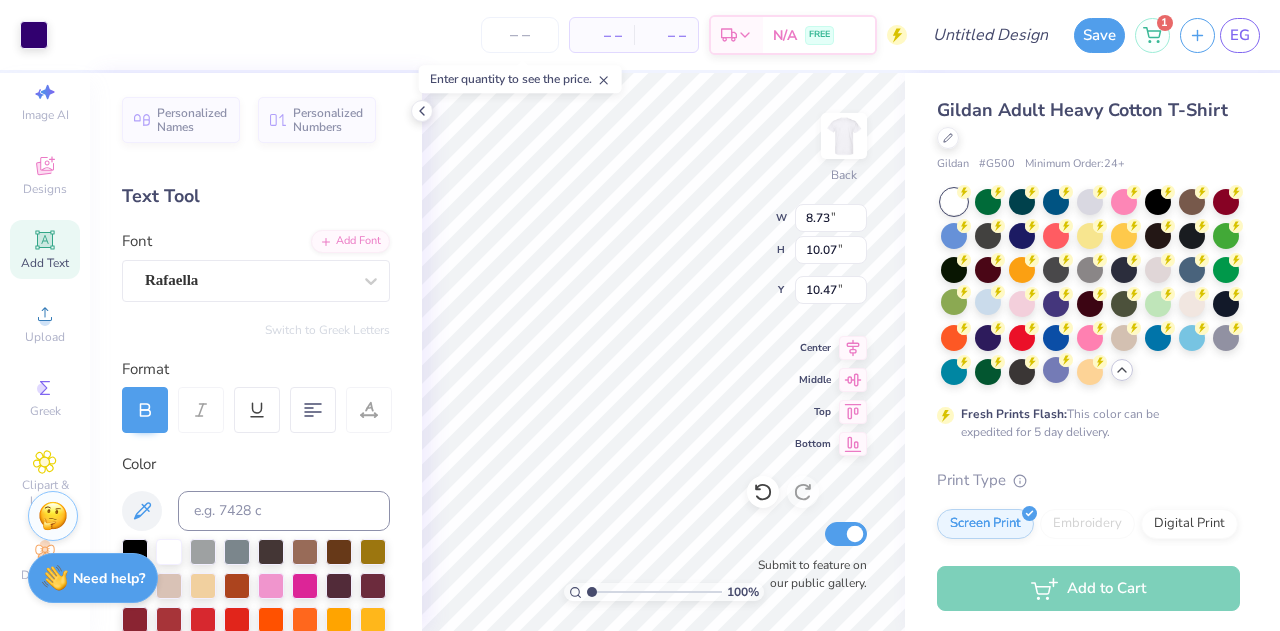 type on "10.02" 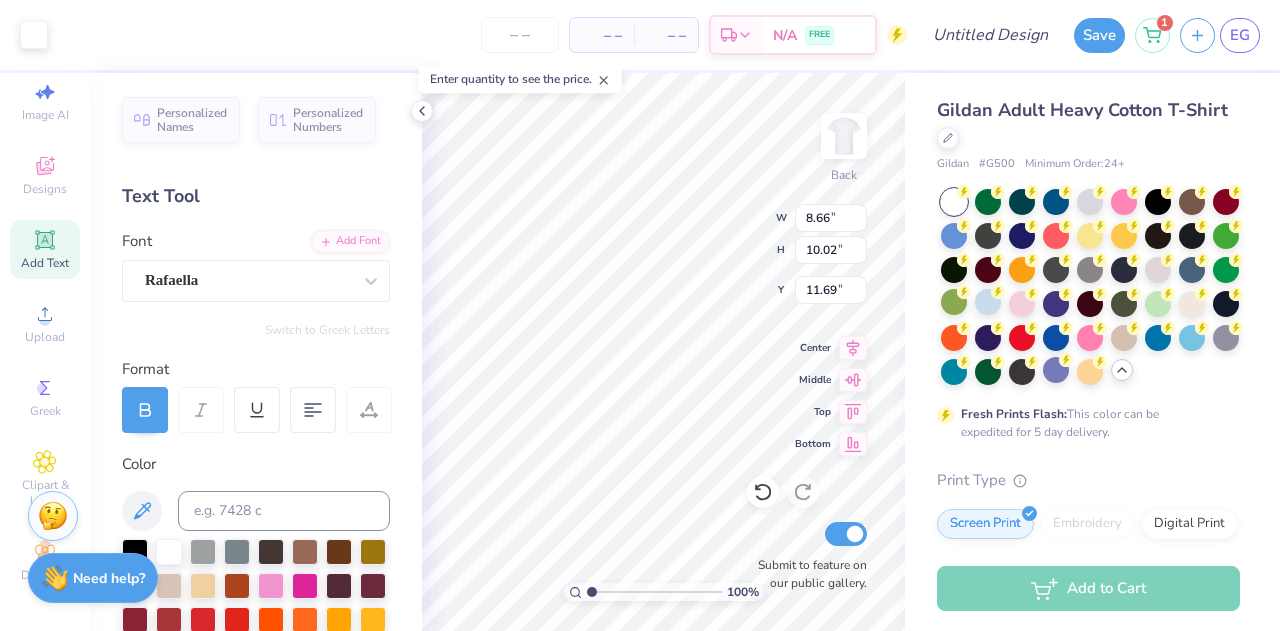 type on "8.73" 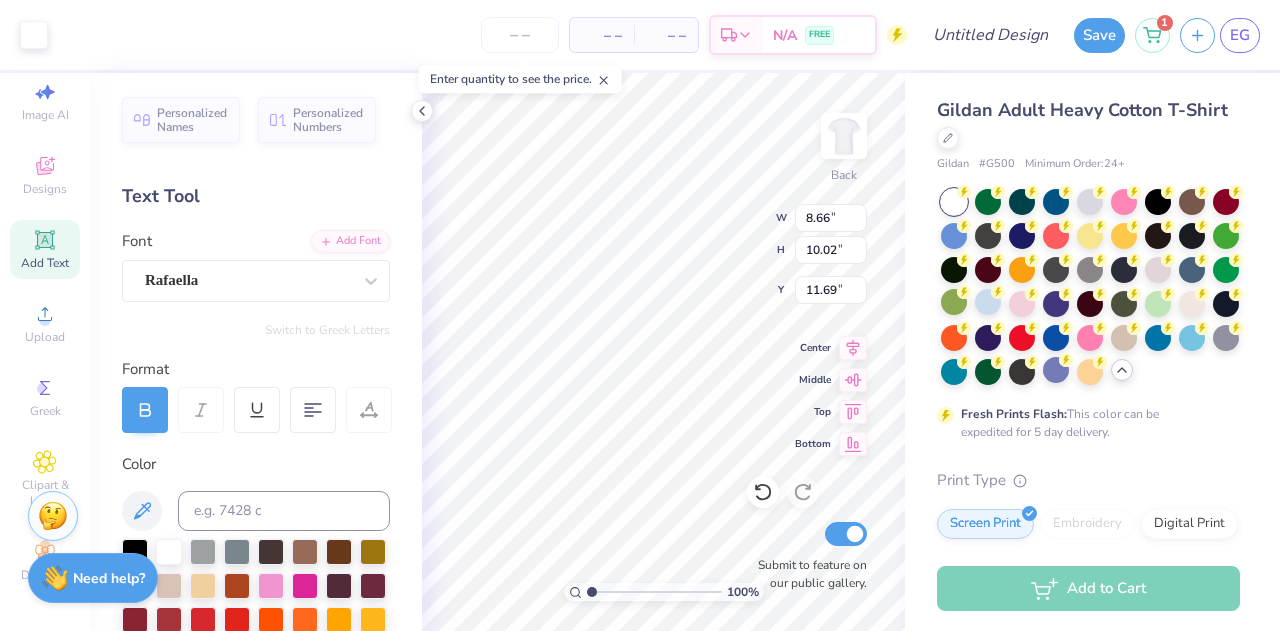 type on "10.07" 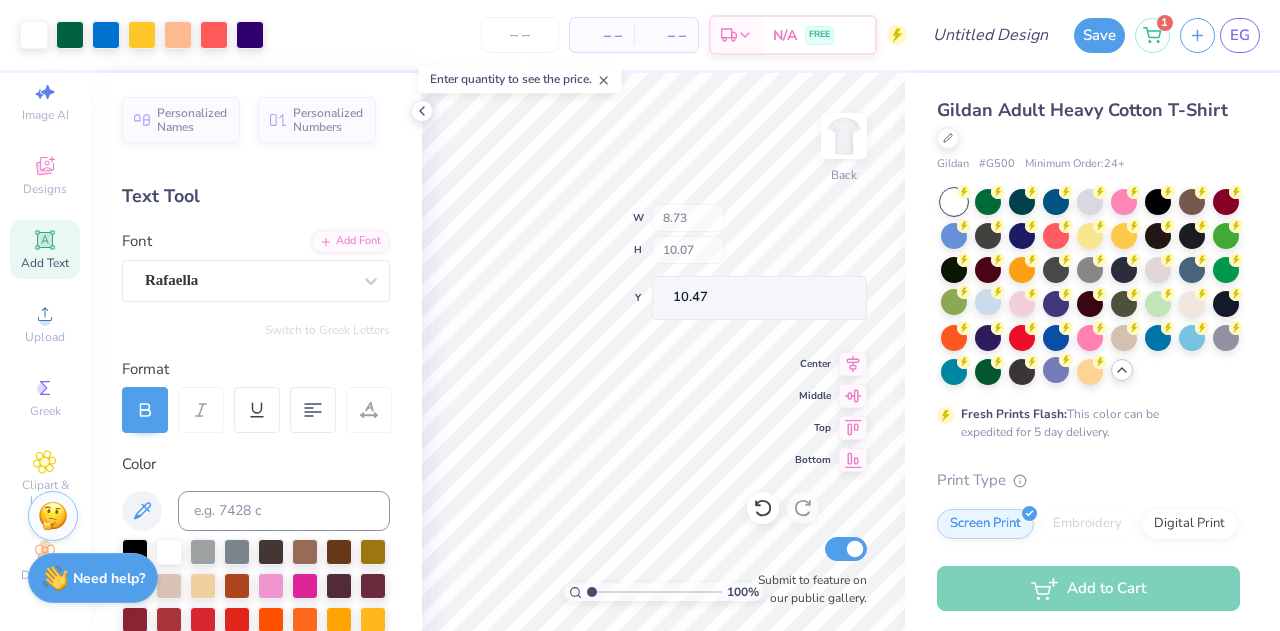 type on "12.46" 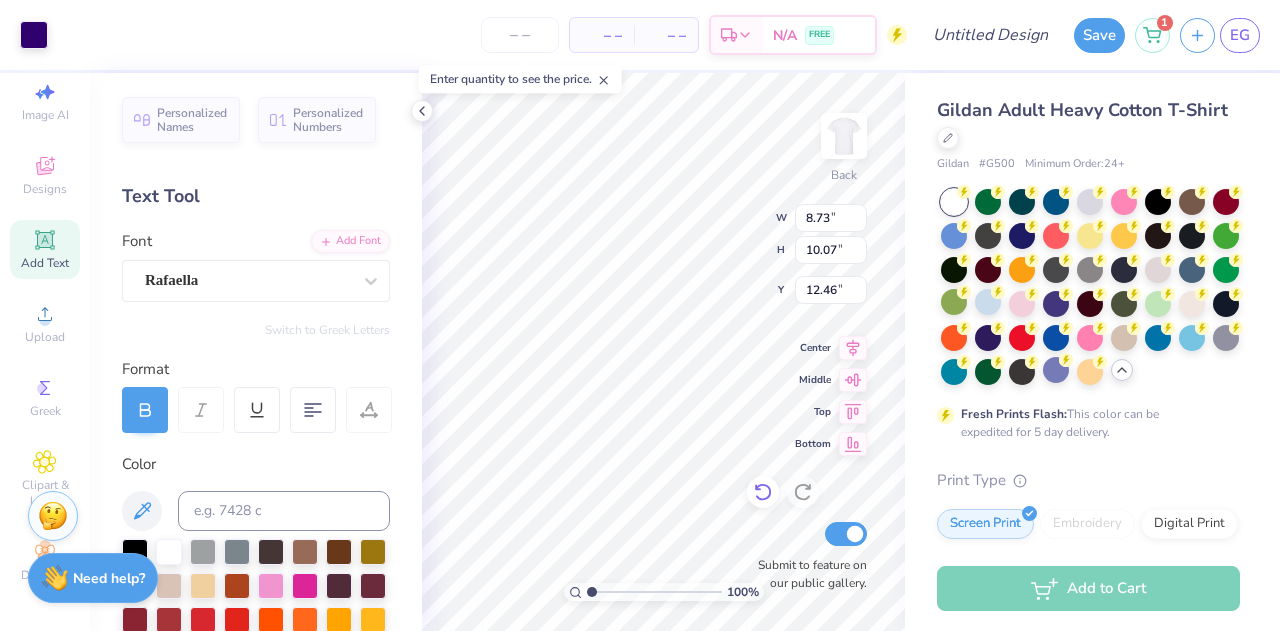 click 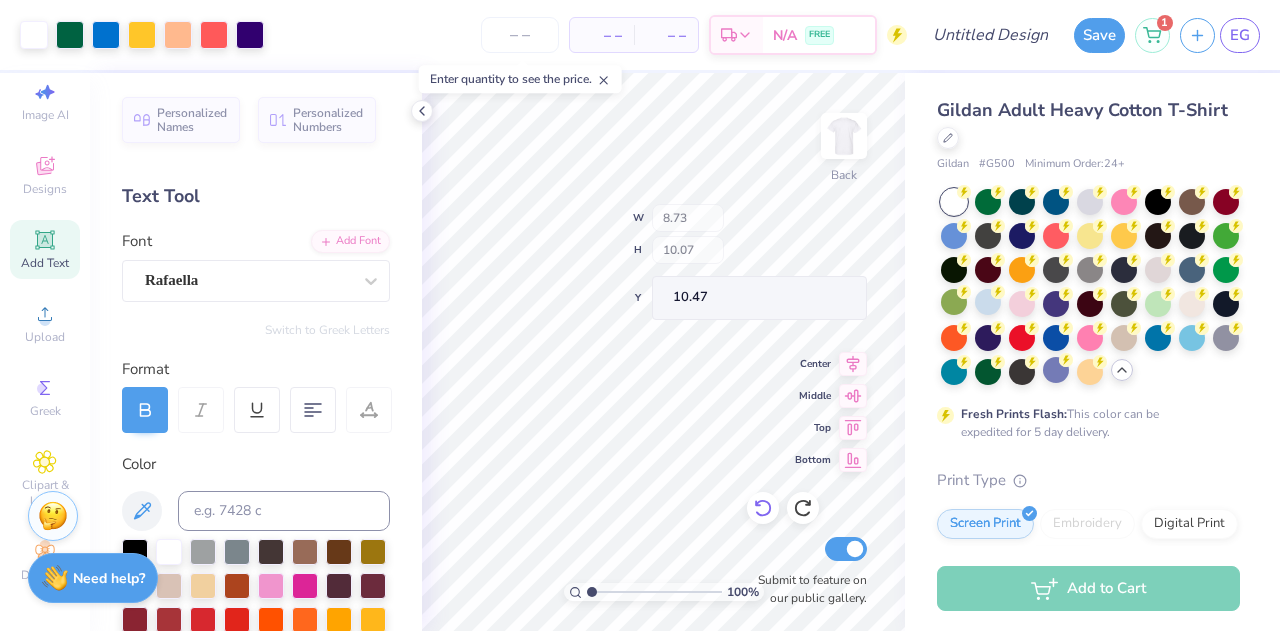 type on "10.47" 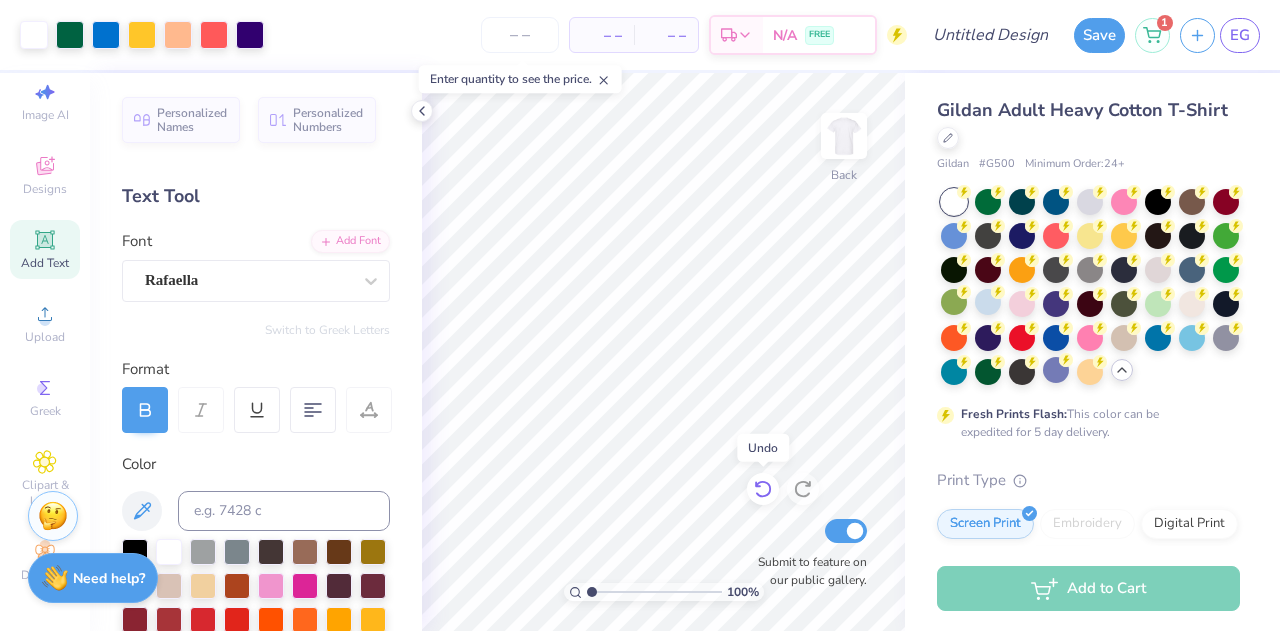 click 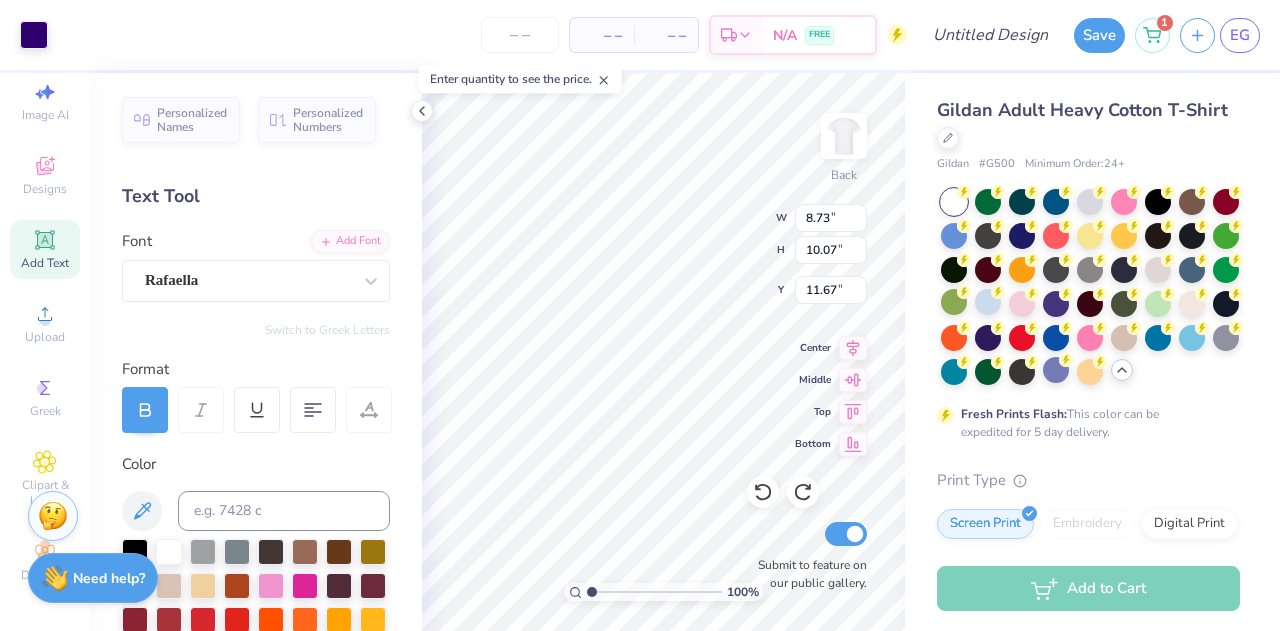 type on "7.42" 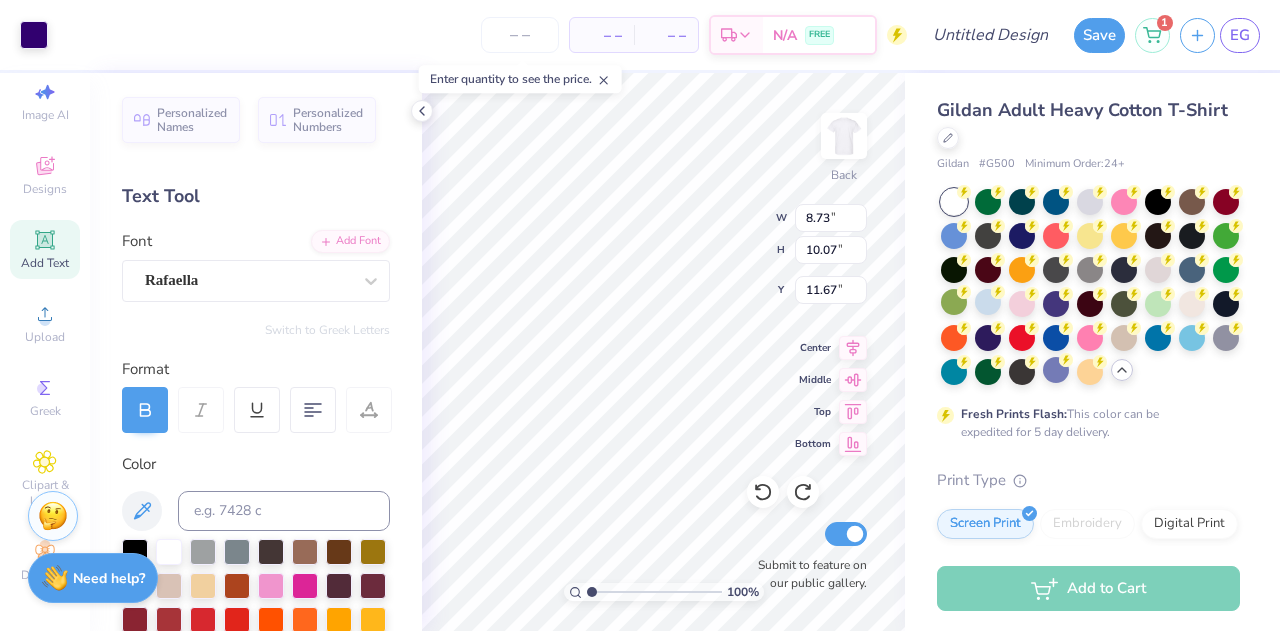 type on "3.45" 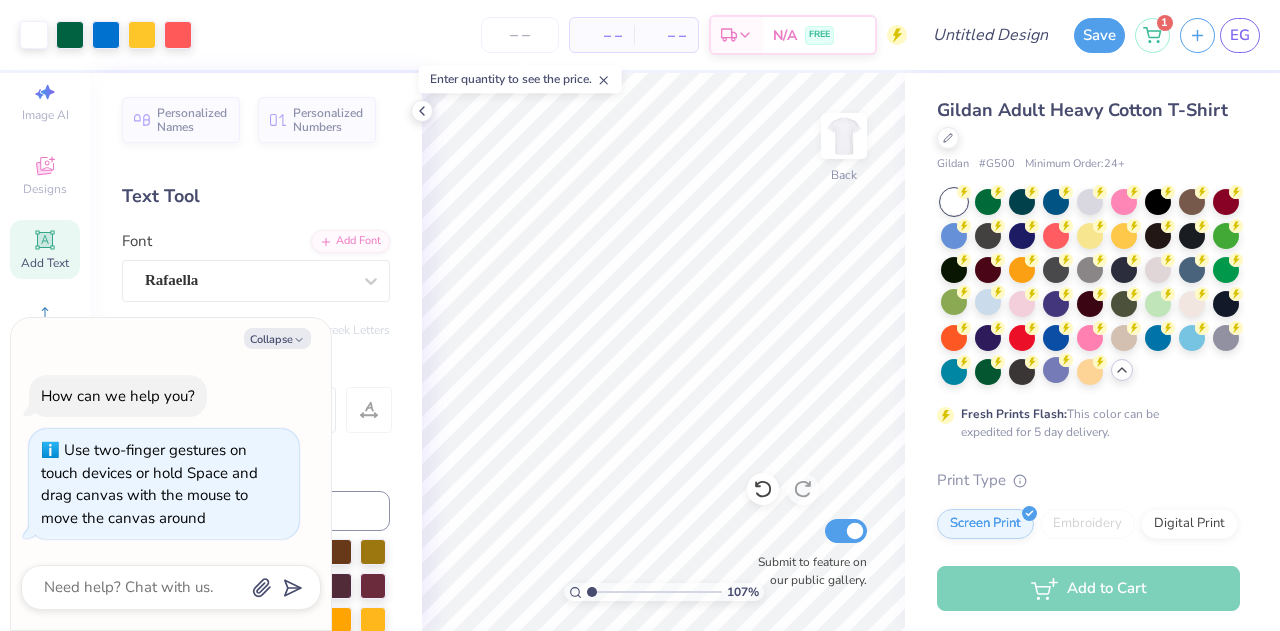 type on "1.07167337429554" 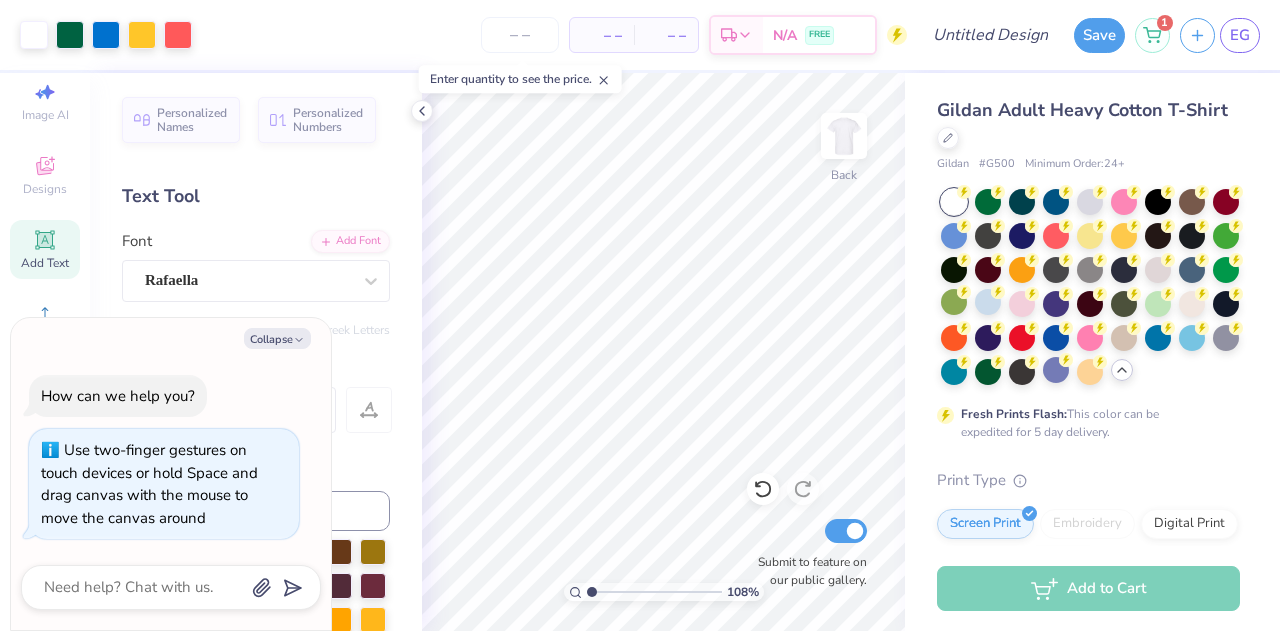 type on "1.07510931489321" 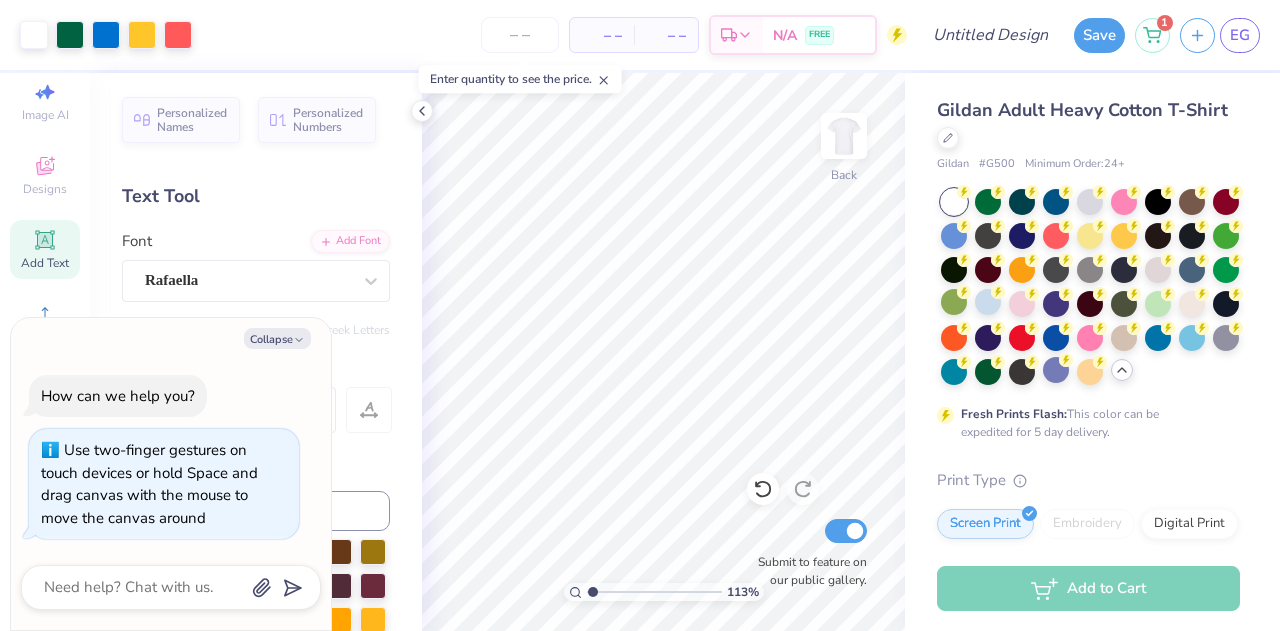 type on "1.12708688552482" 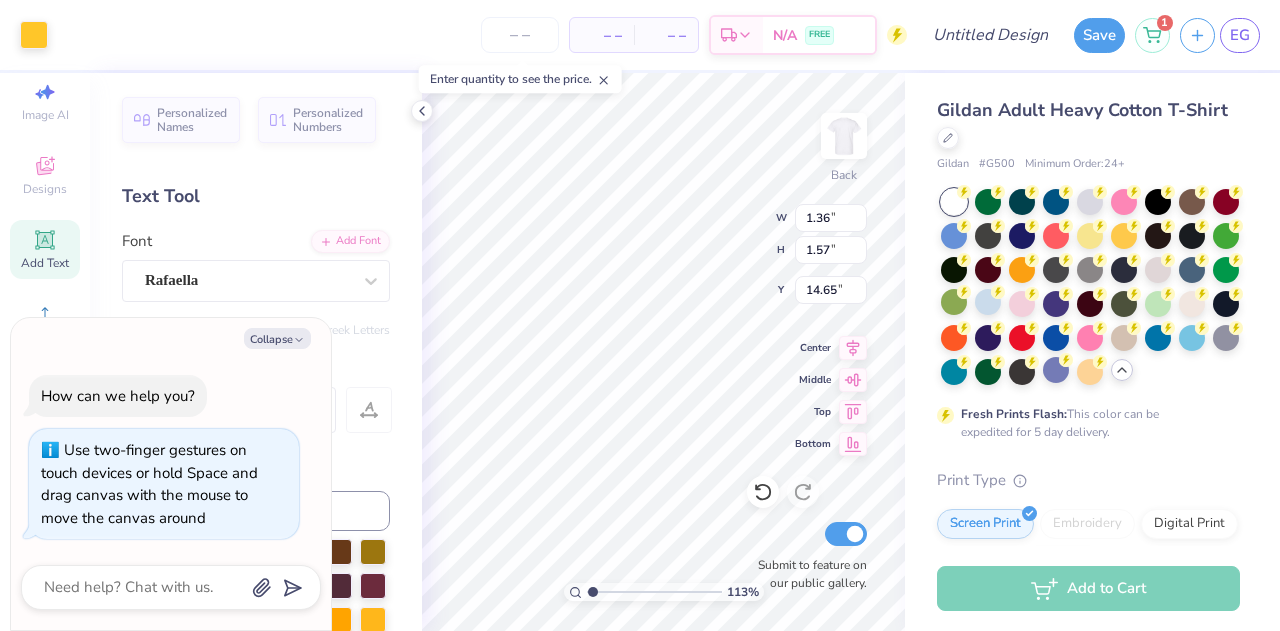type on "1.12708688552482" 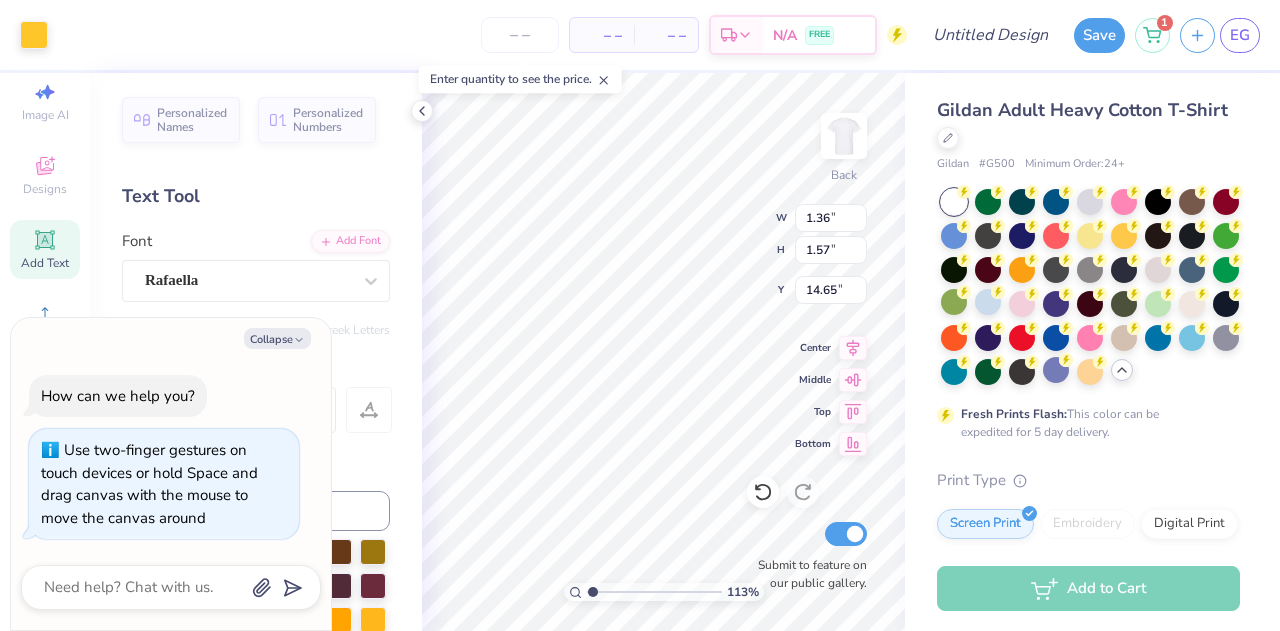 type on "x" 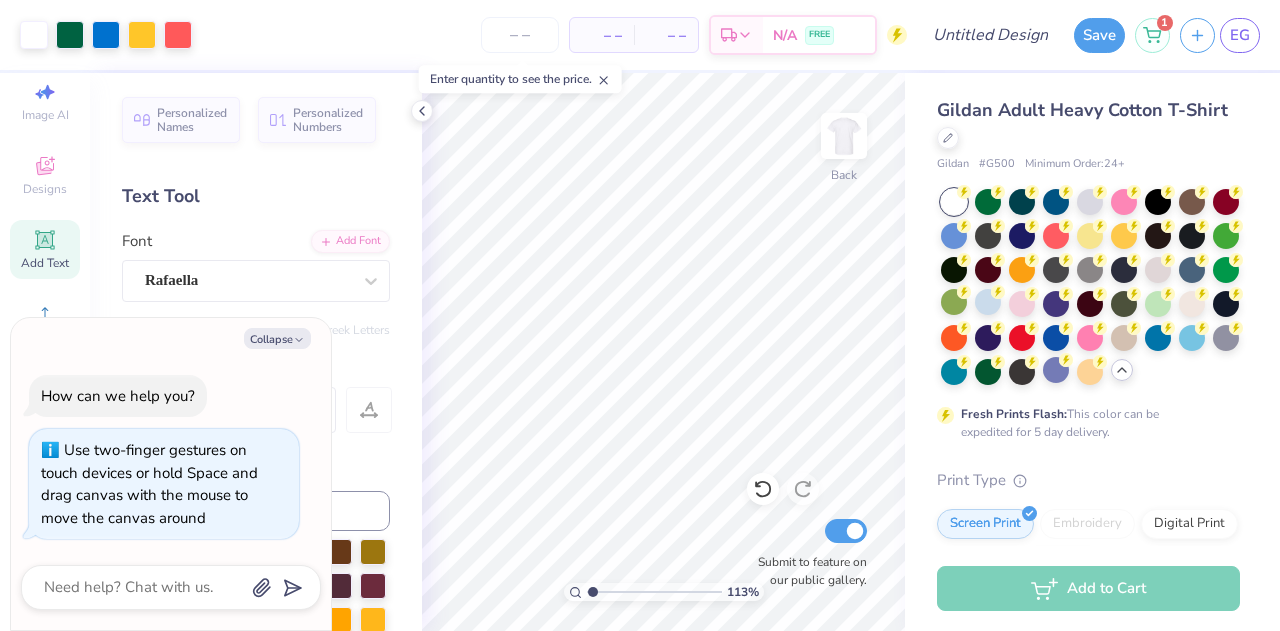 type on "1.12708688552482" 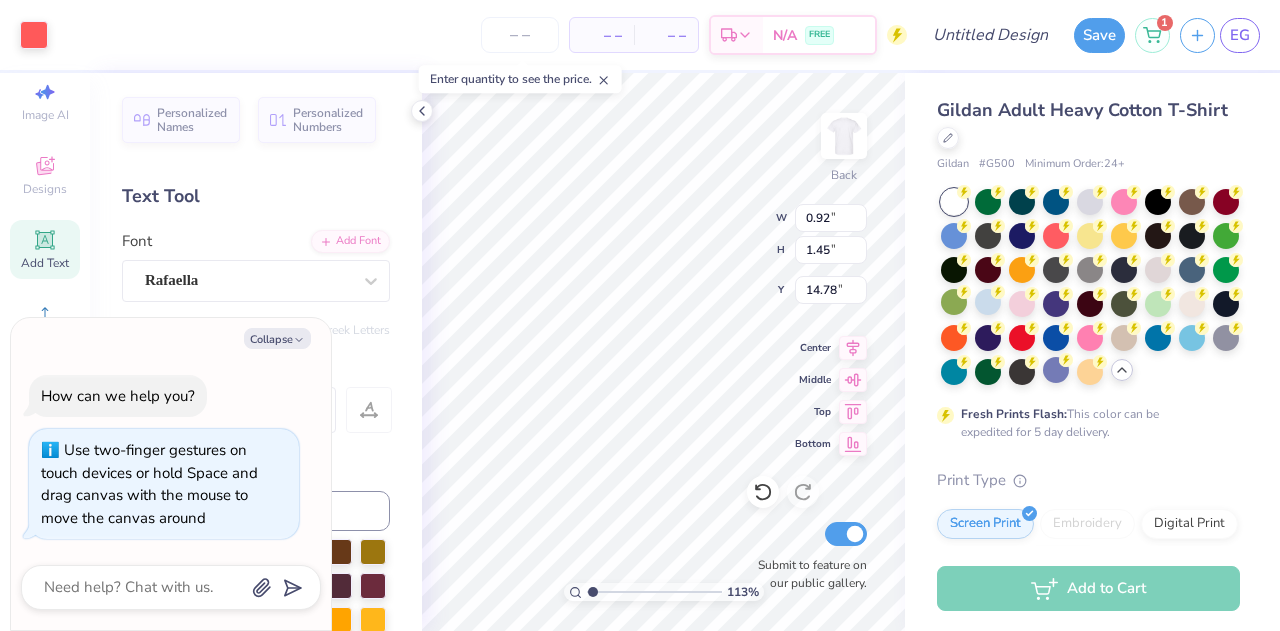 type on "1.12708688552482" 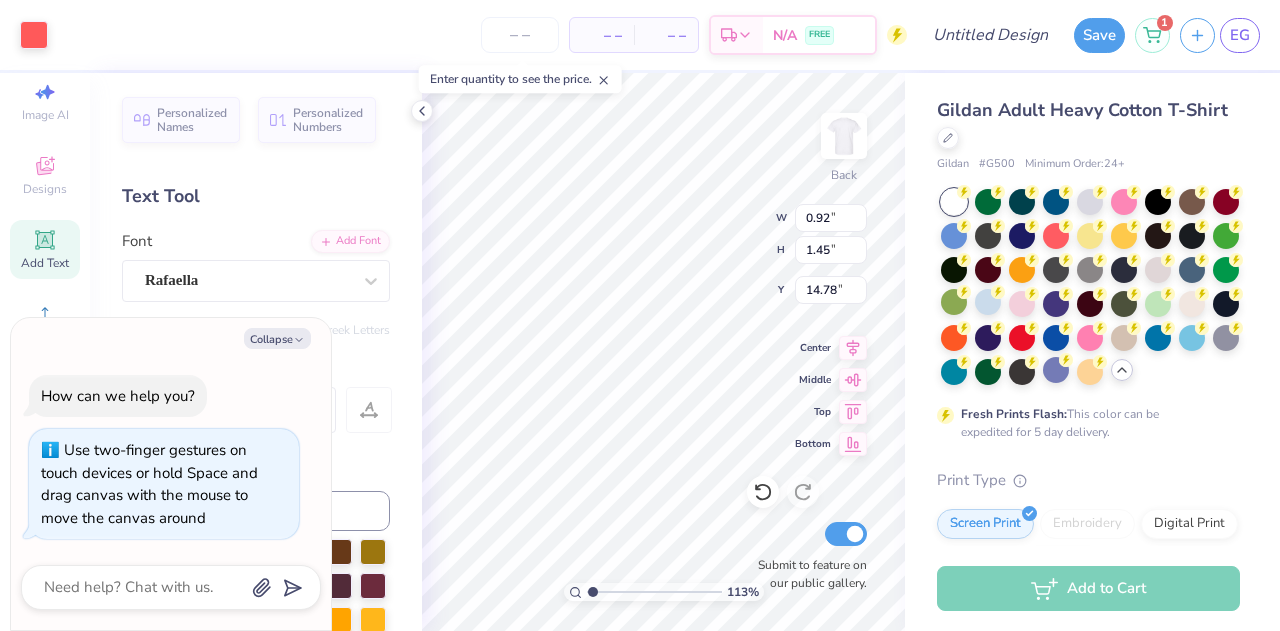 type on "x" 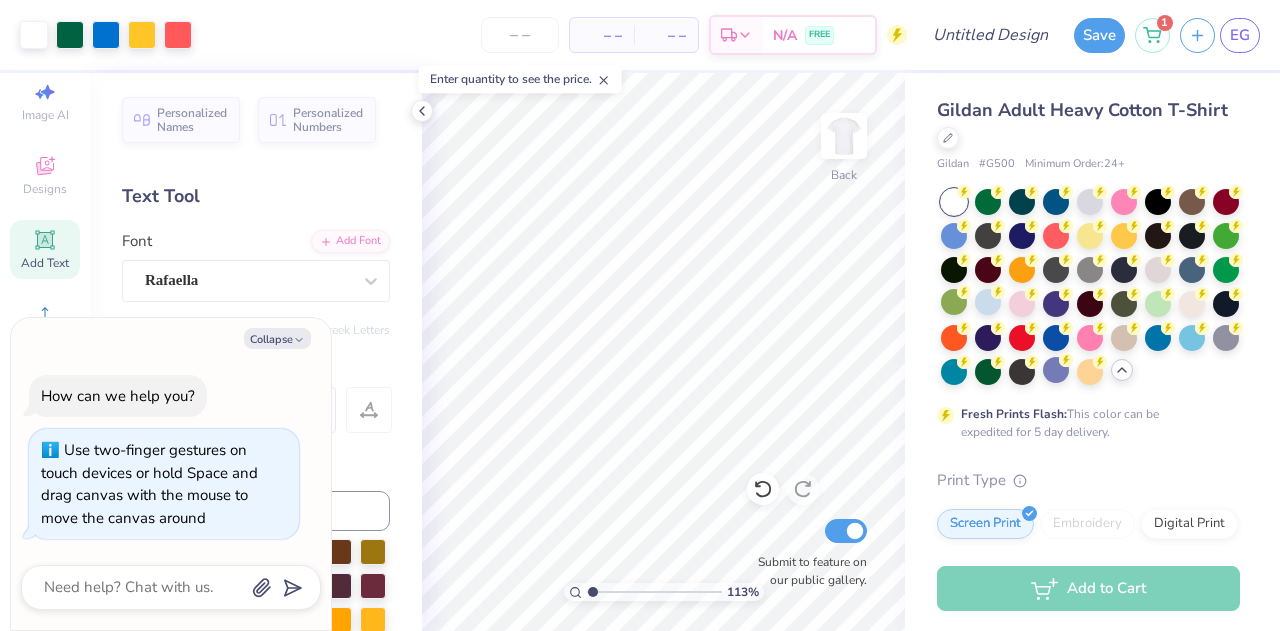 type on "1.12708688552482" 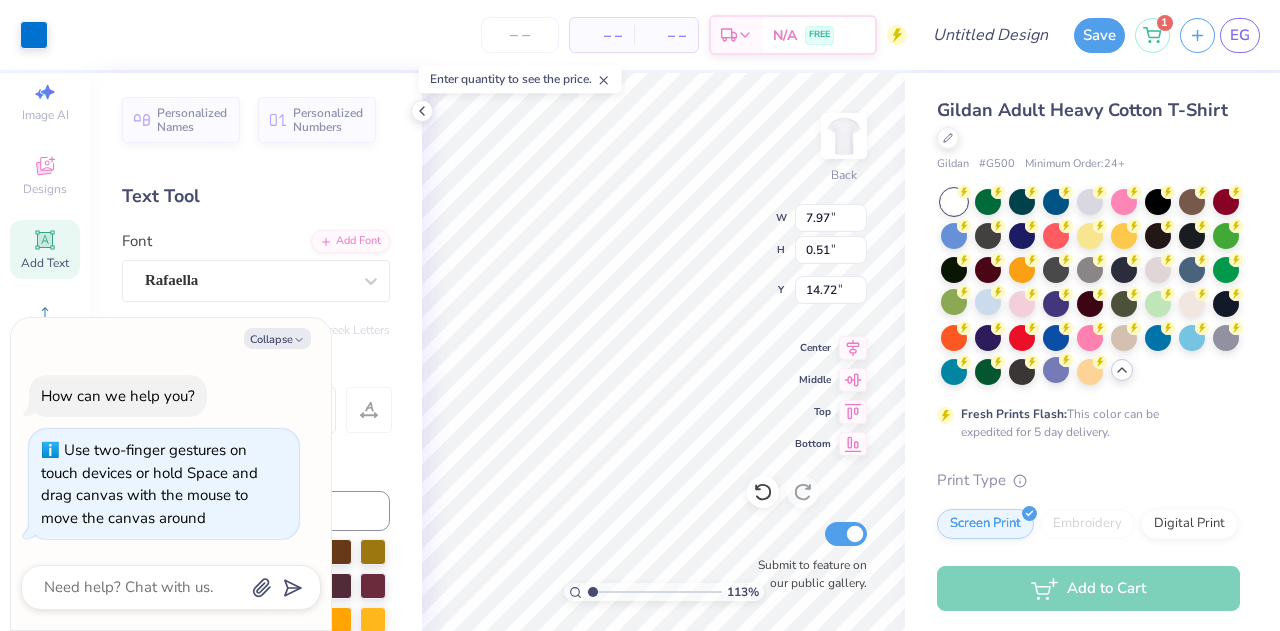 type on "1.12708688552482" 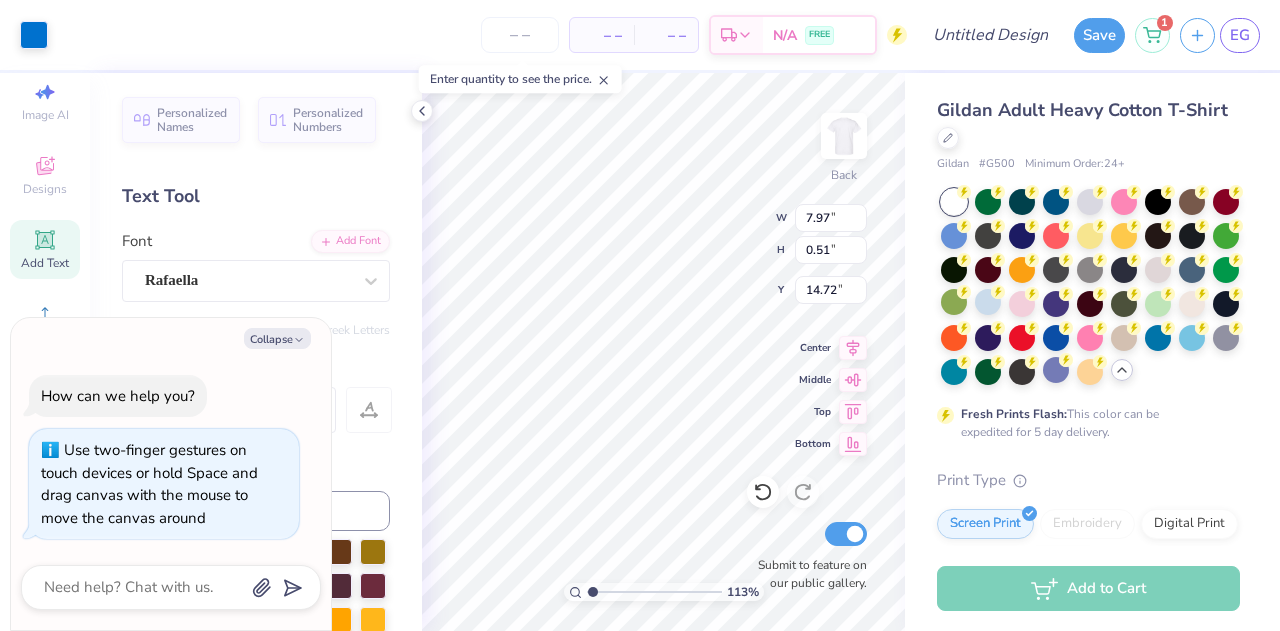 type on "x" 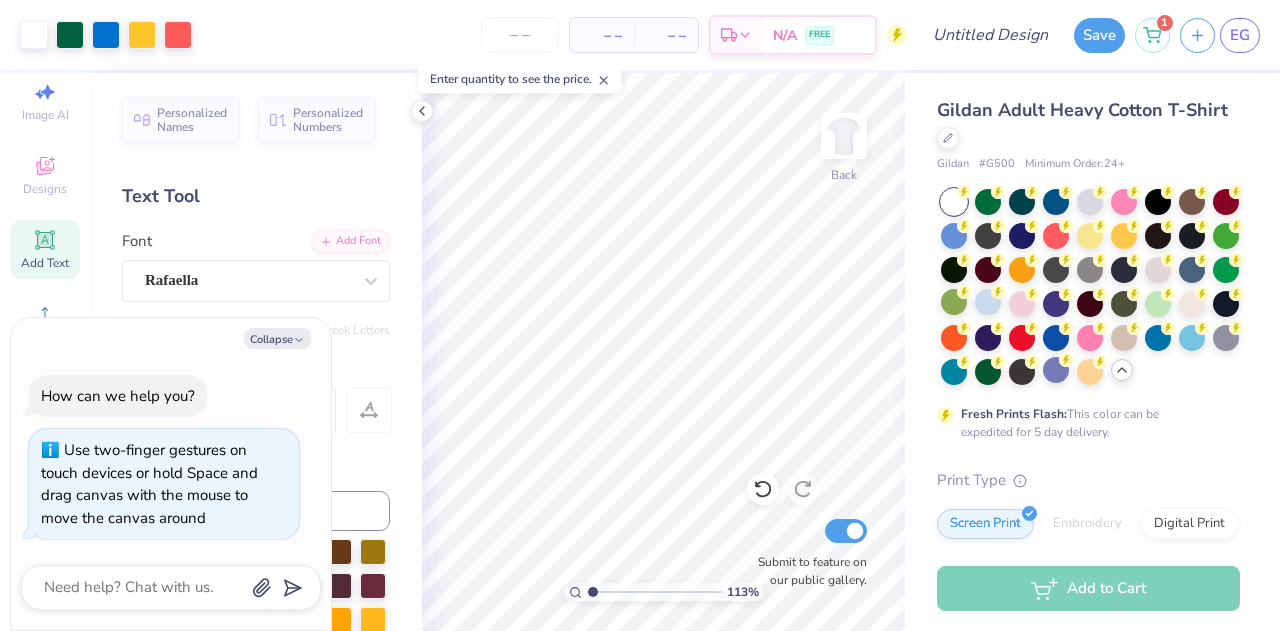 type on "1.12708688552482" 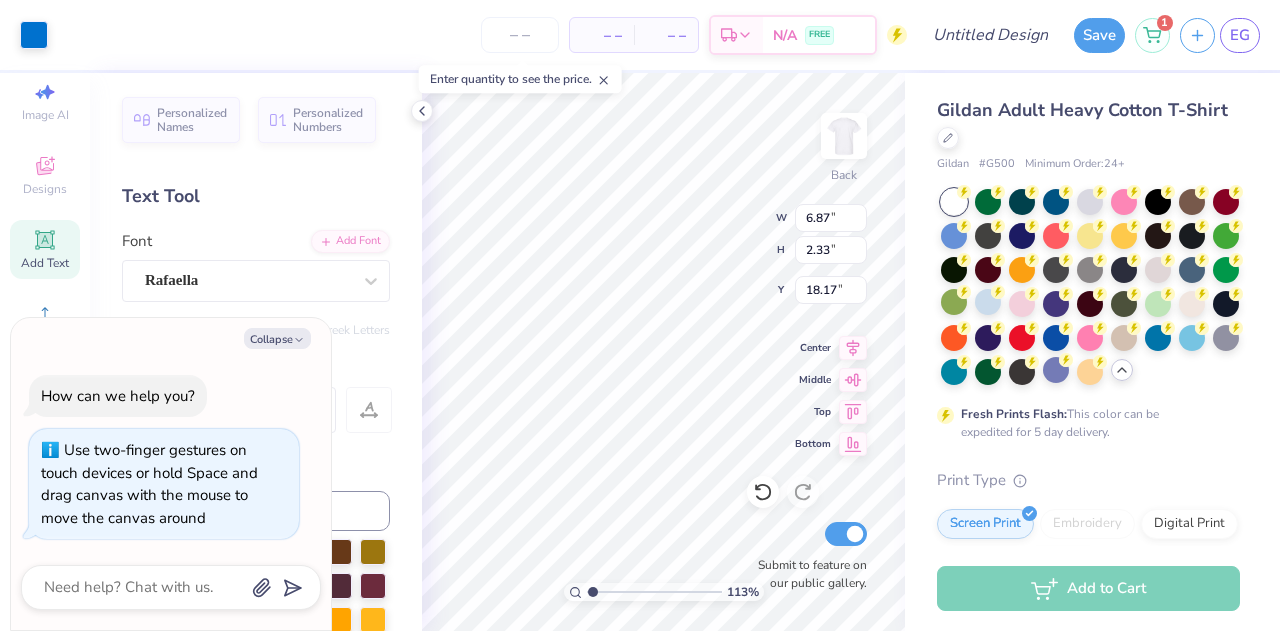 type on "1.12708688552482" 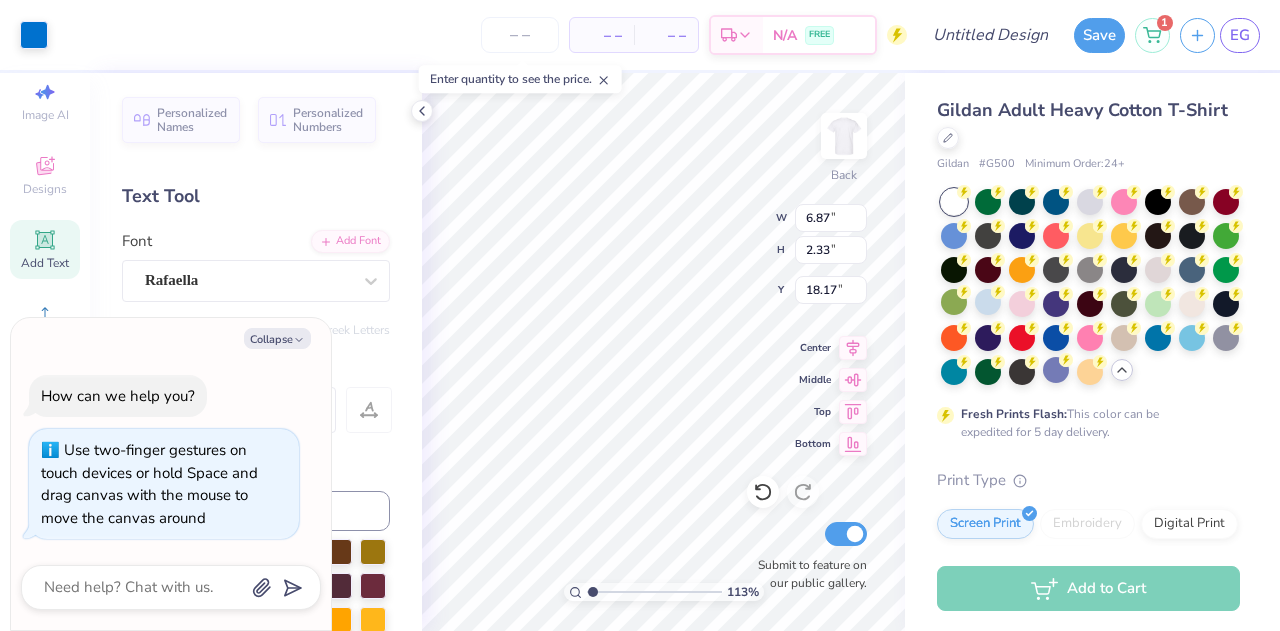 type on "x" 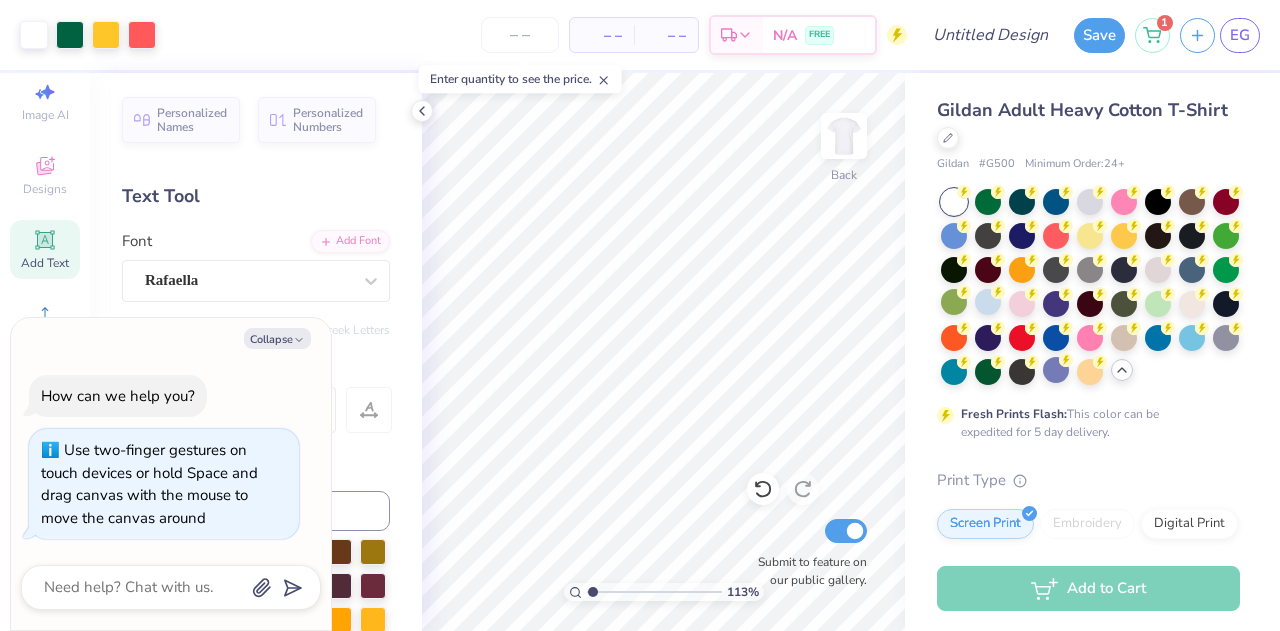 type on "1.12708688552482" 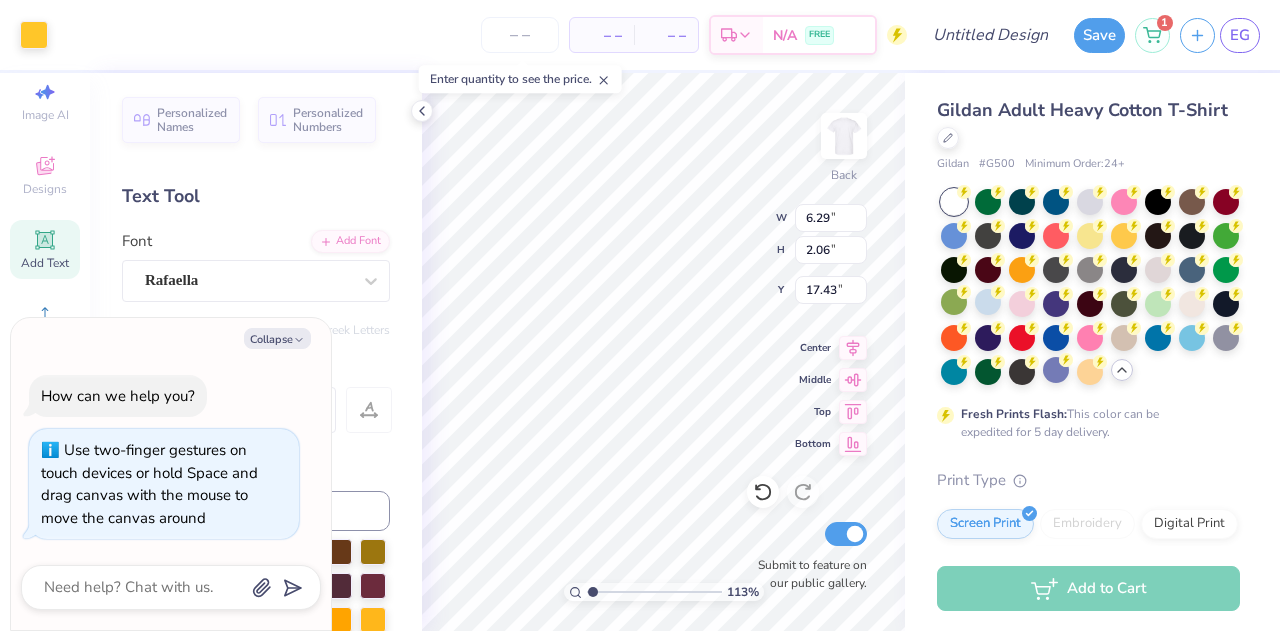 type on "1.12708688552482" 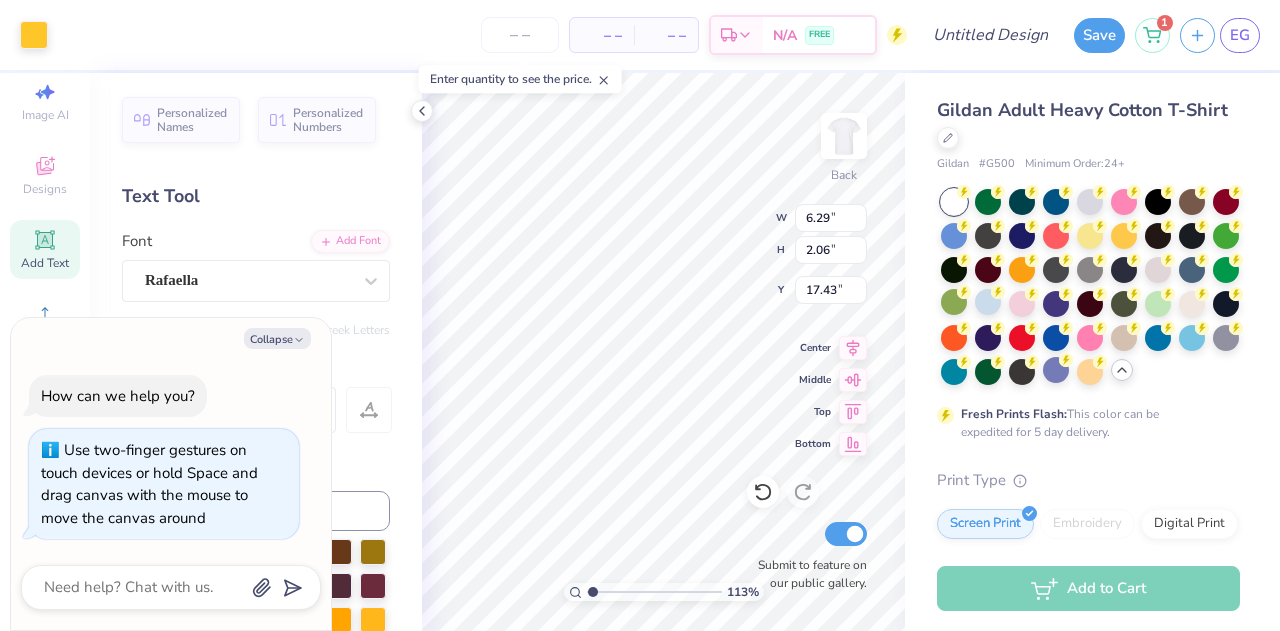 type on "x" 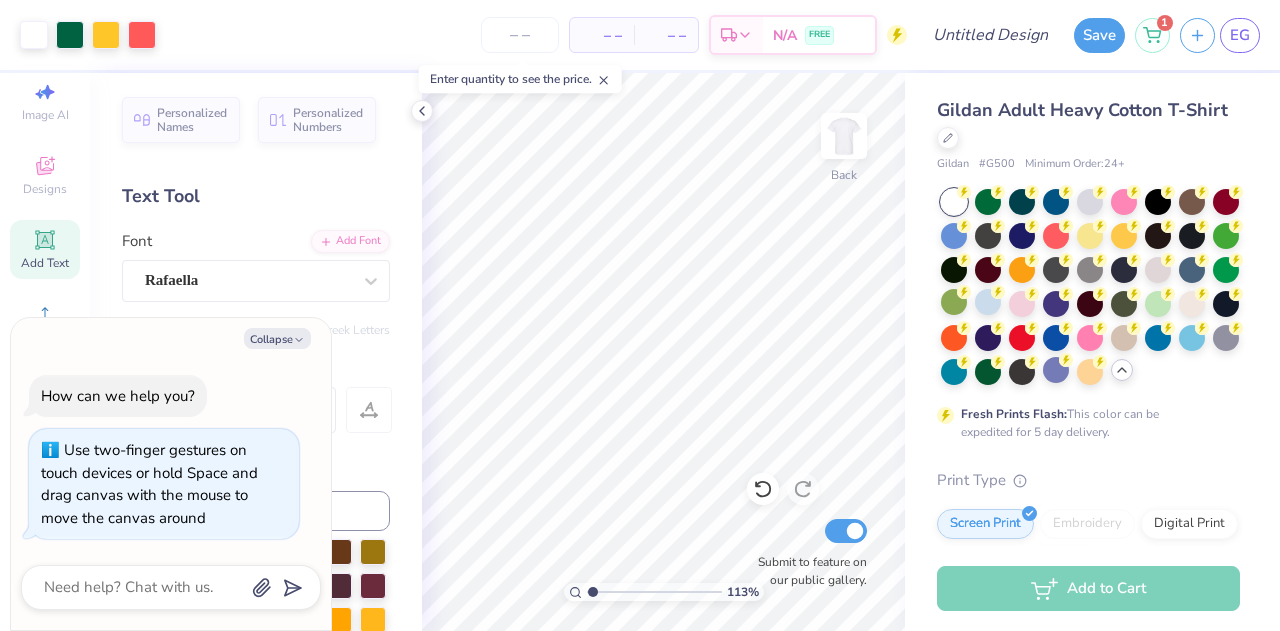 type on "1.12708688552482" 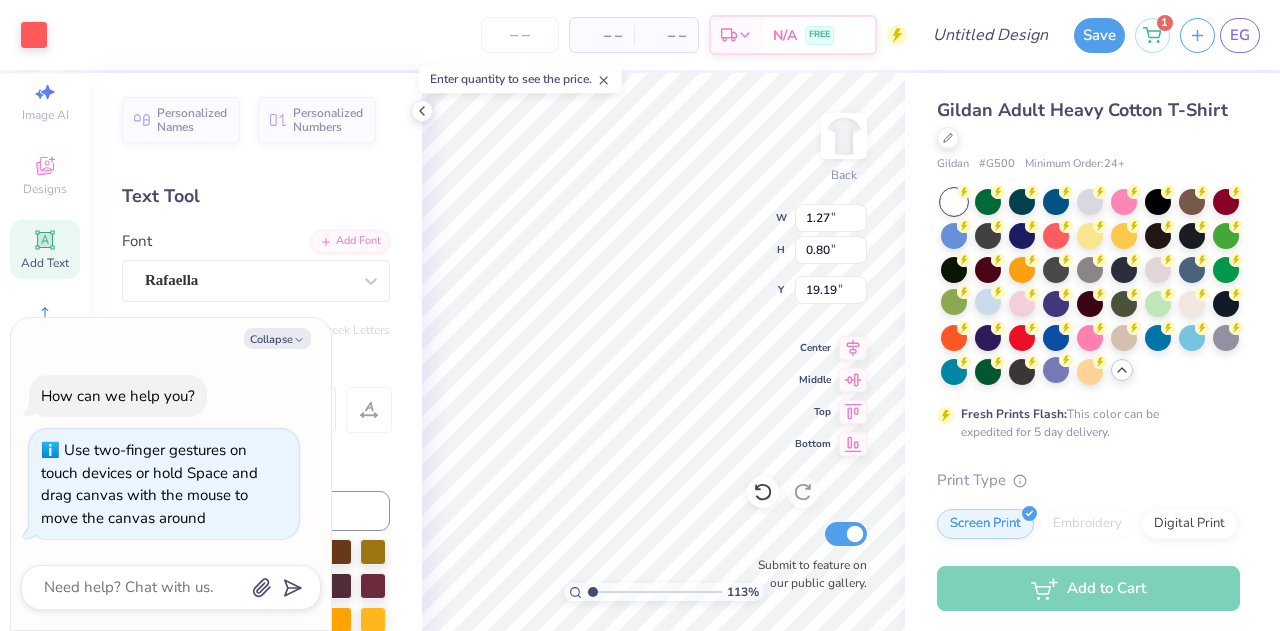 type on "1.12708688552482" 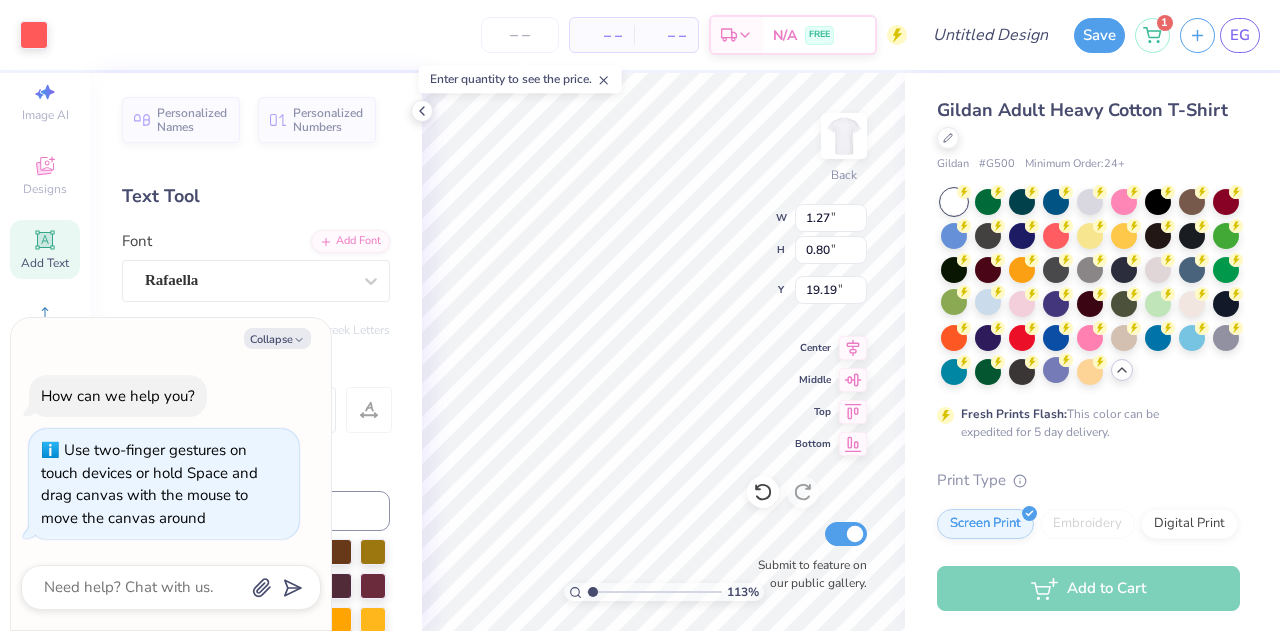 type on "x" 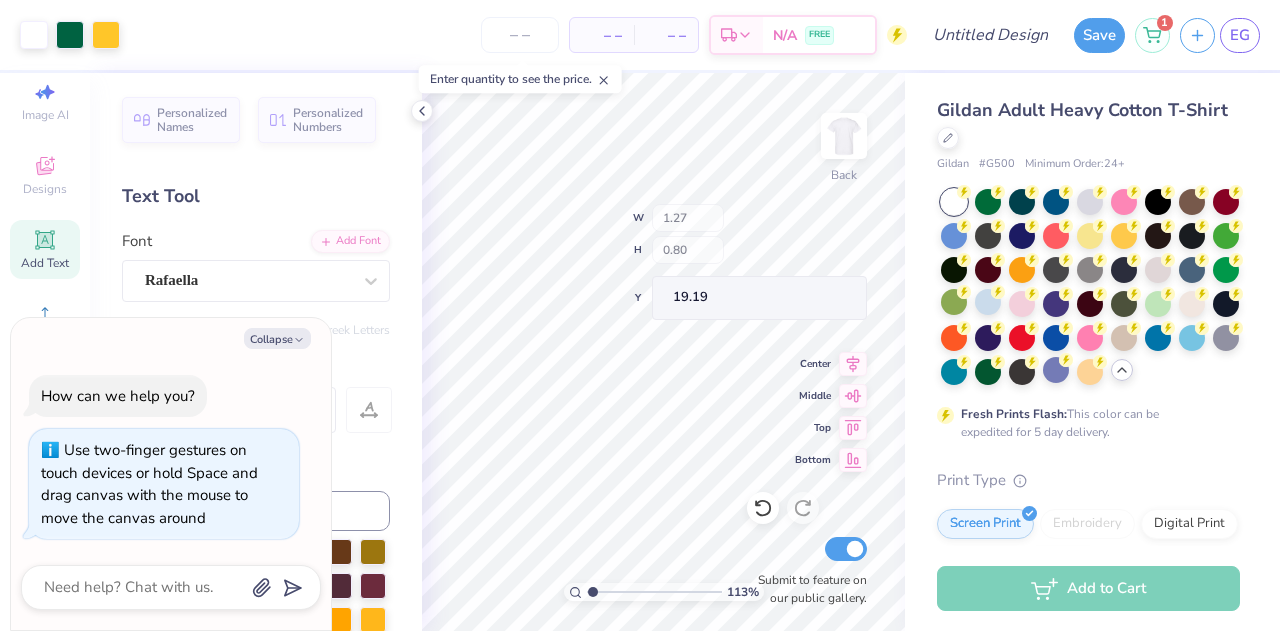 type on "1.12708688552482" 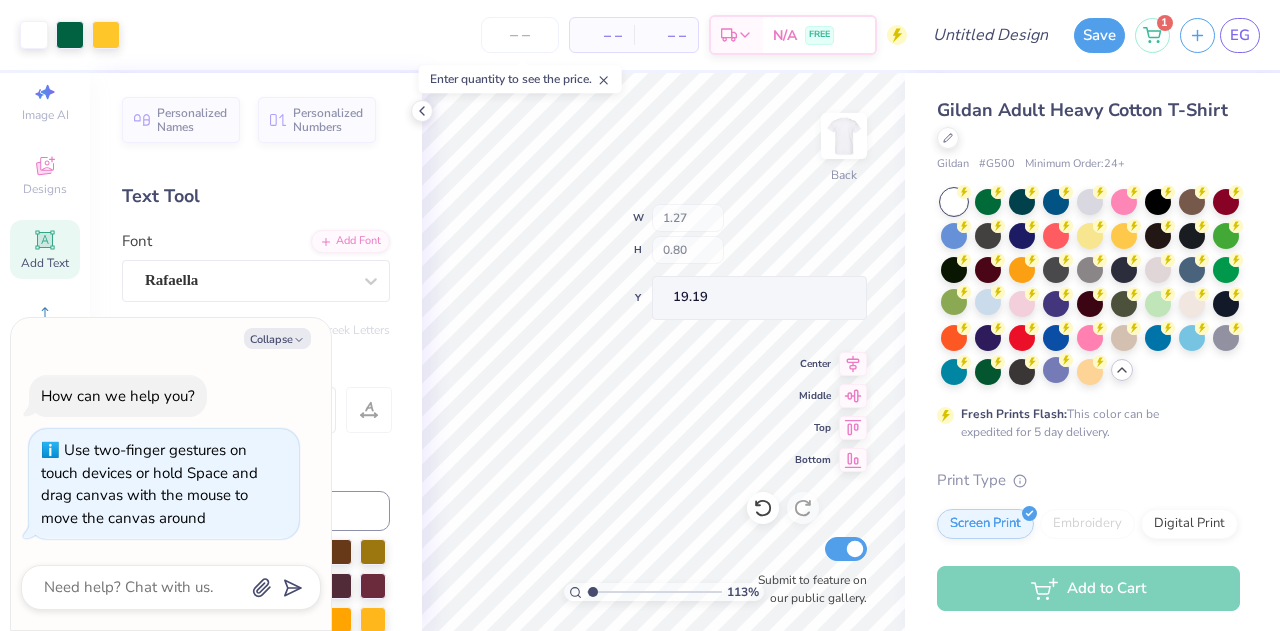 type on "x" 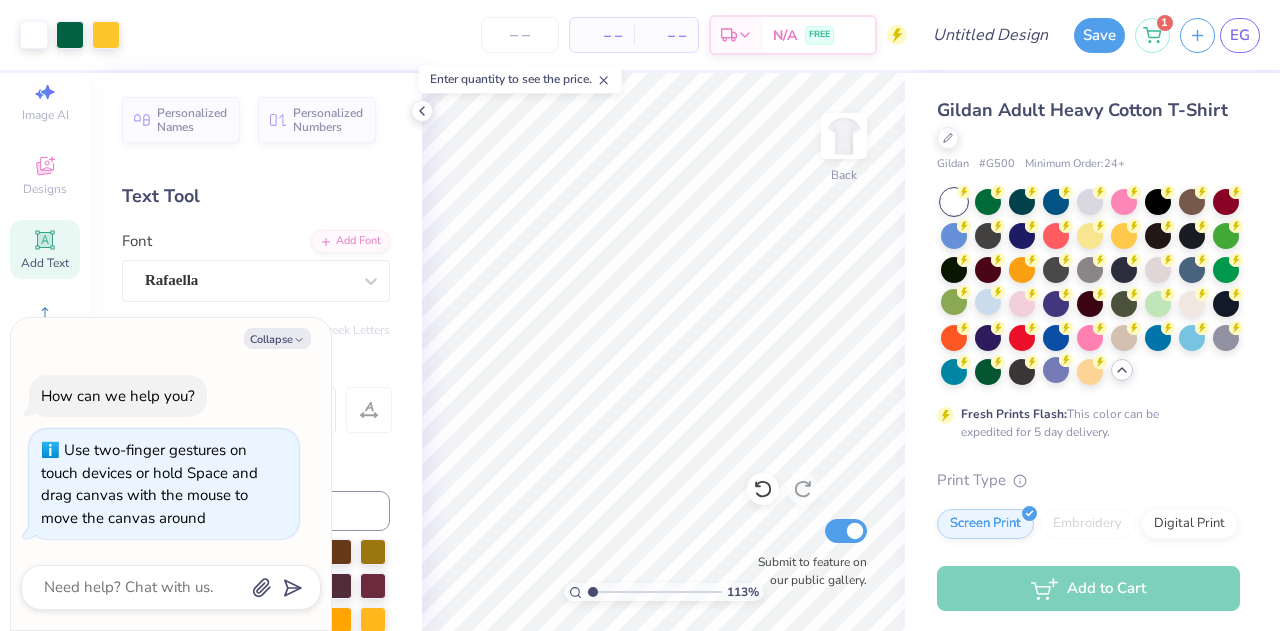 type on "1.12708688552482" 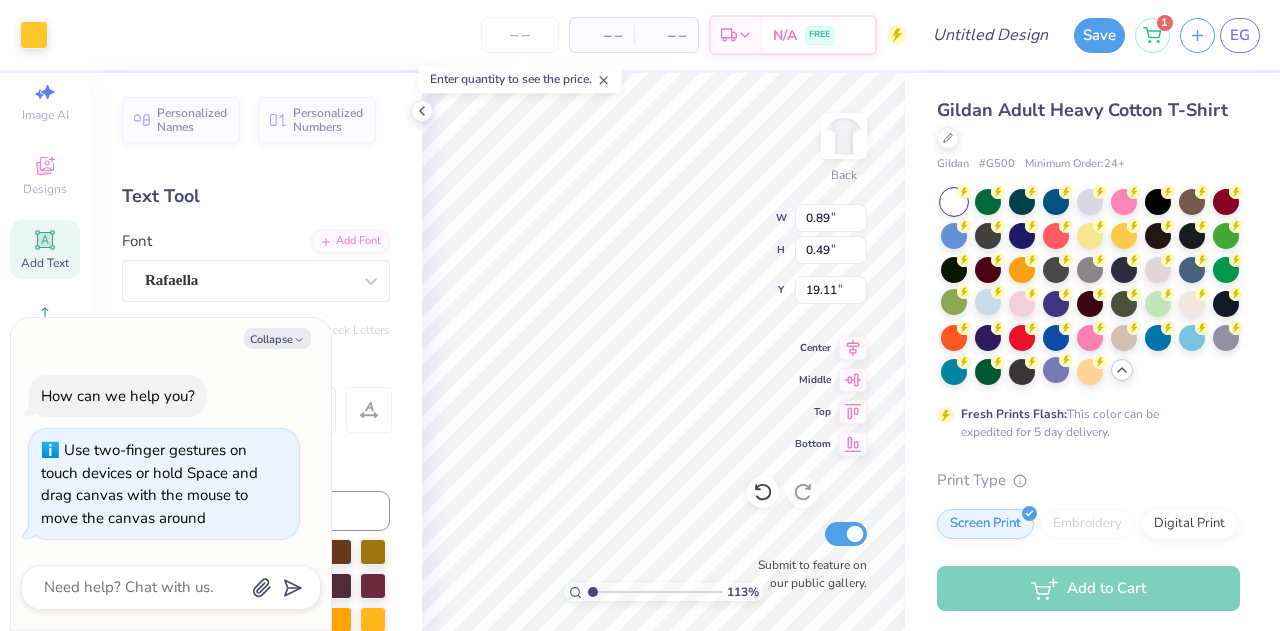 type on "1.12708688552482" 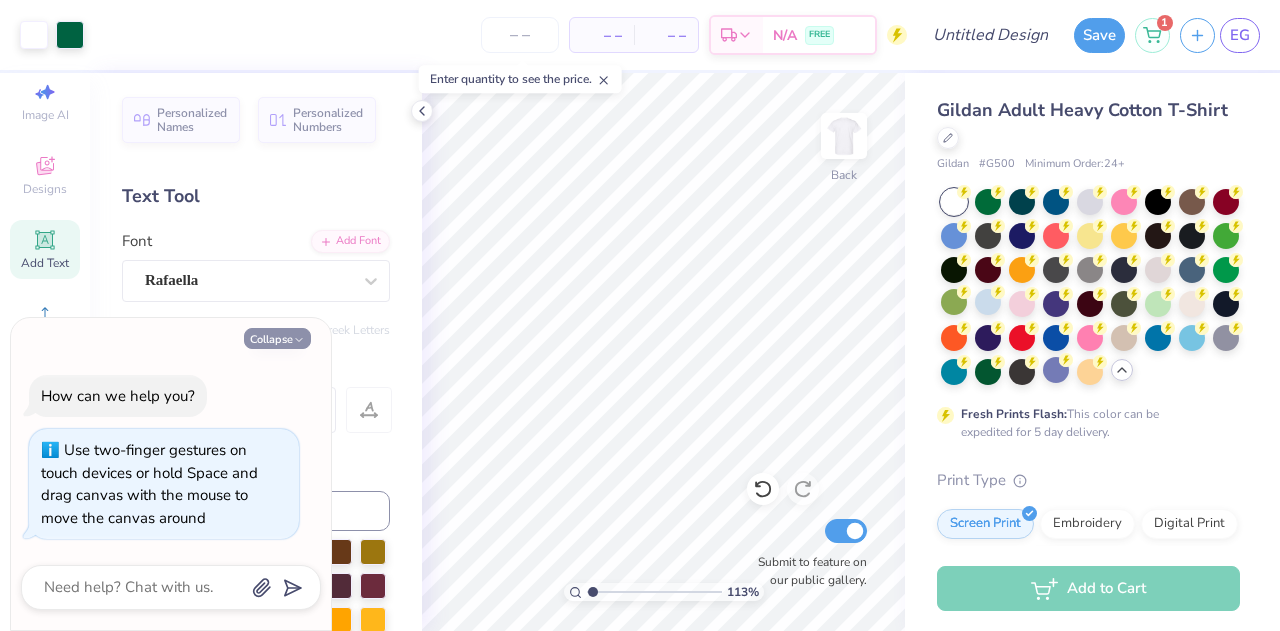 click on "Collapse" at bounding box center (277, 338) 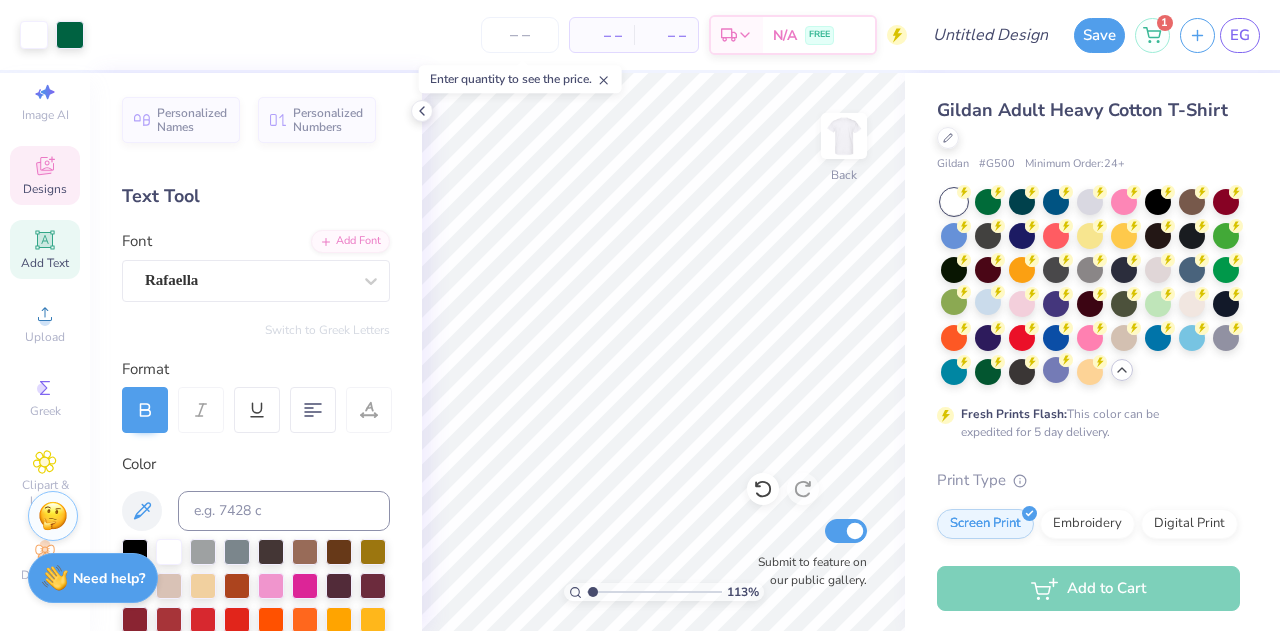 click 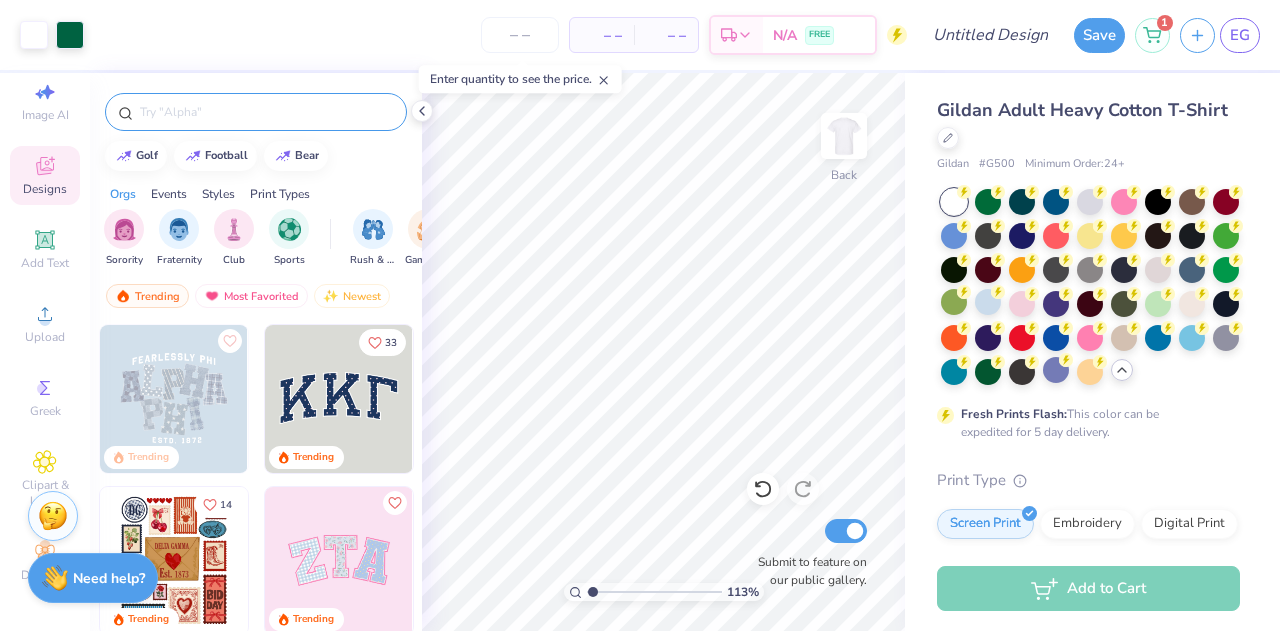 click at bounding box center (266, 112) 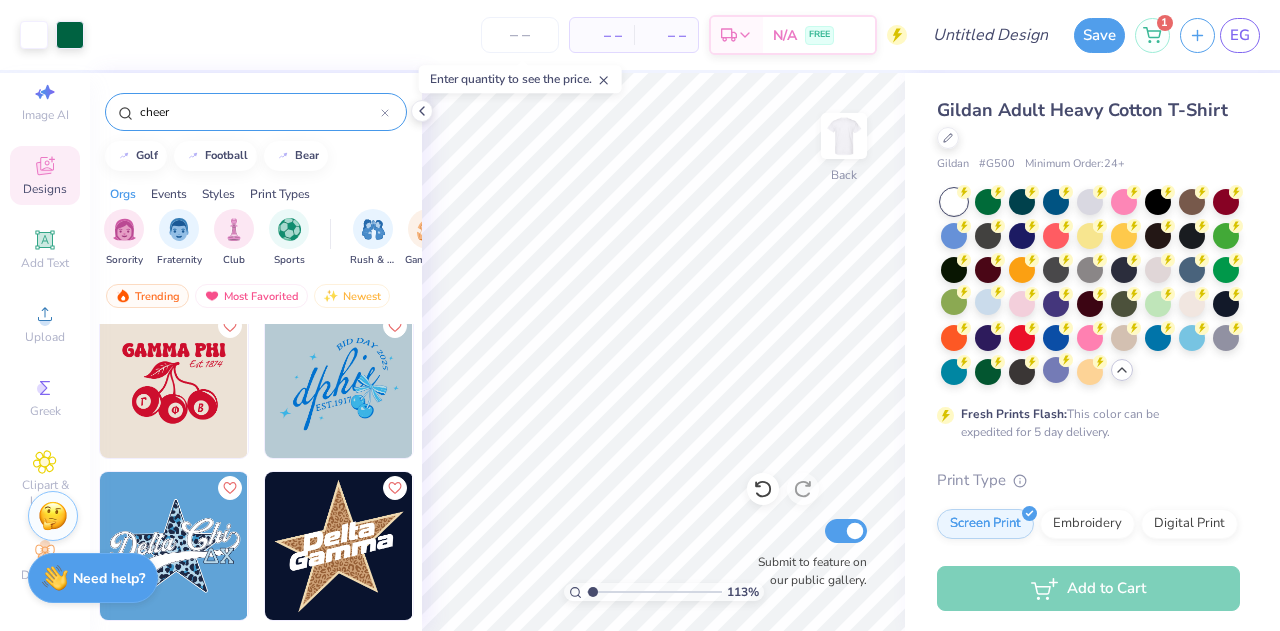 scroll, scrollTop: 1790, scrollLeft: 0, axis: vertical 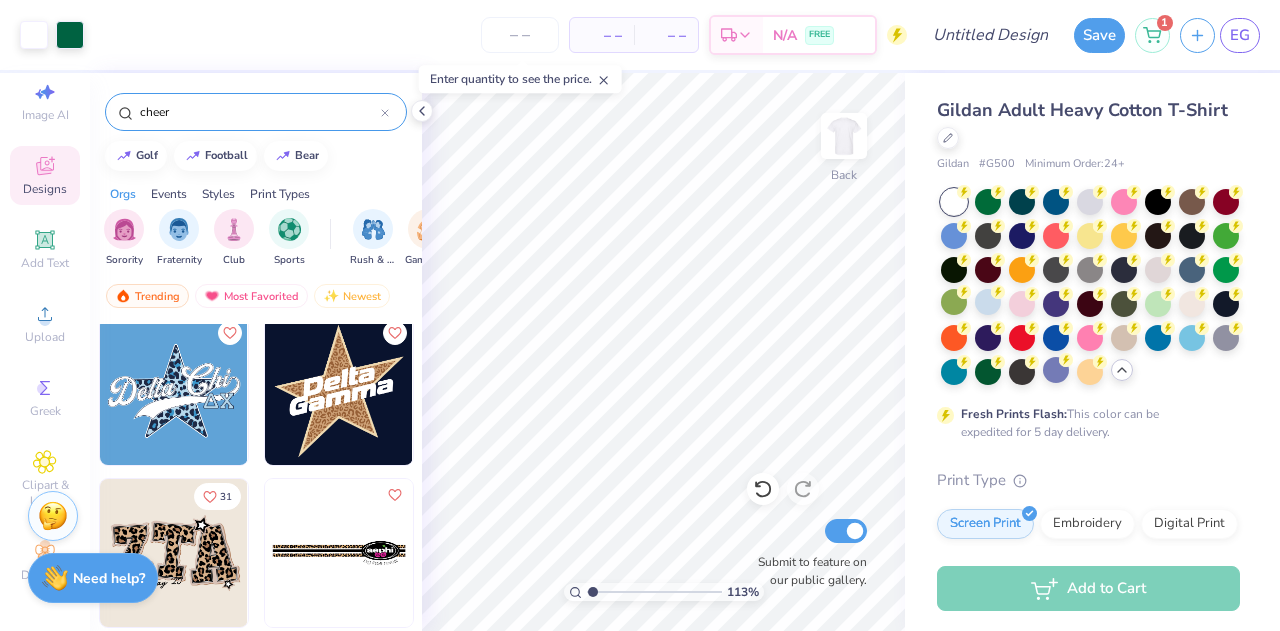 click on "cheer" at bounding box center (259, 112) 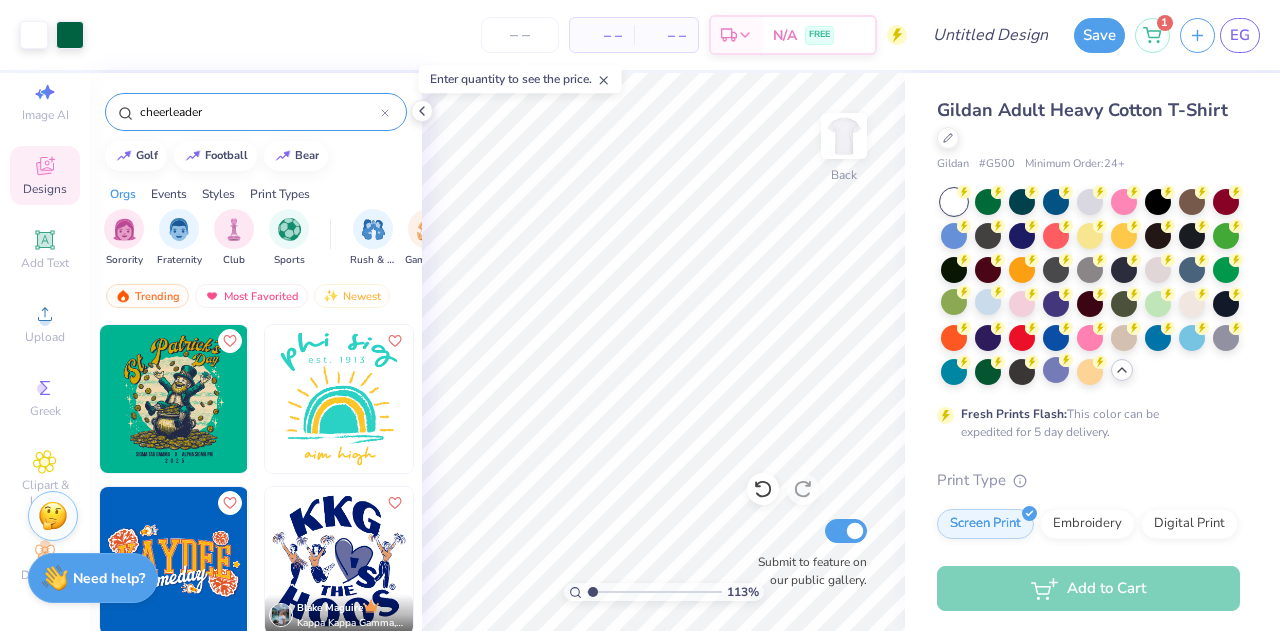 type on "cheerleader" 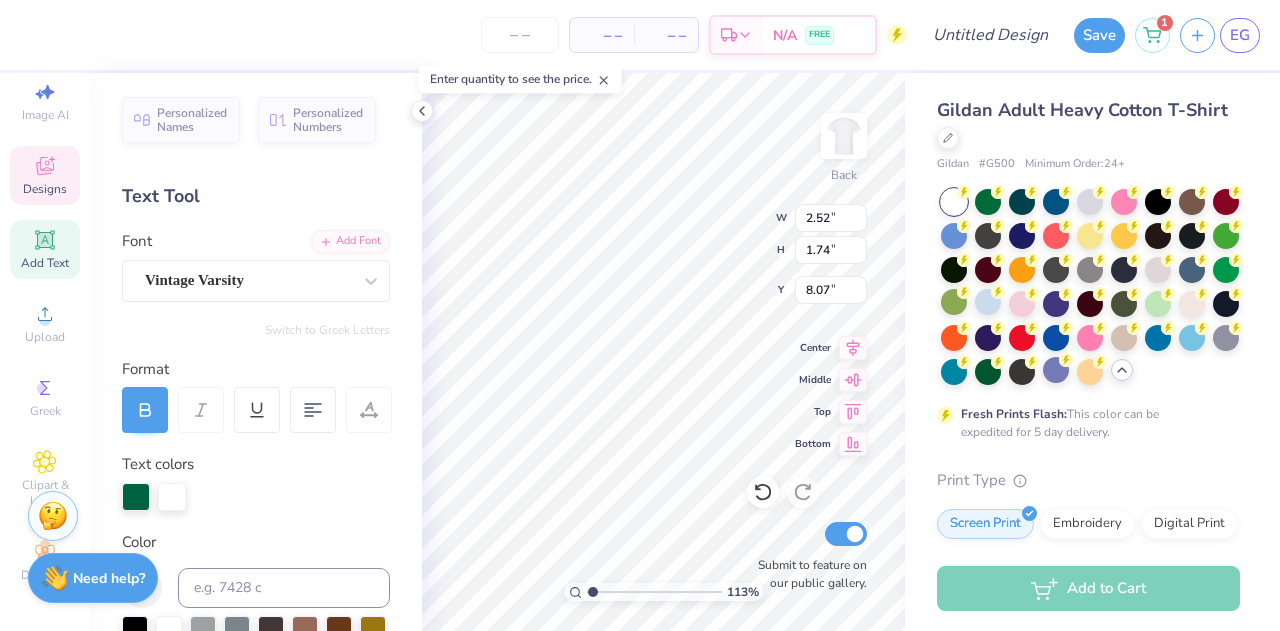 type on "1.12708688552482" 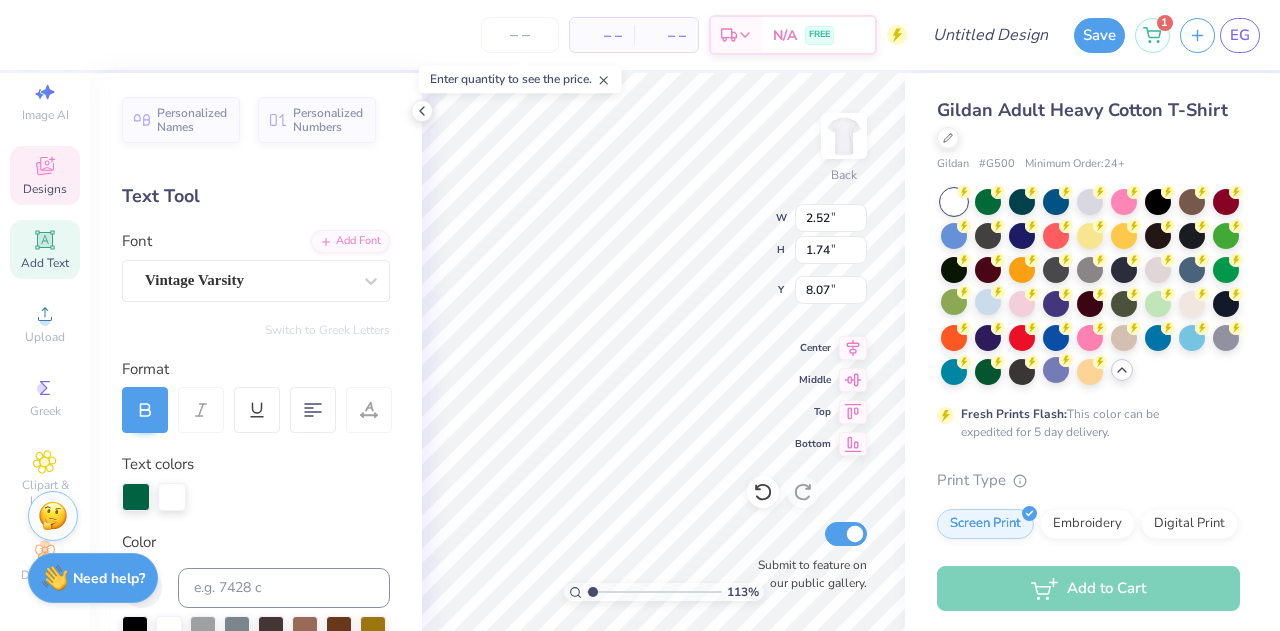 type on "4.93" 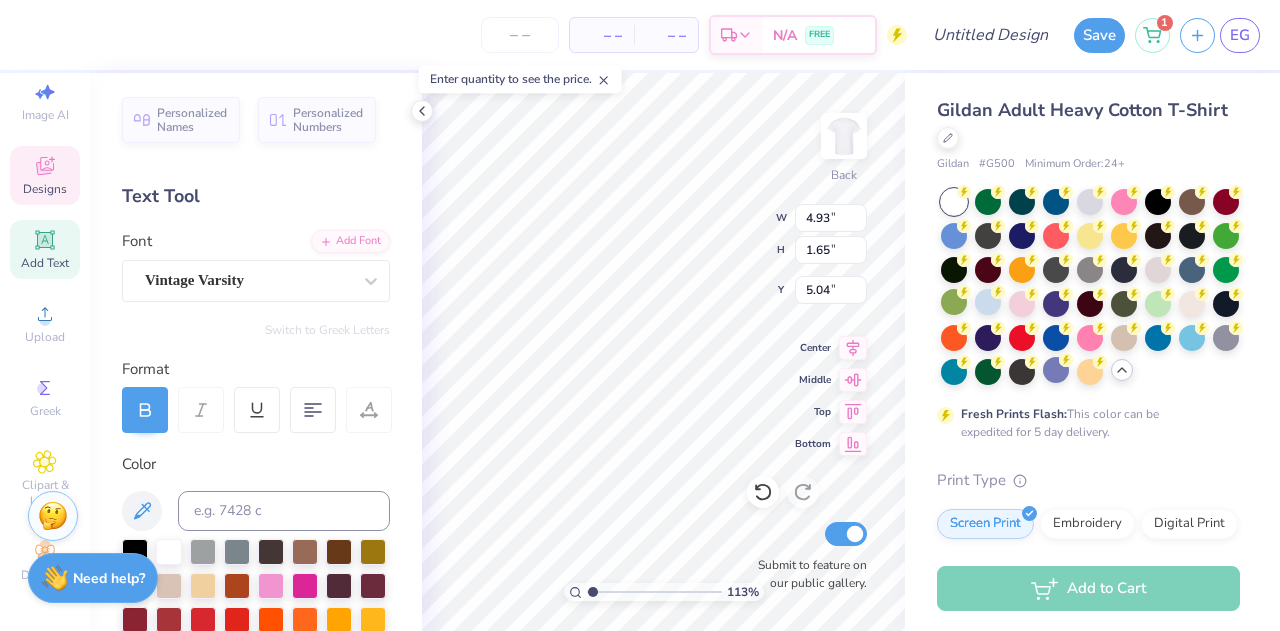 type on "1" 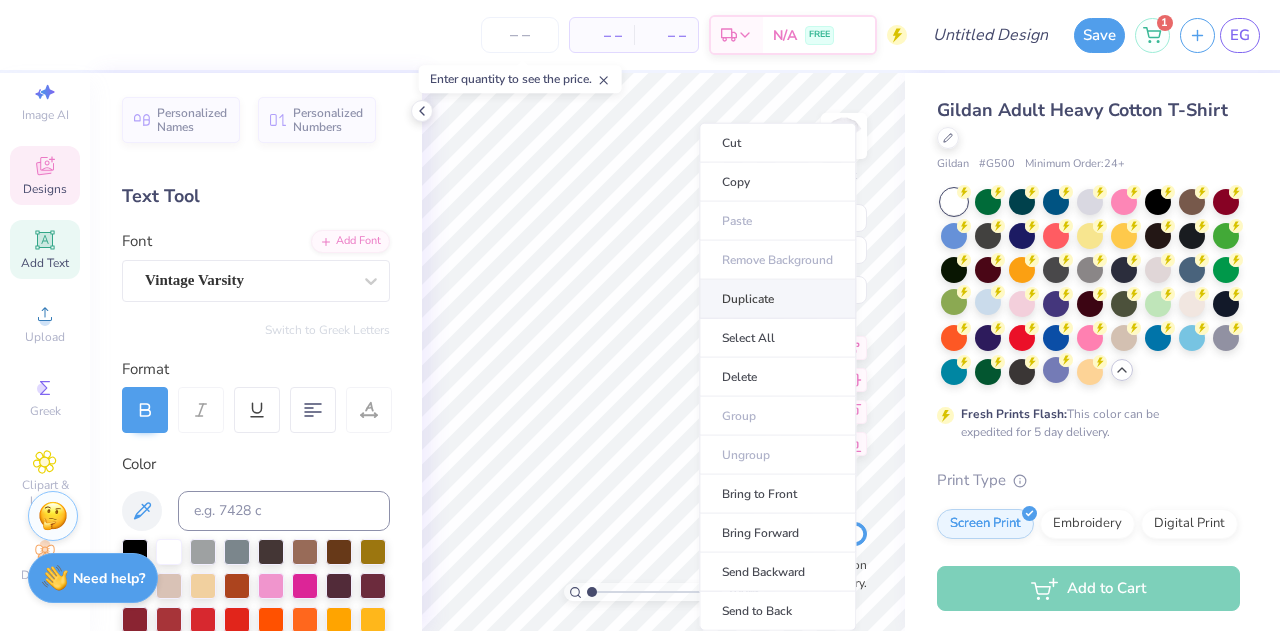 click on "Duplicate" at bounding box center (777, 299) 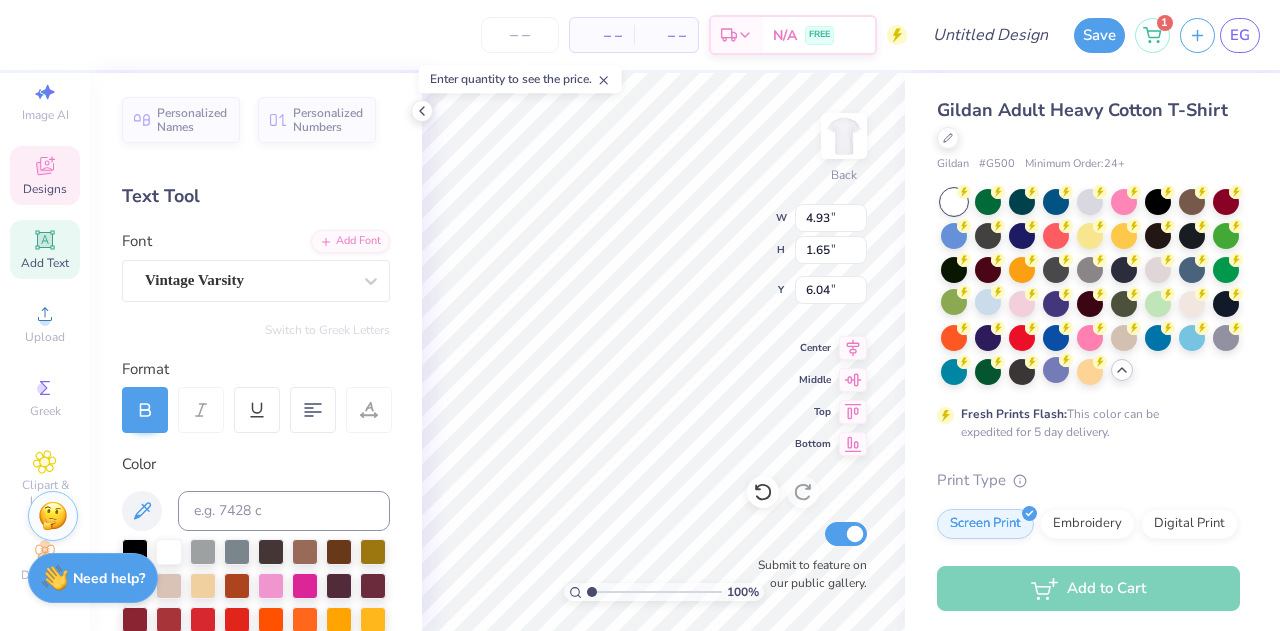 type on "15.04" 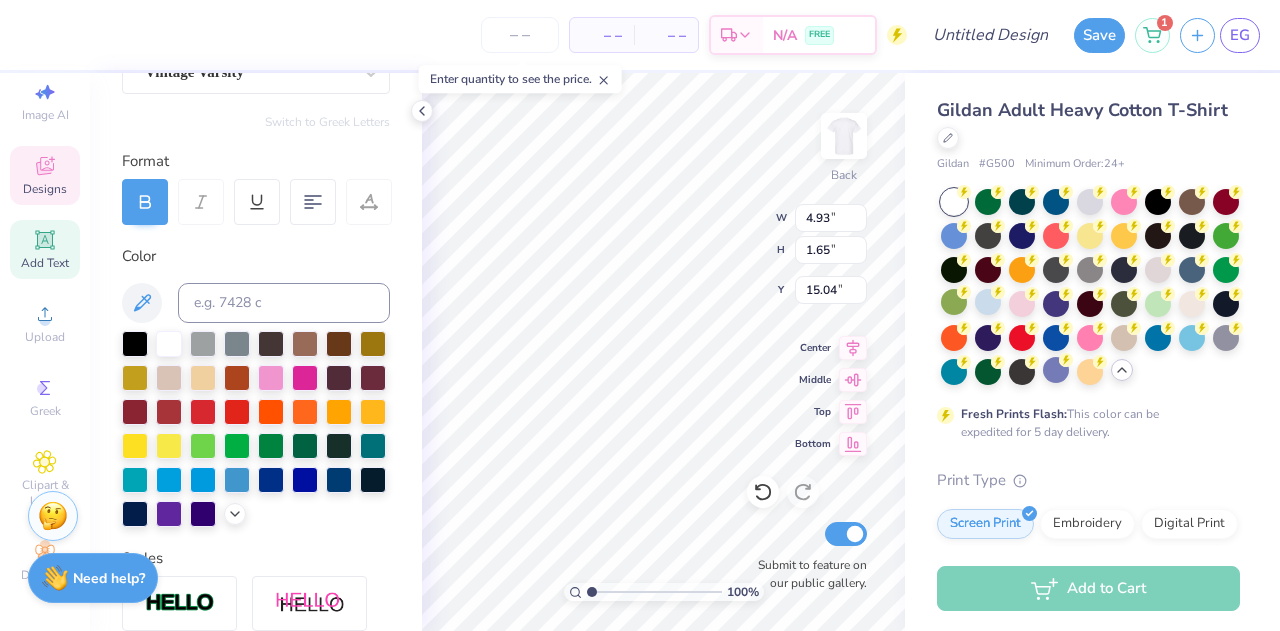 scroll, scrollTop: 209, scrollLeft: 0, axis: vertical 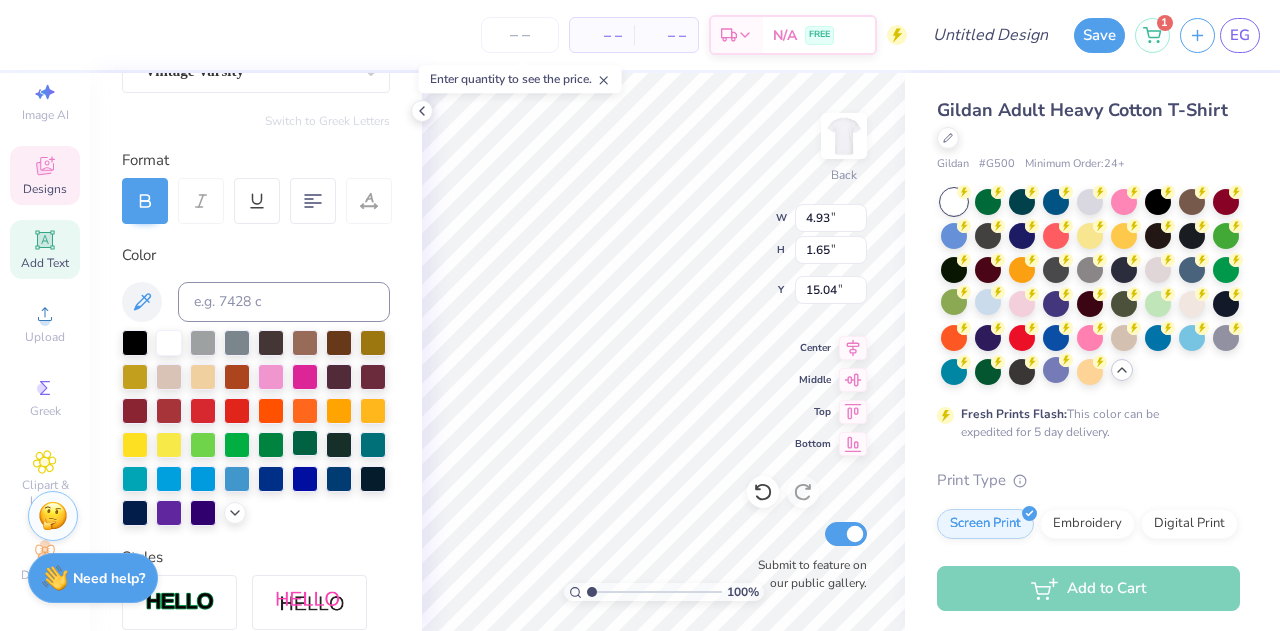 click at bounding box center (305, 443) 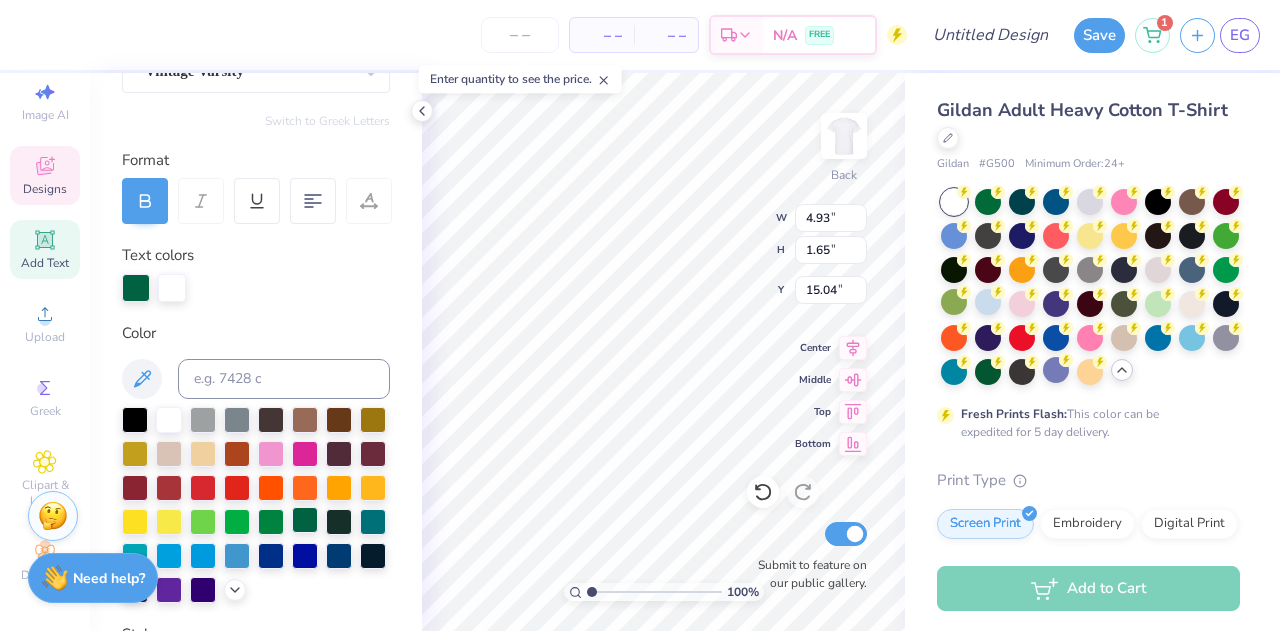 scroll, scrollTop: 16, scrollLeft: 1, axis: both 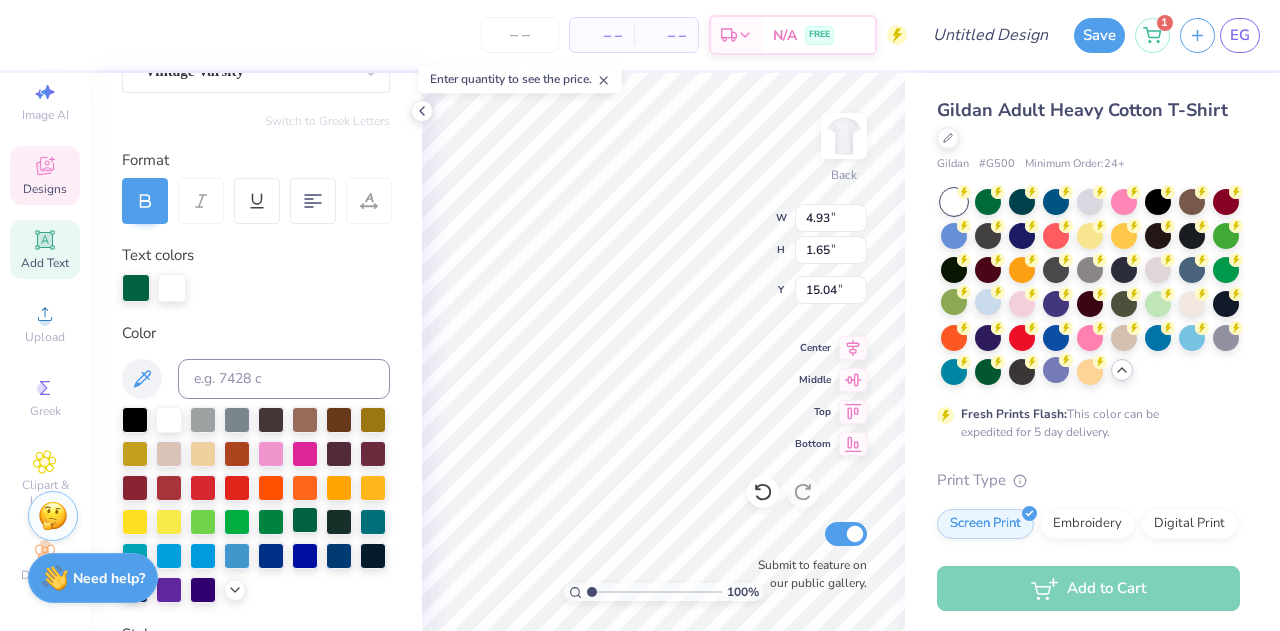 type on "M" 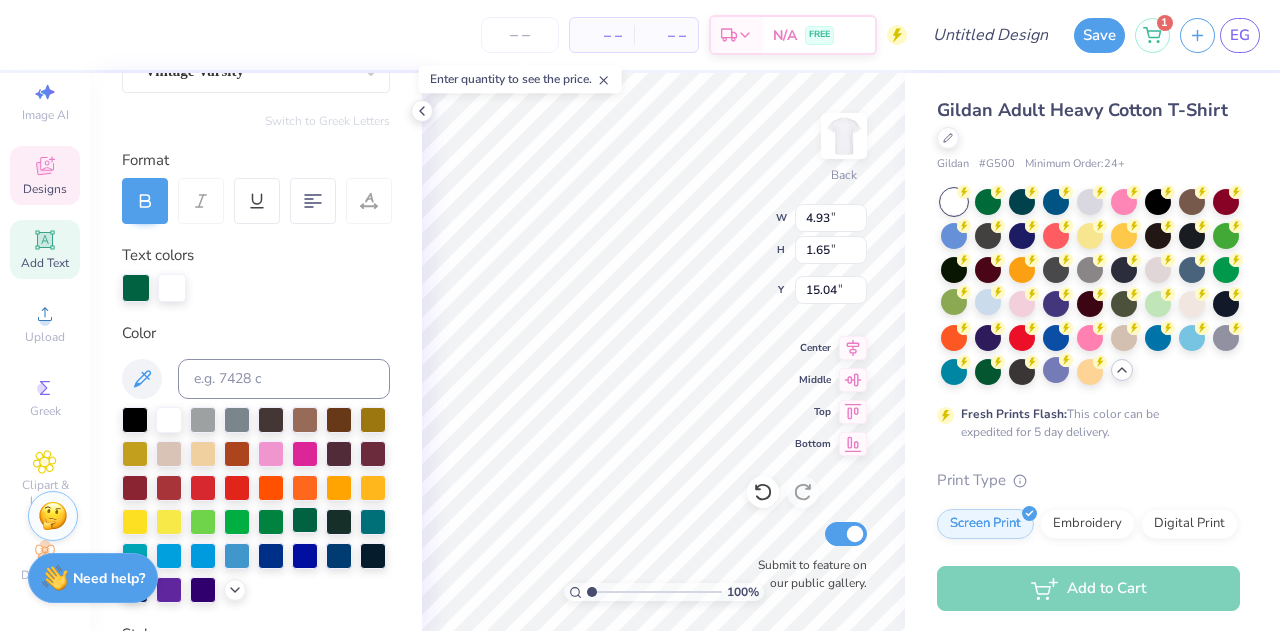 scroll, scrollTop: 16, scrollLeft: 2, axis: both 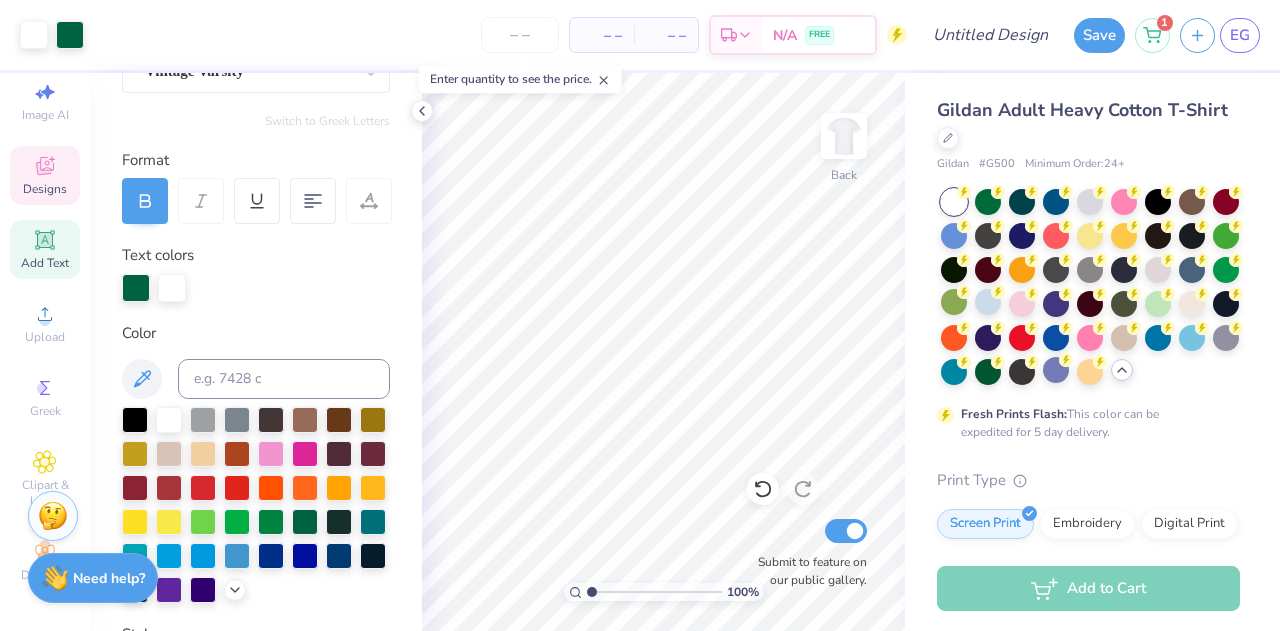 click on "Designs" at bounding box center [45, 175] 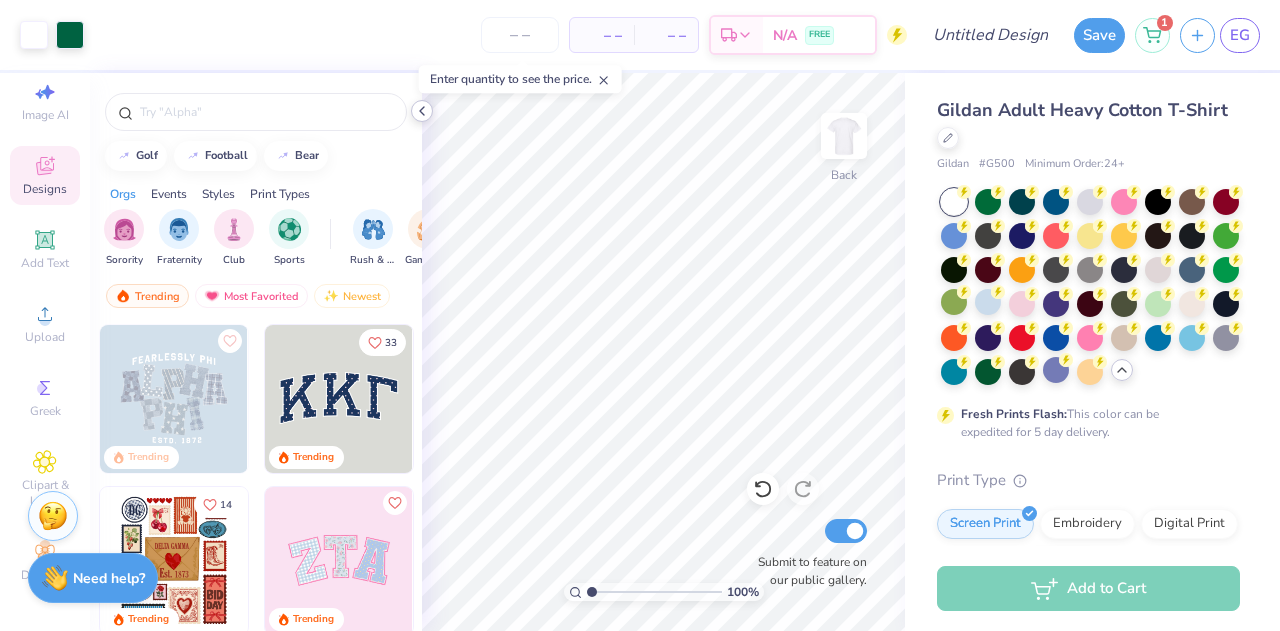 click 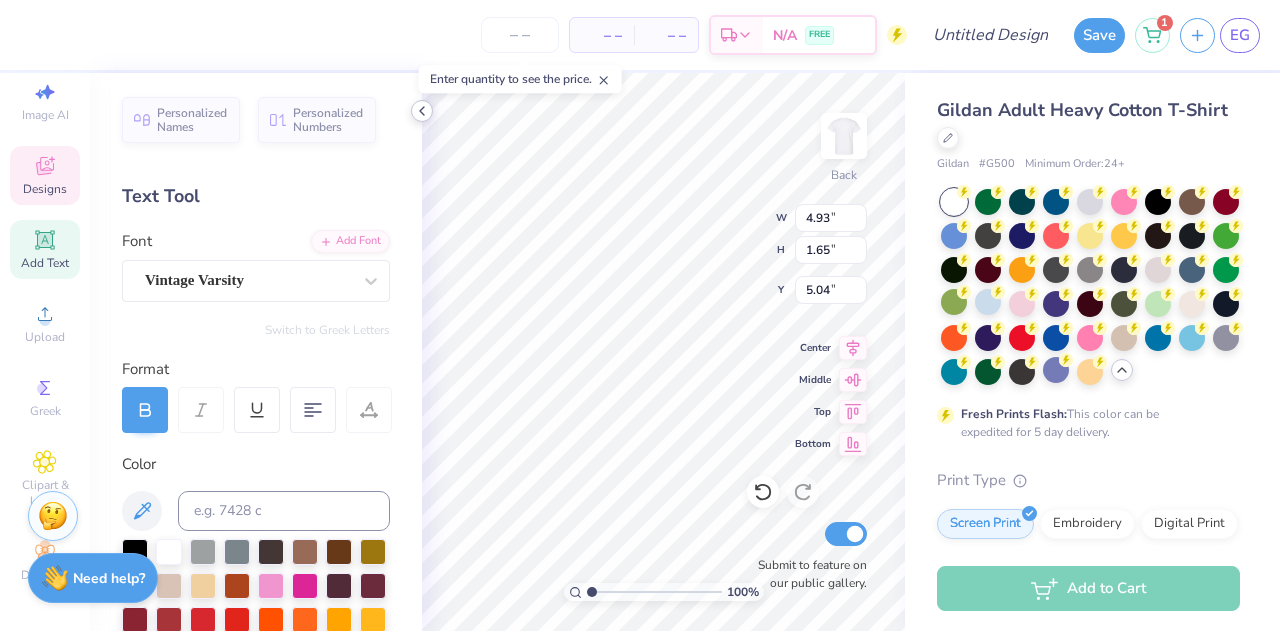 scroll, scrollTop: 16, scrollLeft: 2, axis: both 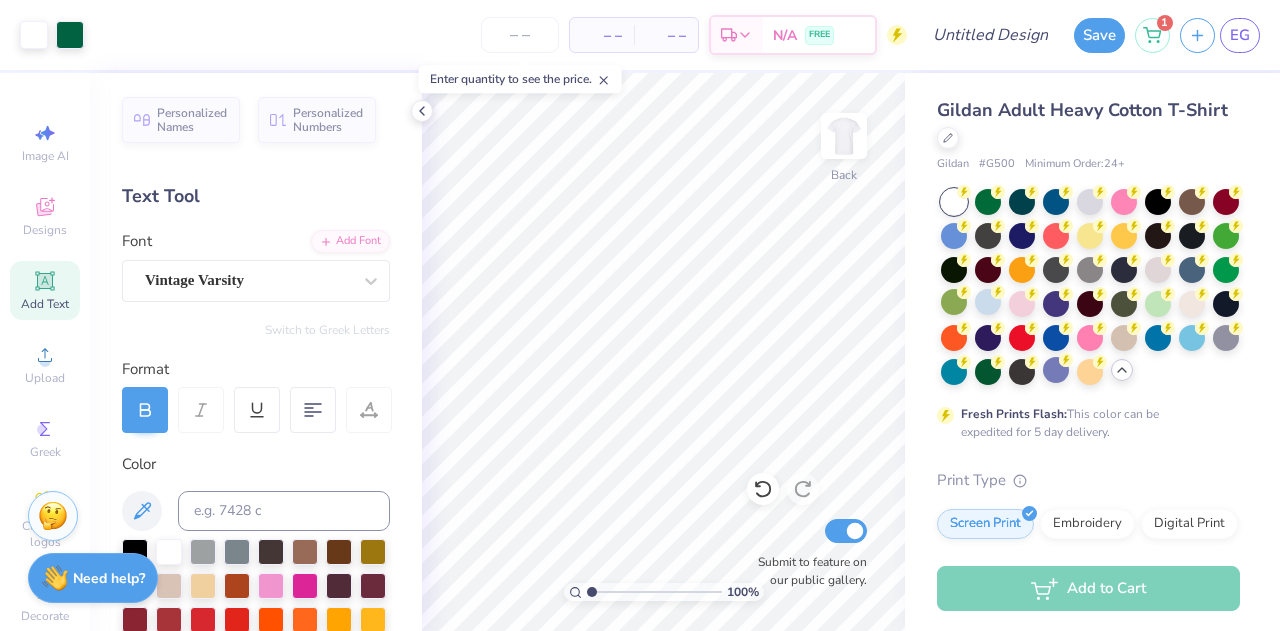 click 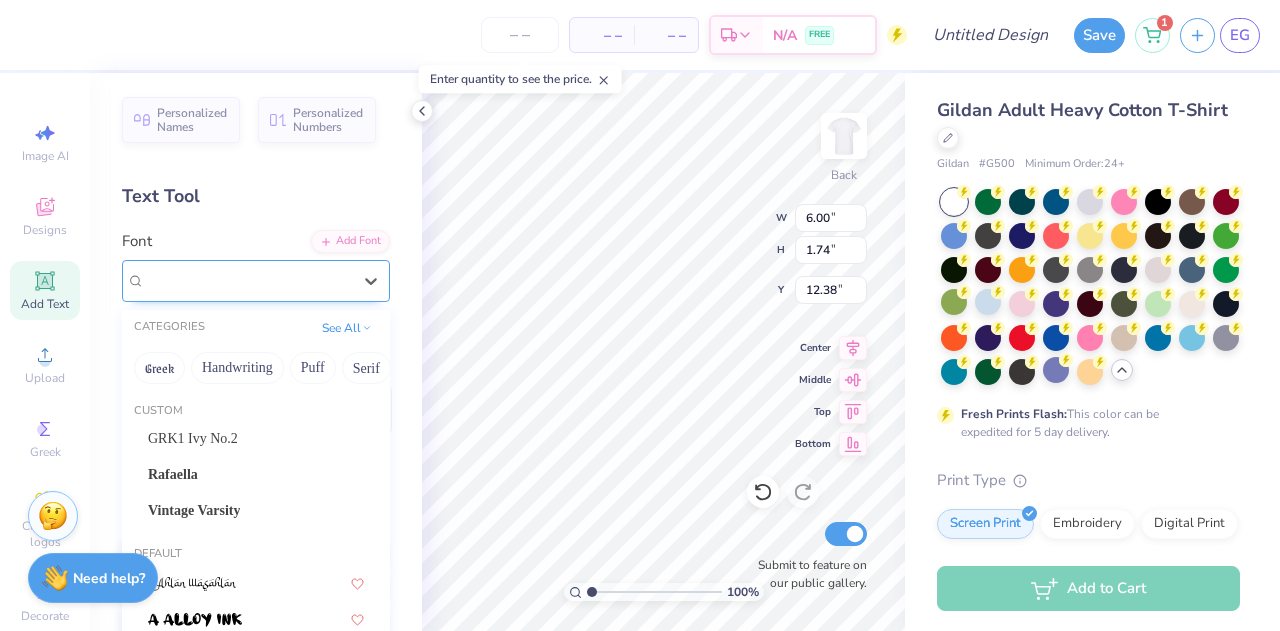 click on "Super Dream" at bounding box center (248, 280) 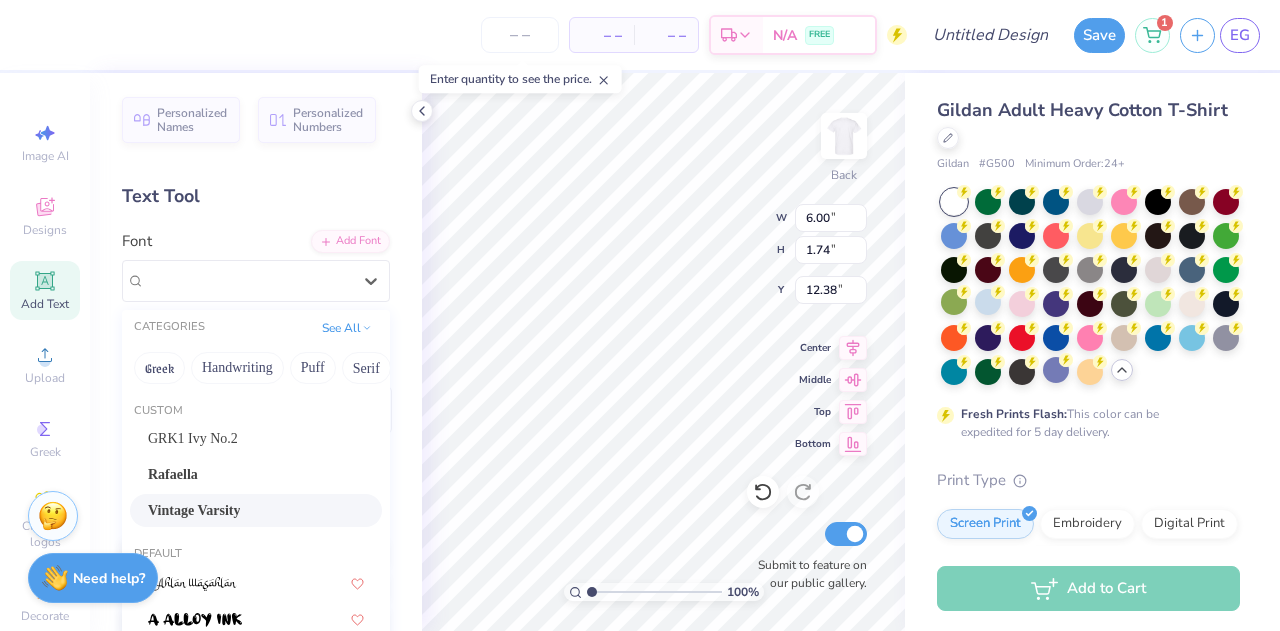 click on "Vintage Varsity" at bounding box center [256, 510] 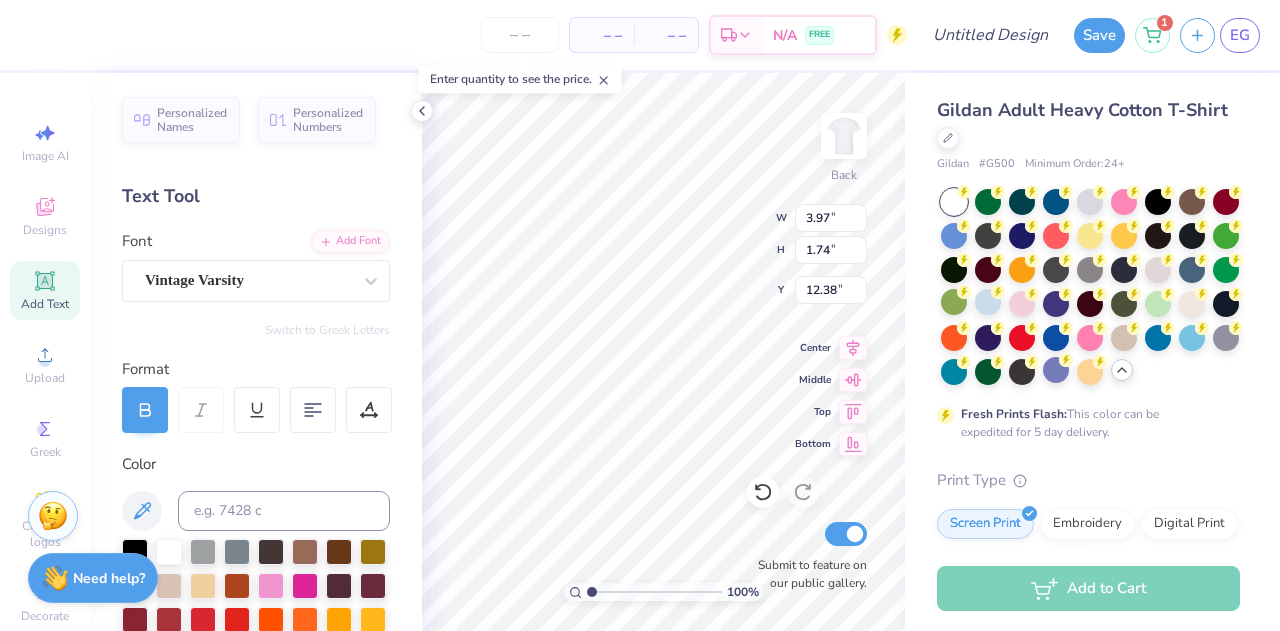 type on "3.97" 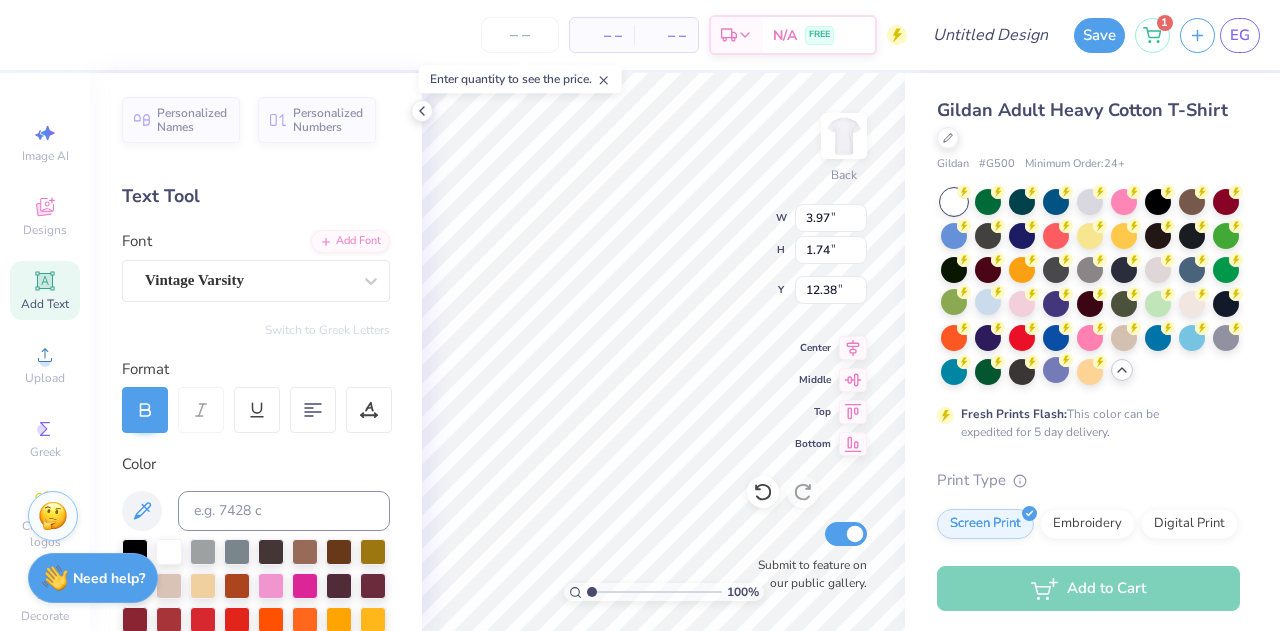 scroll, scrollTop: 16, scrollLeft: 2, axis: both 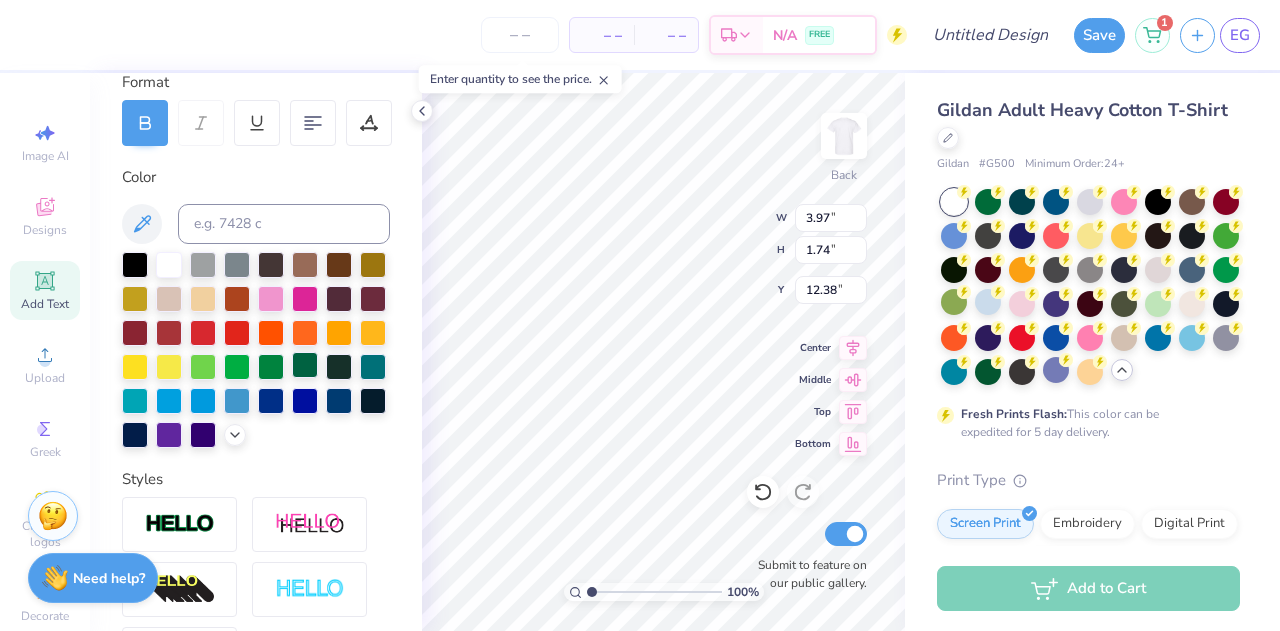 type on "M" 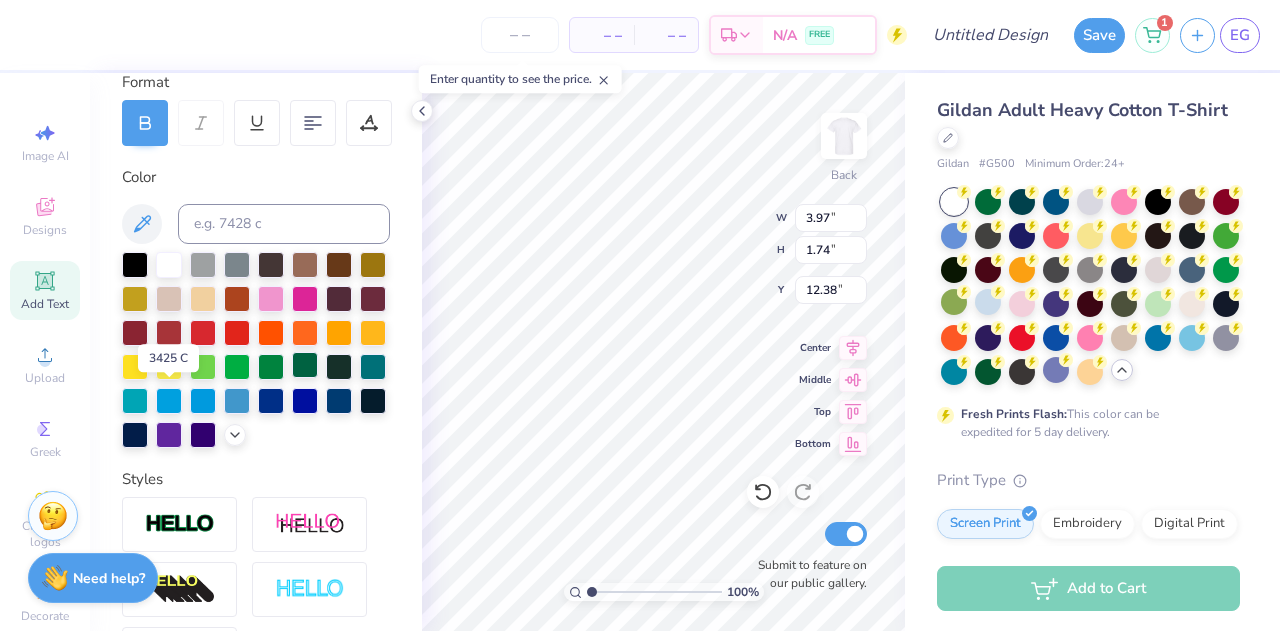 scroll, scrollTop: 16, scrollLeft: 2, axis: both 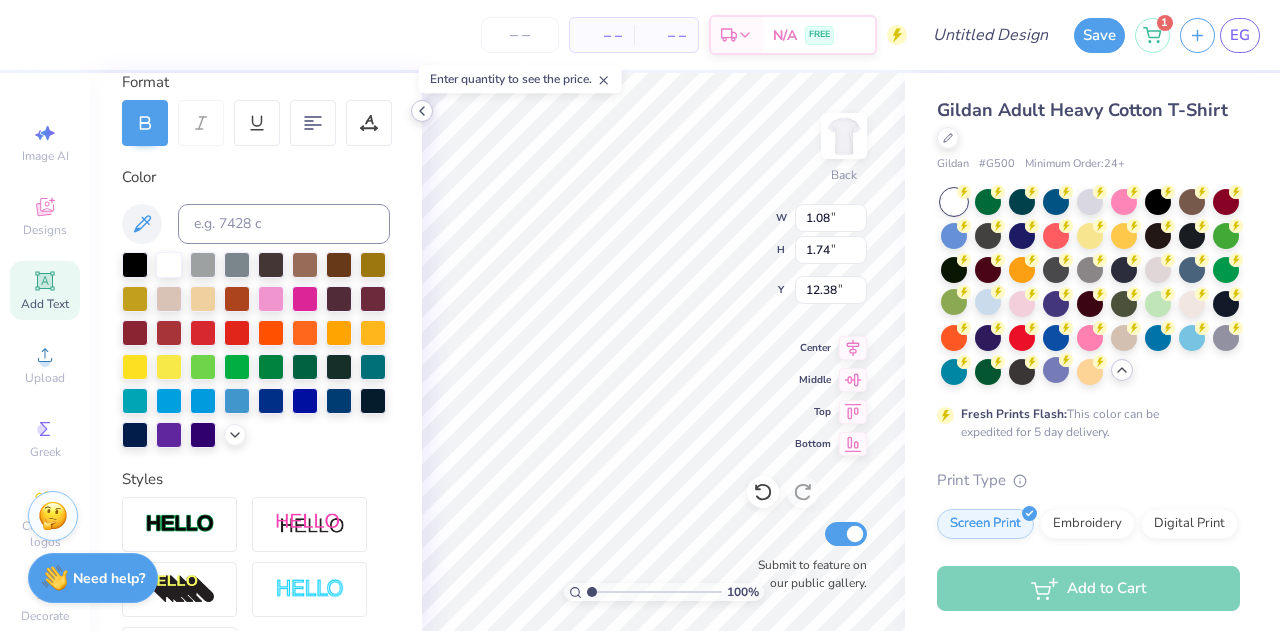 type on "7.93" 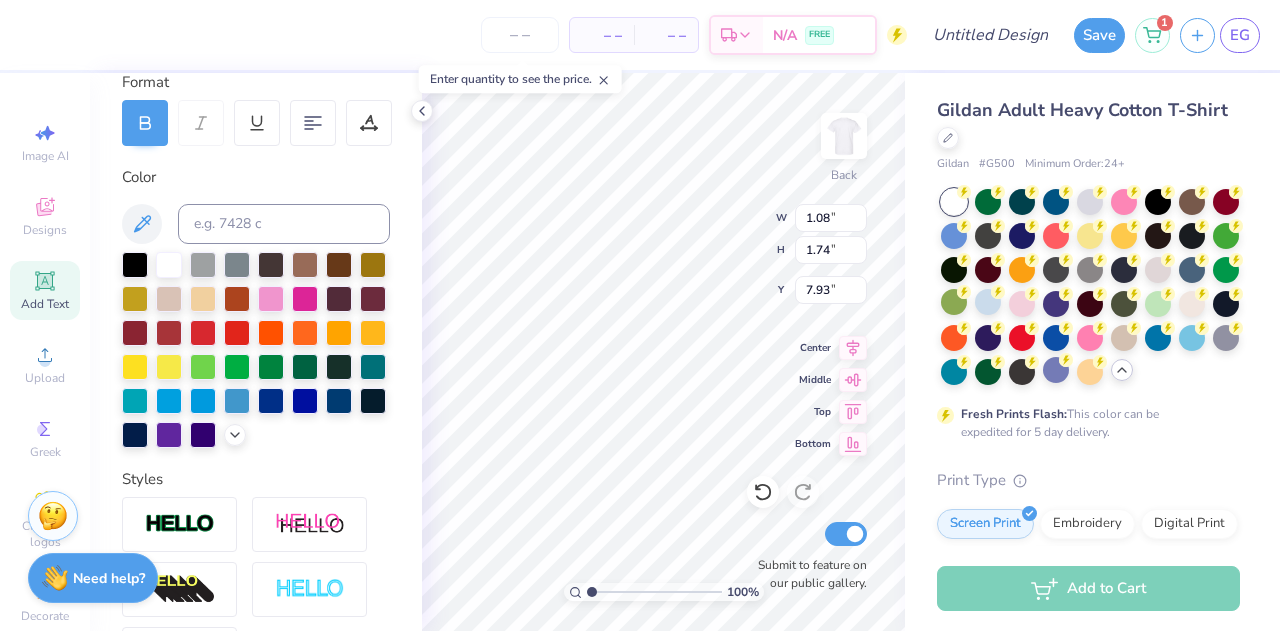 scroll, scrollTop: 112, scrollLeft: 0, axis: vertical 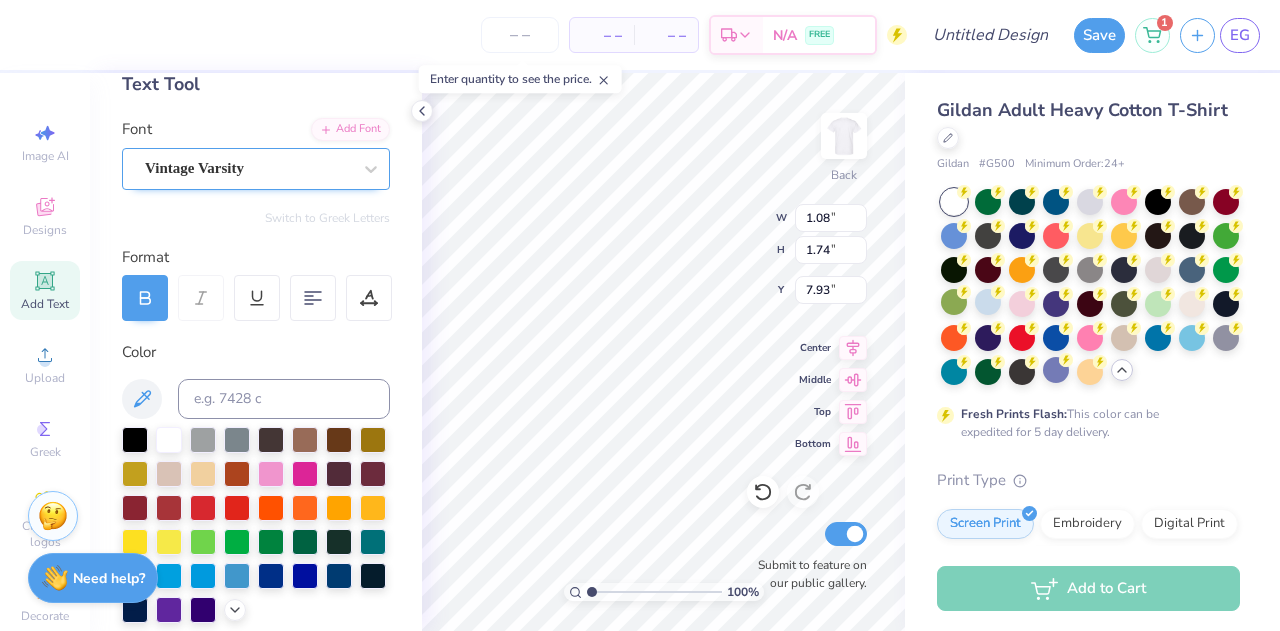 click on "Vintage Varsity" at bounding box center [248, 168] 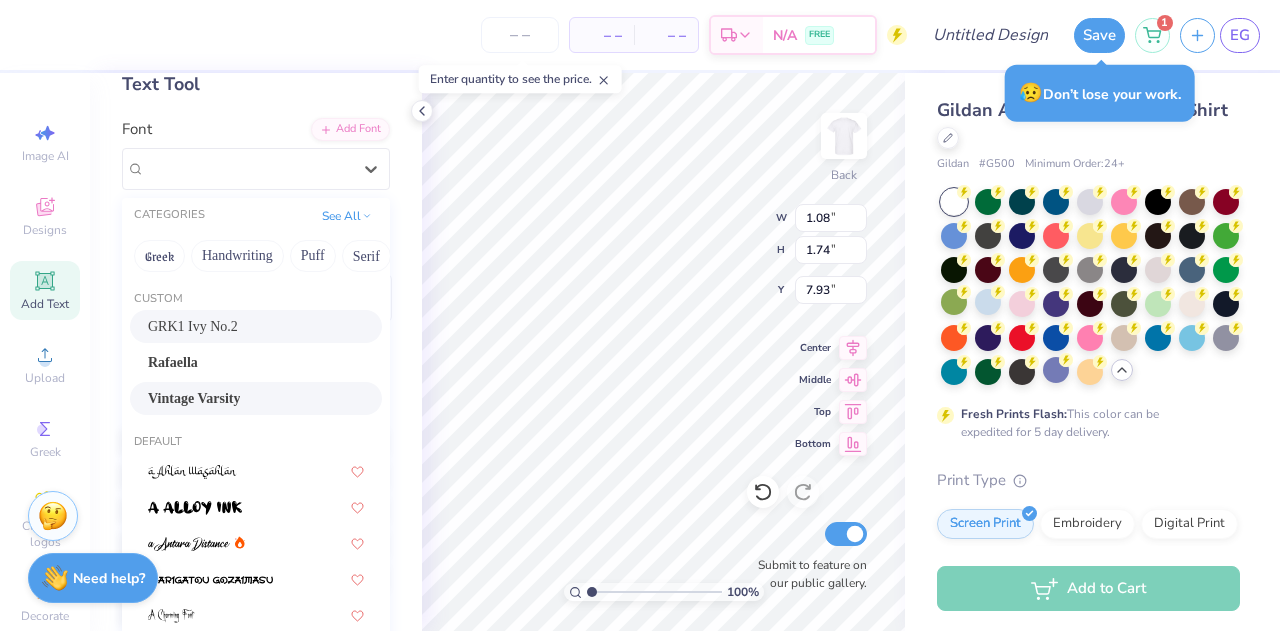 click on "GRK1 Ivy No.2" at bounding box center [256, 326] 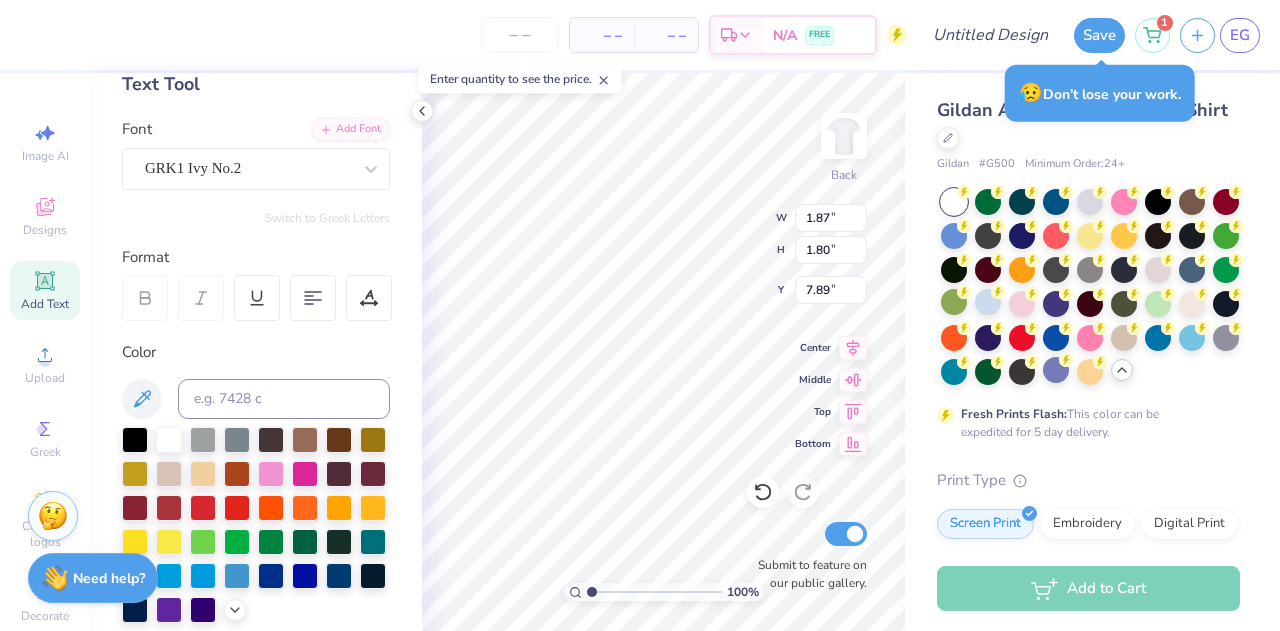 type on "1.87" 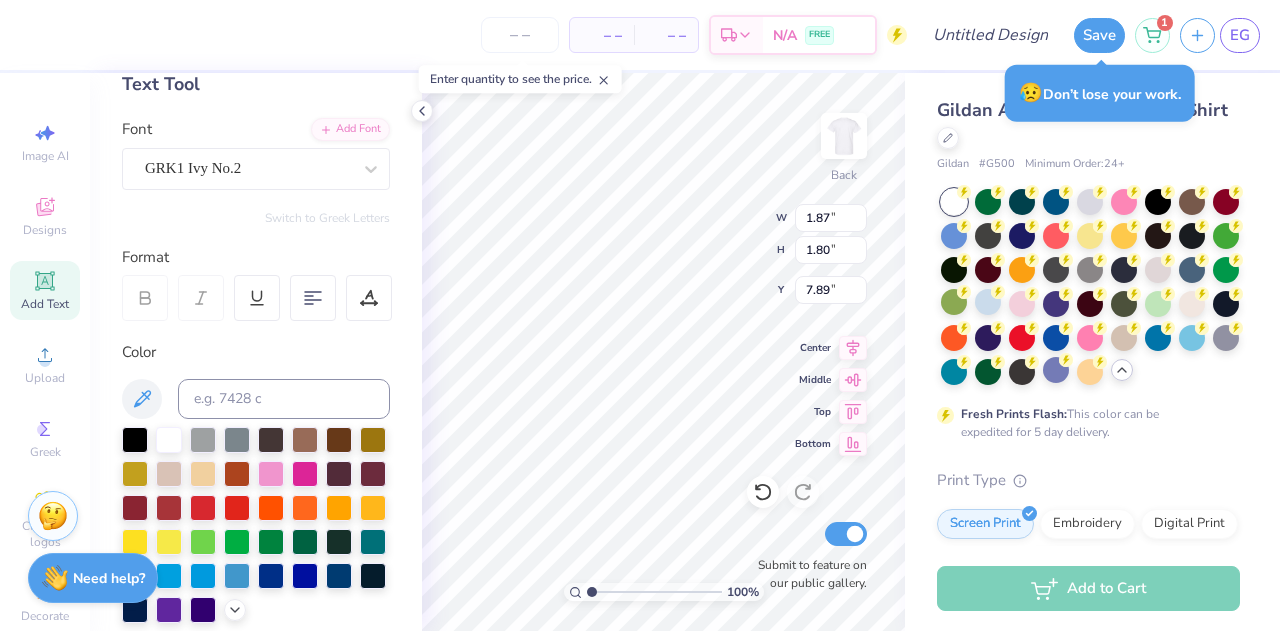 type on "1.80" 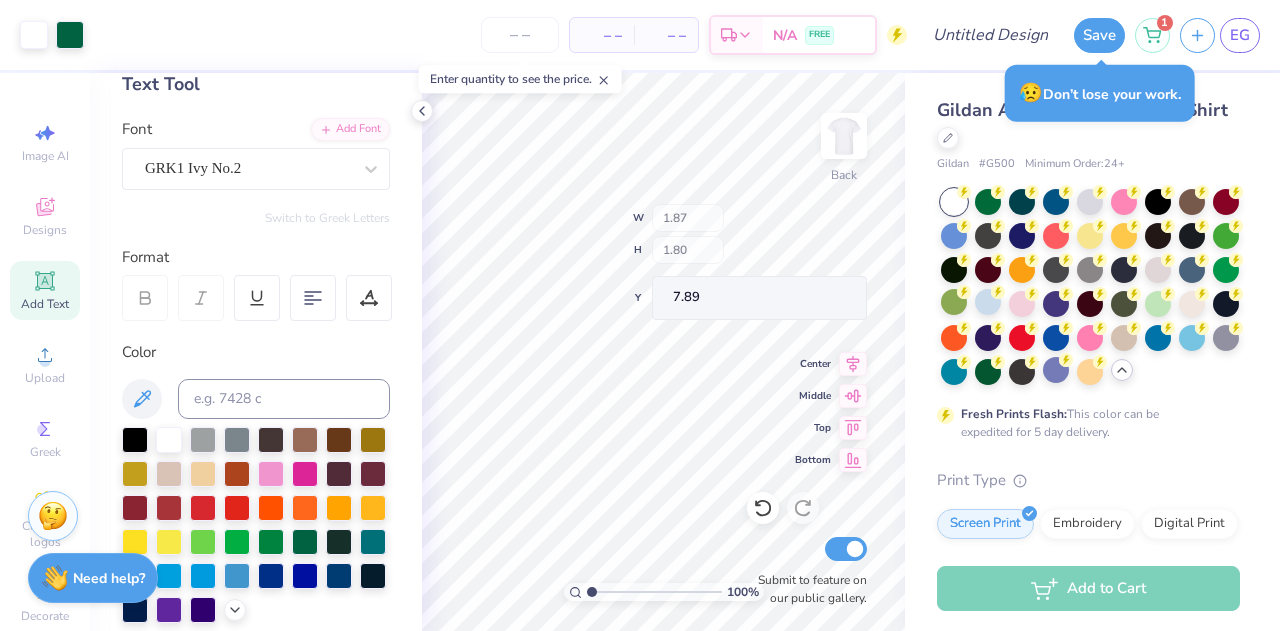 type on "1.29" 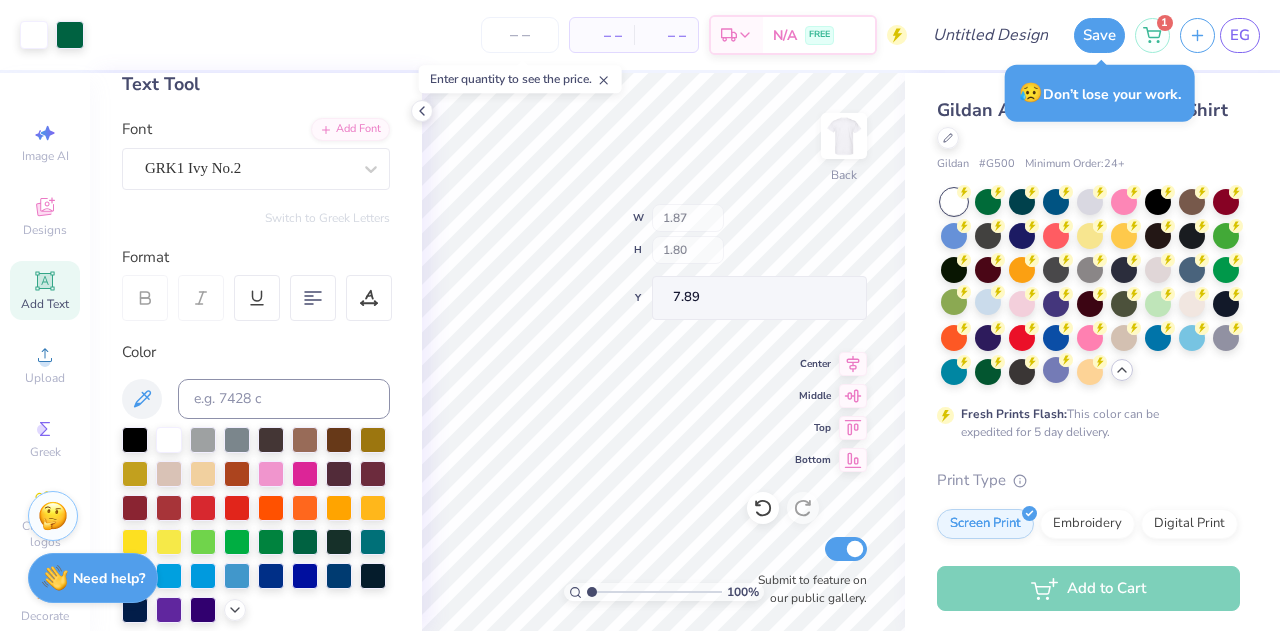 type on "1.25" 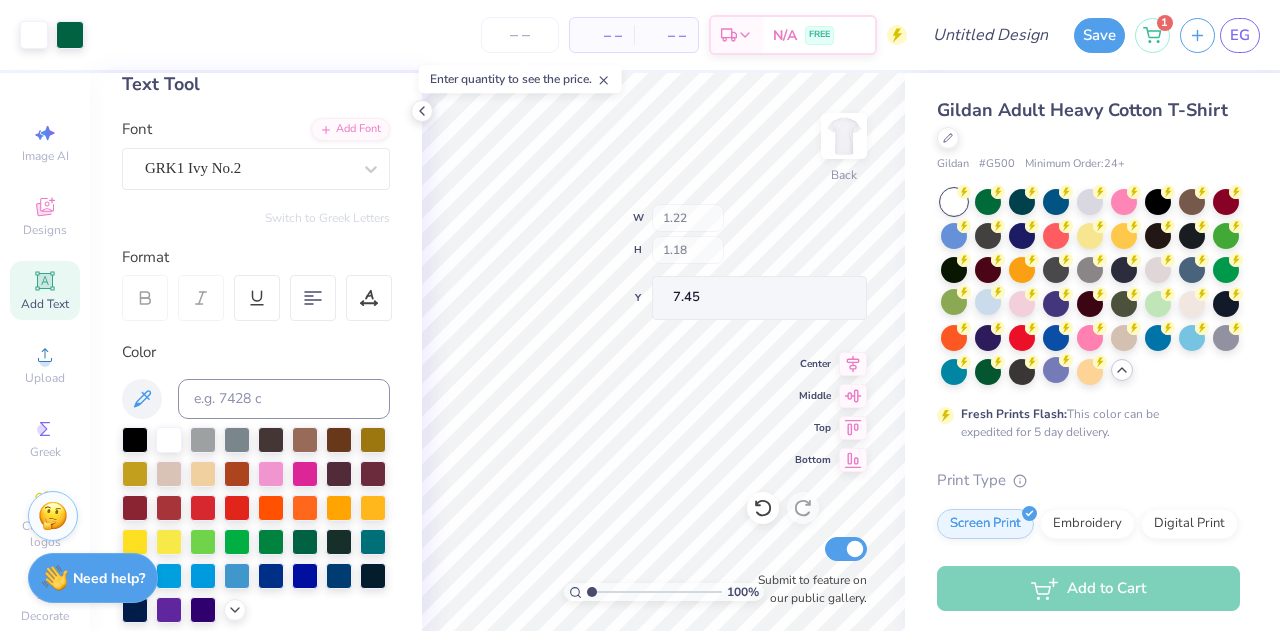 type on "1.22" 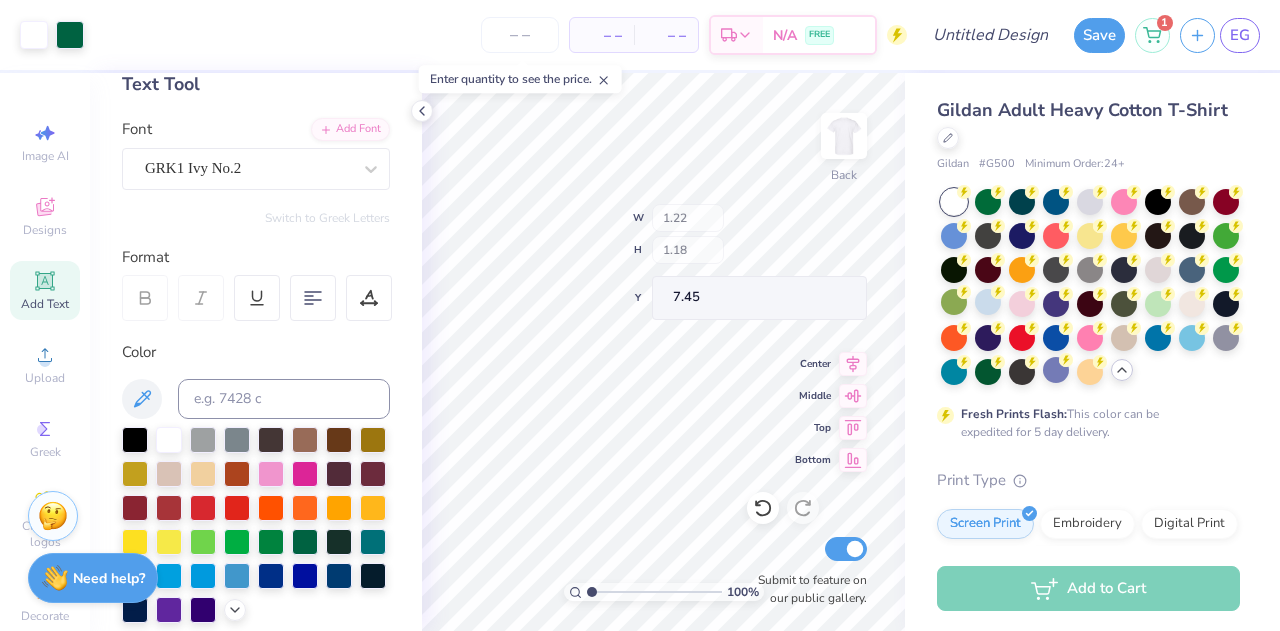 type on "1.18" 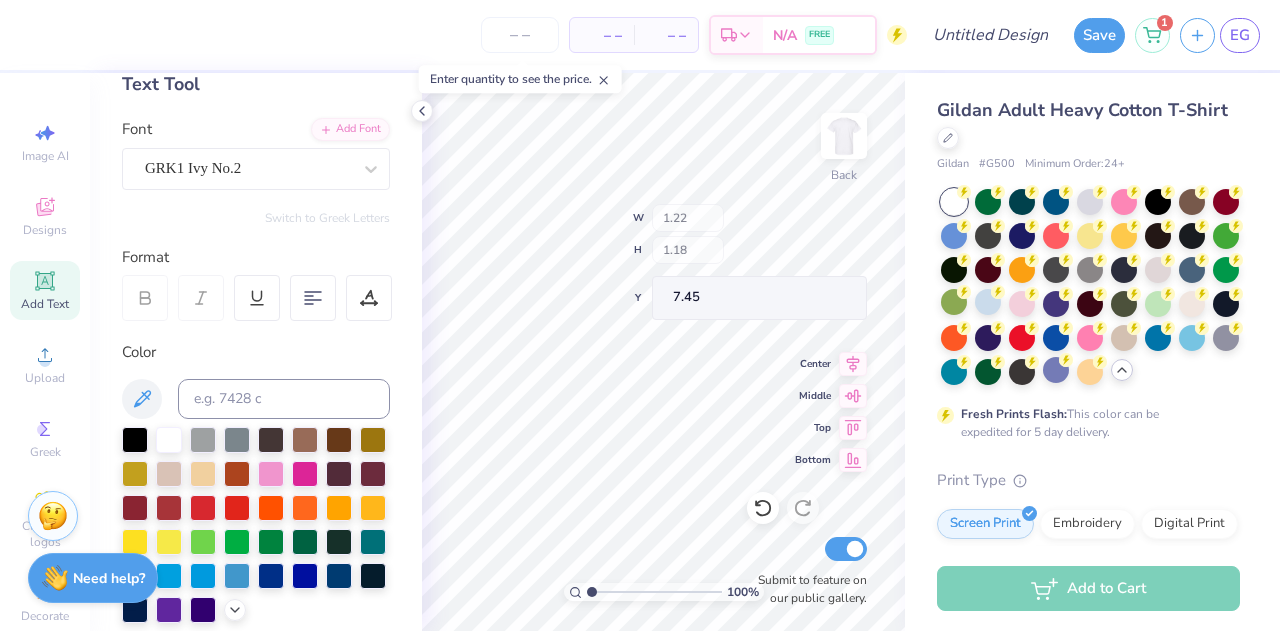 type on "0.97" 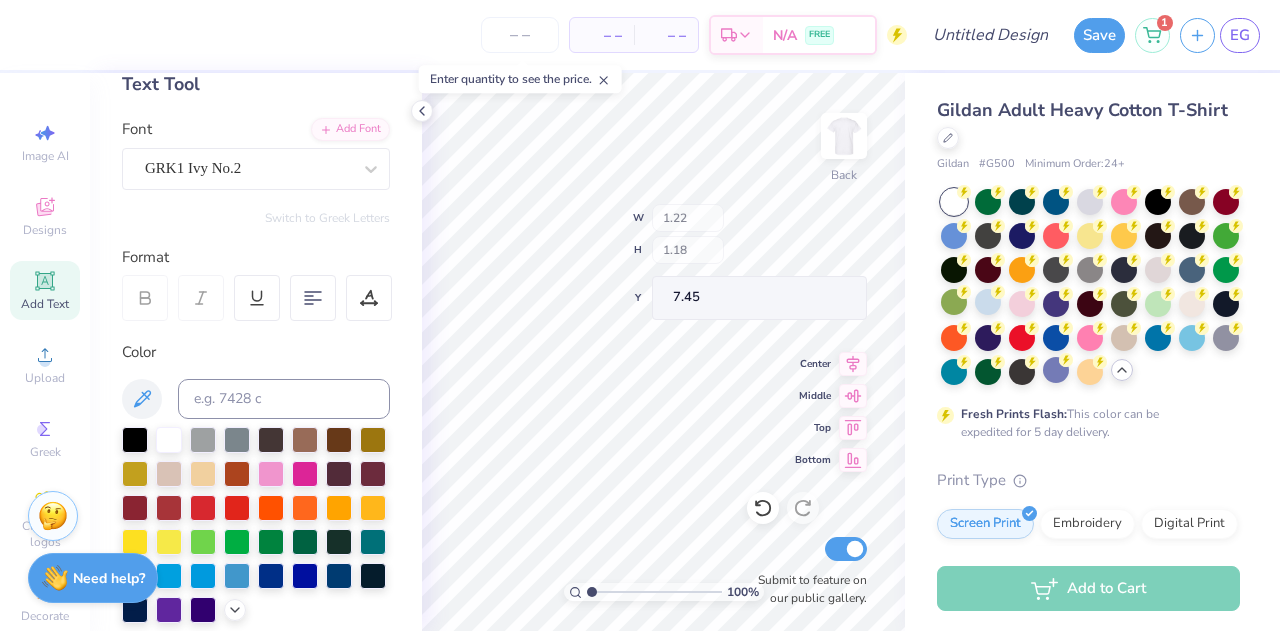 type on "0.93" 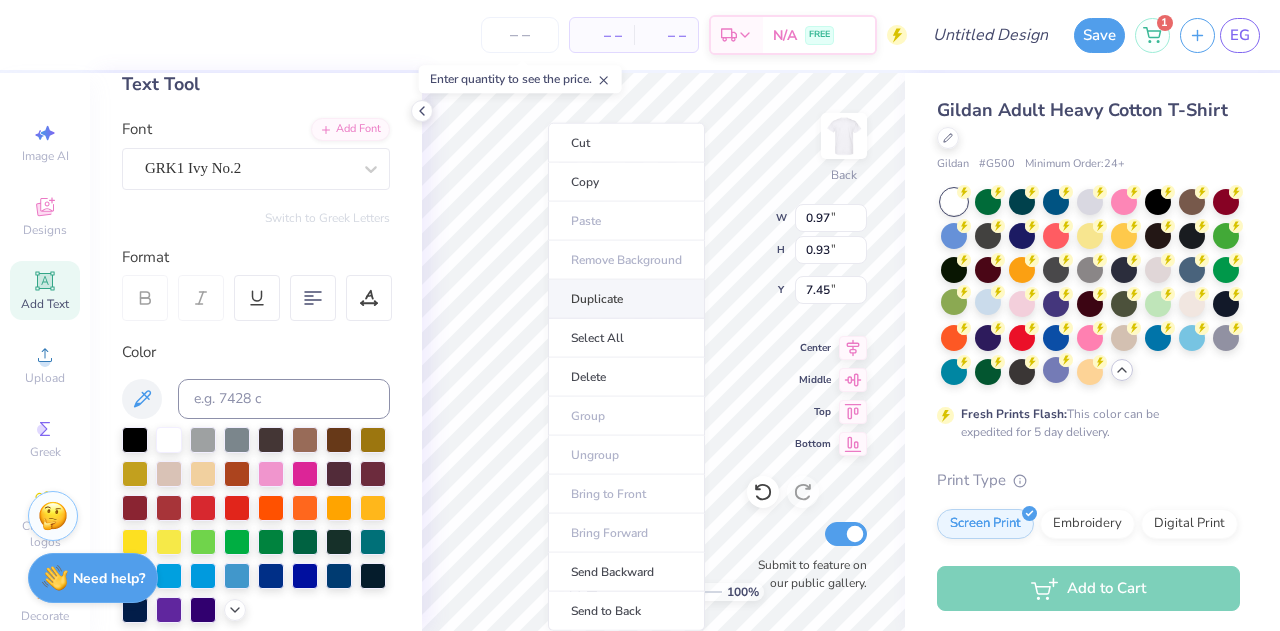 click on "Duplicate" at bounding box center [626, 299] 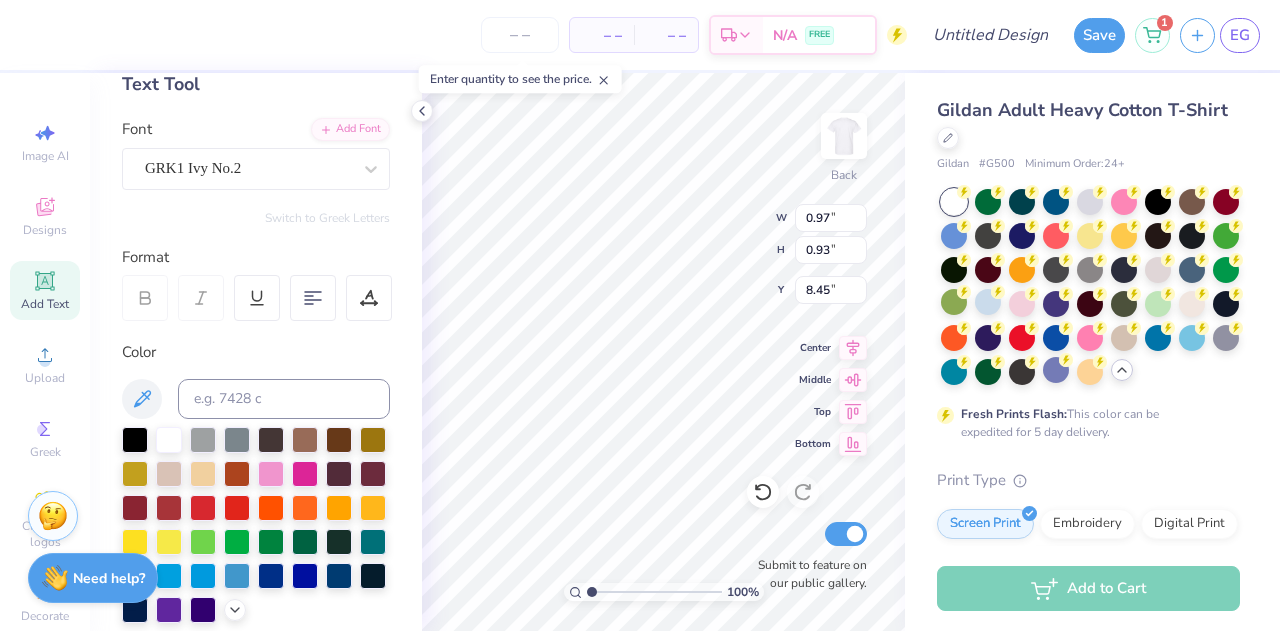 type on "8.45" 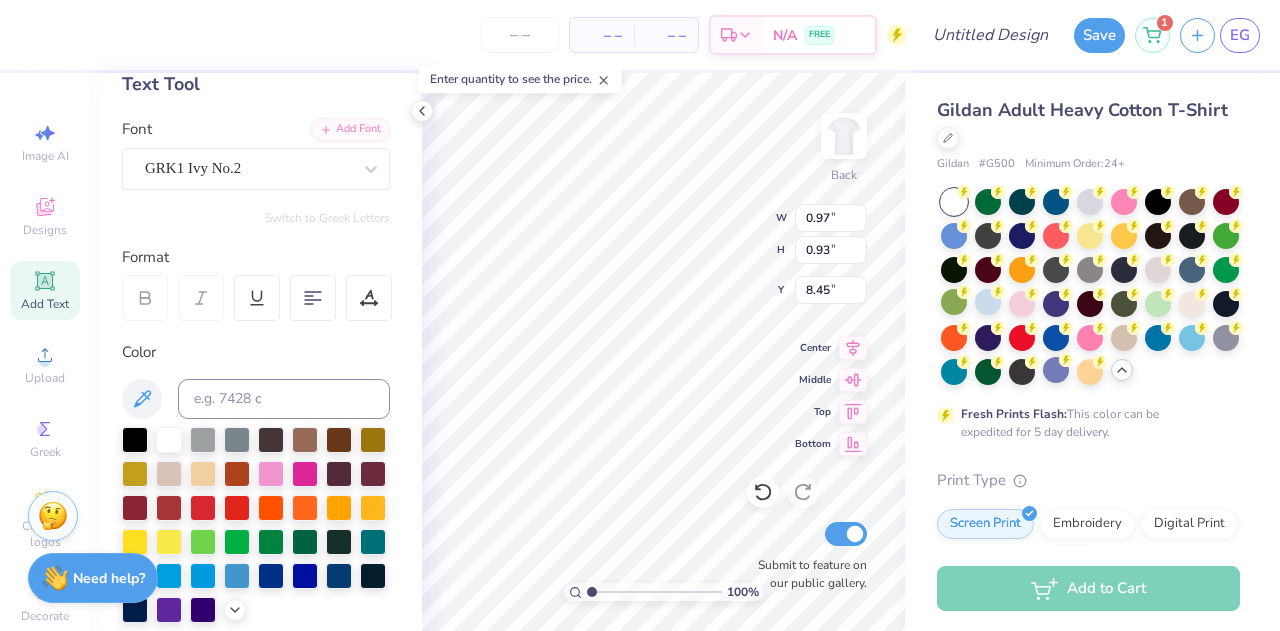 scroll, scrollTop: 16, scrollLeft: 2, axis: both 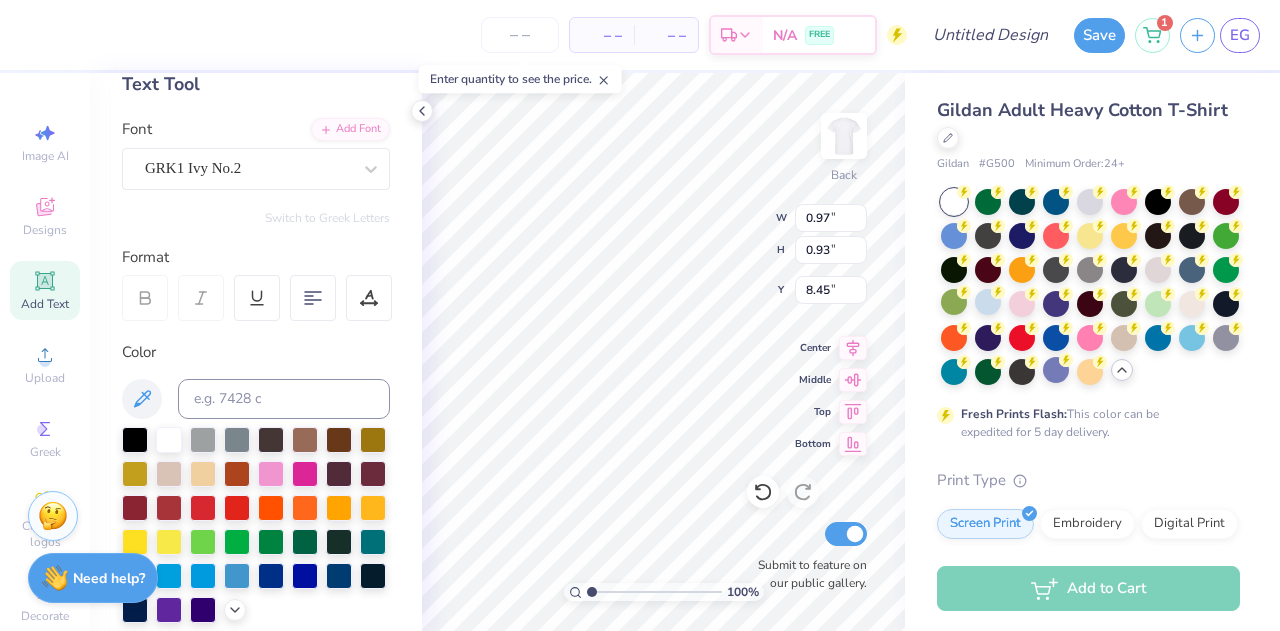 type on "s" 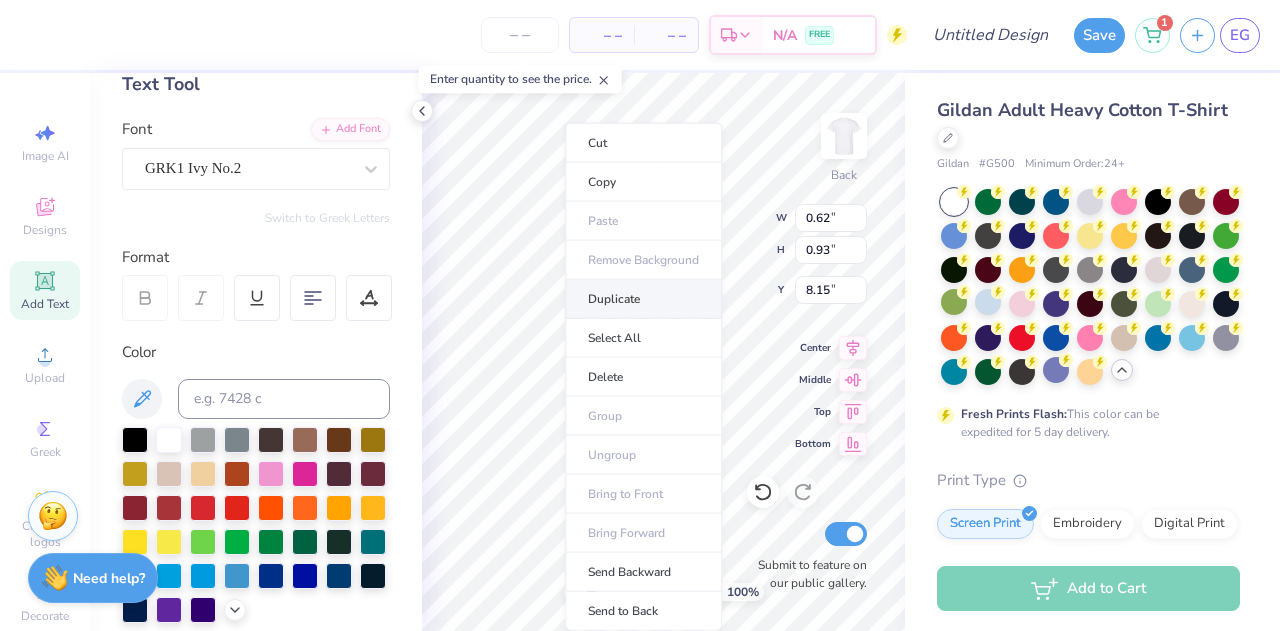 click on "Duplicate" at bounding box center (643, 299) 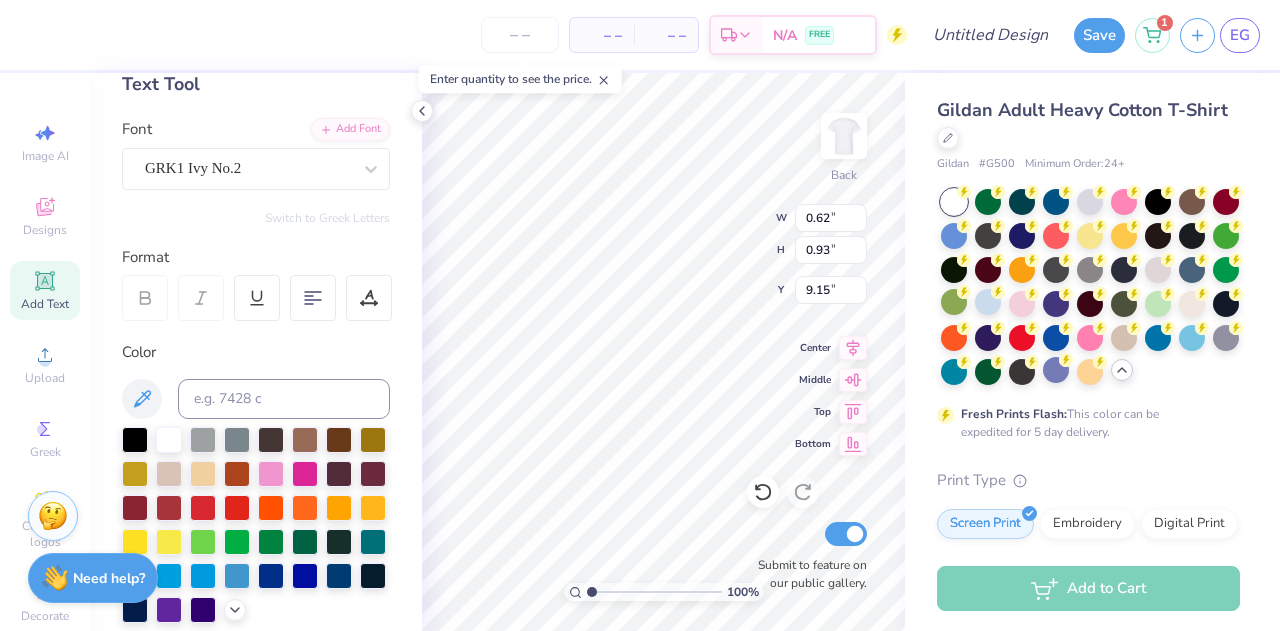 type on "9.15" 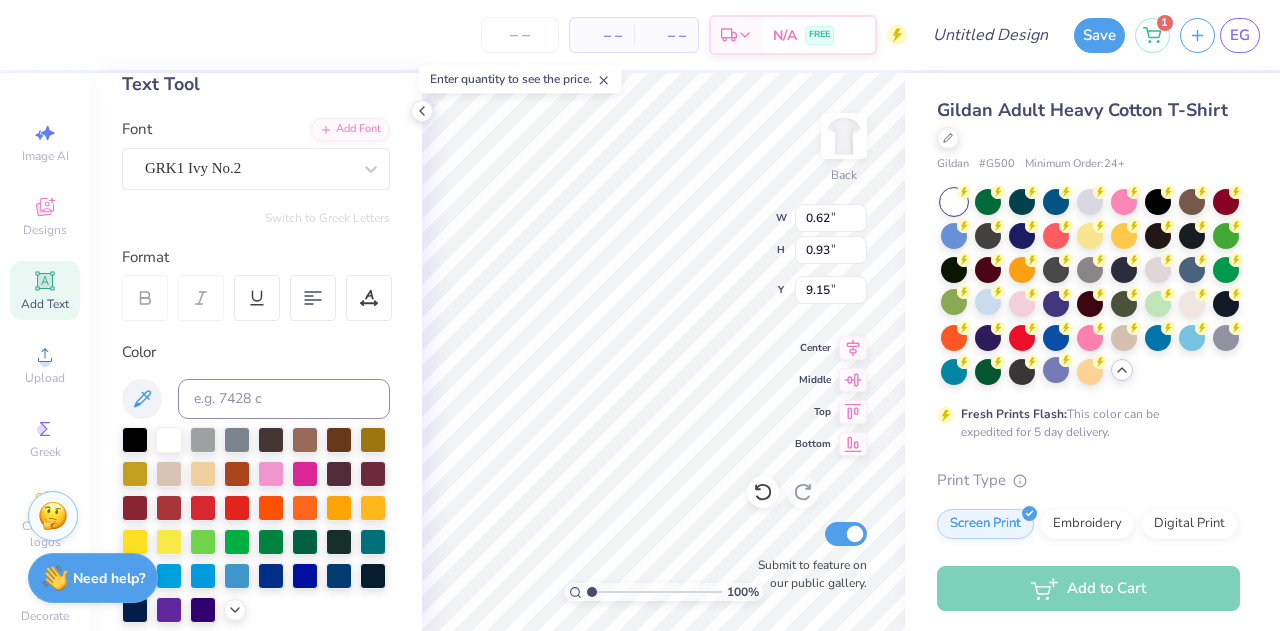 scroll, scrollTop: 16, scrollLeft: 2, axis: both 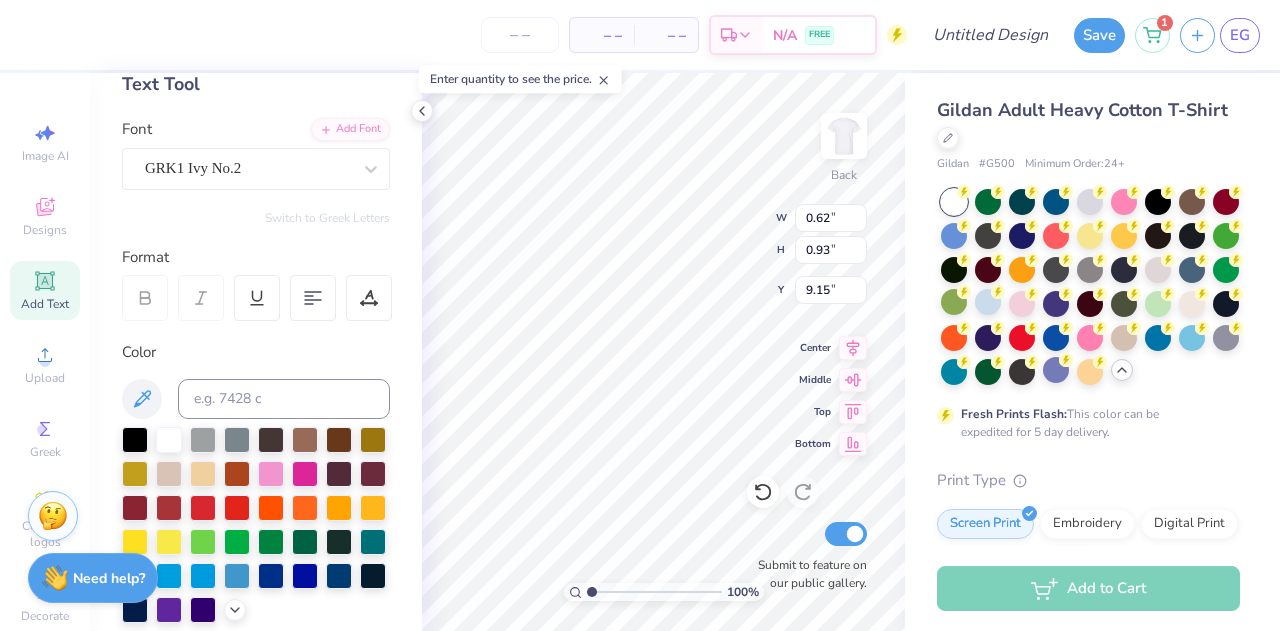 type on "u" 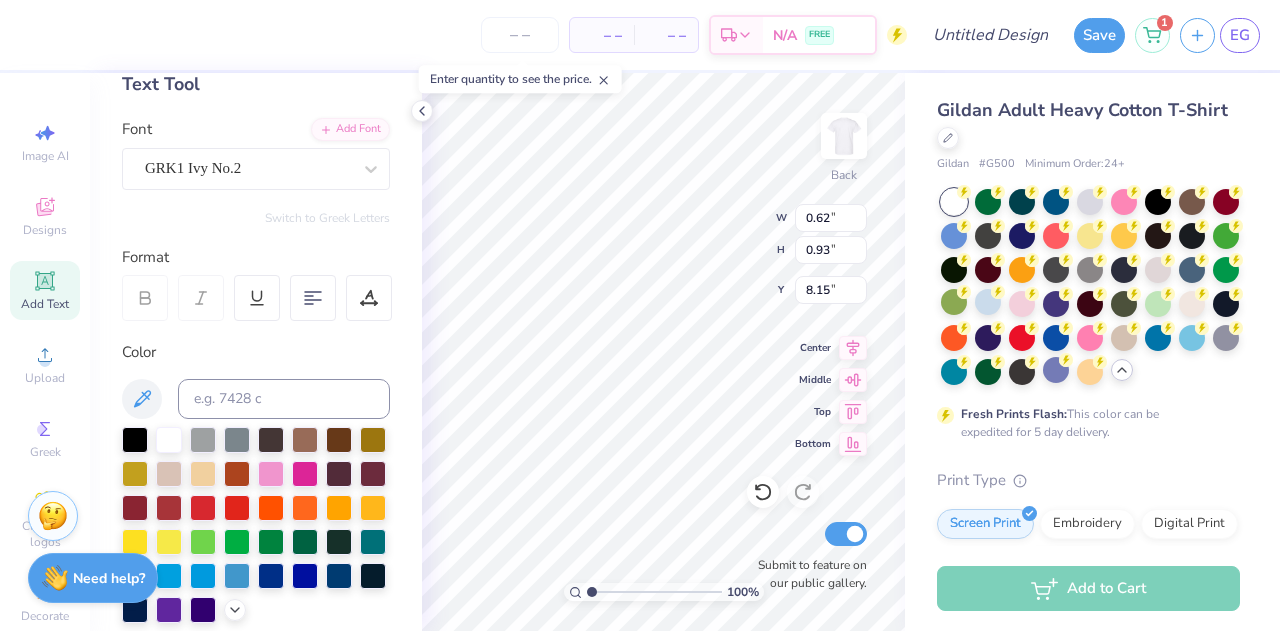 type on "0.62" 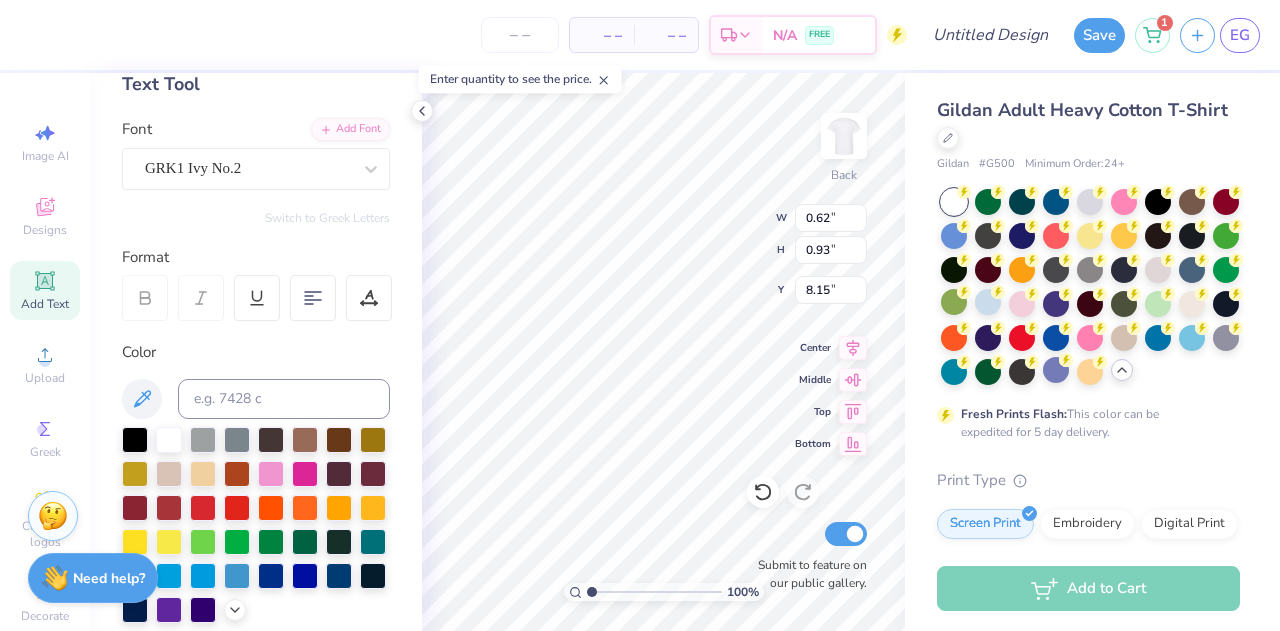 type on "8.15" 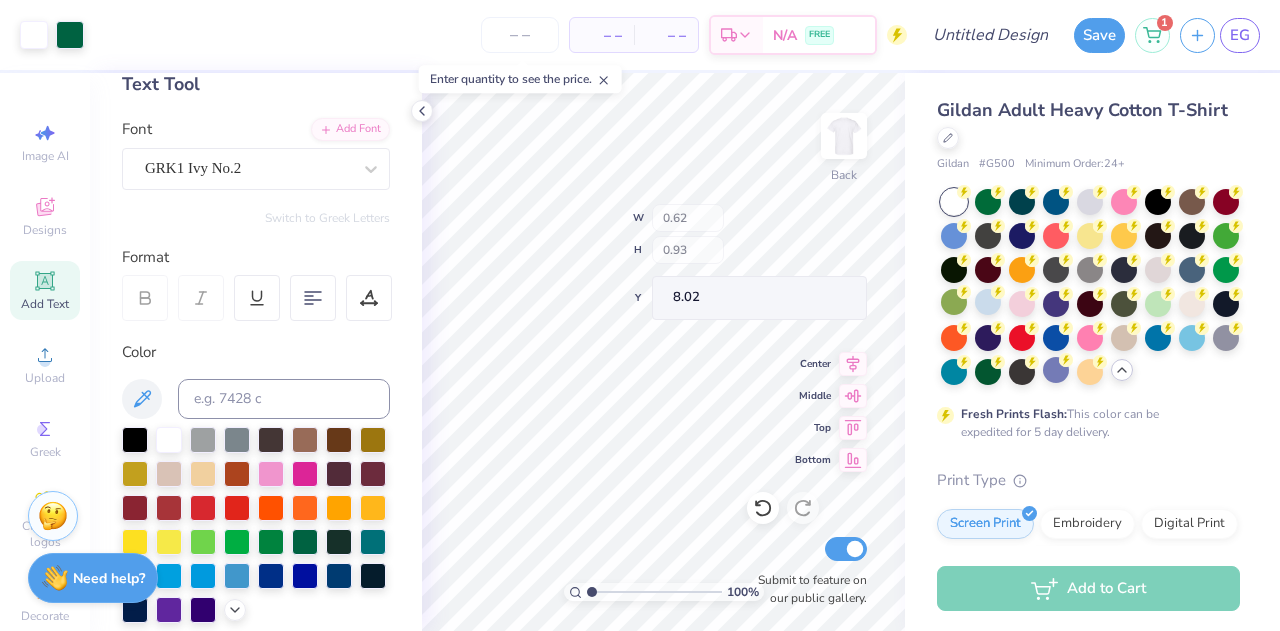 type on "8.02" 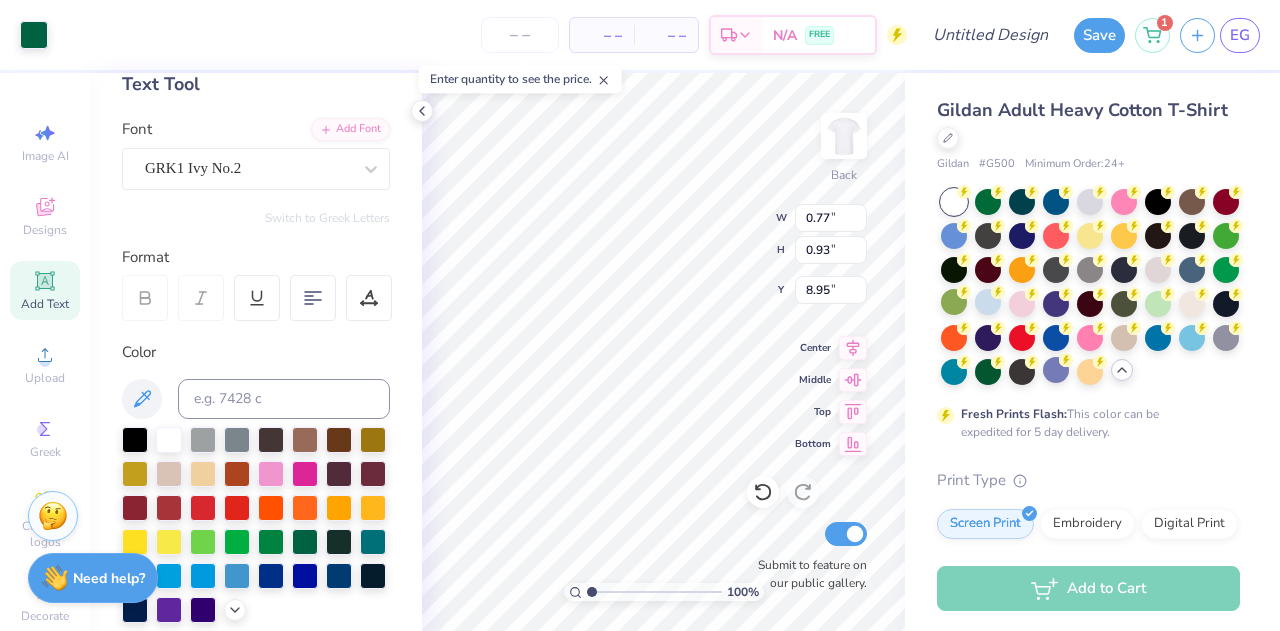 type on "0.77" 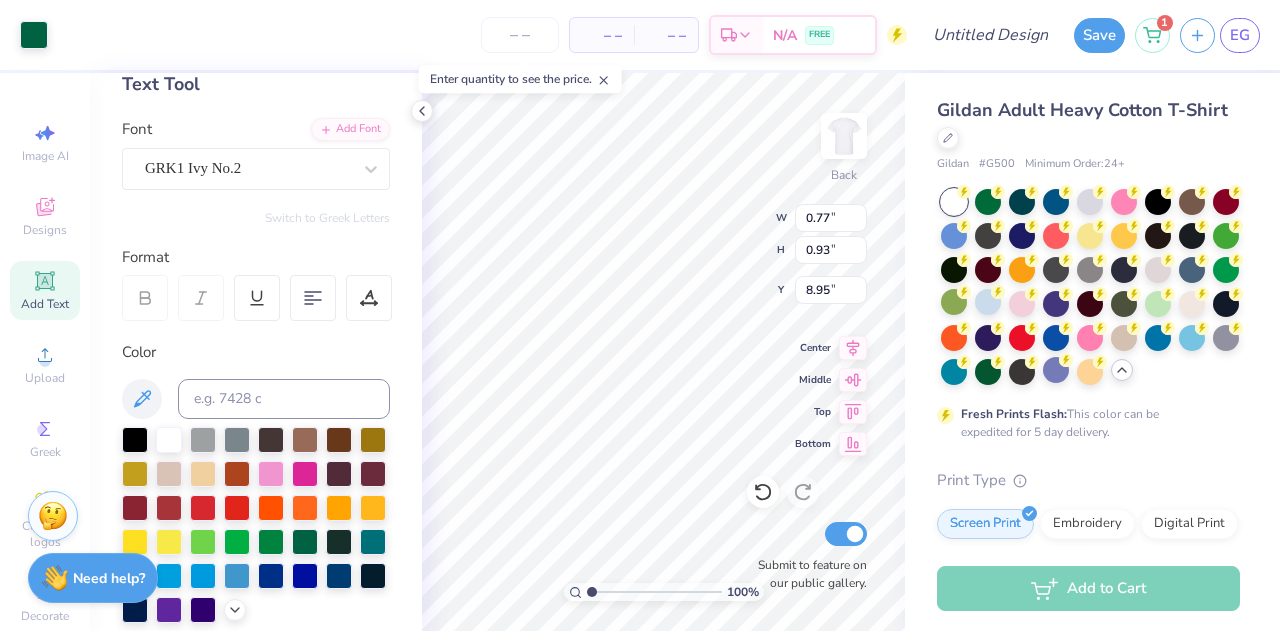 type on "0.93" 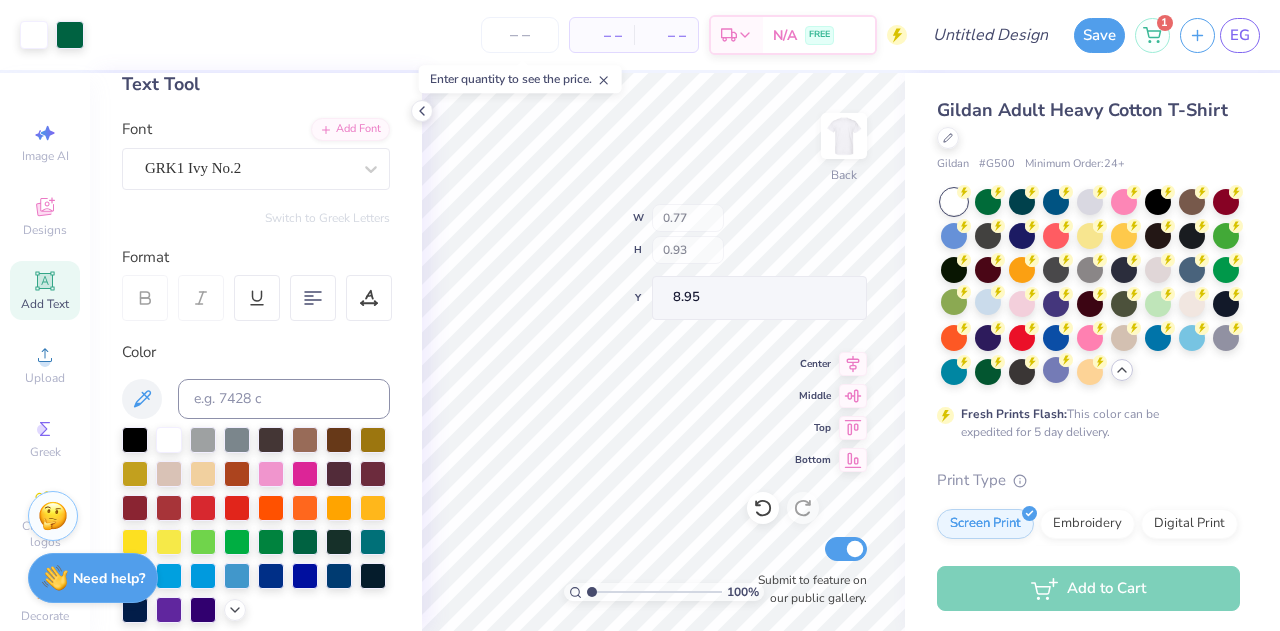 type on "8.95" 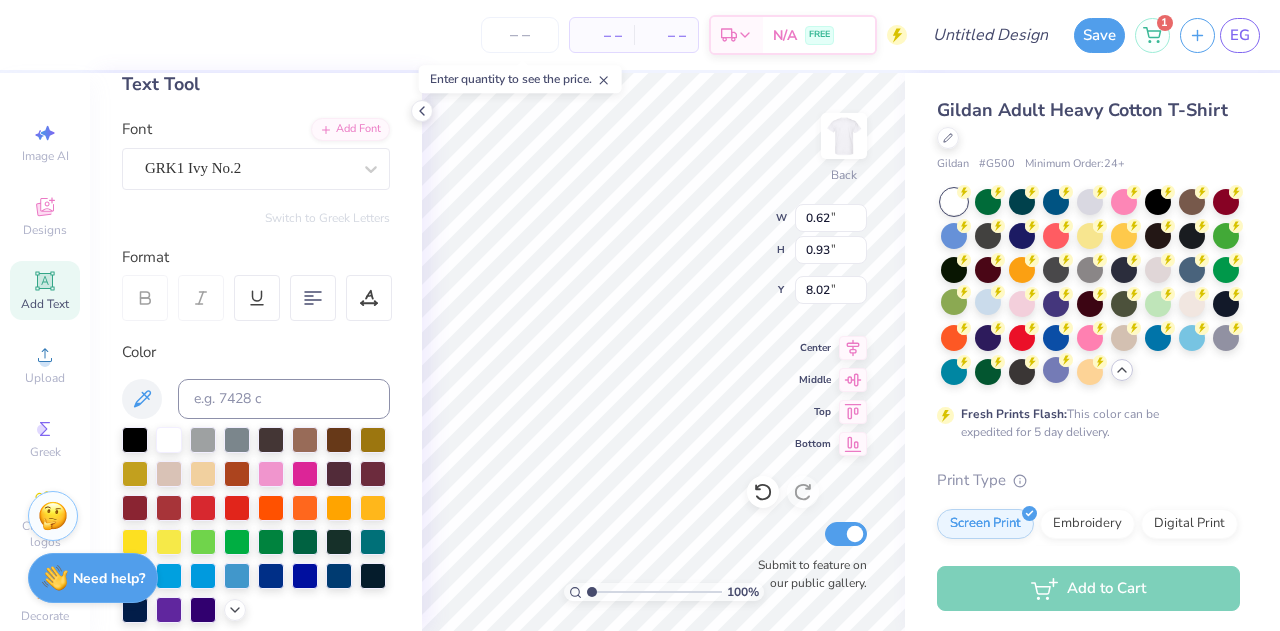 type on "0.62" 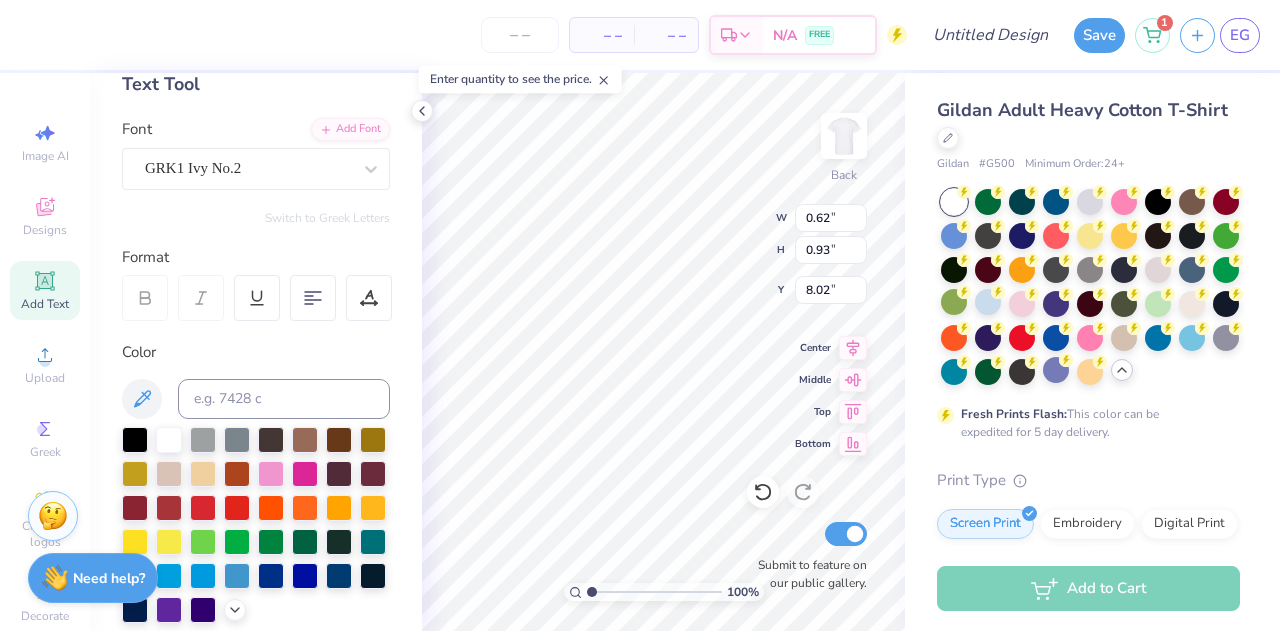 type on "8.02" 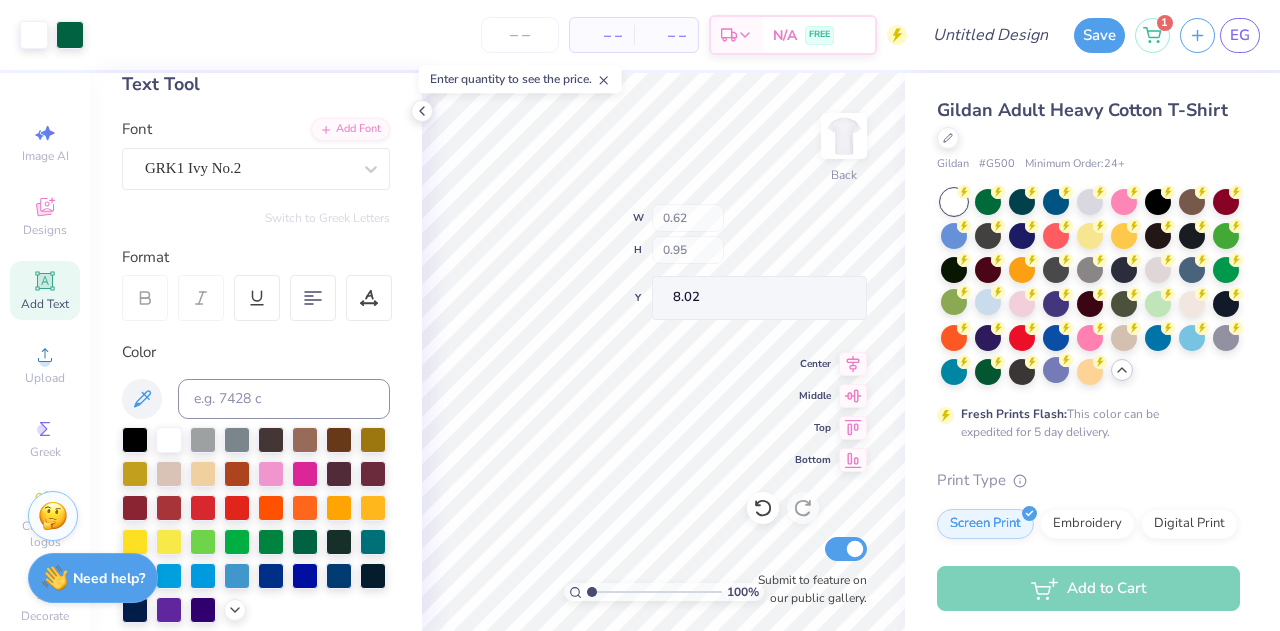 type on "0.66" 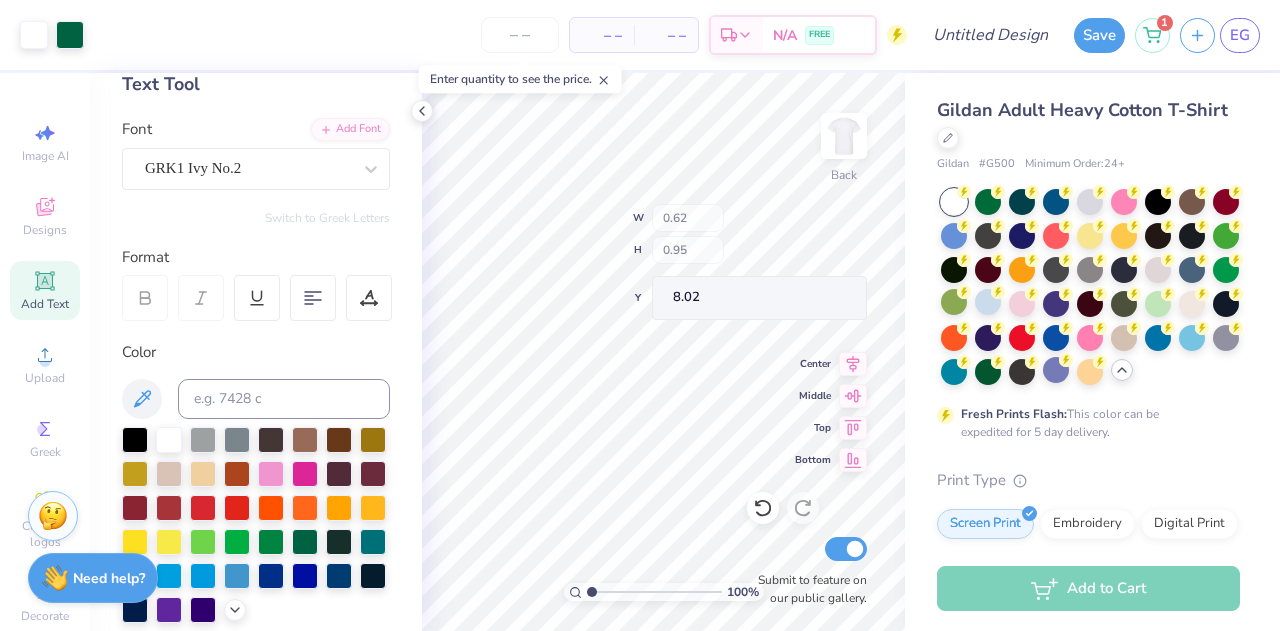 type on "0.95" 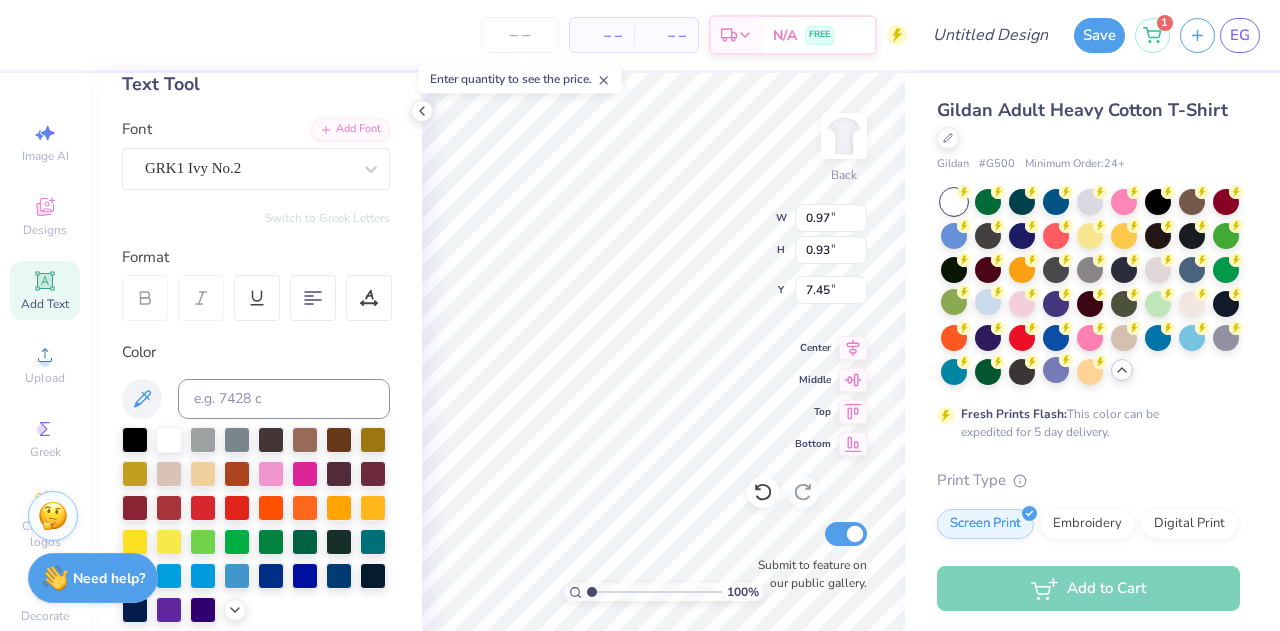 type on "1.05" 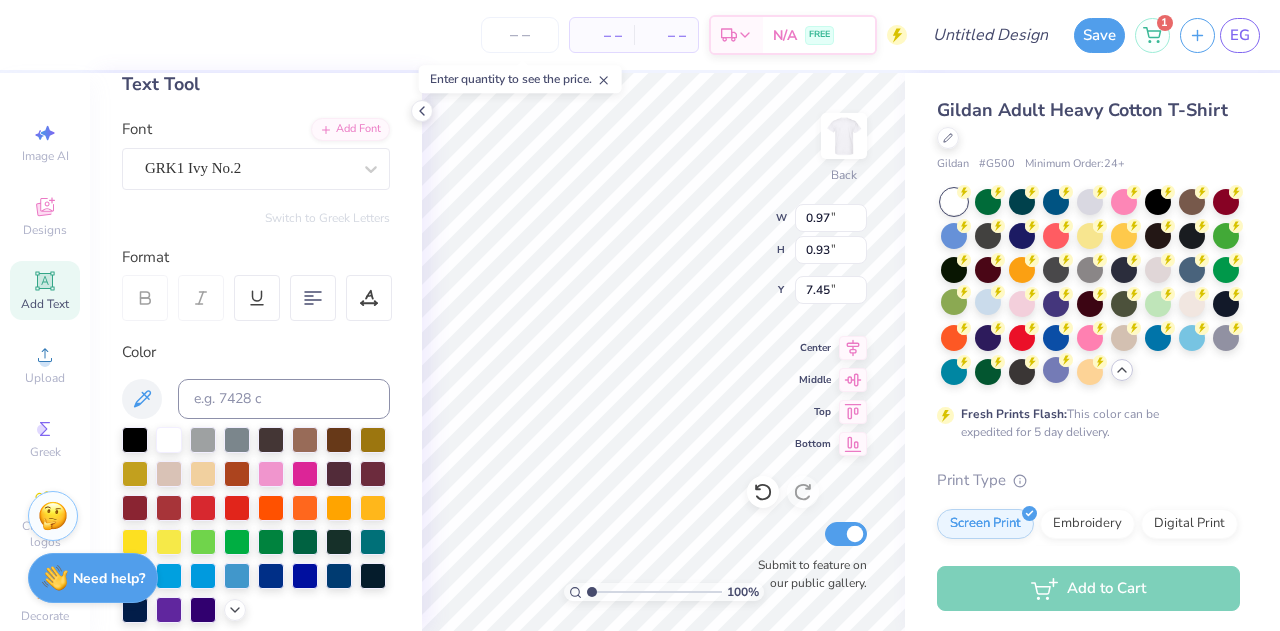 type on "1.02" 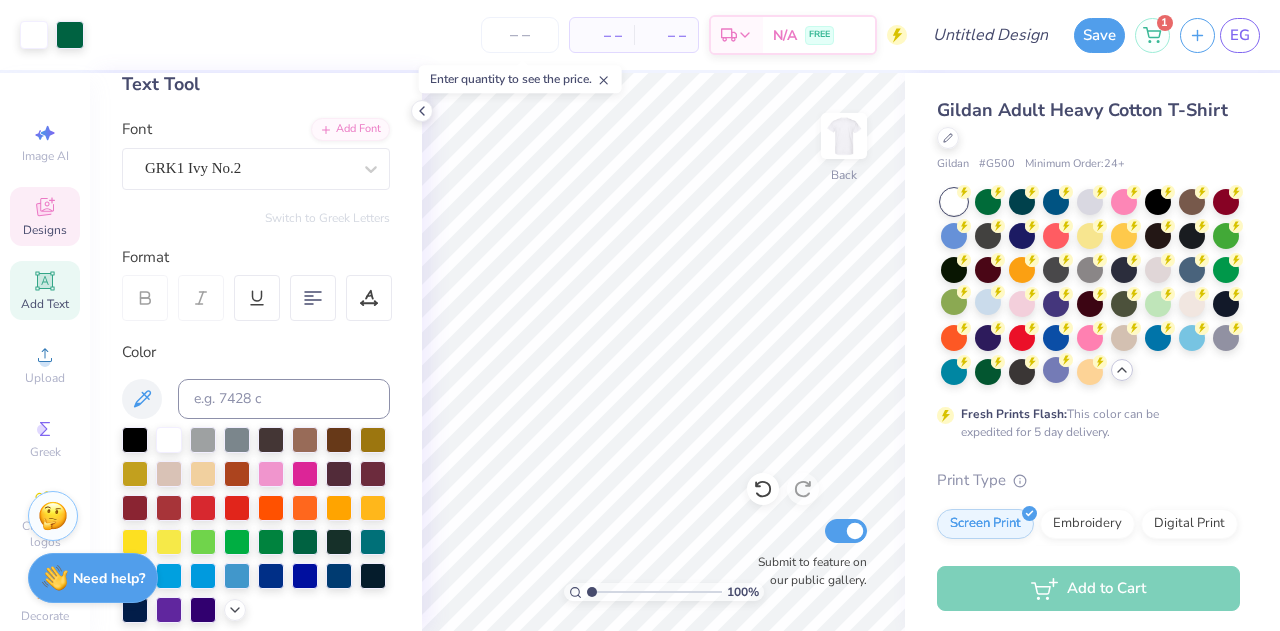 click on "Designs" at bounding box center (45, 230) 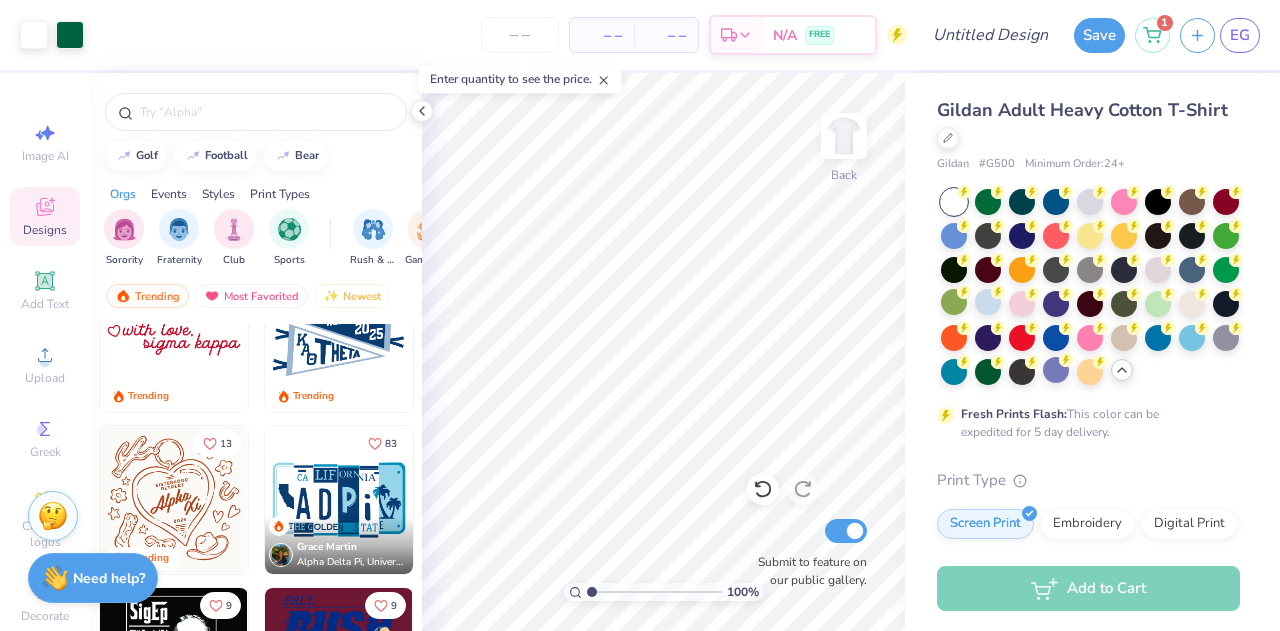 scroll, scrollTop: 2813, scrollLeft: 0, axis: vertical 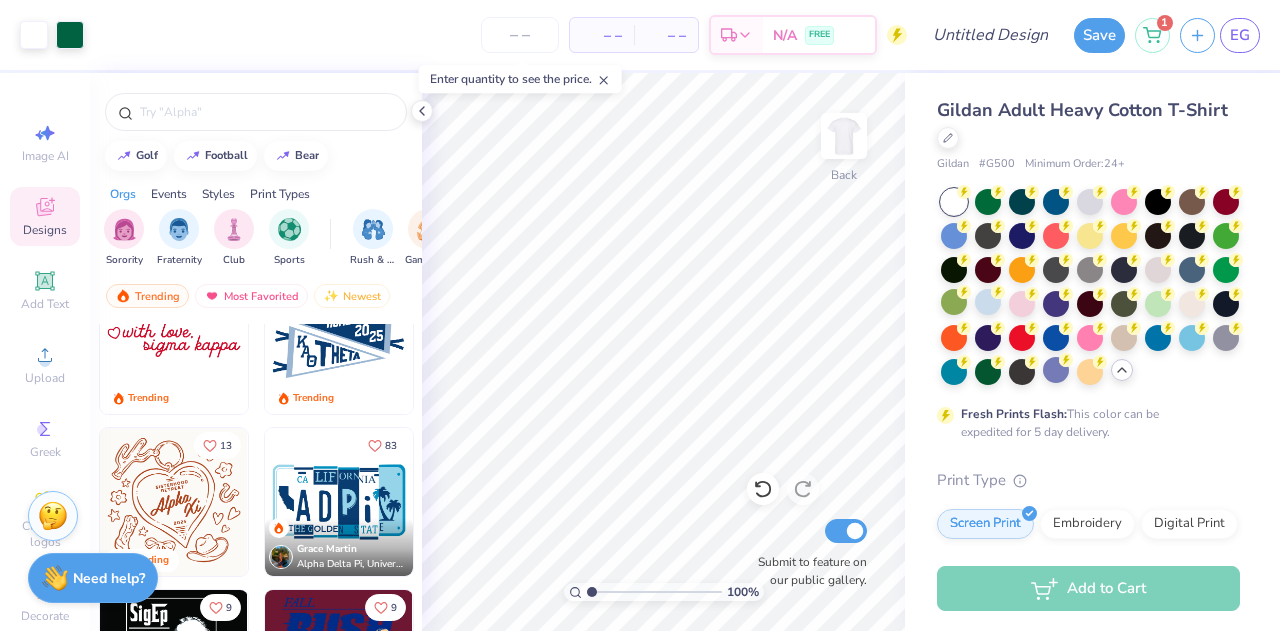 click at bounding box center [339, 340] 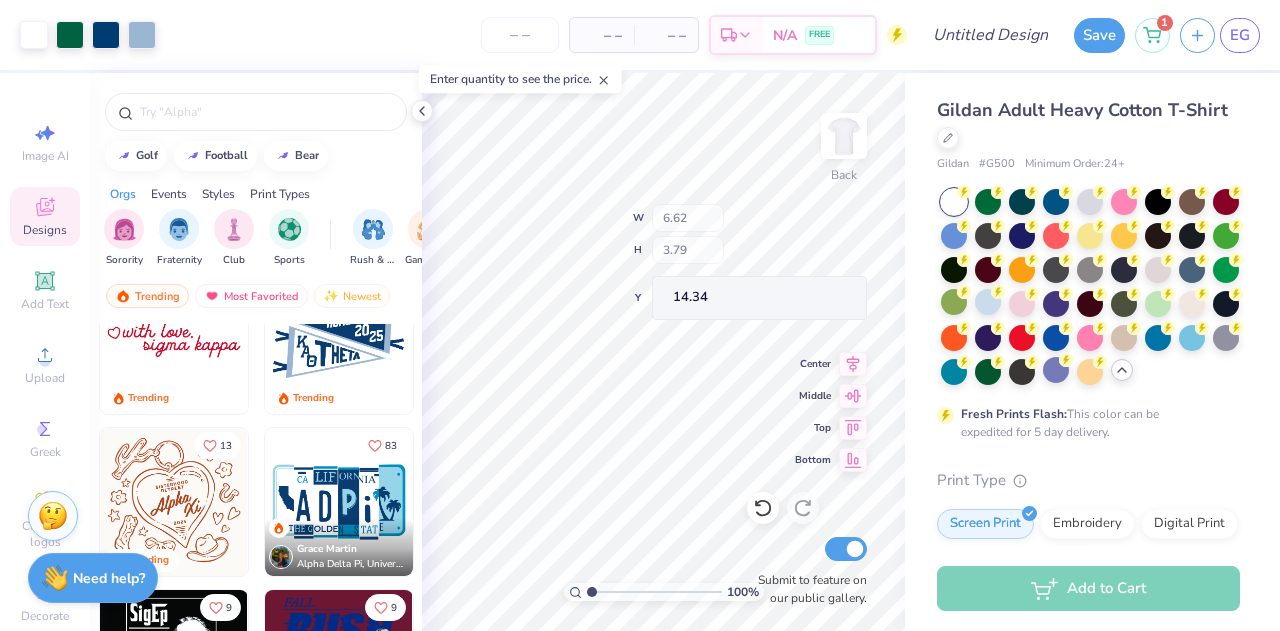 type on "14.34" 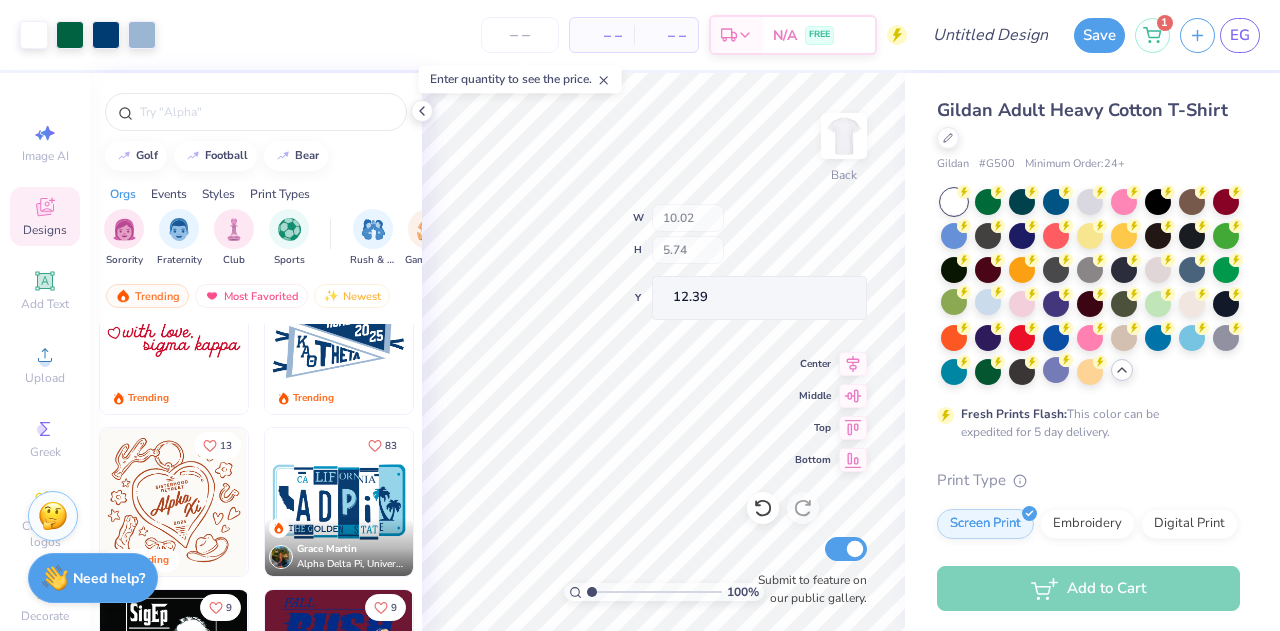 type on "10.02" 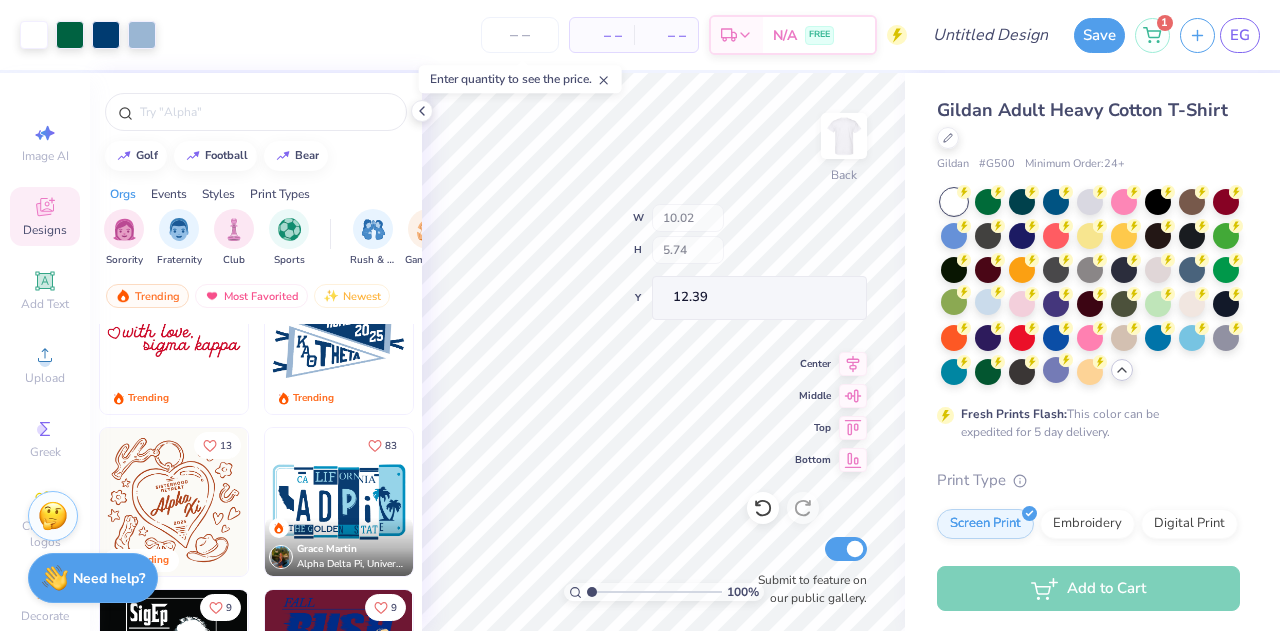 type on "5.74" 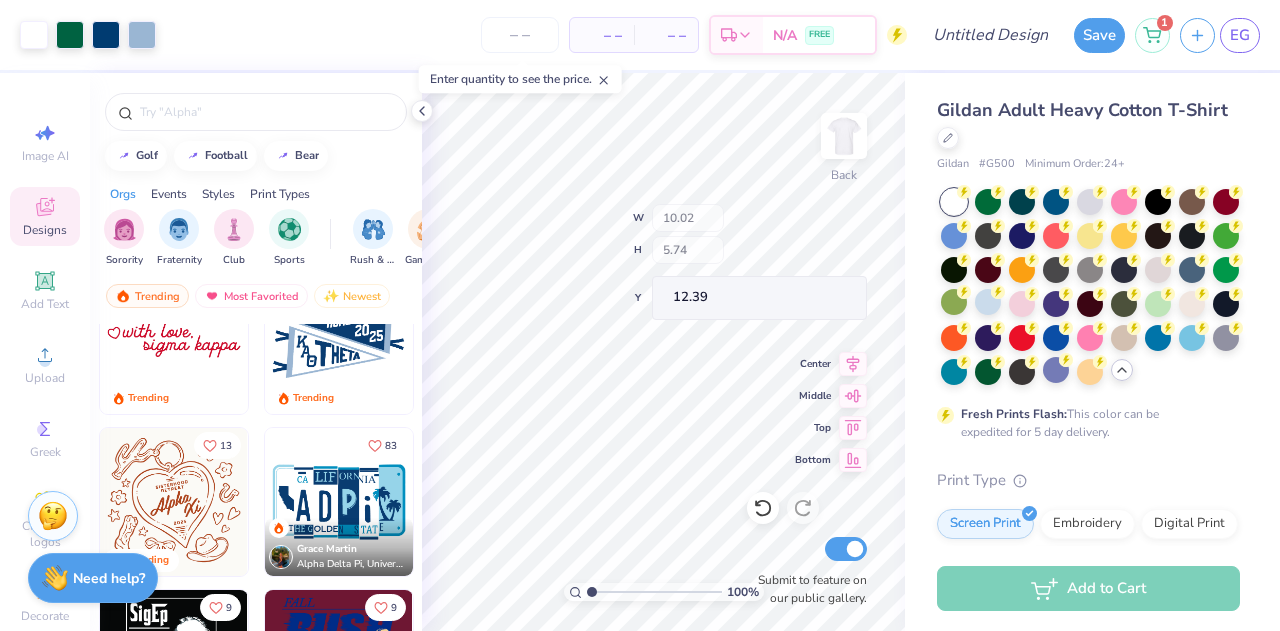 type on "12.39" 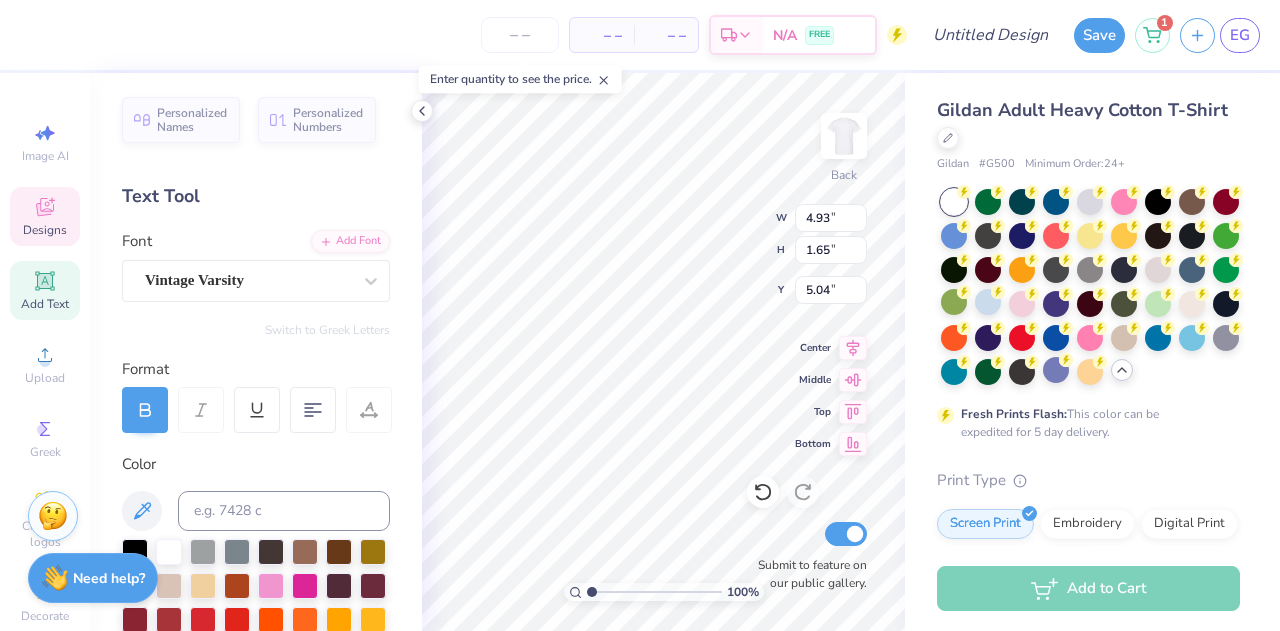 type on "8.61" 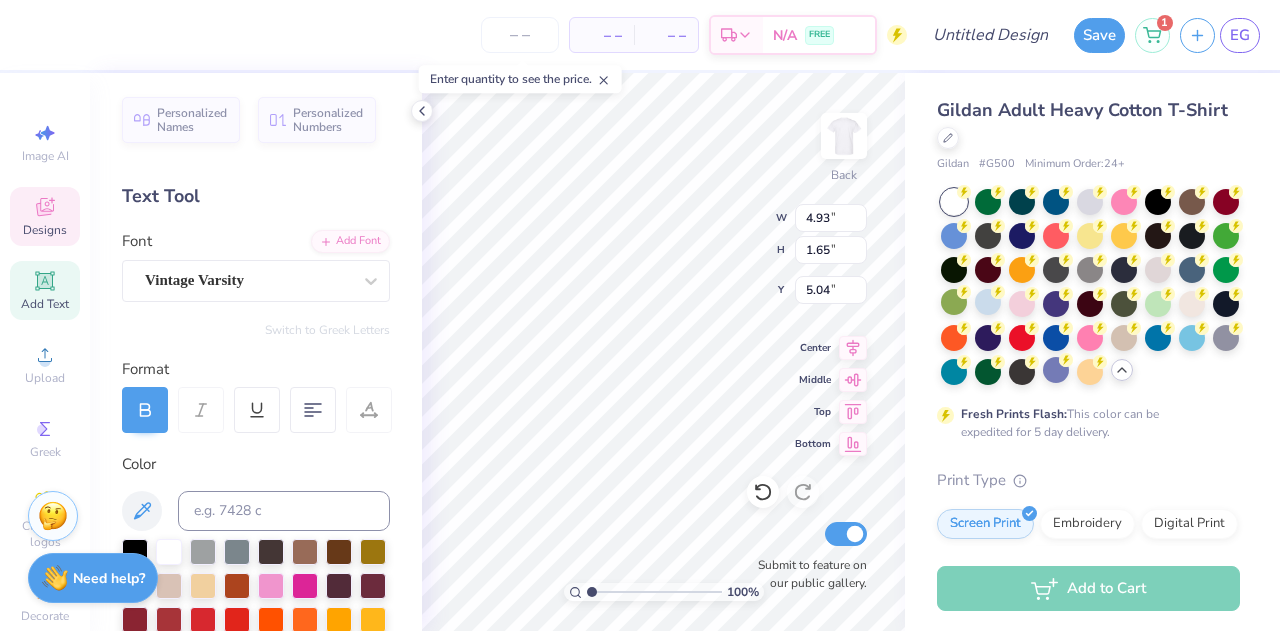 type on "4.49" 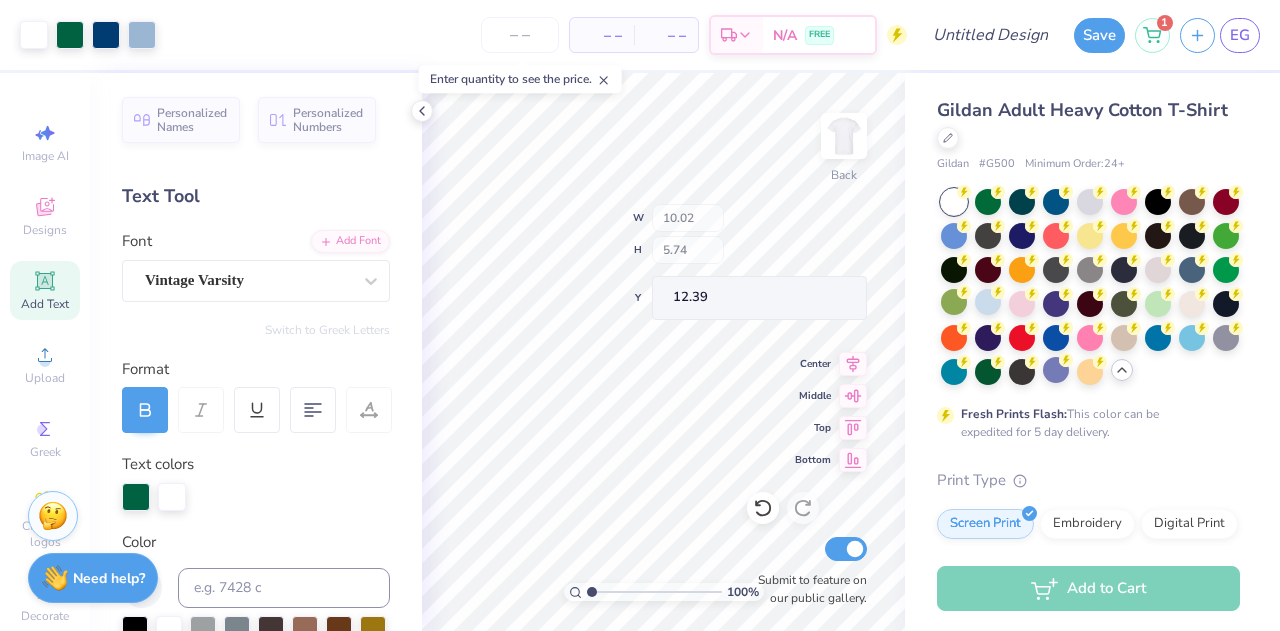 type on "12.51" 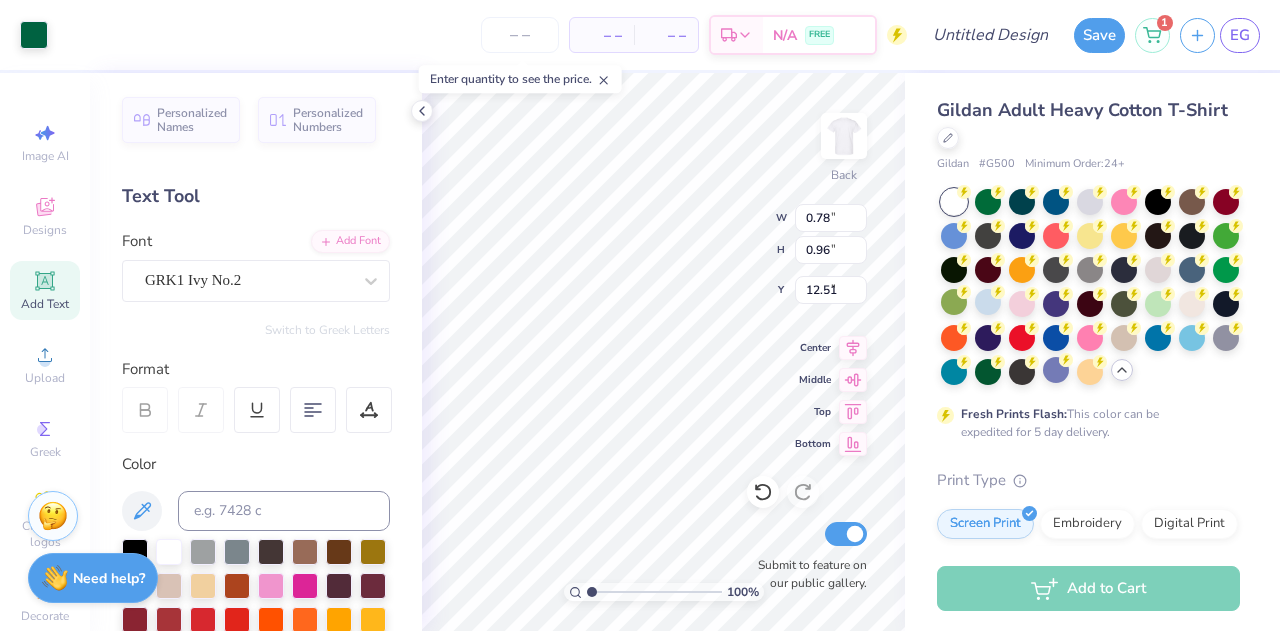 type on "0.78" 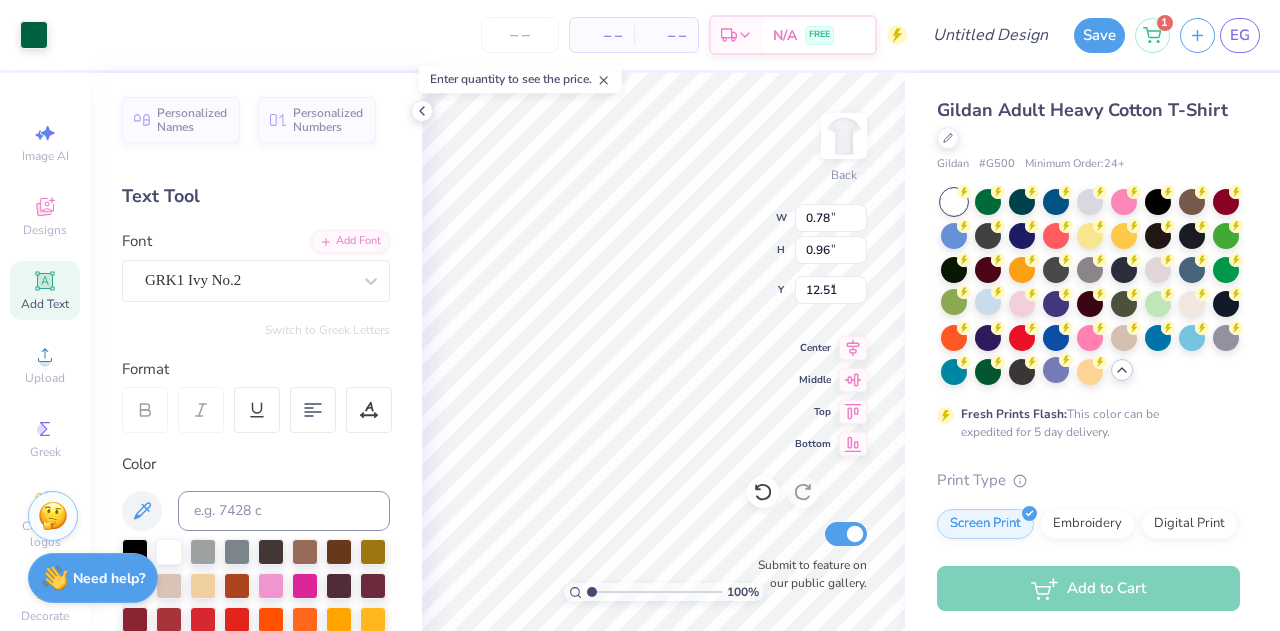 type on "0.96" 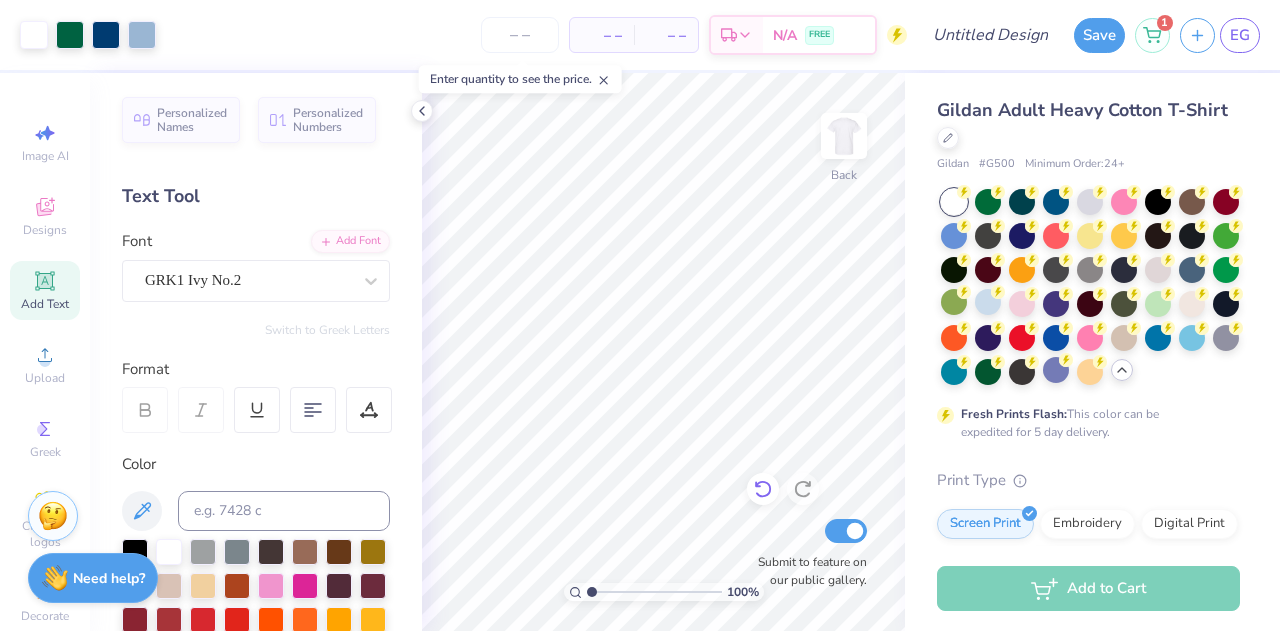 click 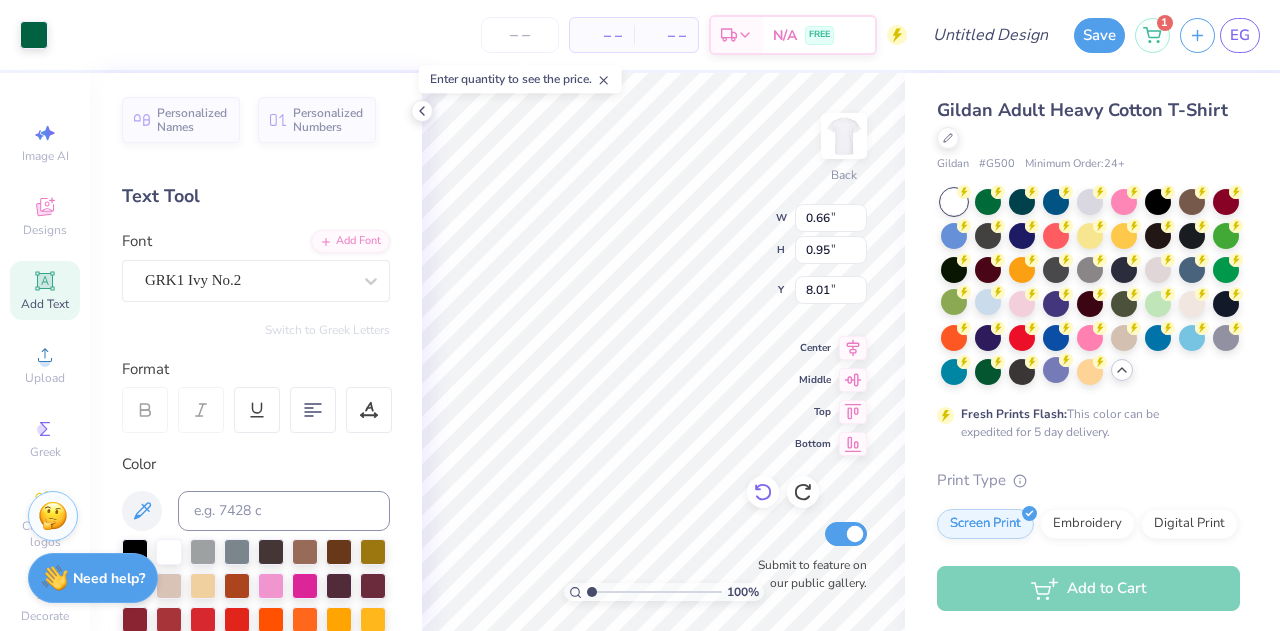 scroll, scrollTop: 16, scrollLeft: 2, axis: both 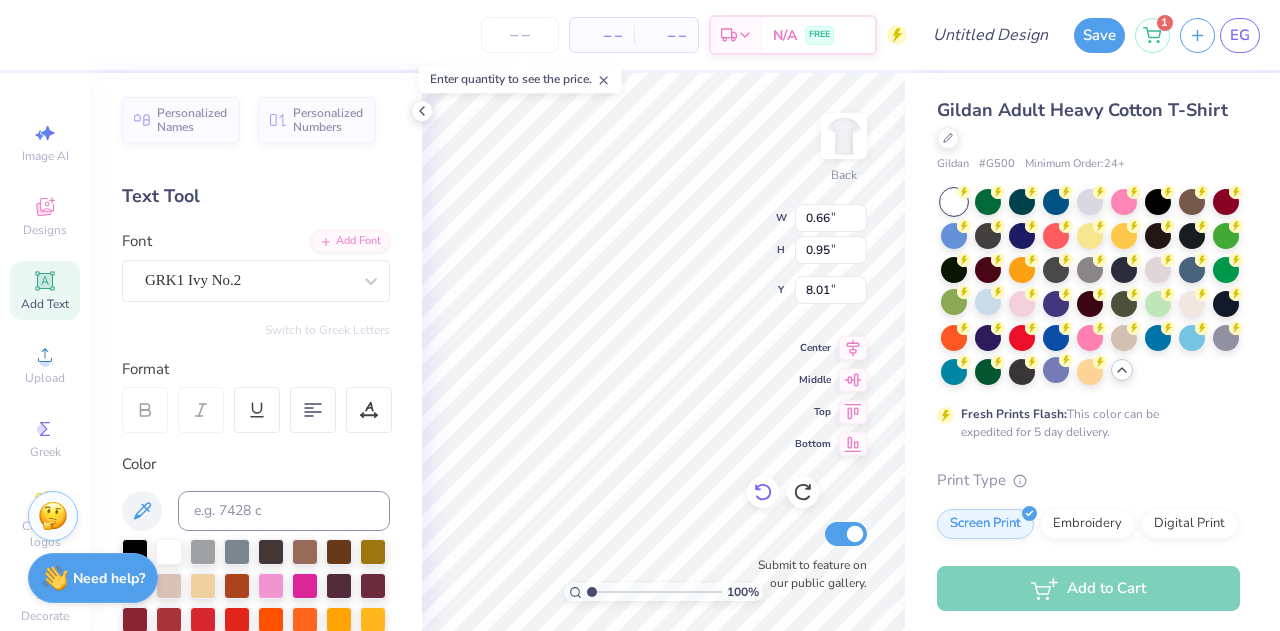 type 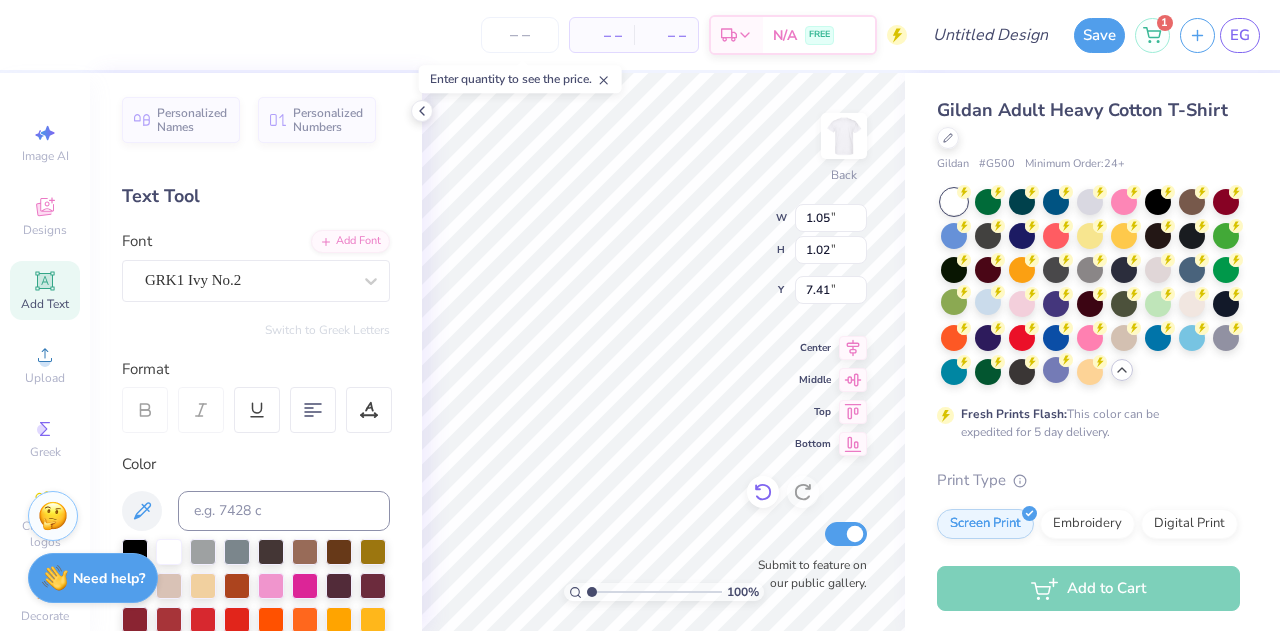 type on "1.05" 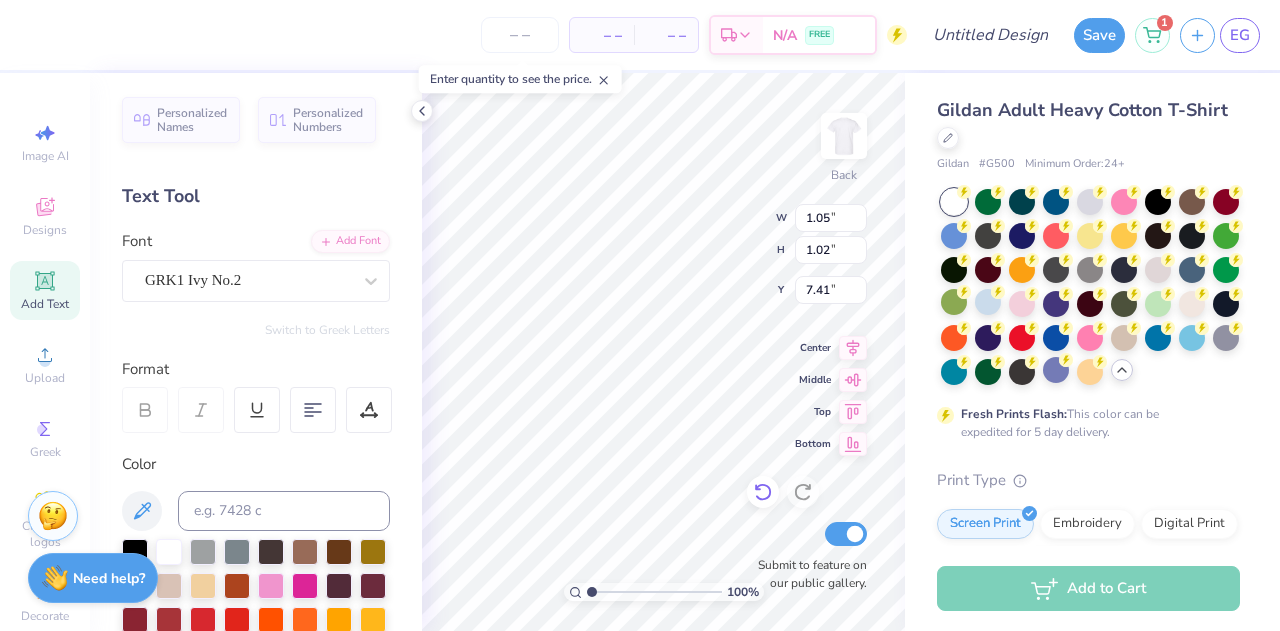 type 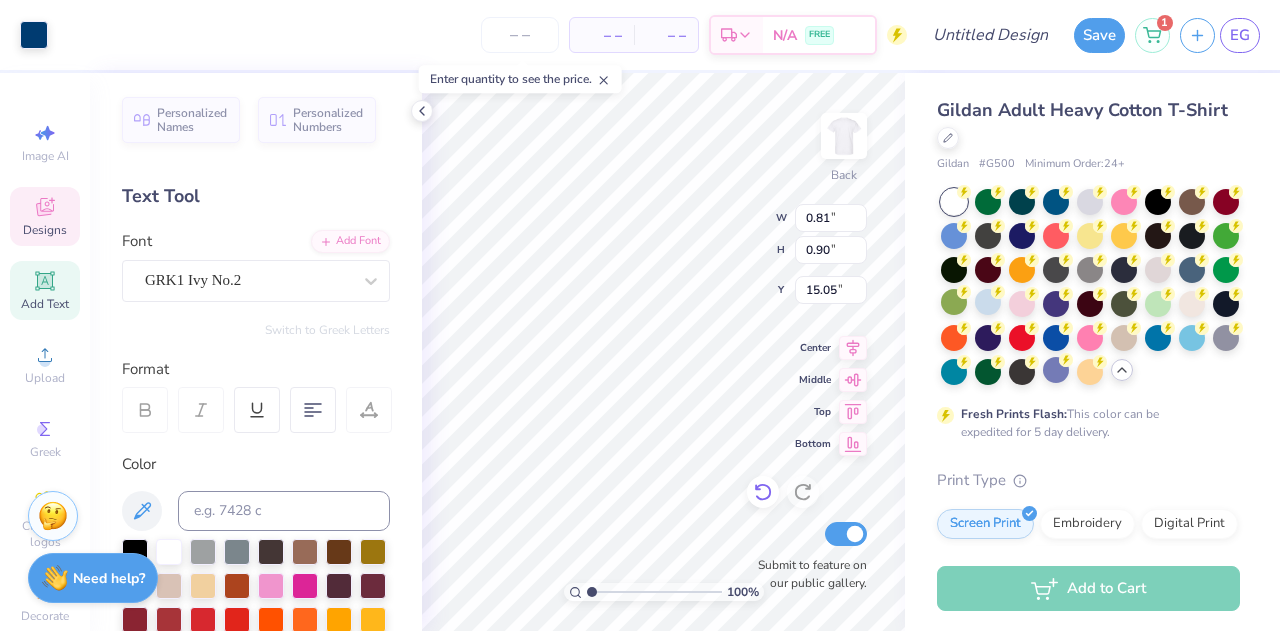 scroll, scrollTop: 16, scrollLeft: 2, axis: both 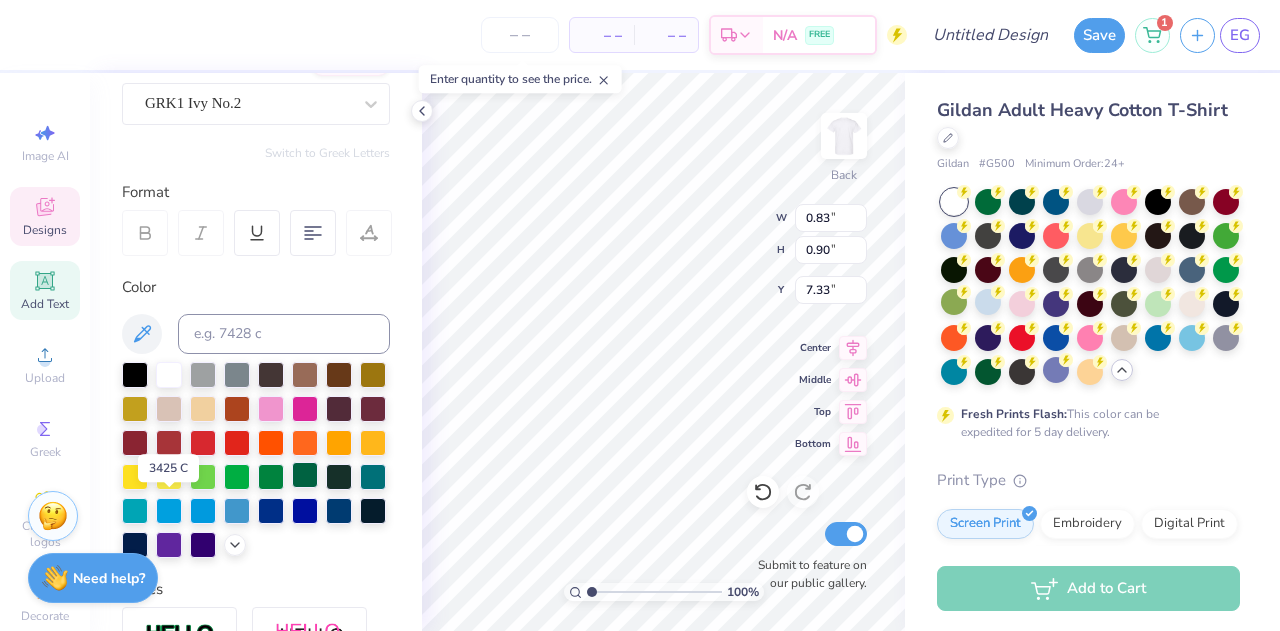 click at bounding box center (305, 475) 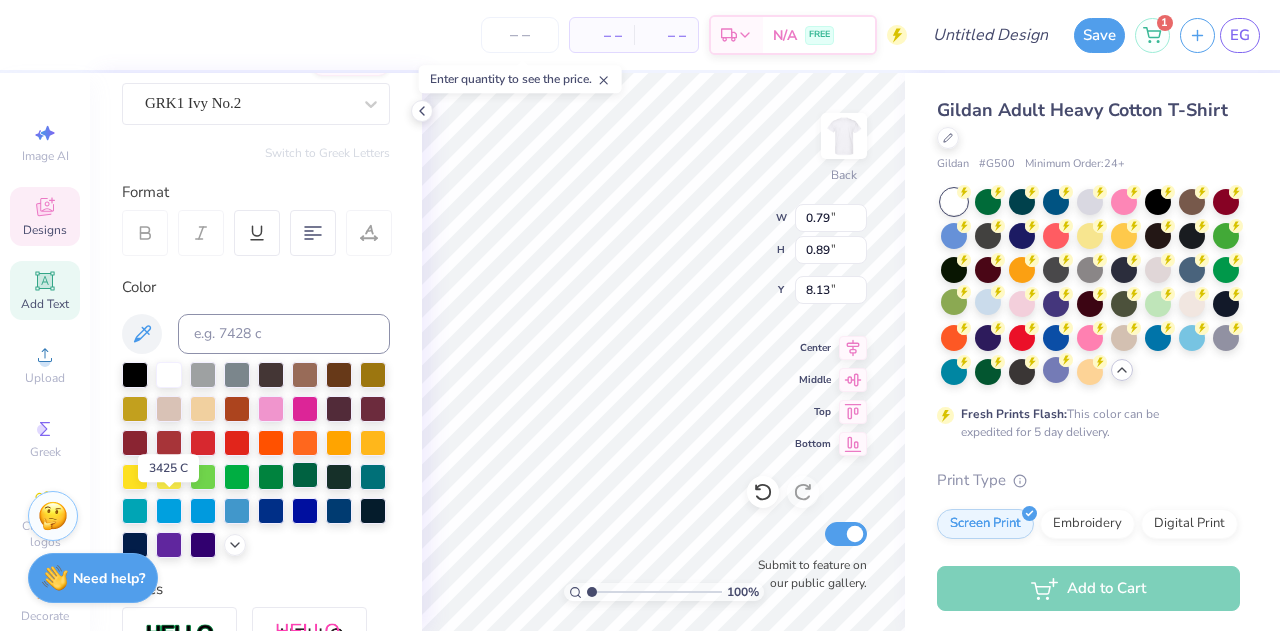 click at bounding box center (305, 475) 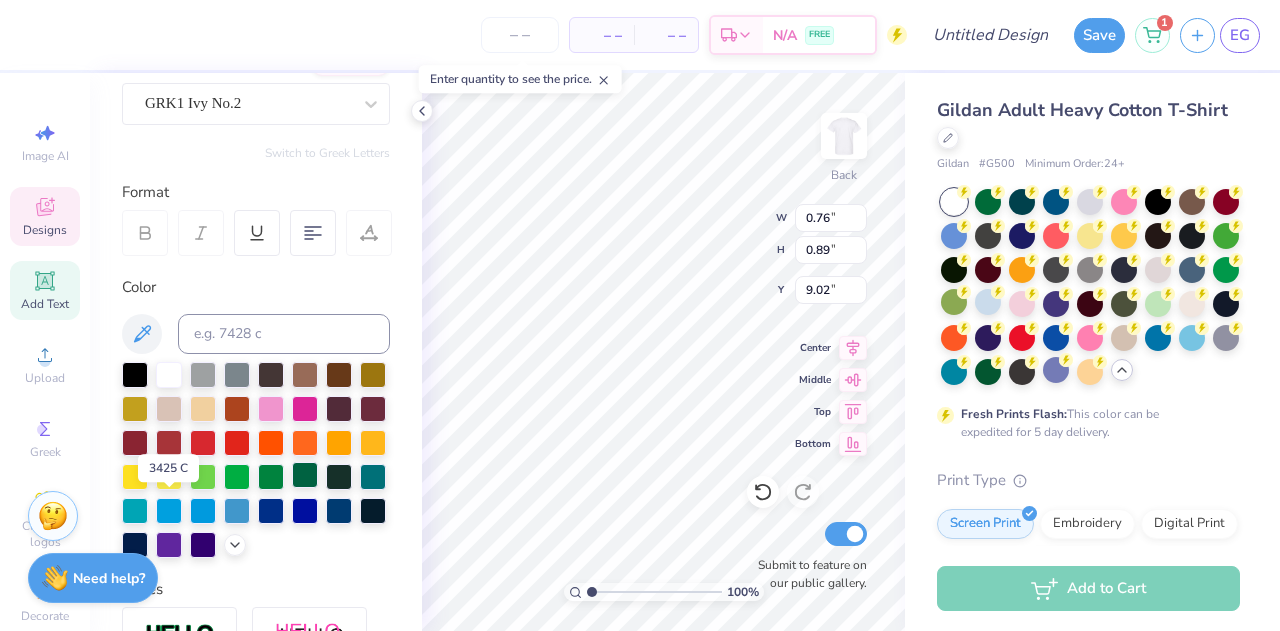 click at bounding box center (305, 475) 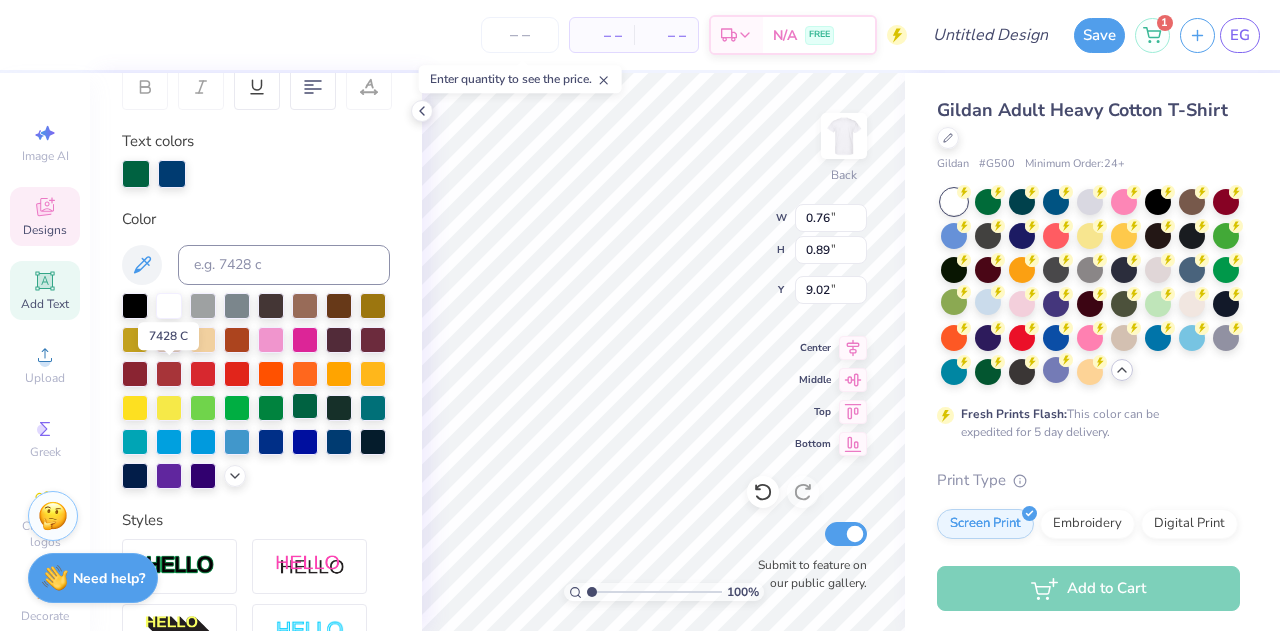 scroll, scrollTop: 327, scrollLeft: 0, axis: vertical 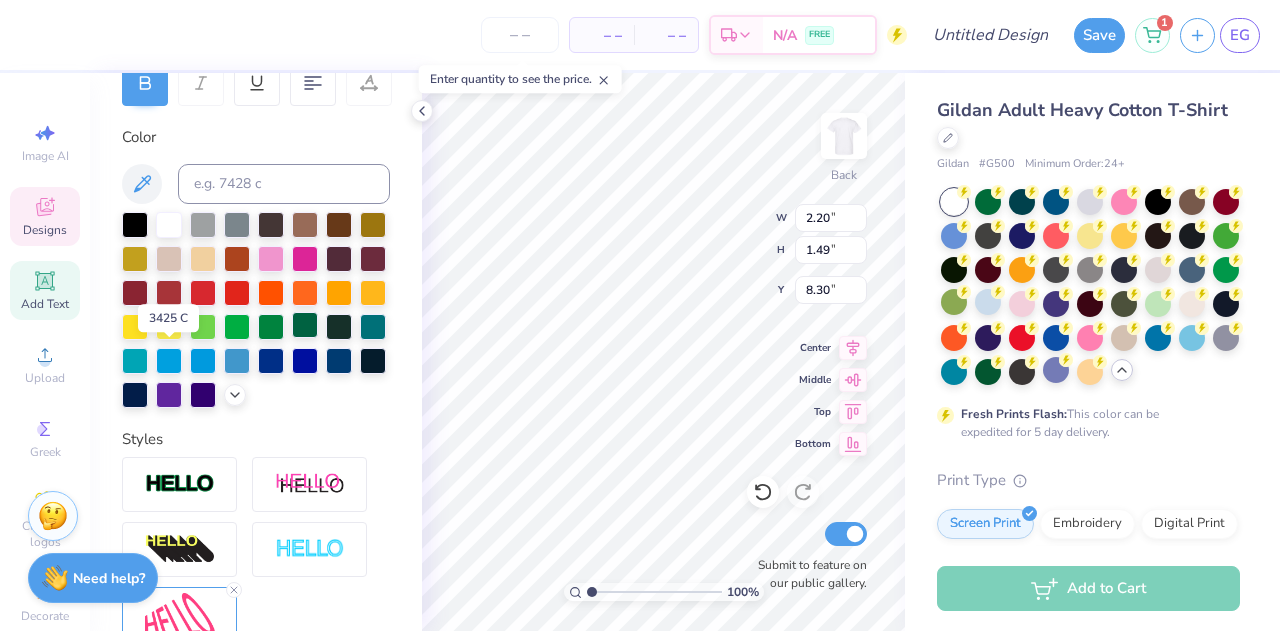 click at bounding box center [305, 325] 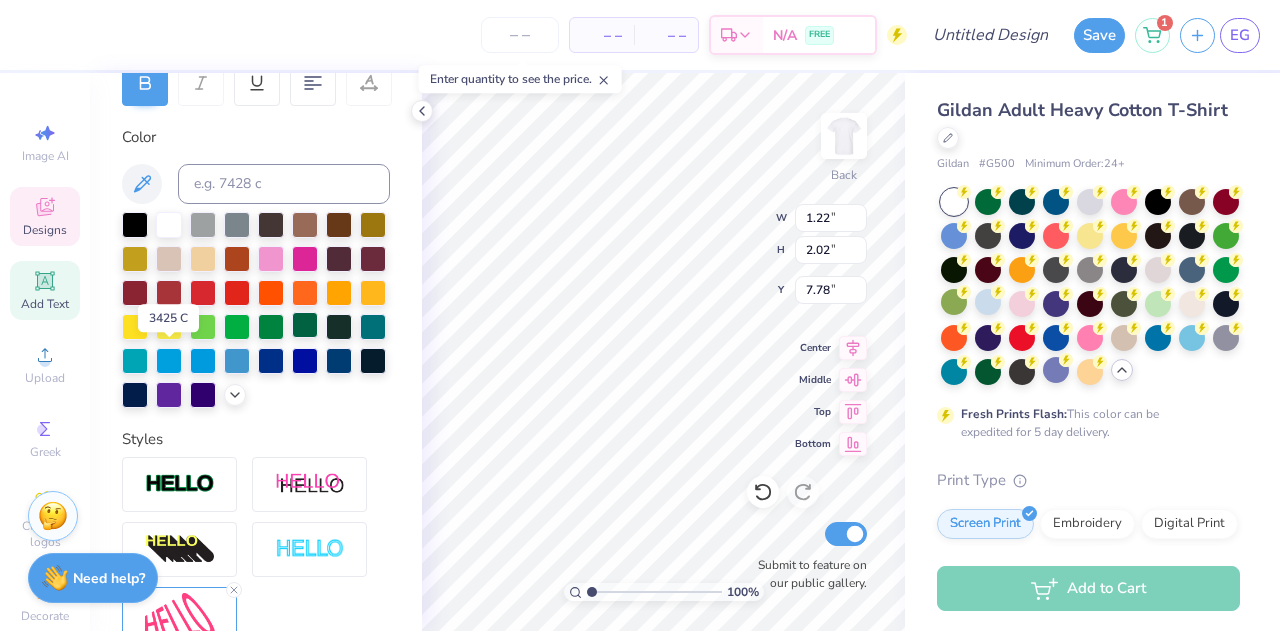 click at bounding box center [305, 325] 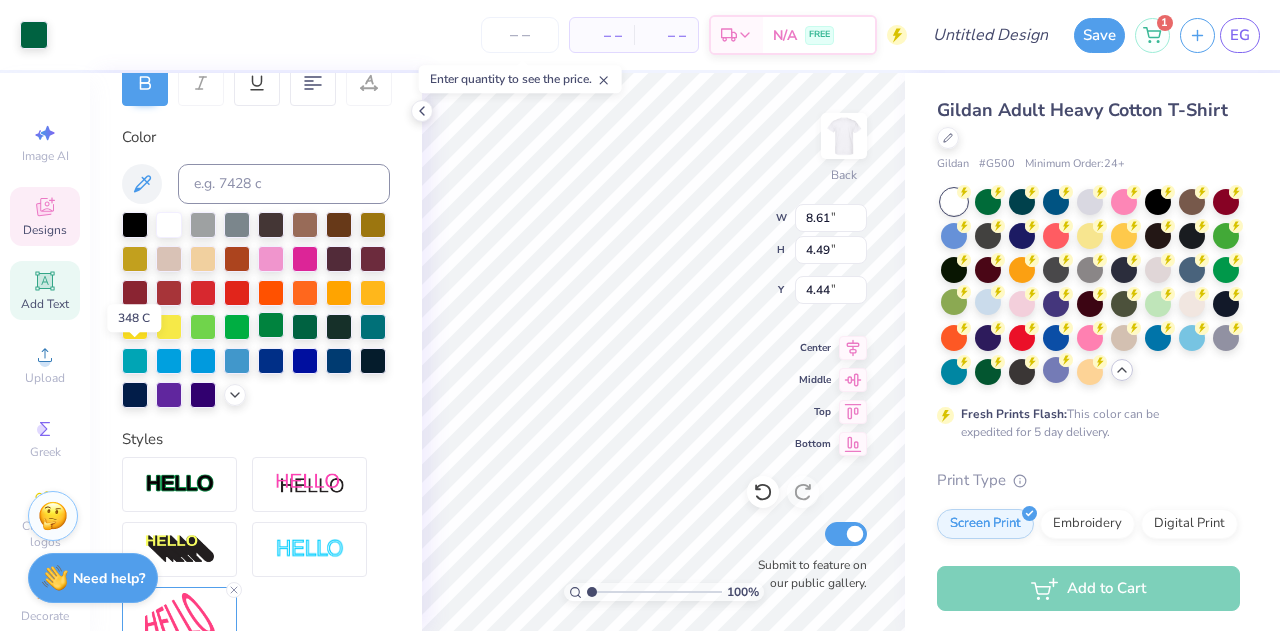 click at bounding box center (271, 325) 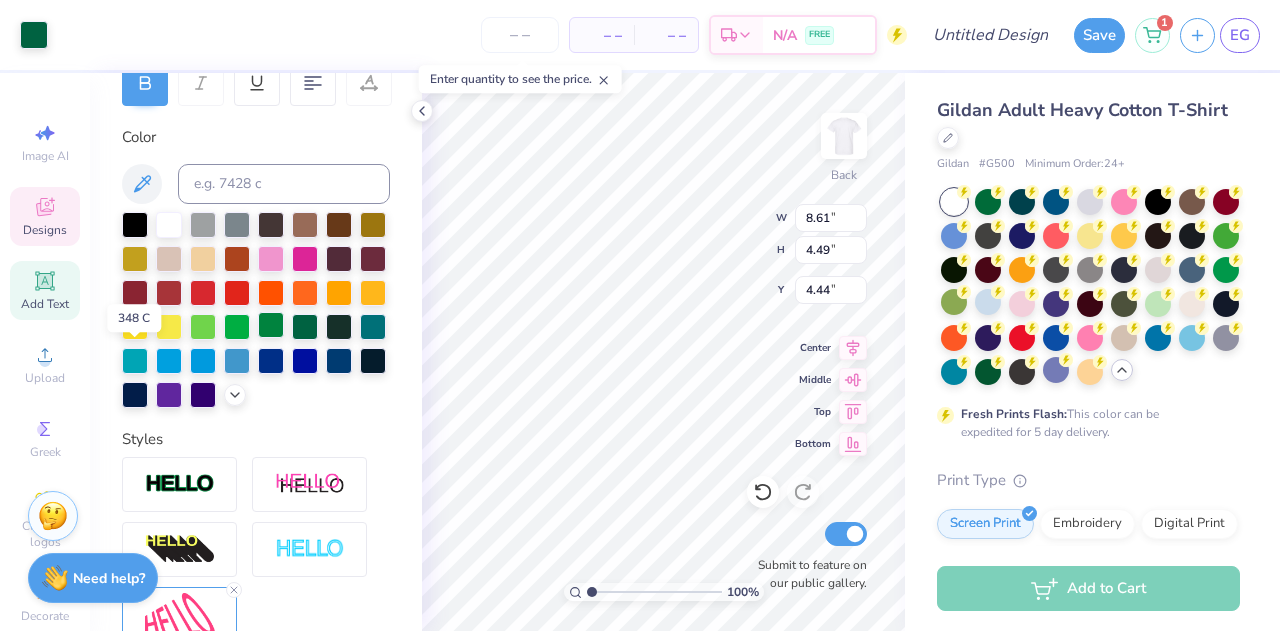 click at bounding box center (271, 325) 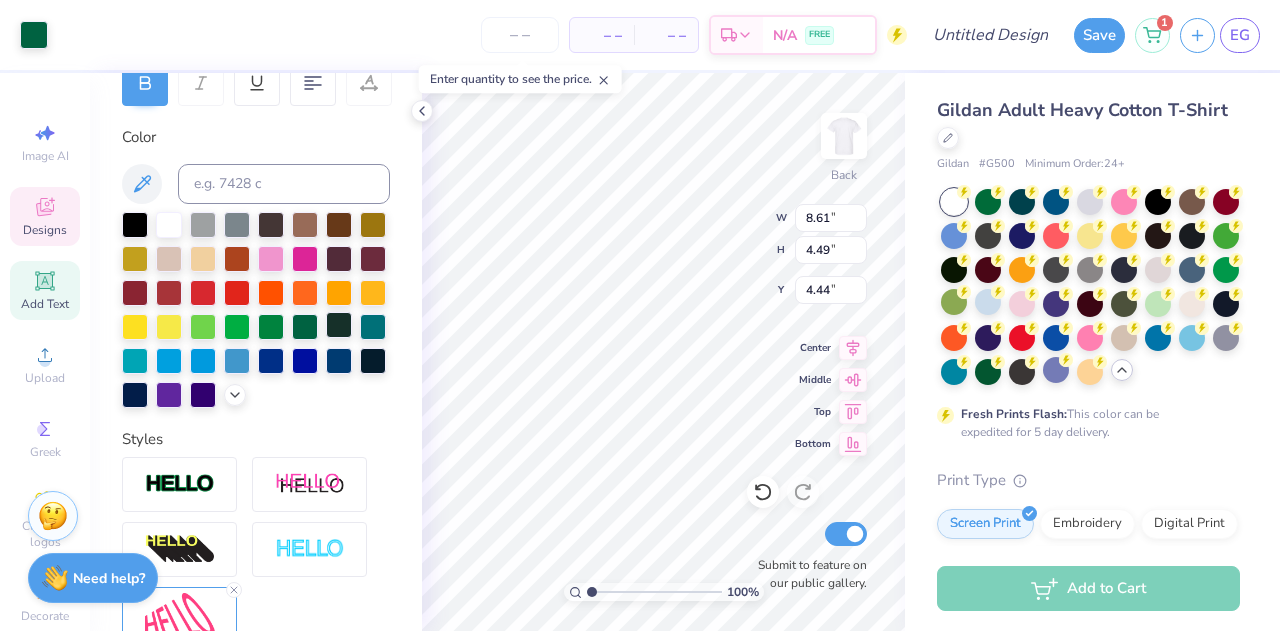 click at bounding box center (339, 325) 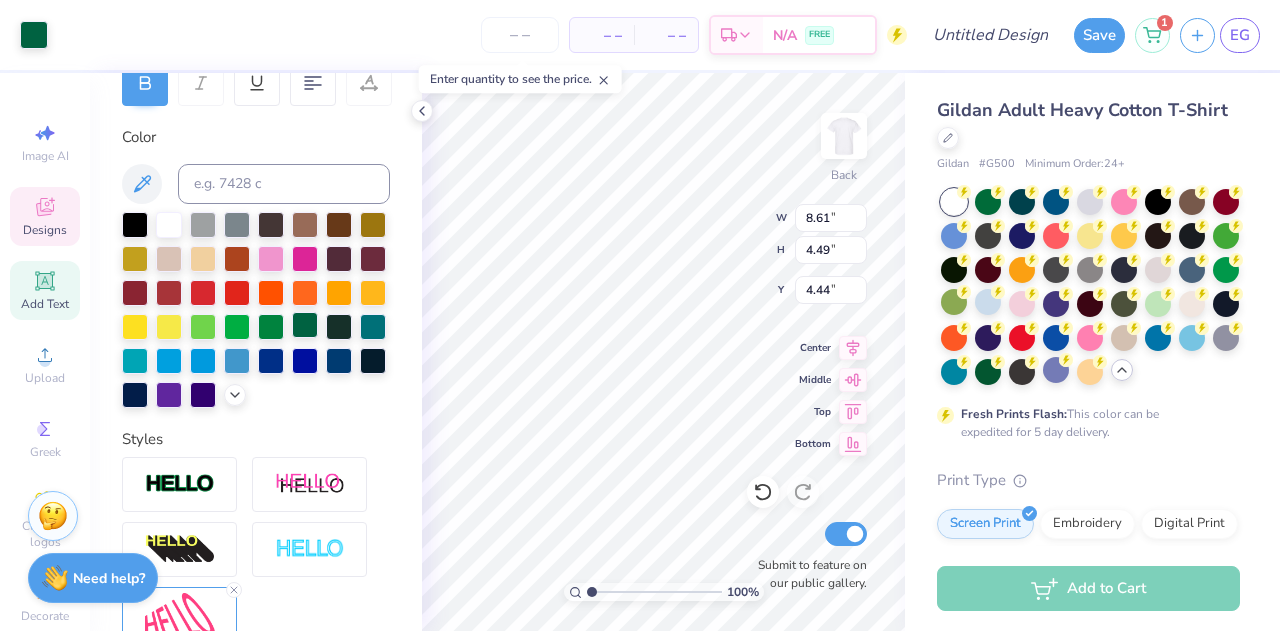 click at bounding box center (305, 325) 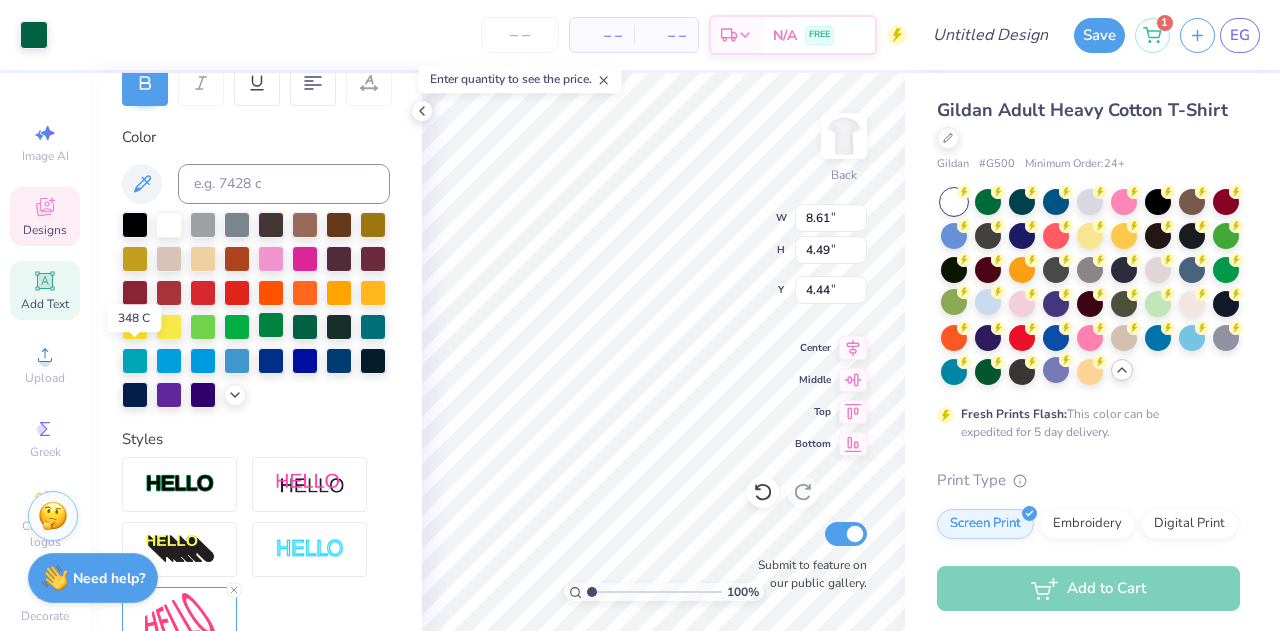 click at bounding box center (271, 325) 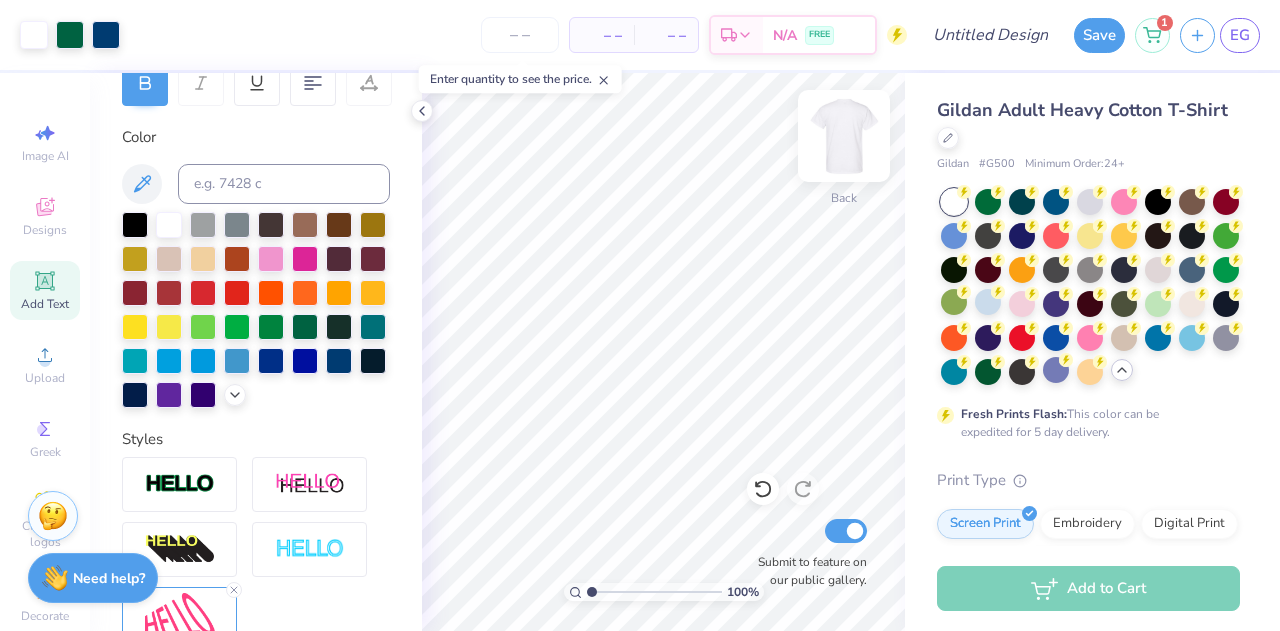 click at bounding box center [844, 136] 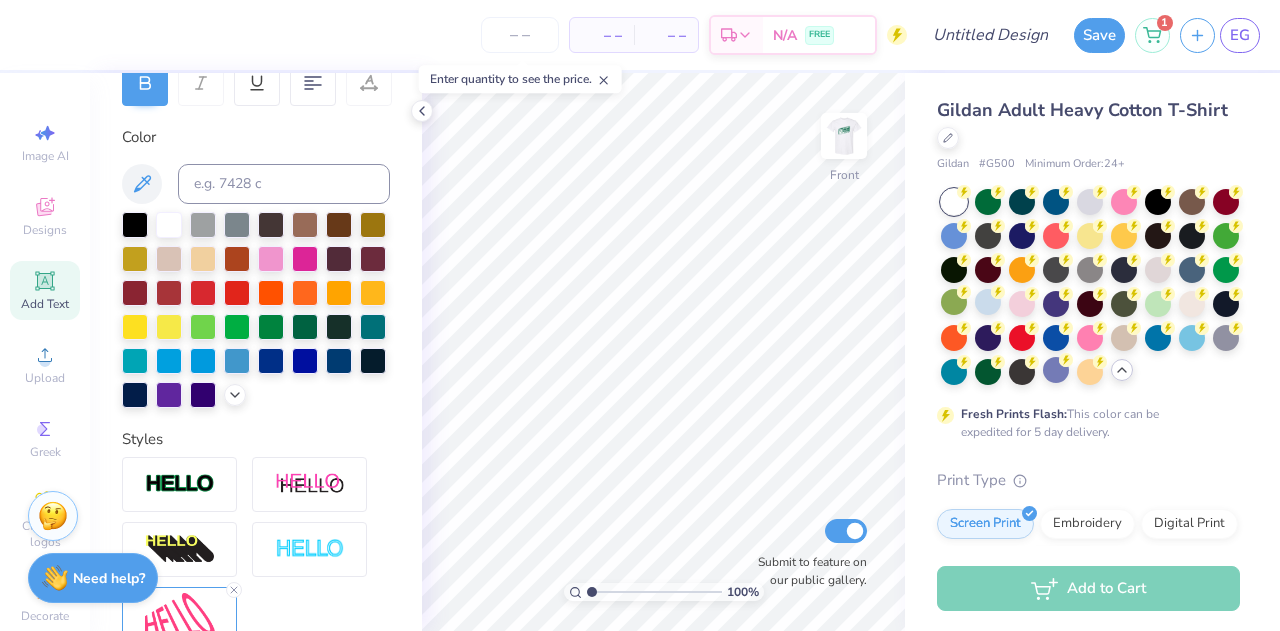 scroll, scrollTop: 0, scrollLeft: 0, axis: both 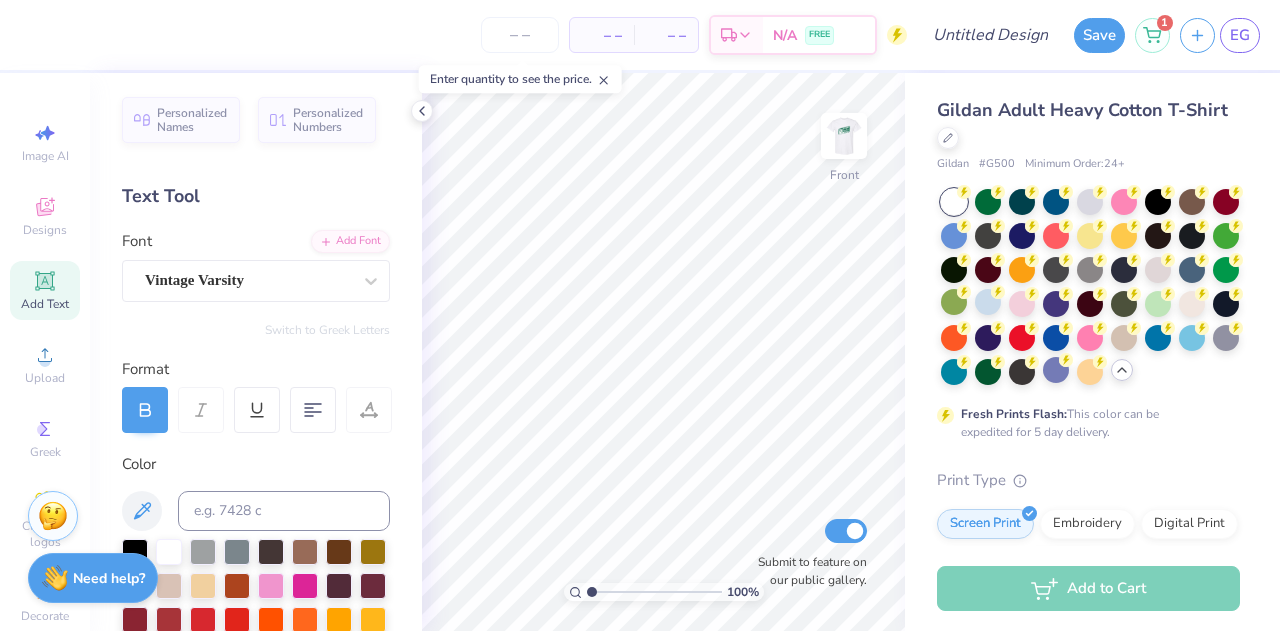 click on "Add Text" at bounding box center (45, 304) 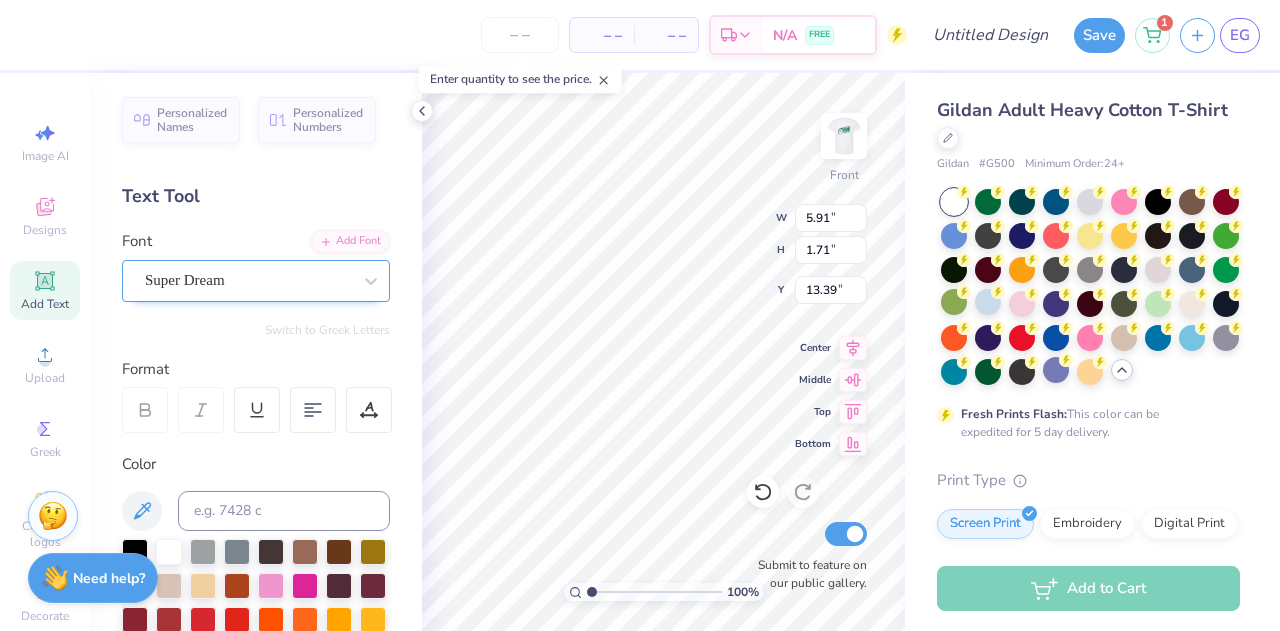 click on "Super Dream" at bounding box center (248, 280) 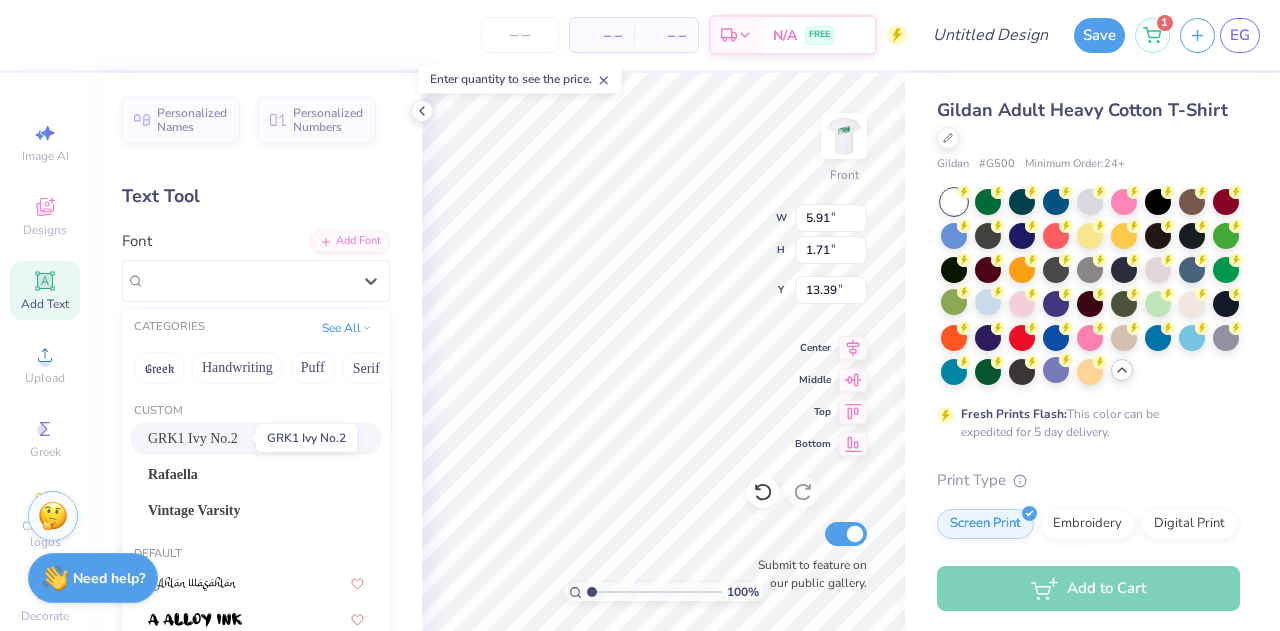 click on "GRK1 Ivy No.2" at bounding box center (193, 438) 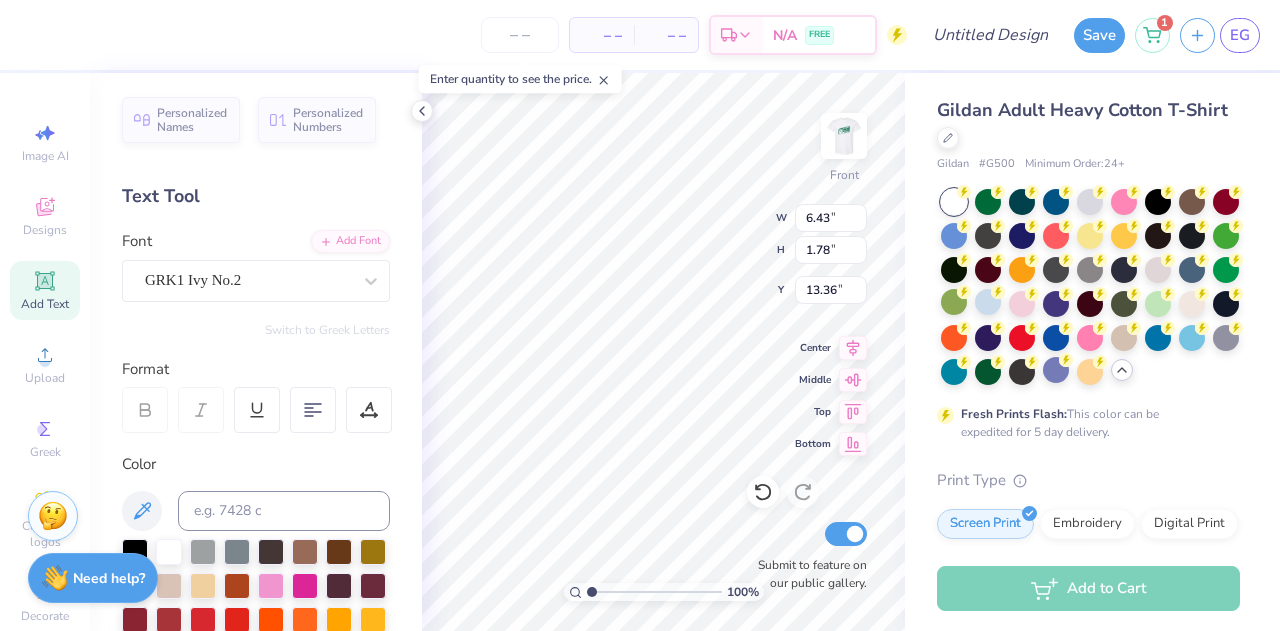 scroll, scrollTop: 16, scrollLeft: 9, axis: both 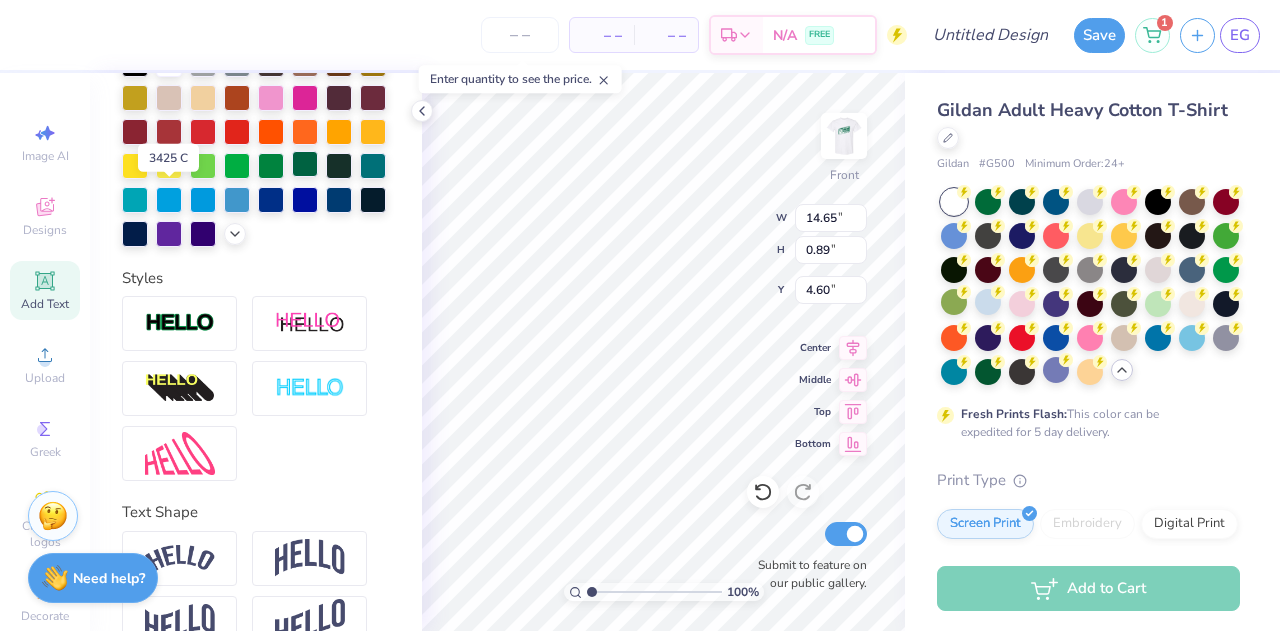click at bounding box center (305, 164) 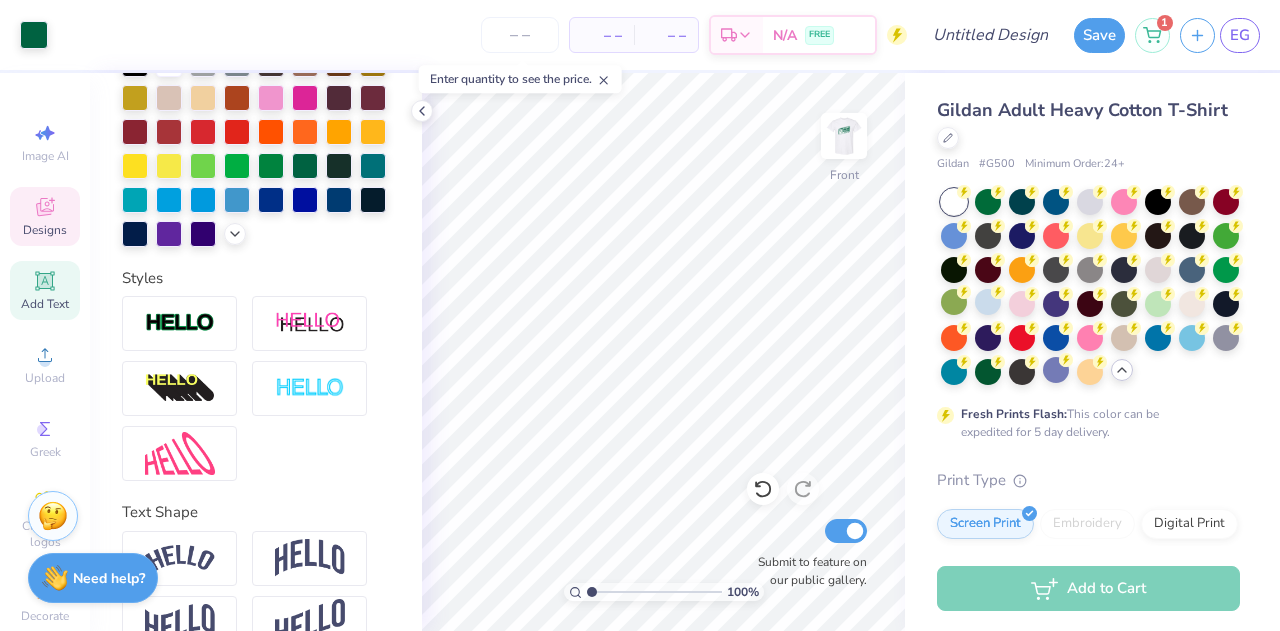 click 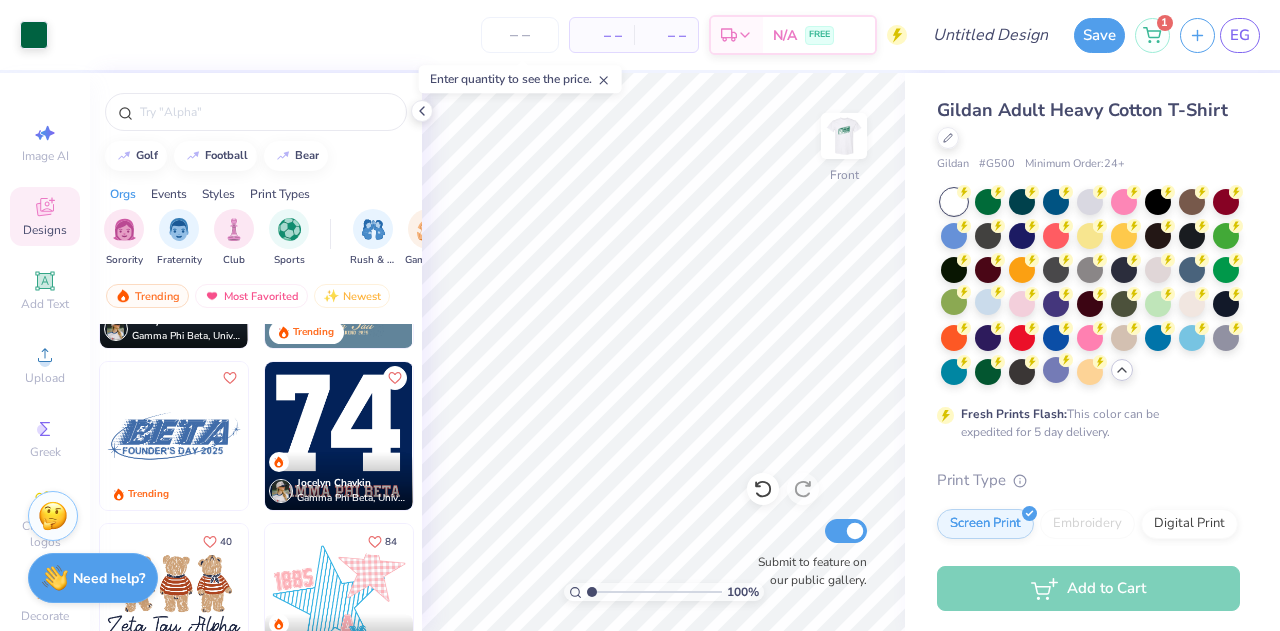 scroll, scrollTop: 1581, scrollLeft: 0, axis: vertical 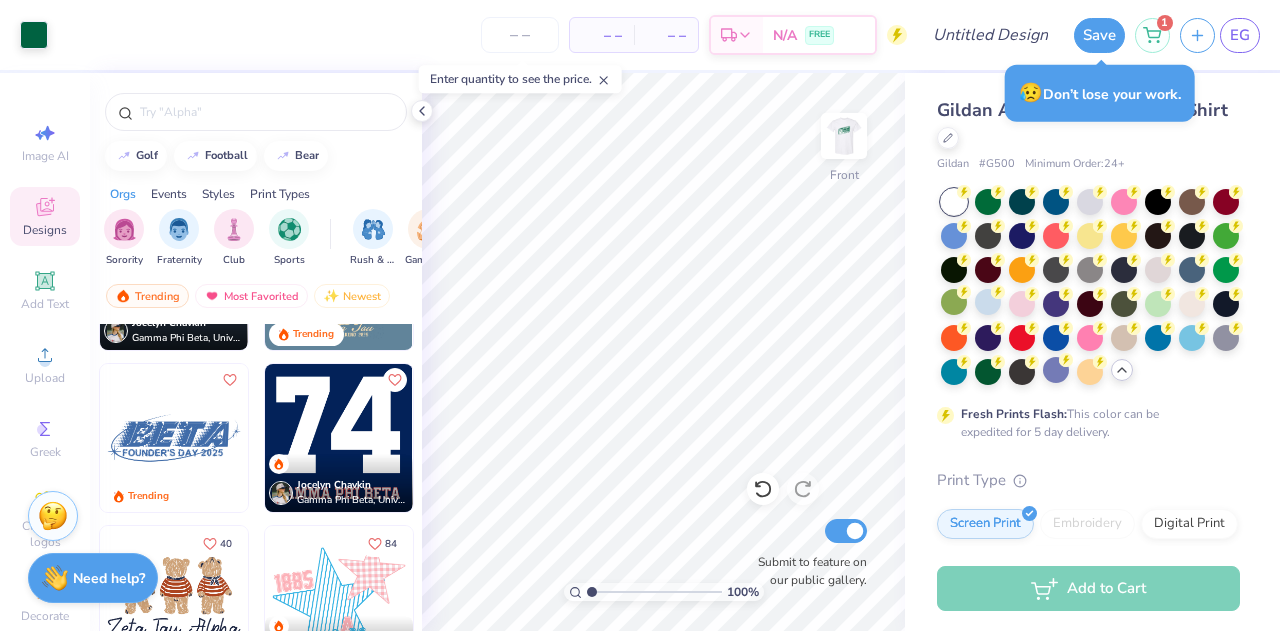click at bounding box center (339, 438) 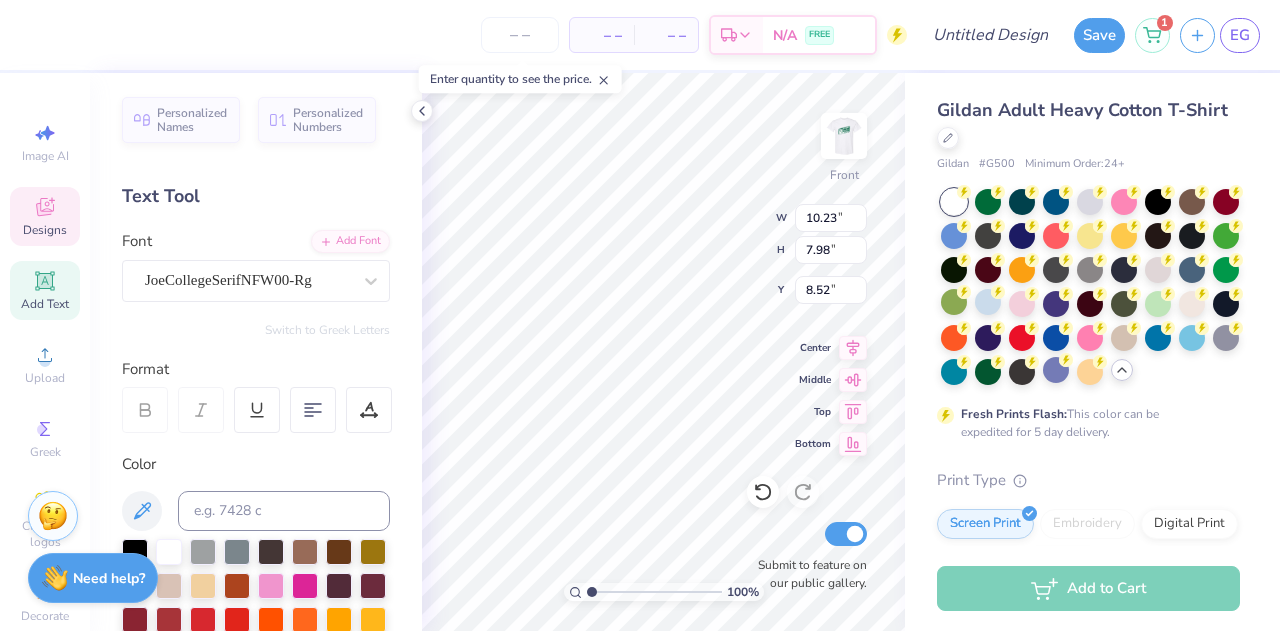 scroll, scrollTop: 16, scrollLeft: 2, axis: both 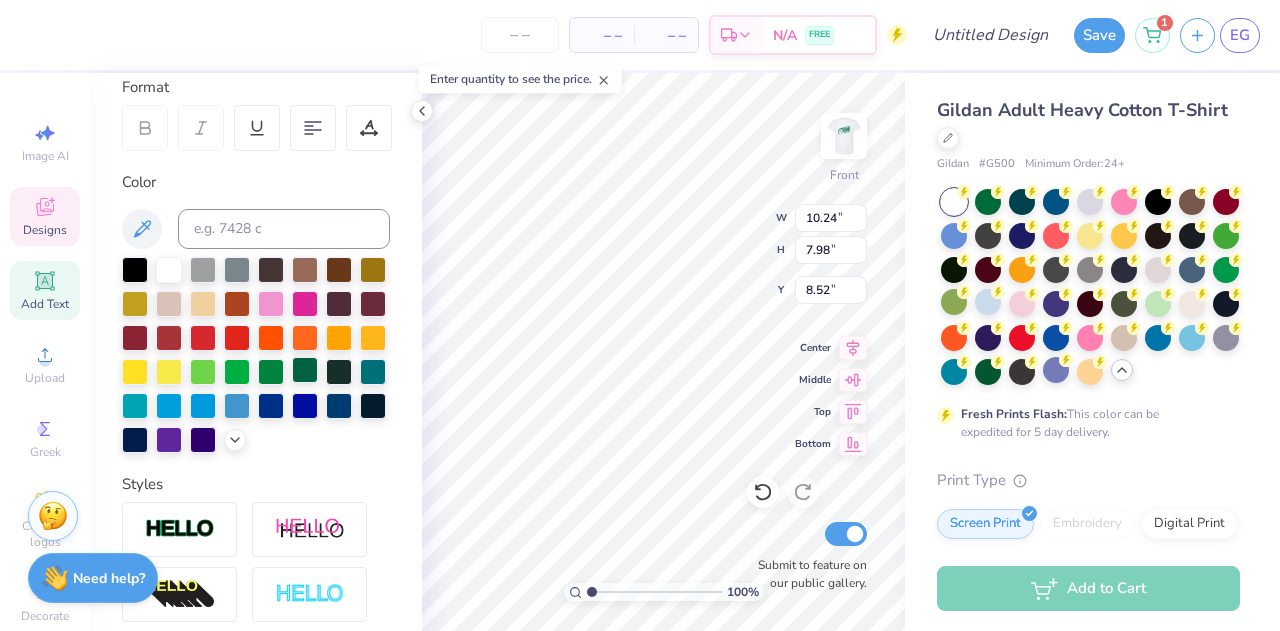 click at bounding box center [305, 370] 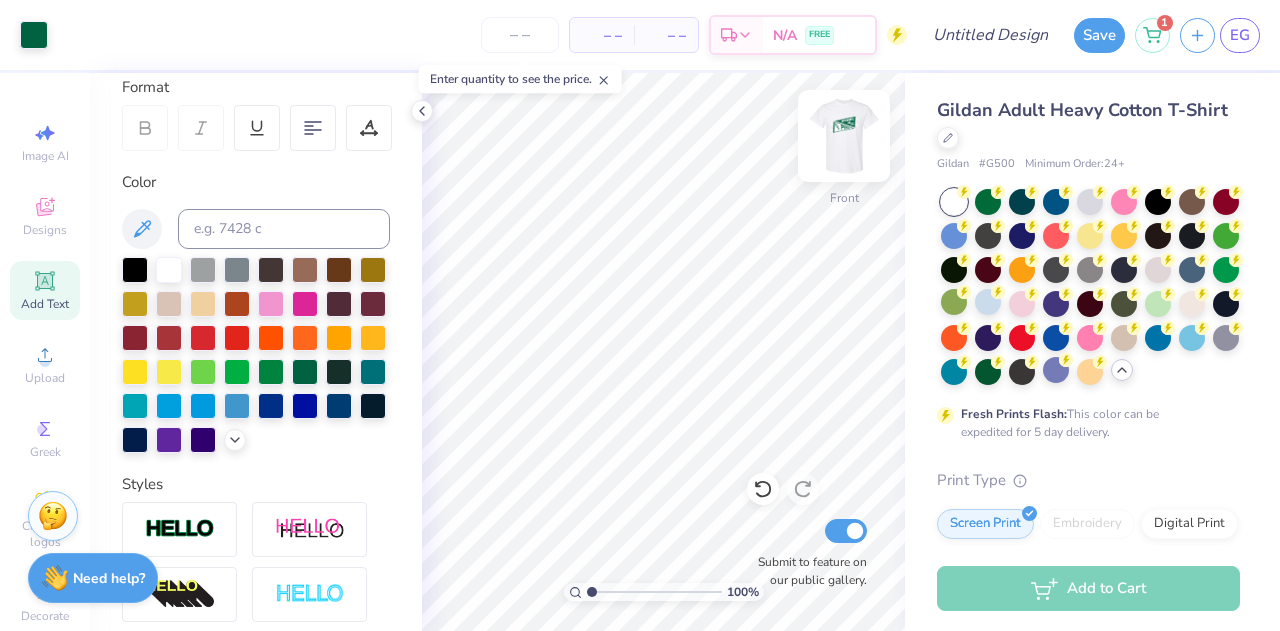 click at bounding box center (844, 136) 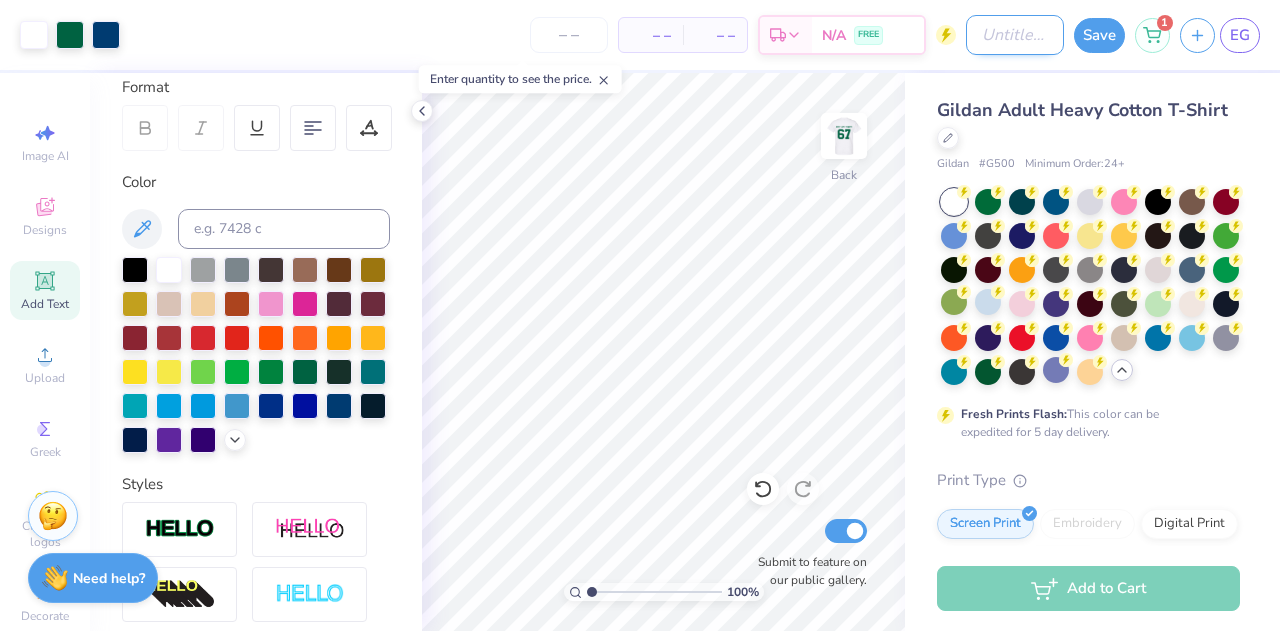 click on "Design Title" at bounding box center [1015, 35] 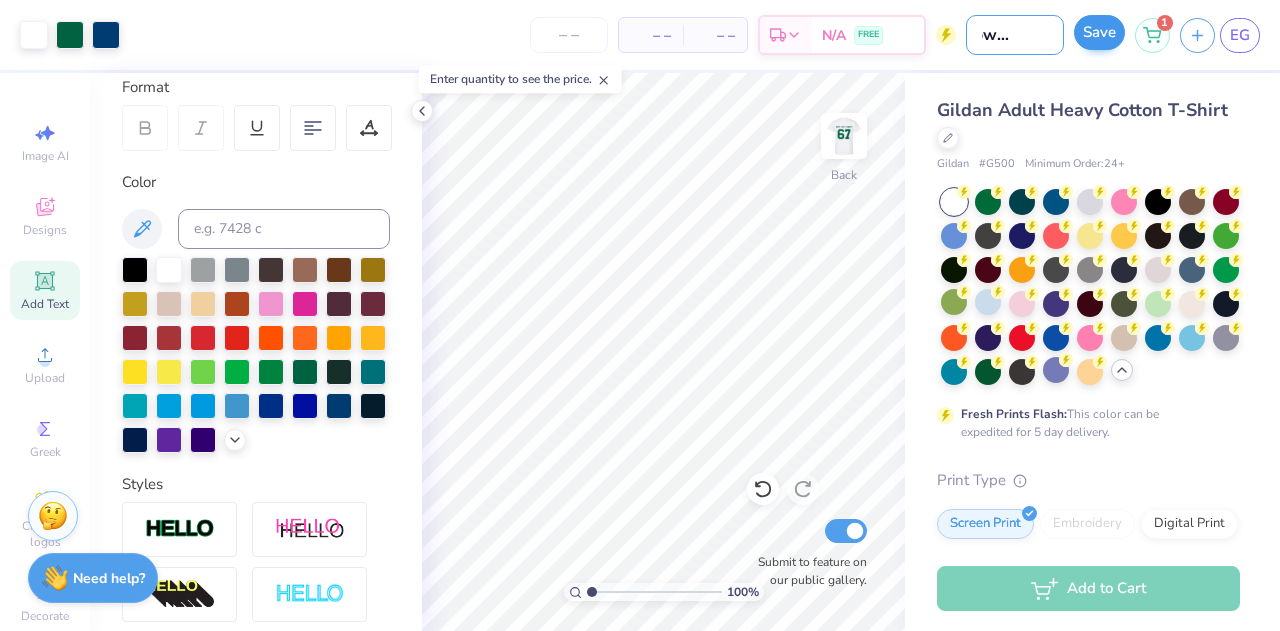 scroll, scrollTop: 0, scrollLeft: 42, axis: horizontal 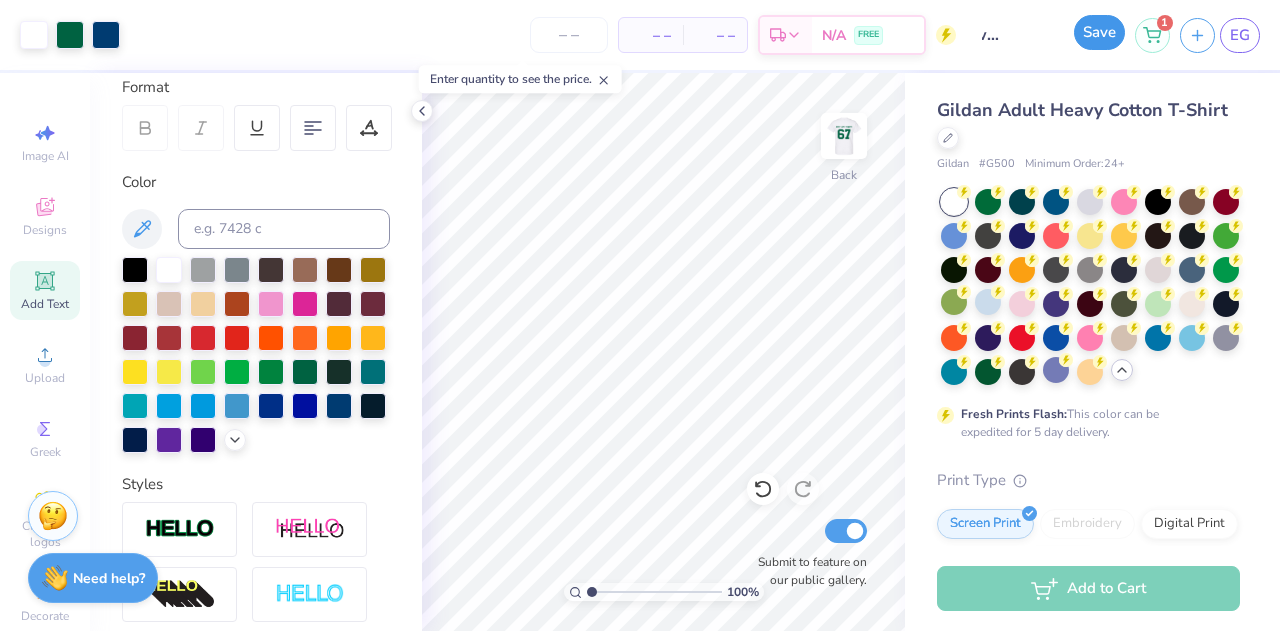 click on "Save" at bounding box center (1099, 32) 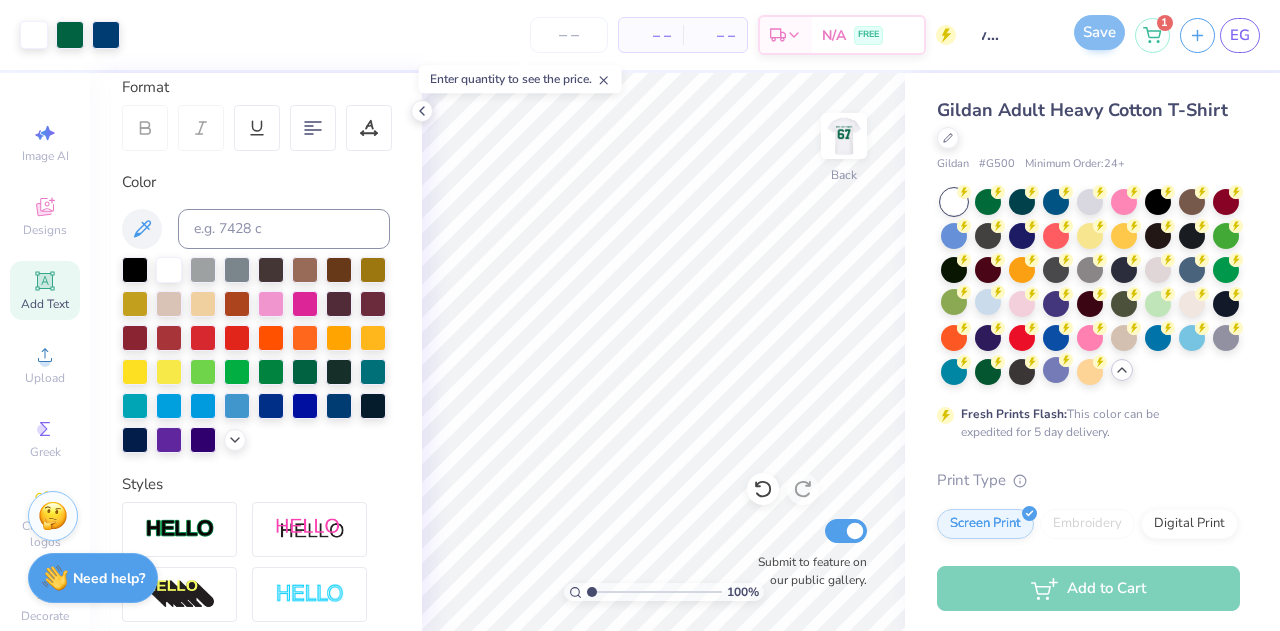 scroll, scrollTop: 0, scrollLeft: 0, axis: both 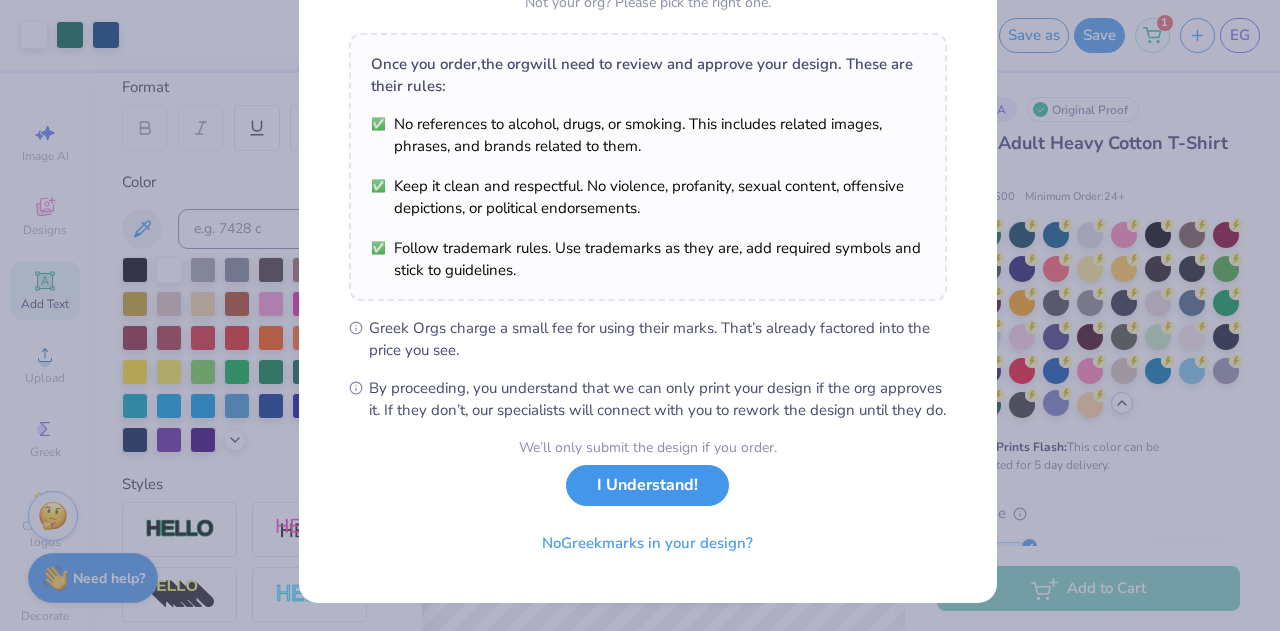 click on "I Understand!" at bounding box center [647, 485] 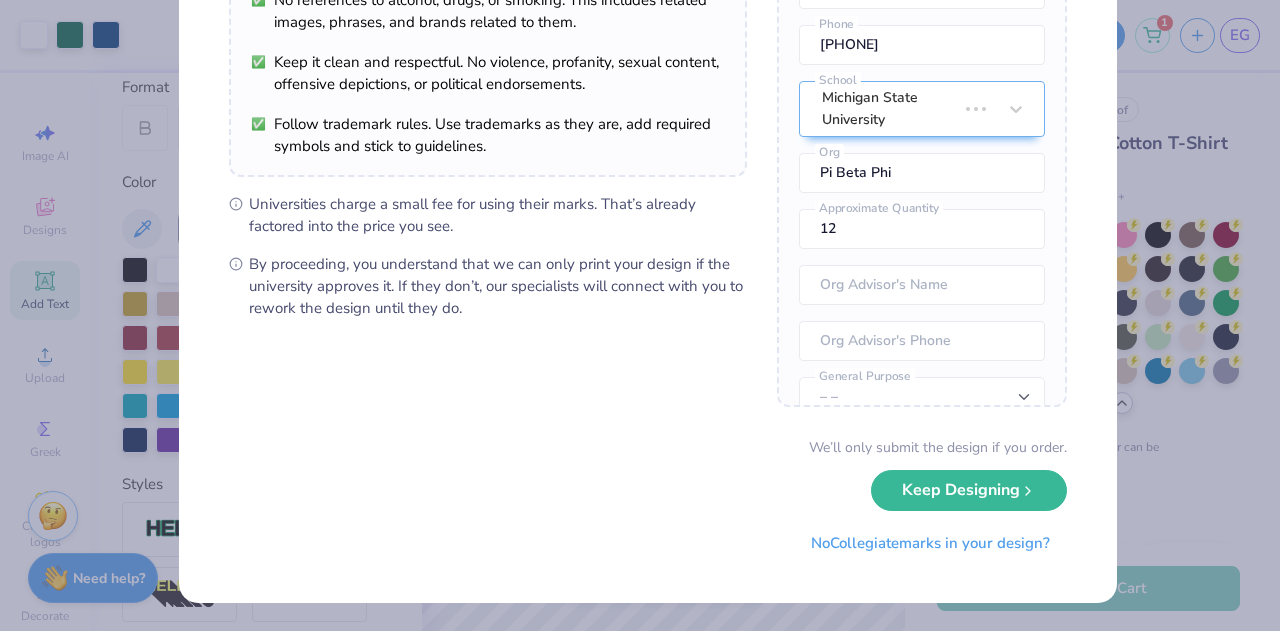 scroll, scrollTop: 0, scrollLeft: 0, axis: both 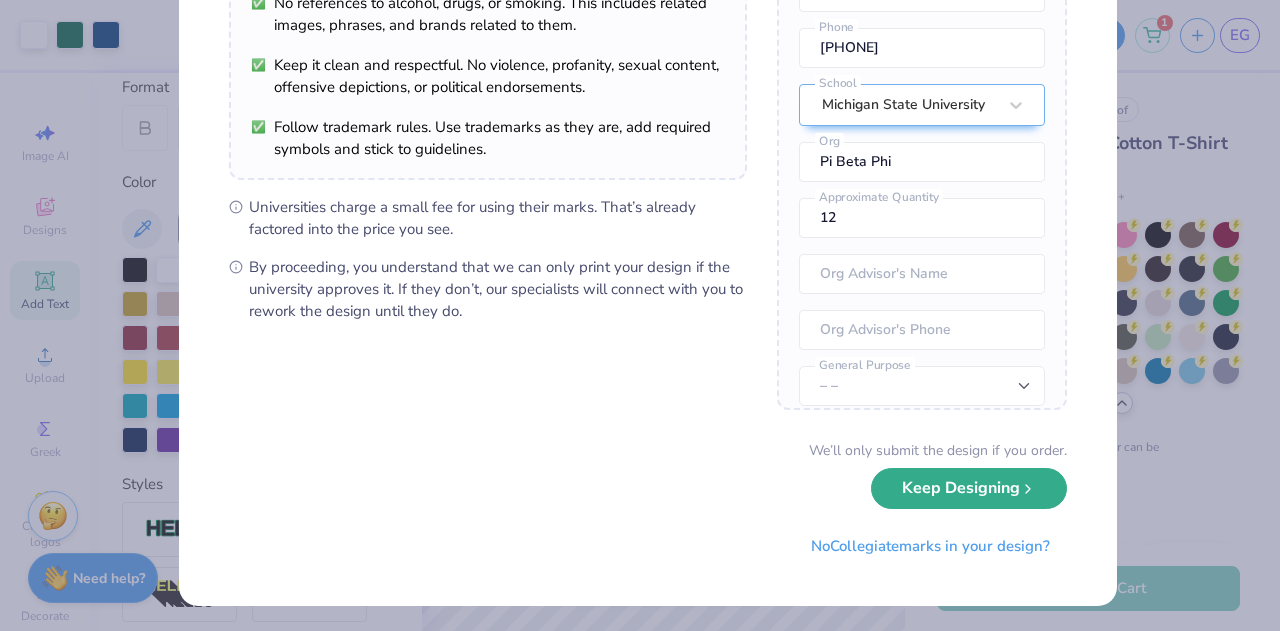 click on "Keep Designing" at bounding box center (969, 488) 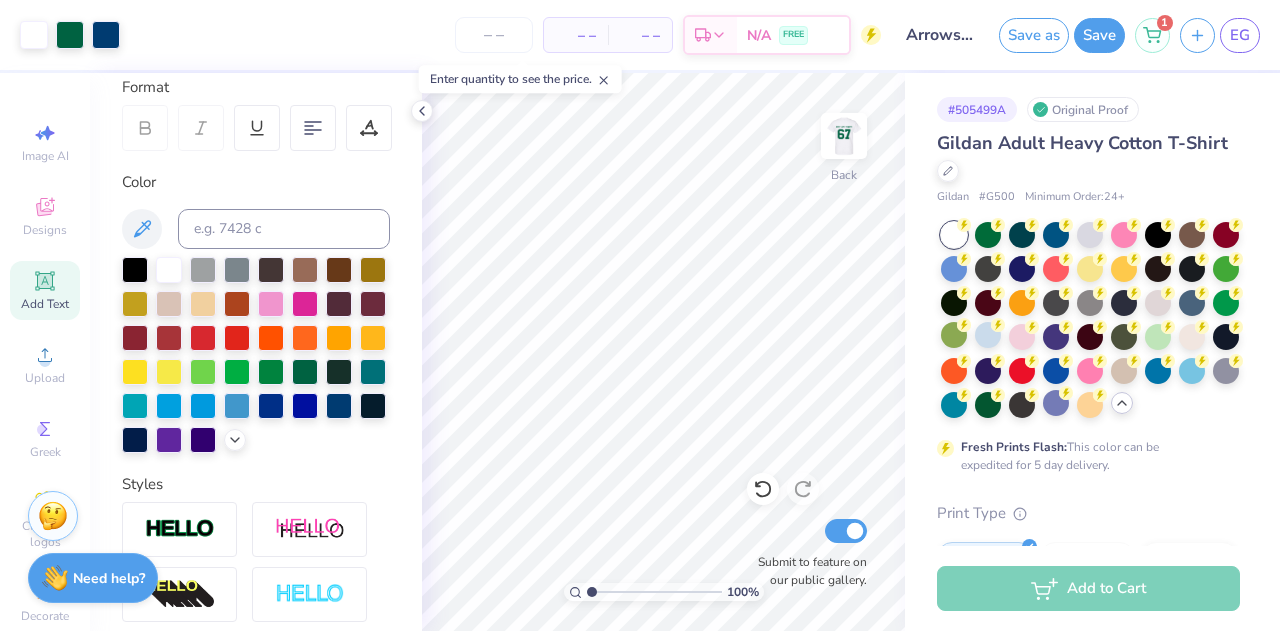 scroll, scrollTop: 9, scrollLeft: 0, axis: vertical 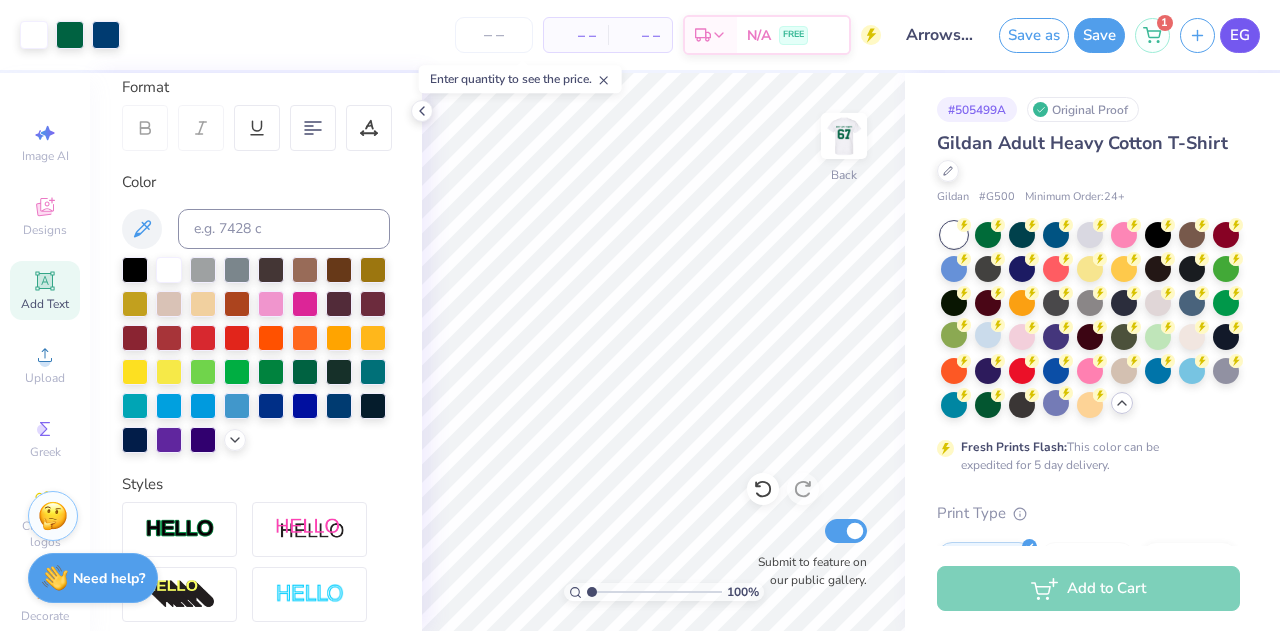 click on "EG" at bounding box center [1240, 35] 